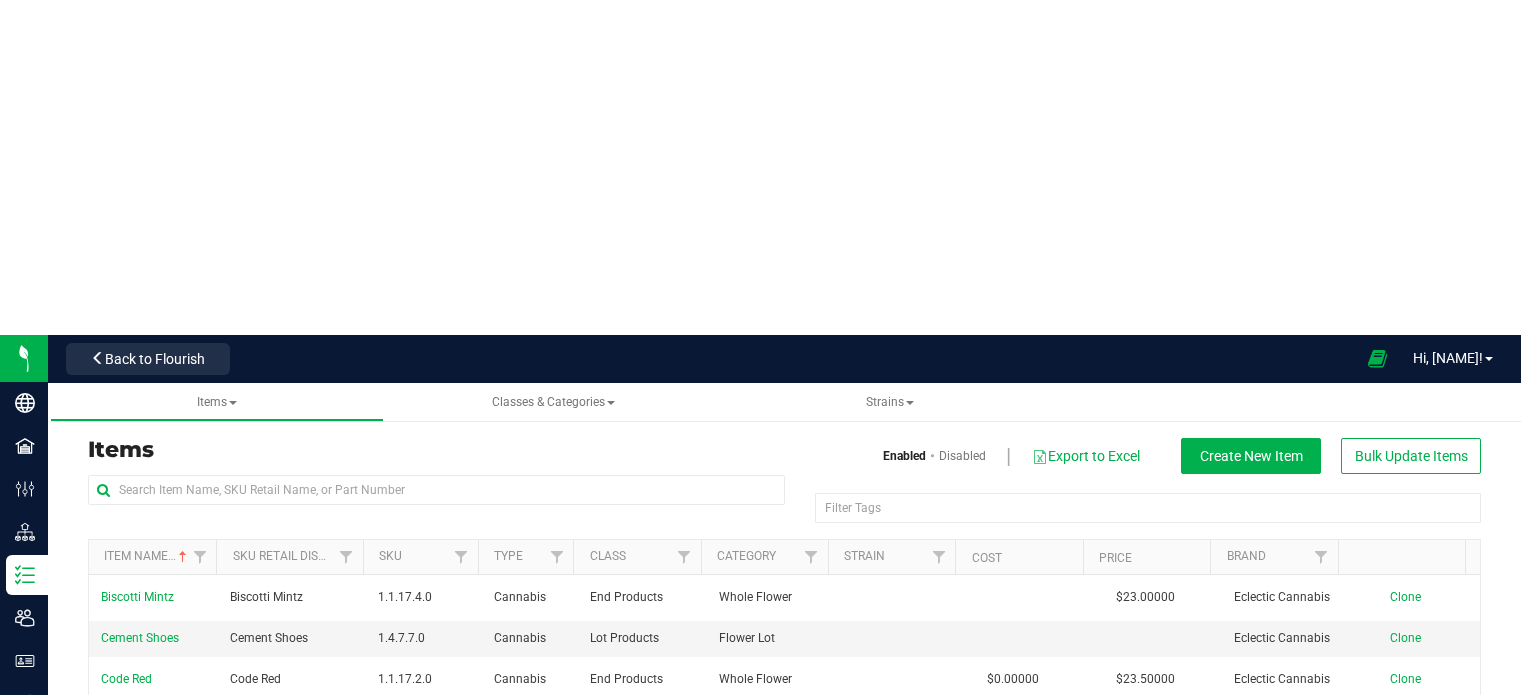 scroll, scrollTop: 306, scrollLeft: 0, axis: vertical 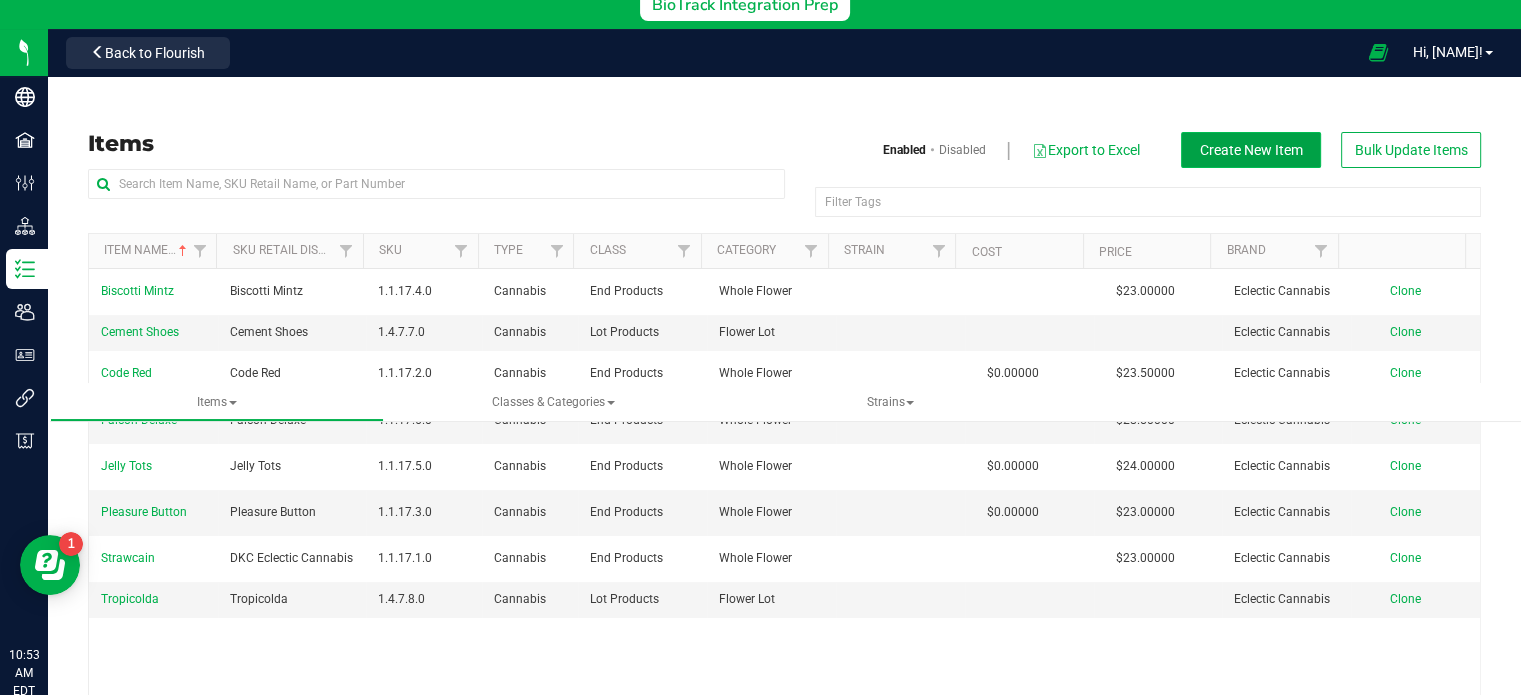 click on "Create New Item" at bounding box center (1251, 150) 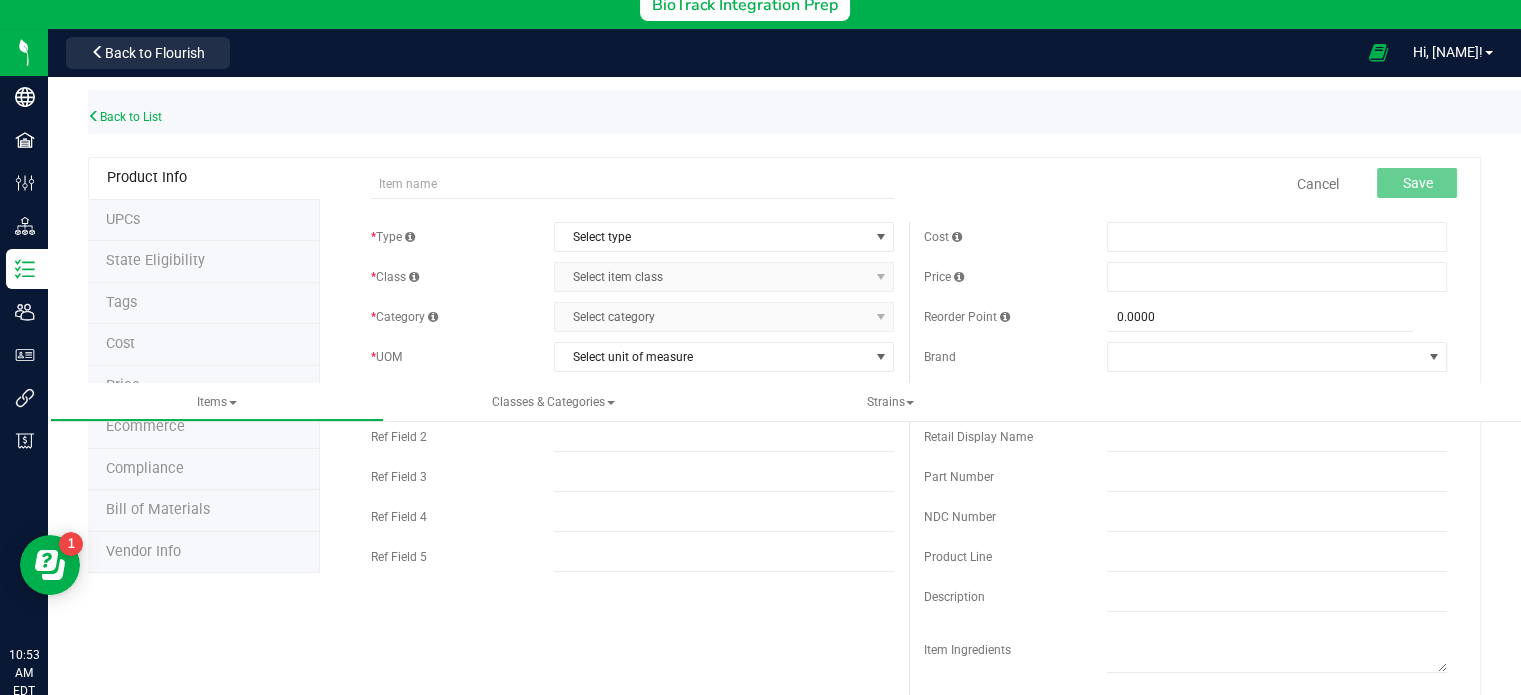 scroll, scrollTop: 0, scrollLeft: 0, axis: both 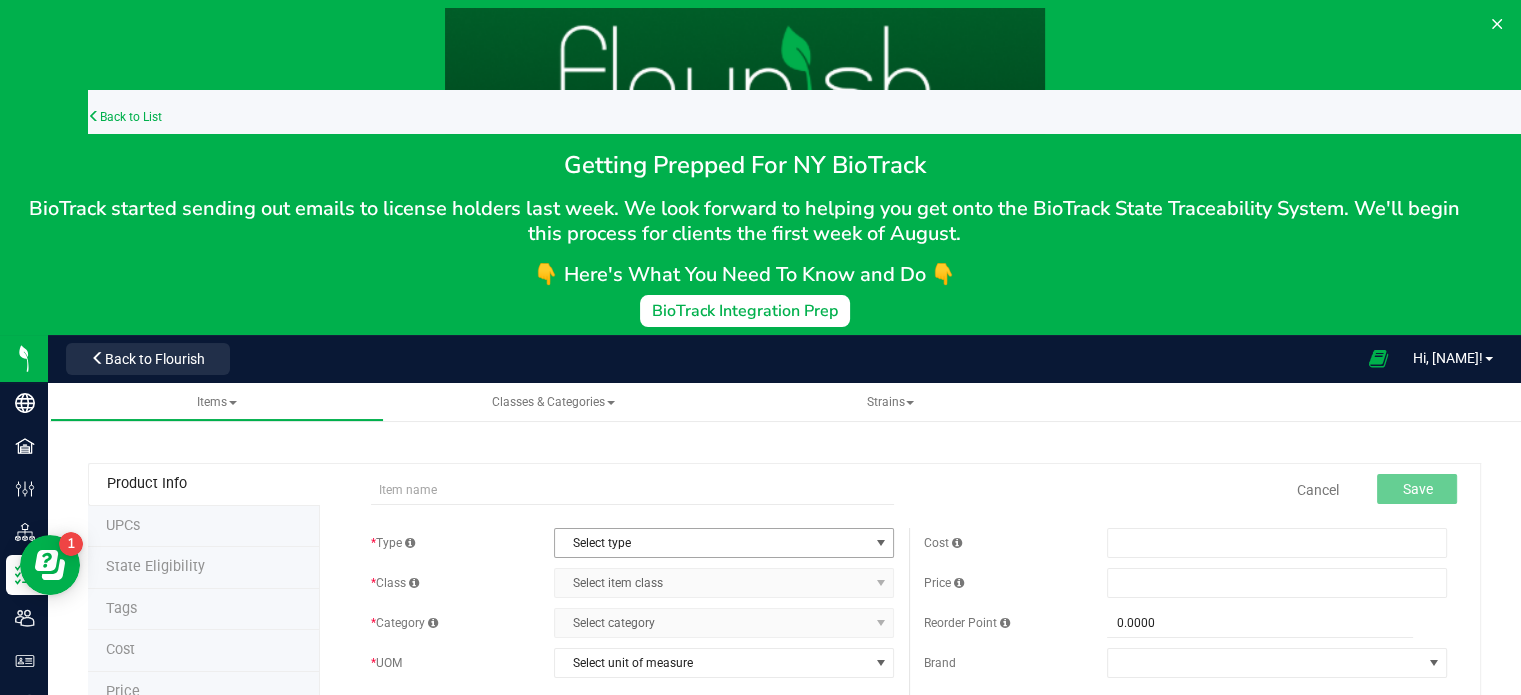 click on "Select type" at bounding box center (711, 543) 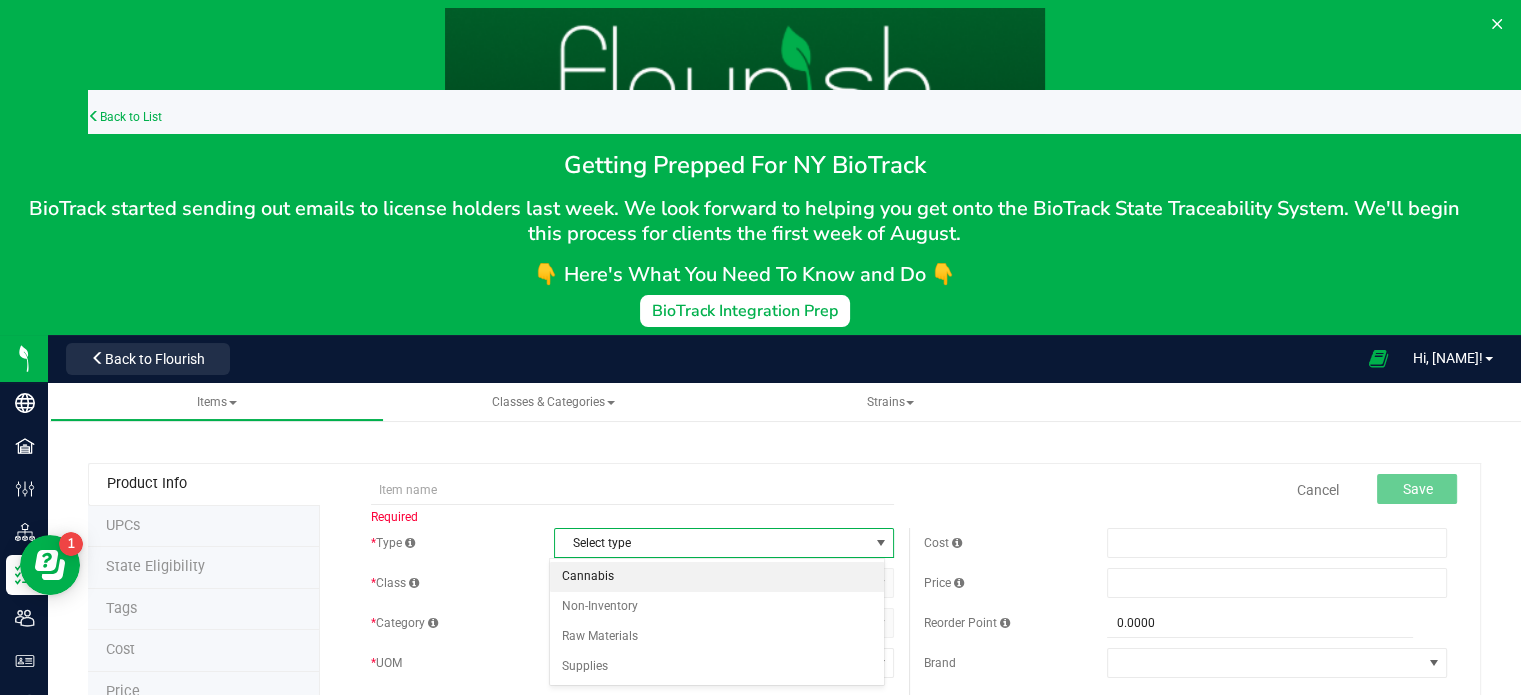 click on "Cannabis" at bounding box center (717, 577) 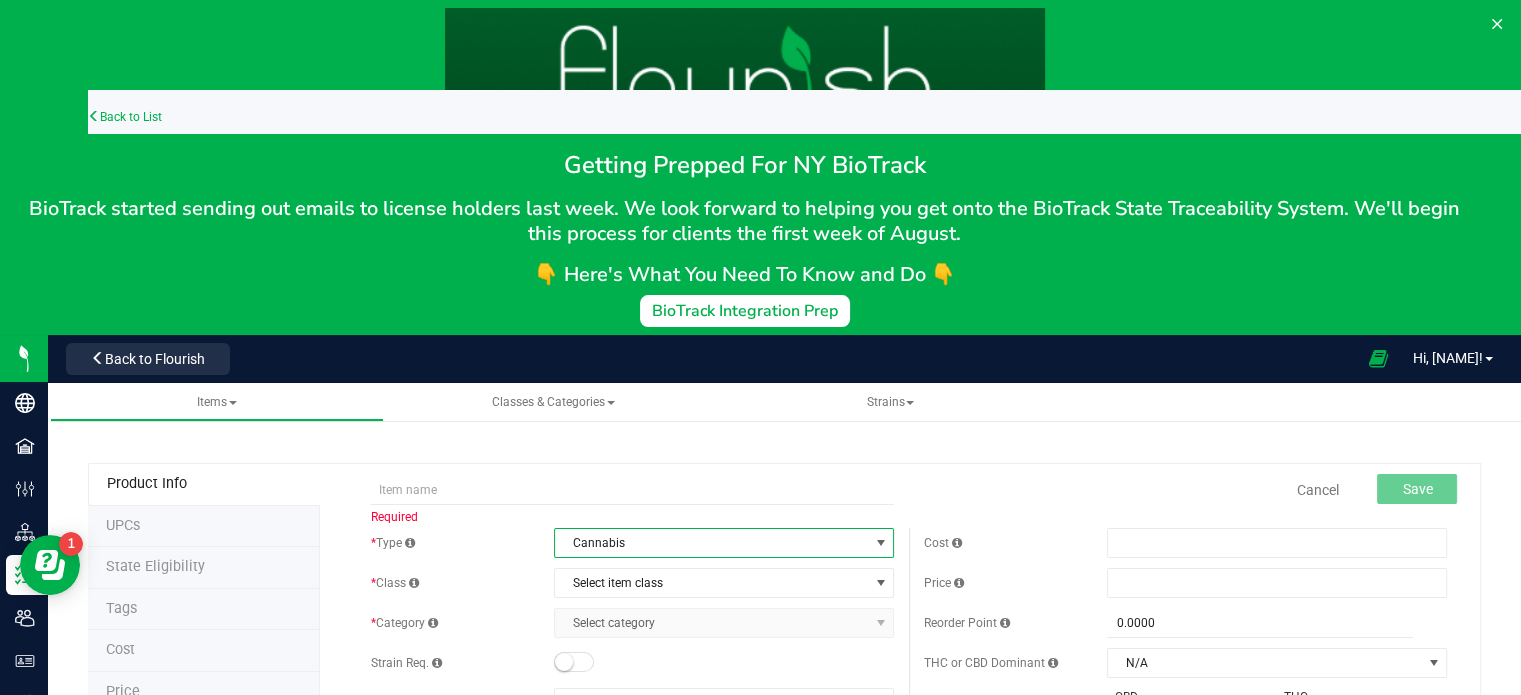 click on "Cannabis" at bounding box center [711, 543] 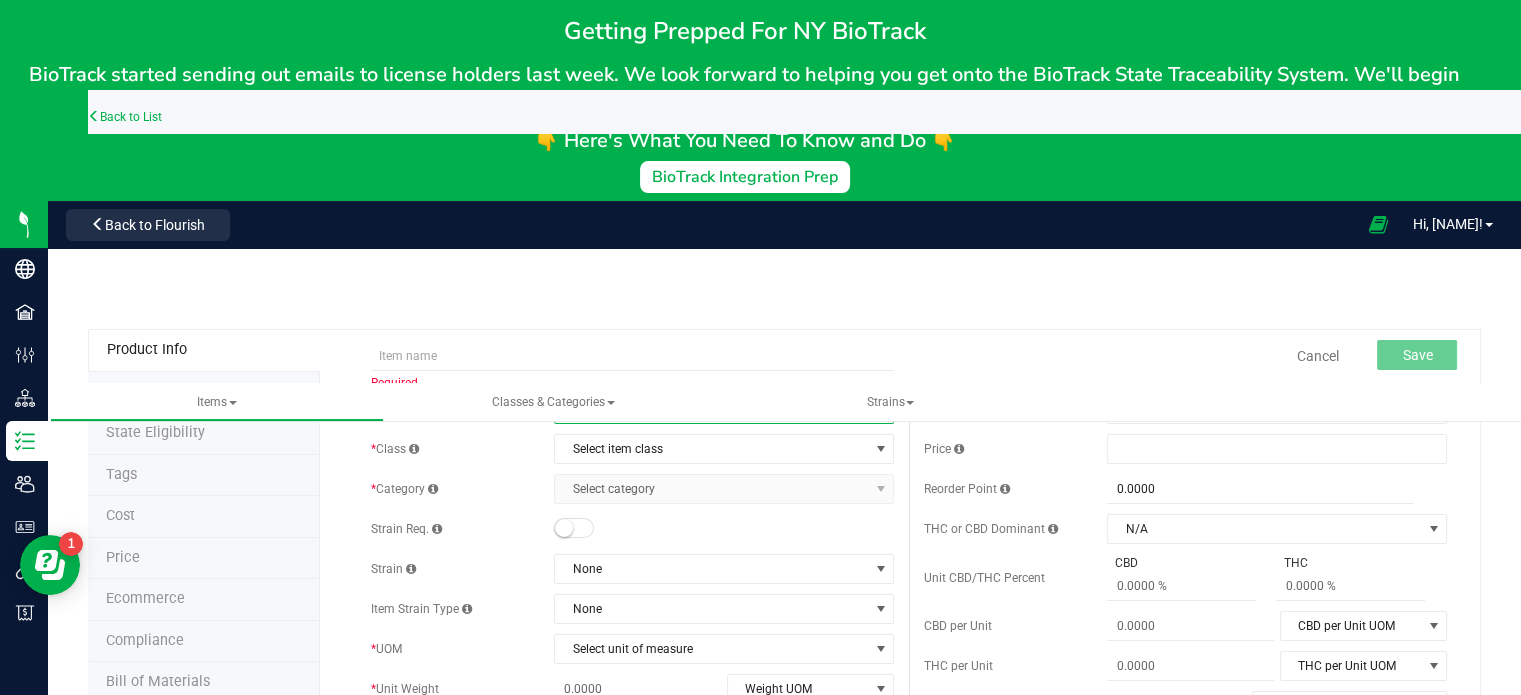 scroll, scrollTop: 25, scrollLeft: 0, axis: vertical 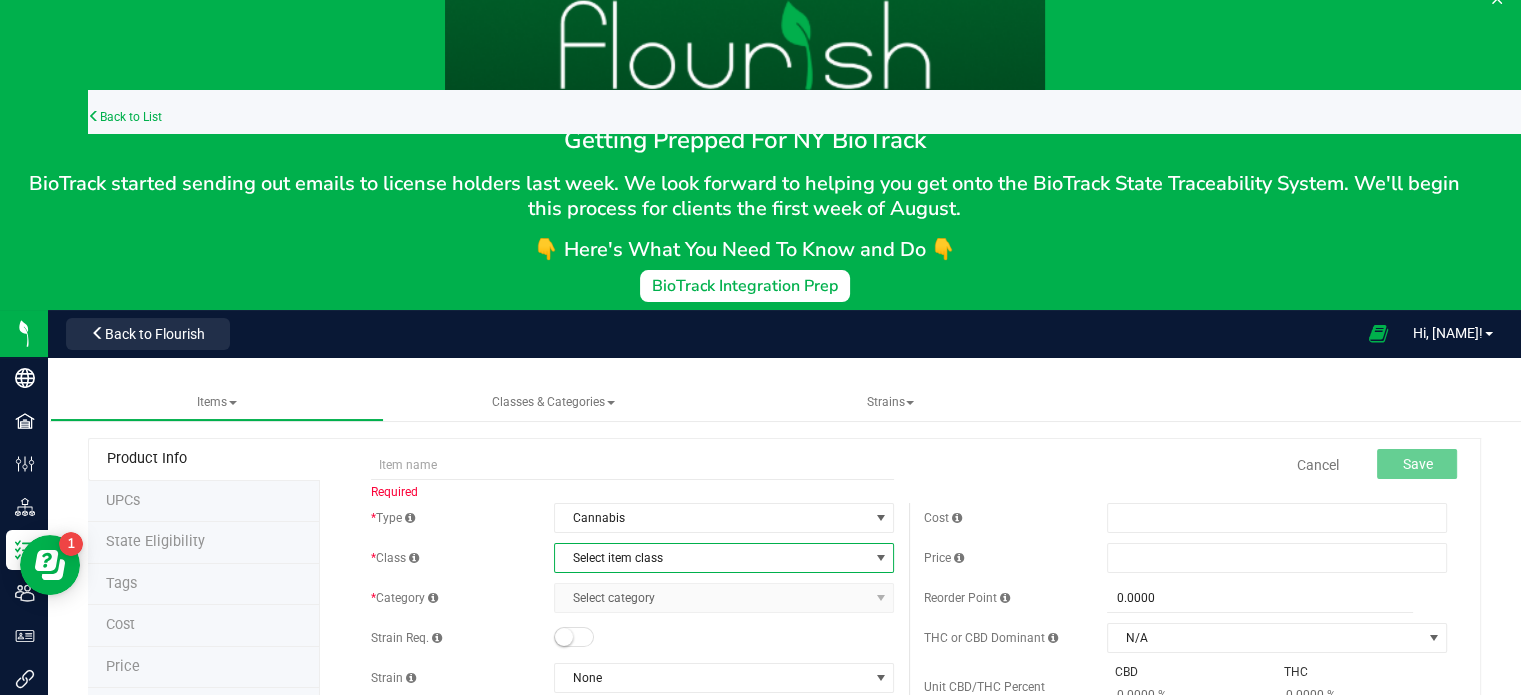 click on "Select item class" at bounding box center (711, 558) 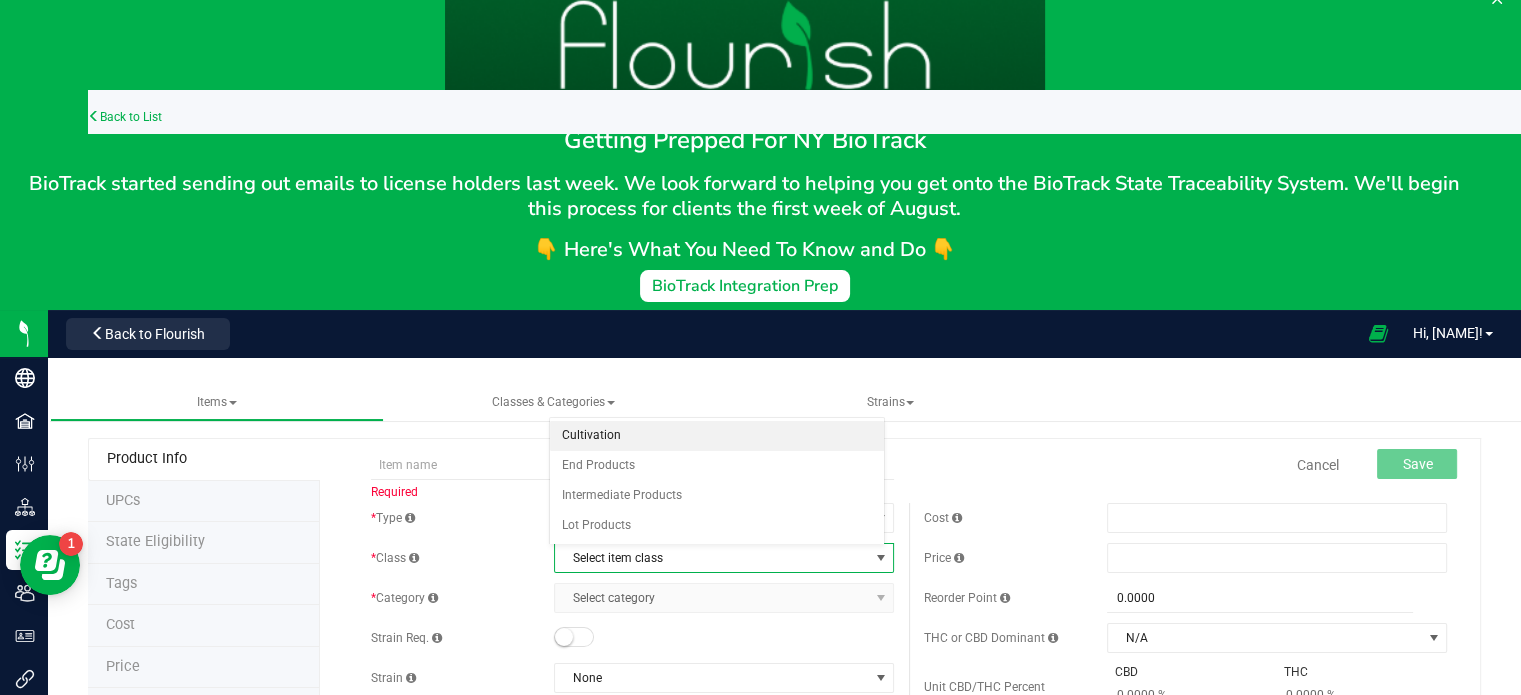 click on "Cultivation" at bounding box center [717, 436] 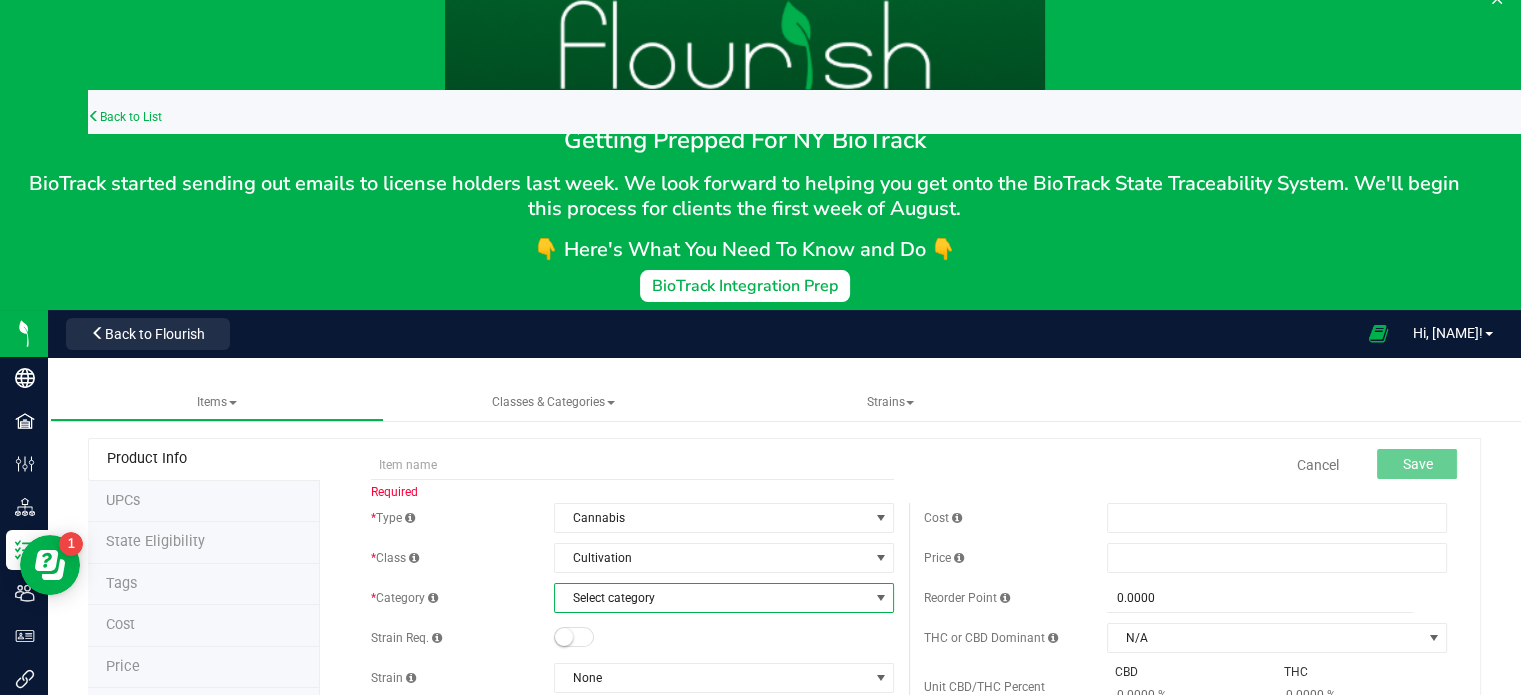 click on "Select category" at bounding box center [711, 598] 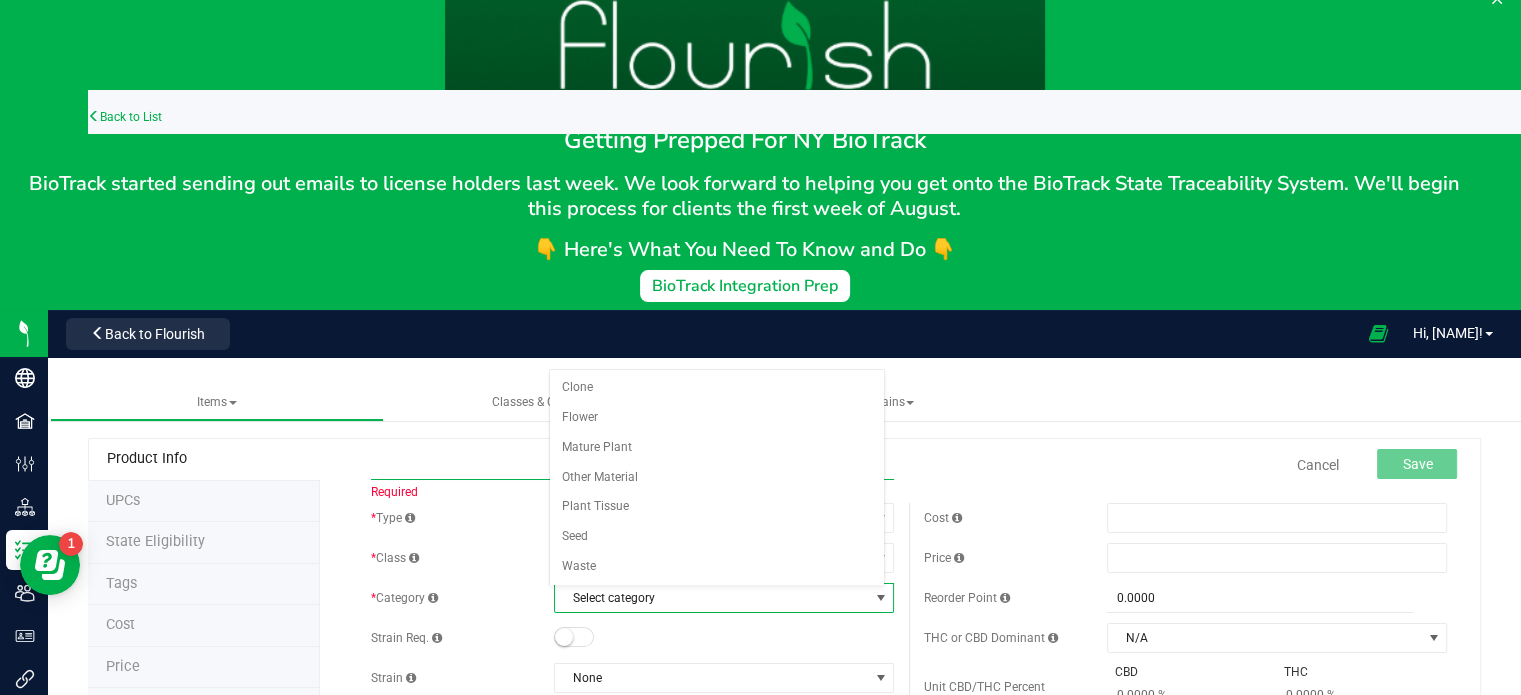 click at bounding box center [632, 465] 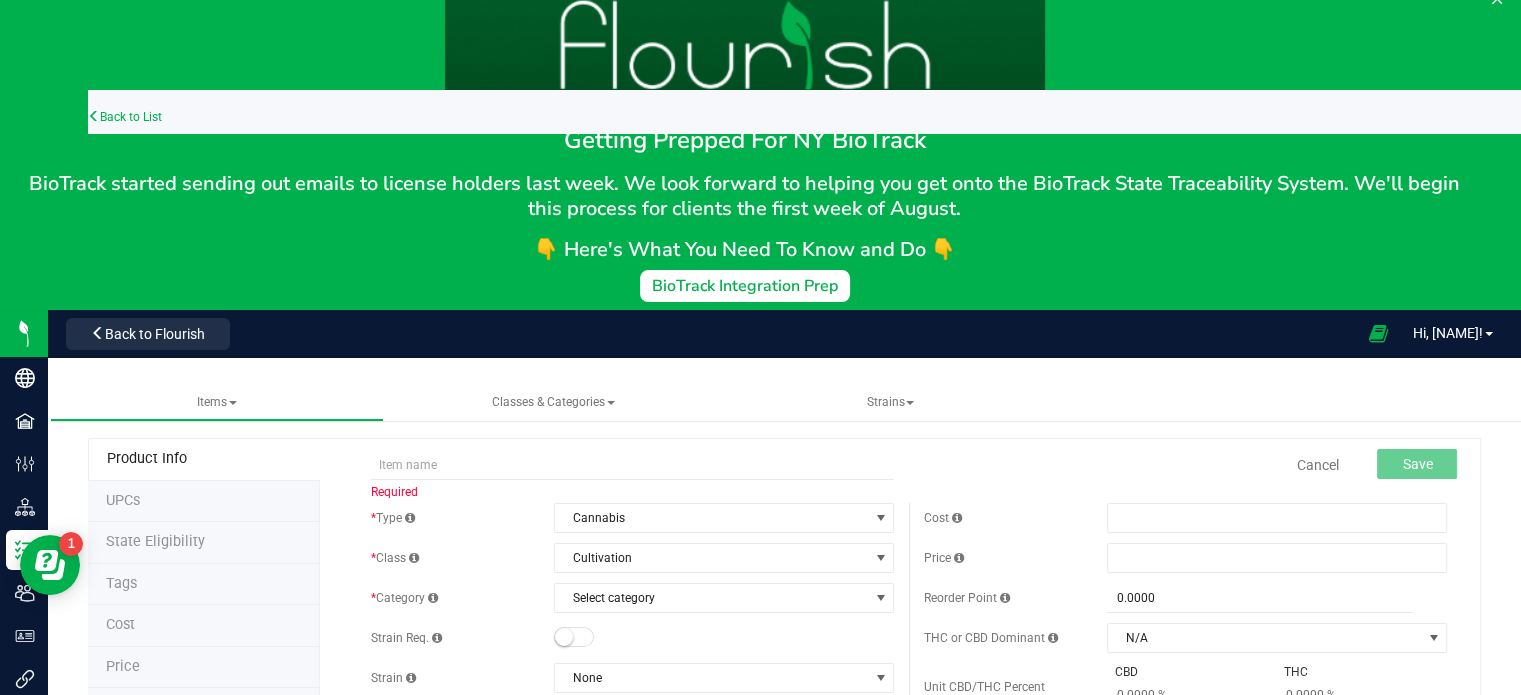 click on "*
Type
Cannabis Select type Cannabis Non-Inventory Raw Materials Supplies
*
Class
Cultivation Select item class Cultivation End Products Intermediate Products Lot Products
*
Category
Clone" at bounding box center (632, 803) 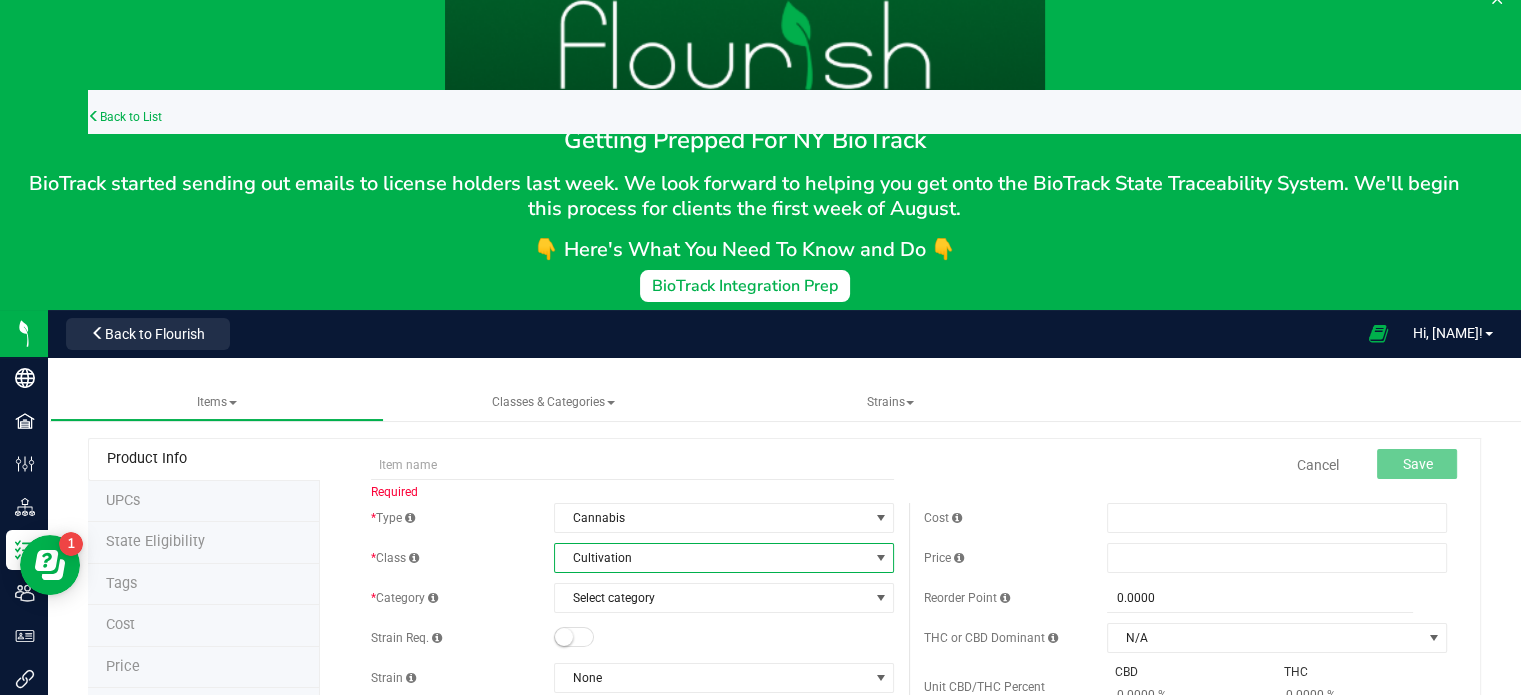 click on "Cultivation" at bounding box center (711, 558) 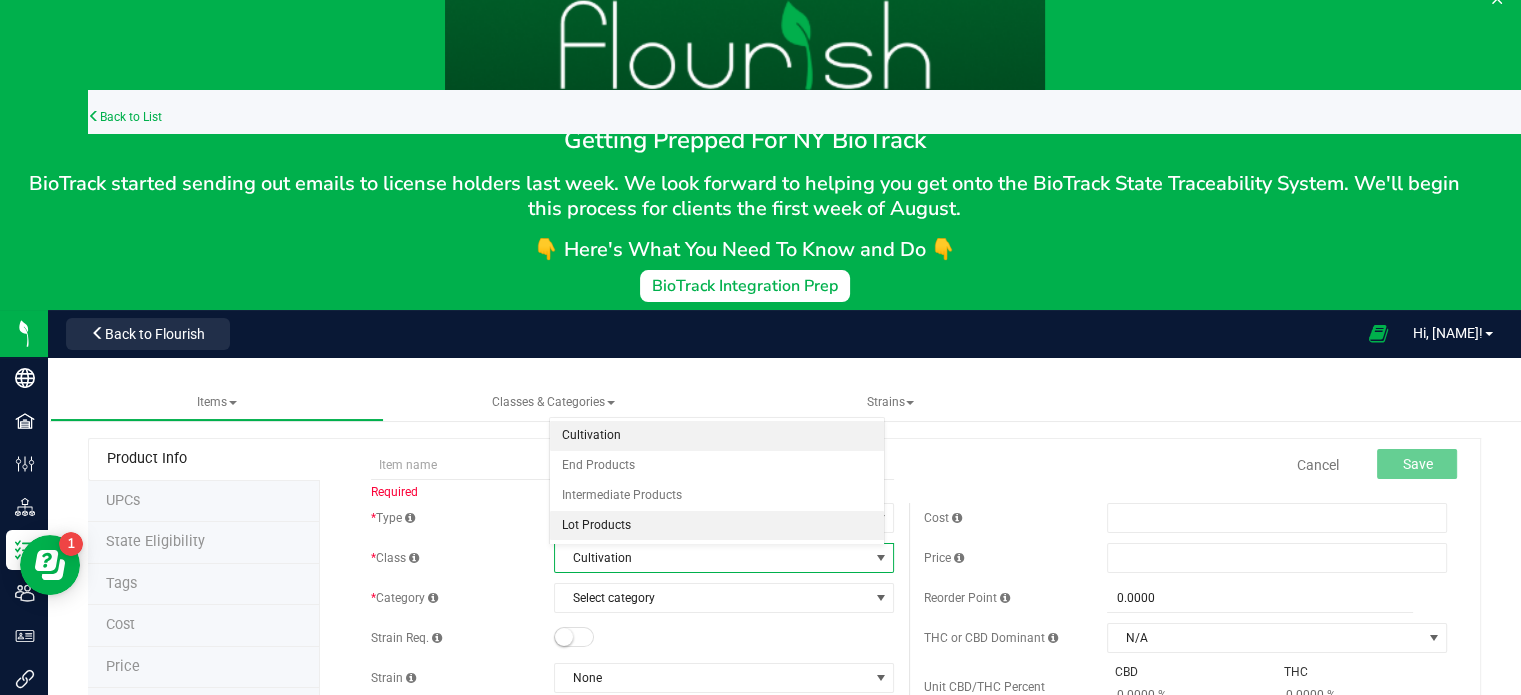 click on "Lot Products" at bounding box center [717, 526] 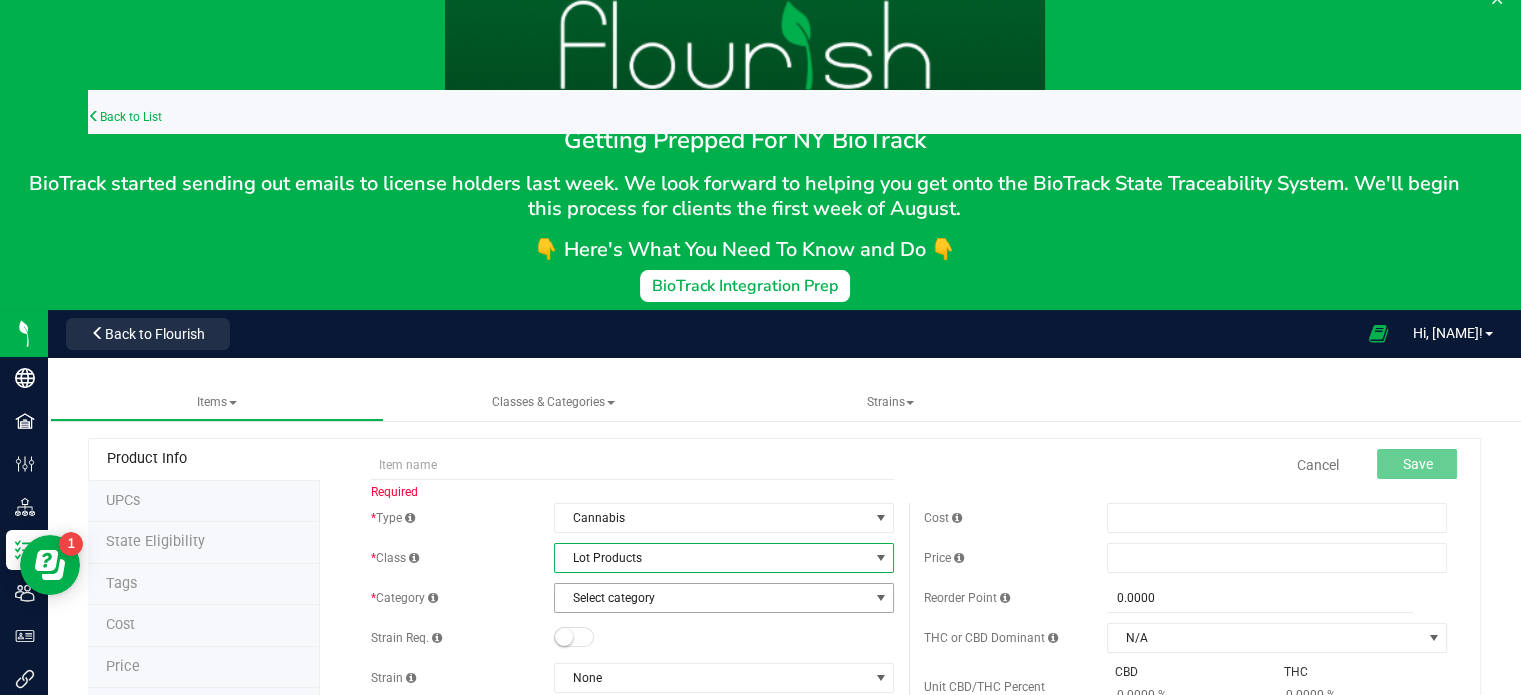 click on "Select category" at bounding box center (711, 598) 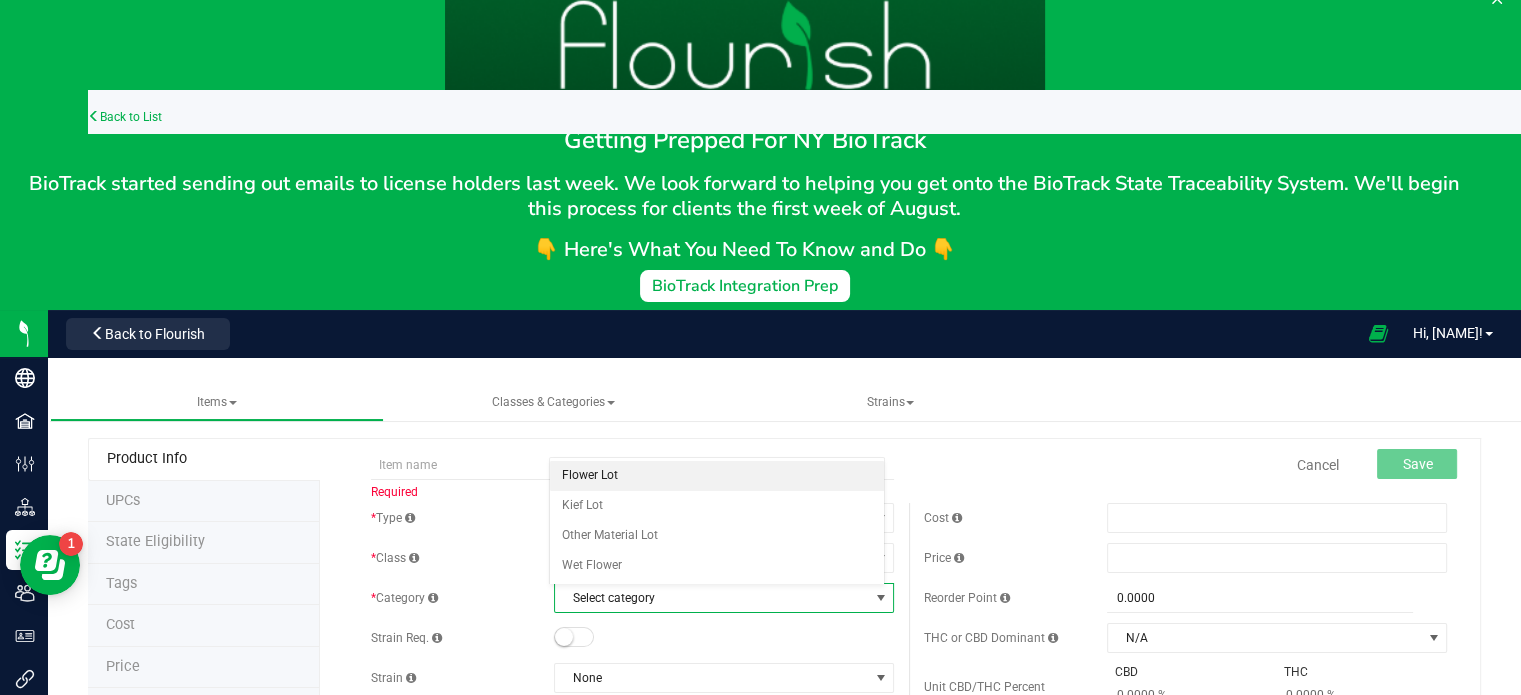 click on "Flower Lot" at bounding box center [717, 476] 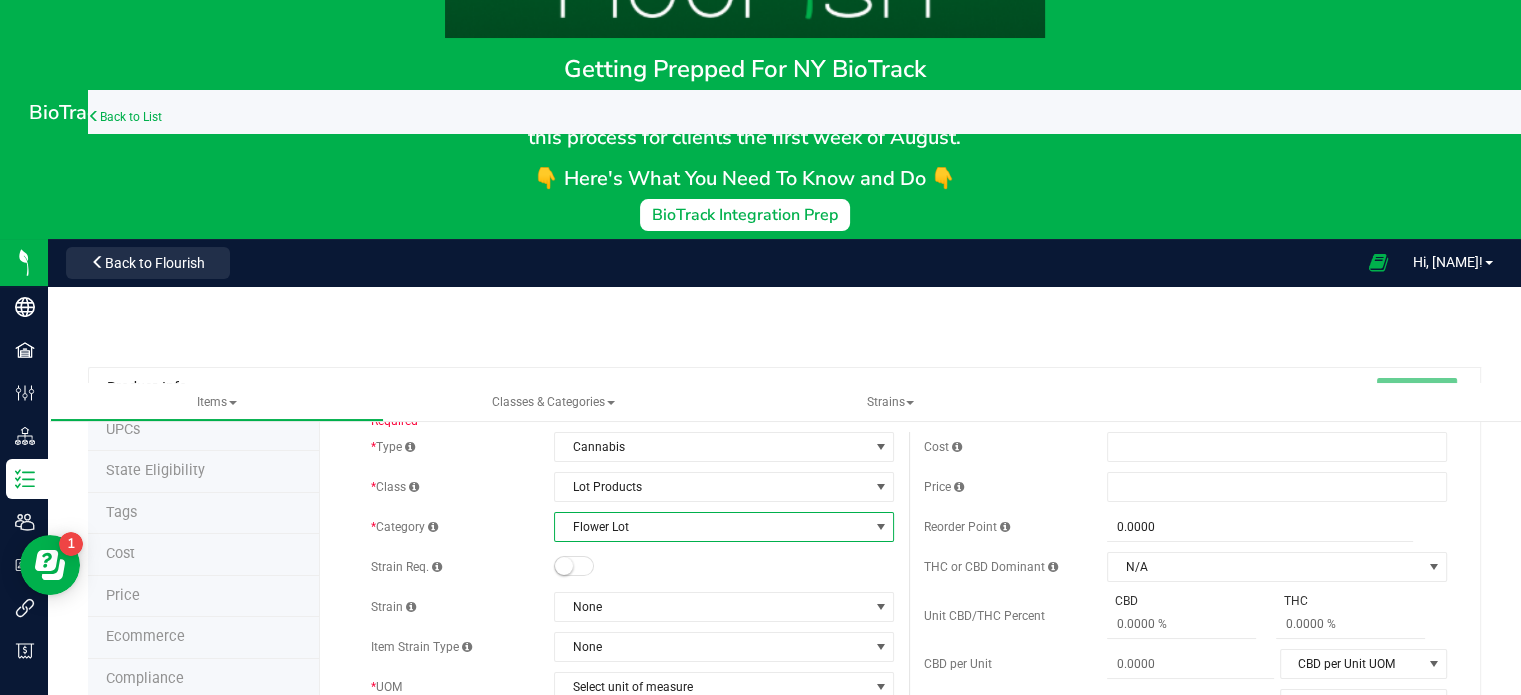 scroll, scrollTop: 94, scrollLeft: 0, axis: vertical 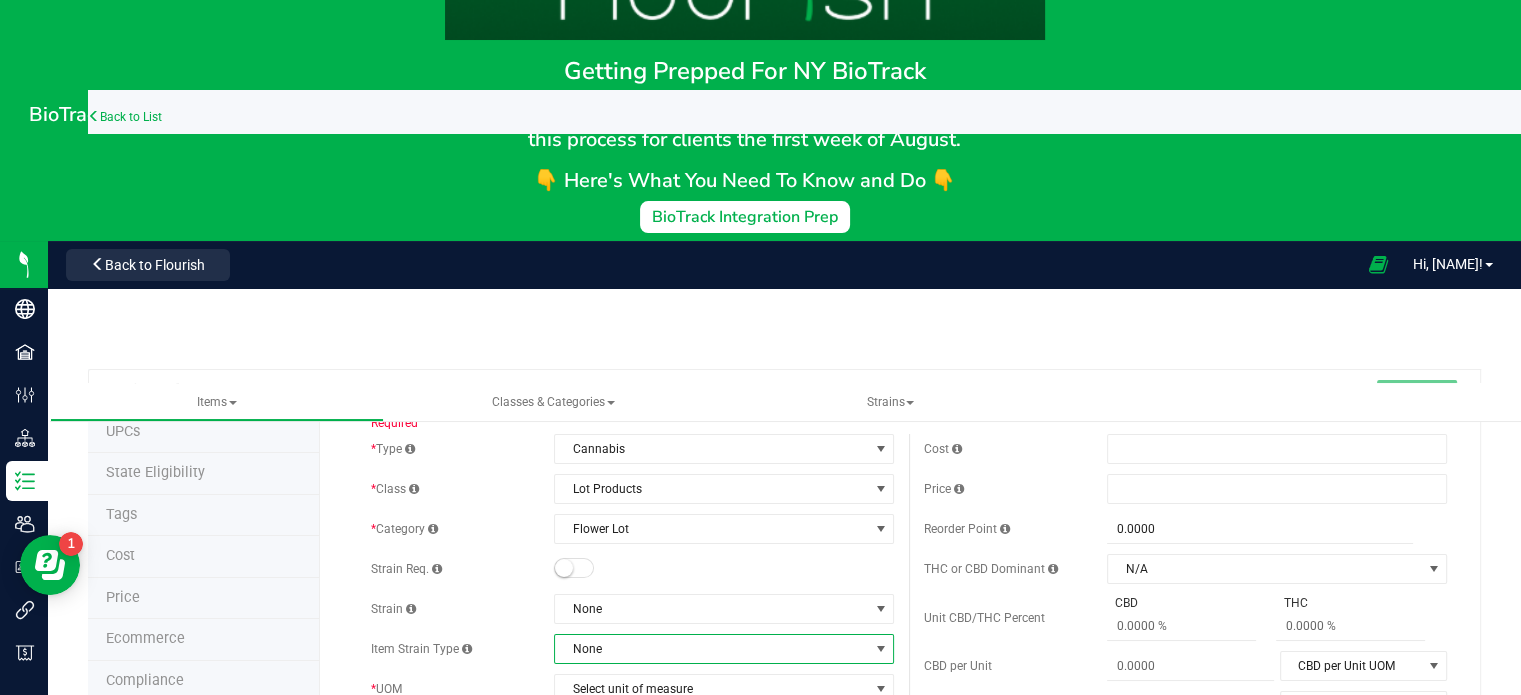click on "None" at bounding box center (711, 649) 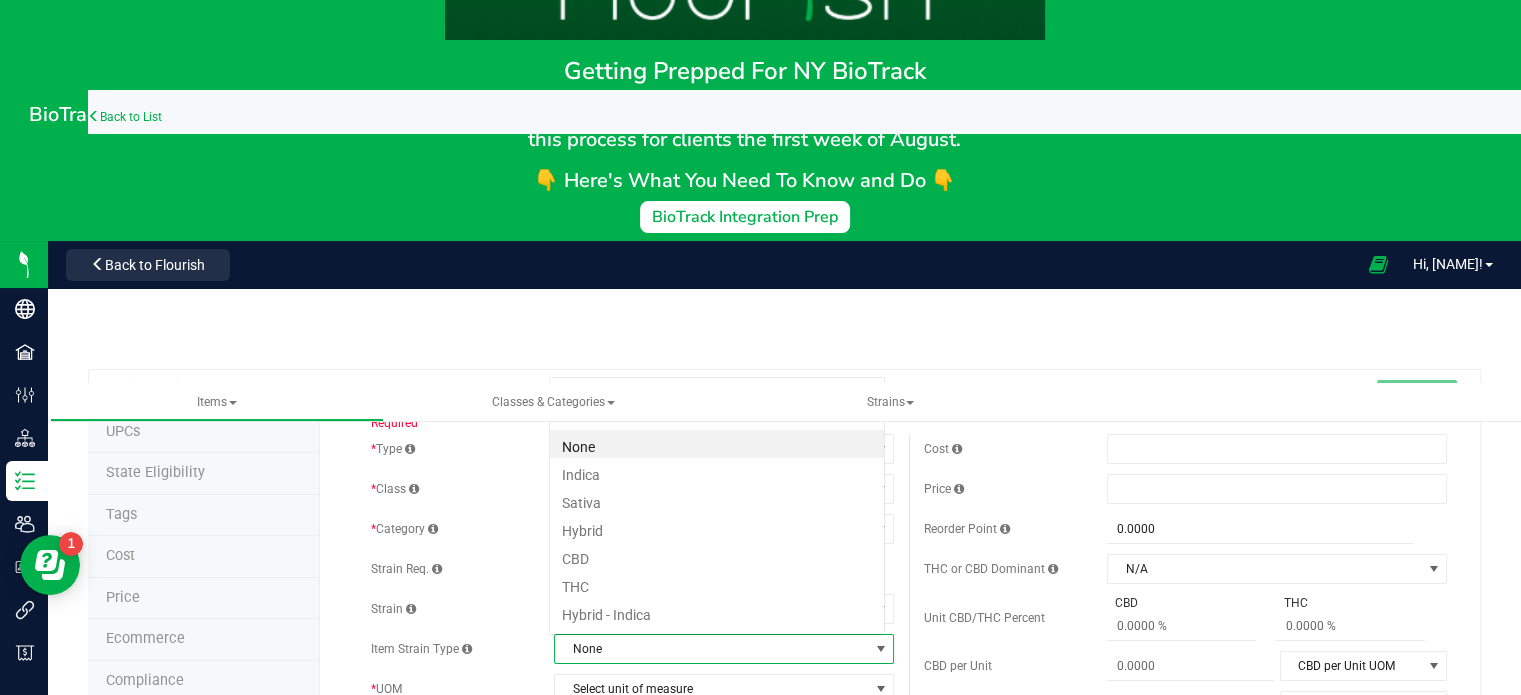 scroll, scrollTop: 0, scrollLeft: 0, axis: both 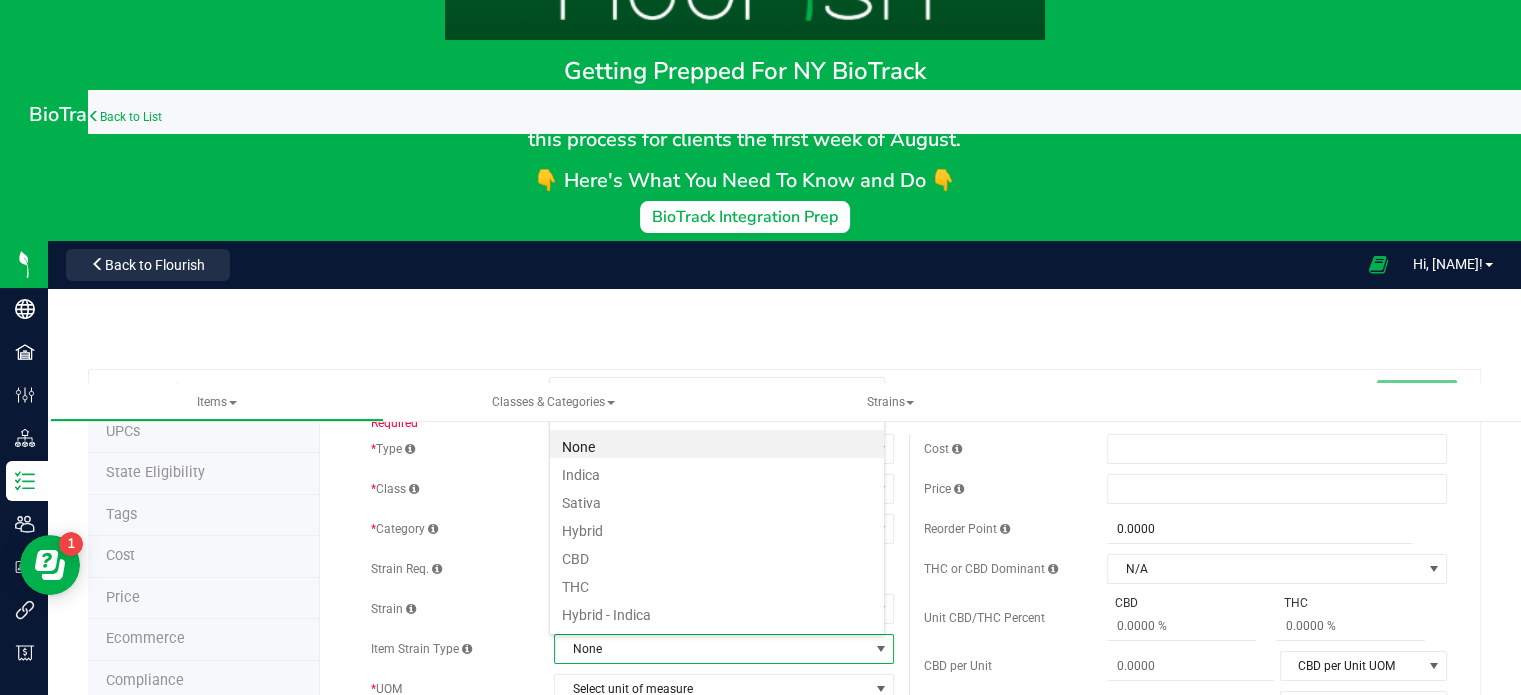 click on "None" at bounding box center (711, 649) 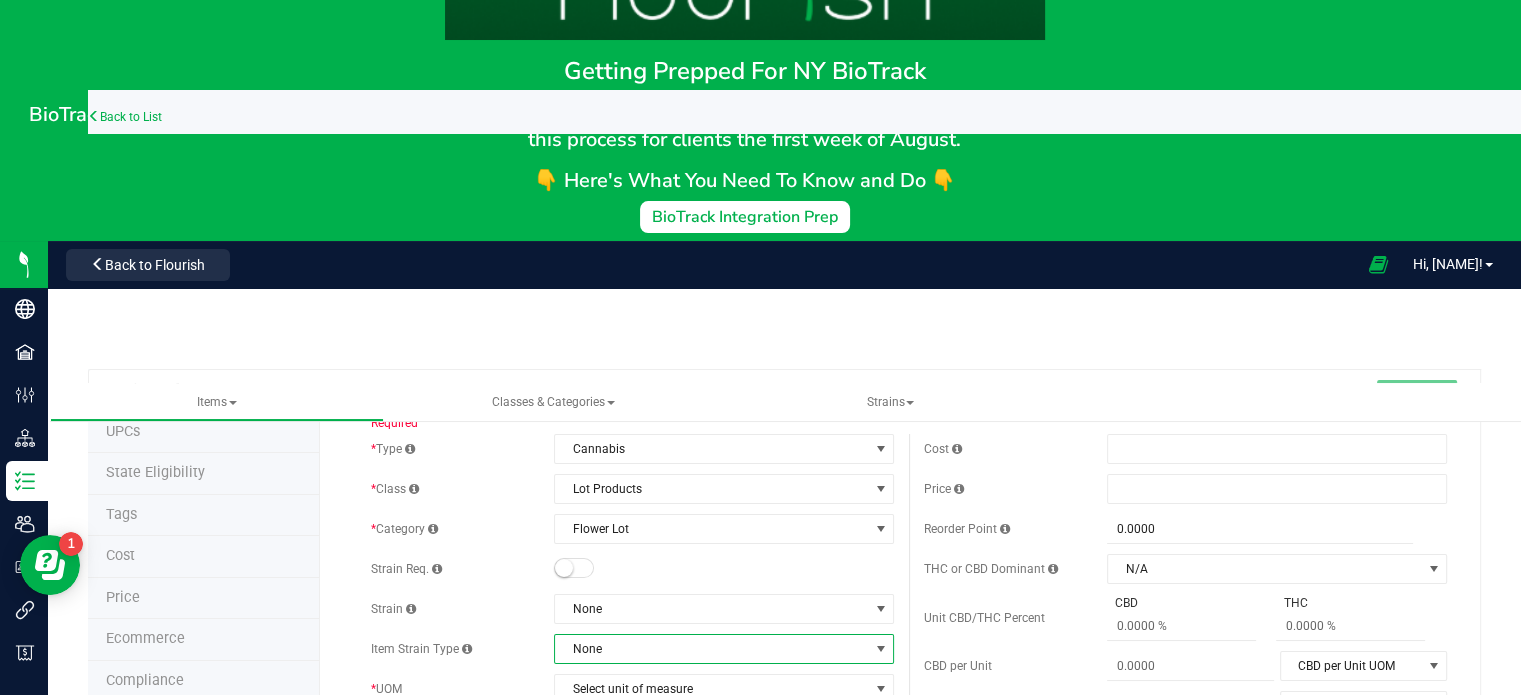 click on "None" at bounding box center [711, 649] 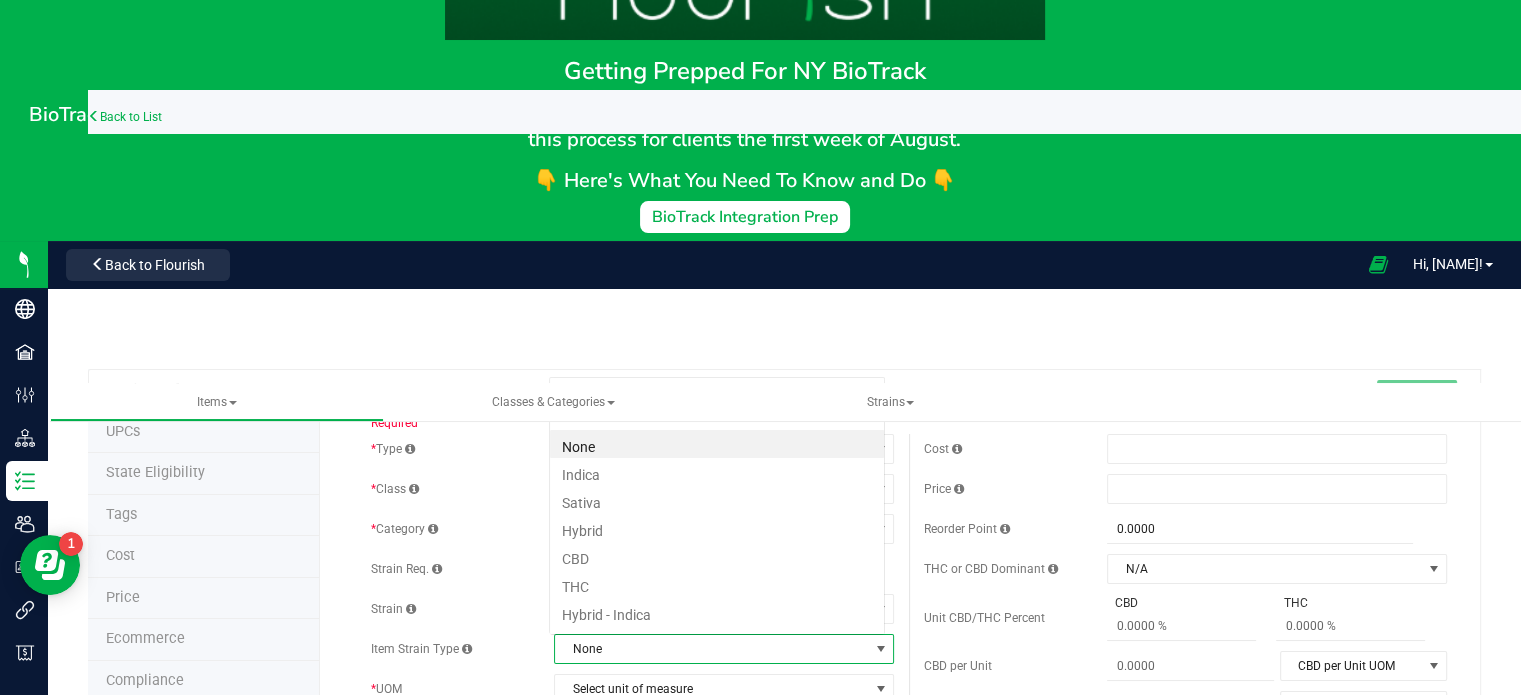 scroll, scrollTop: 0, scrollLeft: 0, axis: both 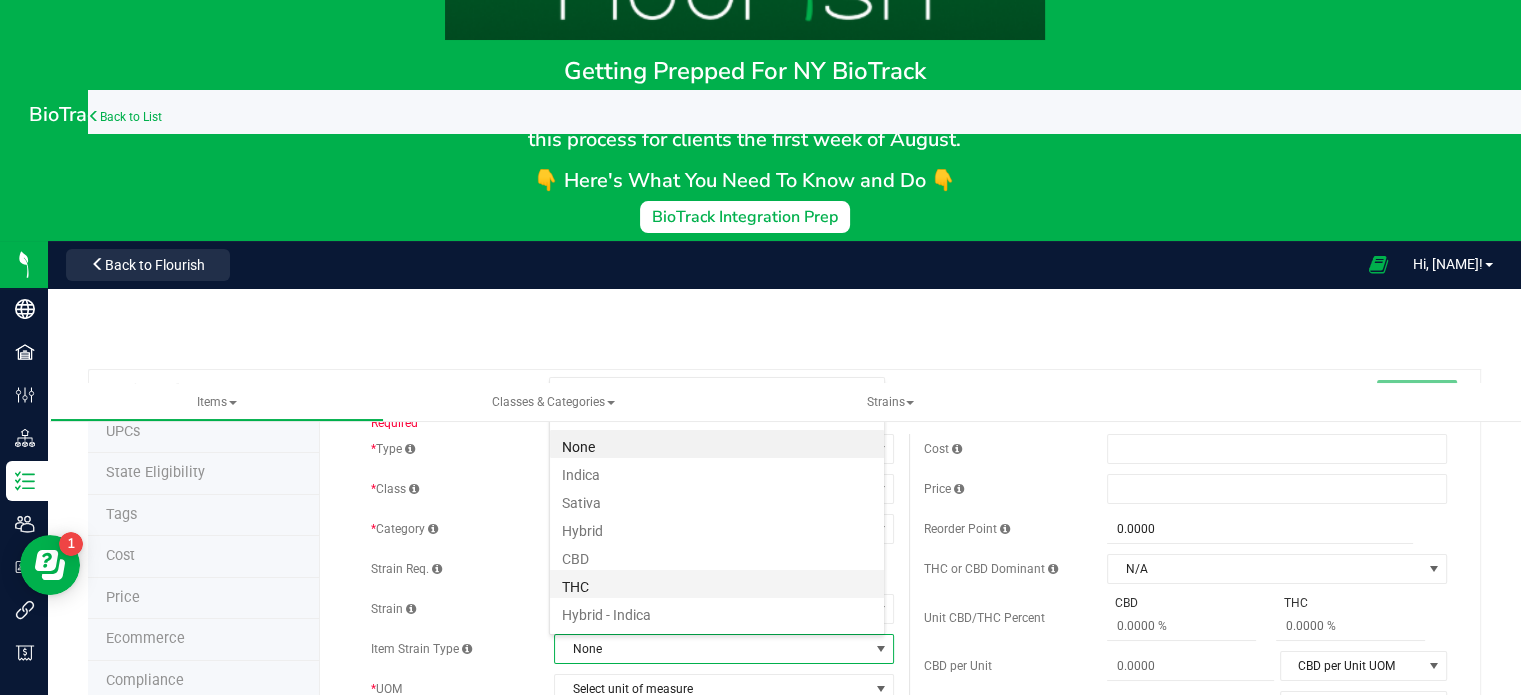click on "THC" at bounding box center (717, 584) 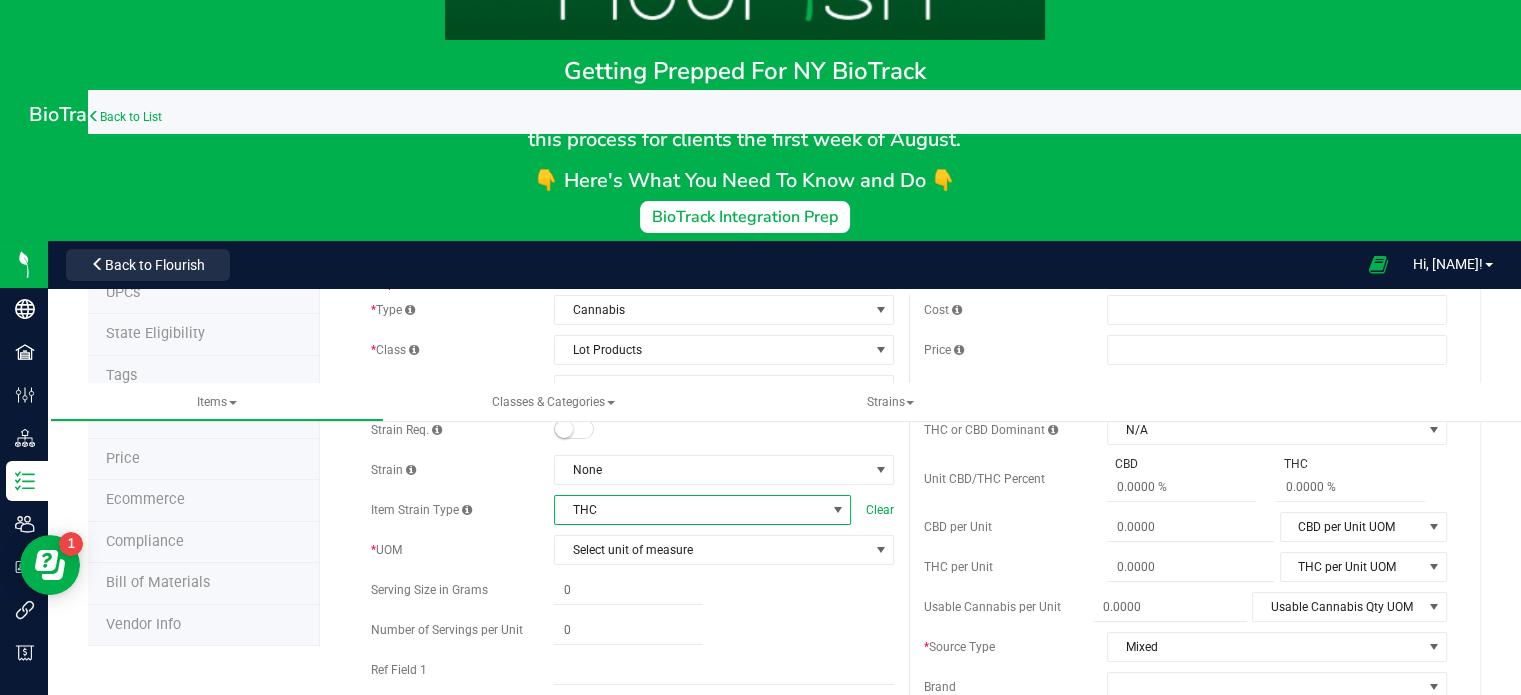 scroll, scrollTop: 119, scrollLeft: 0, axis: vertical 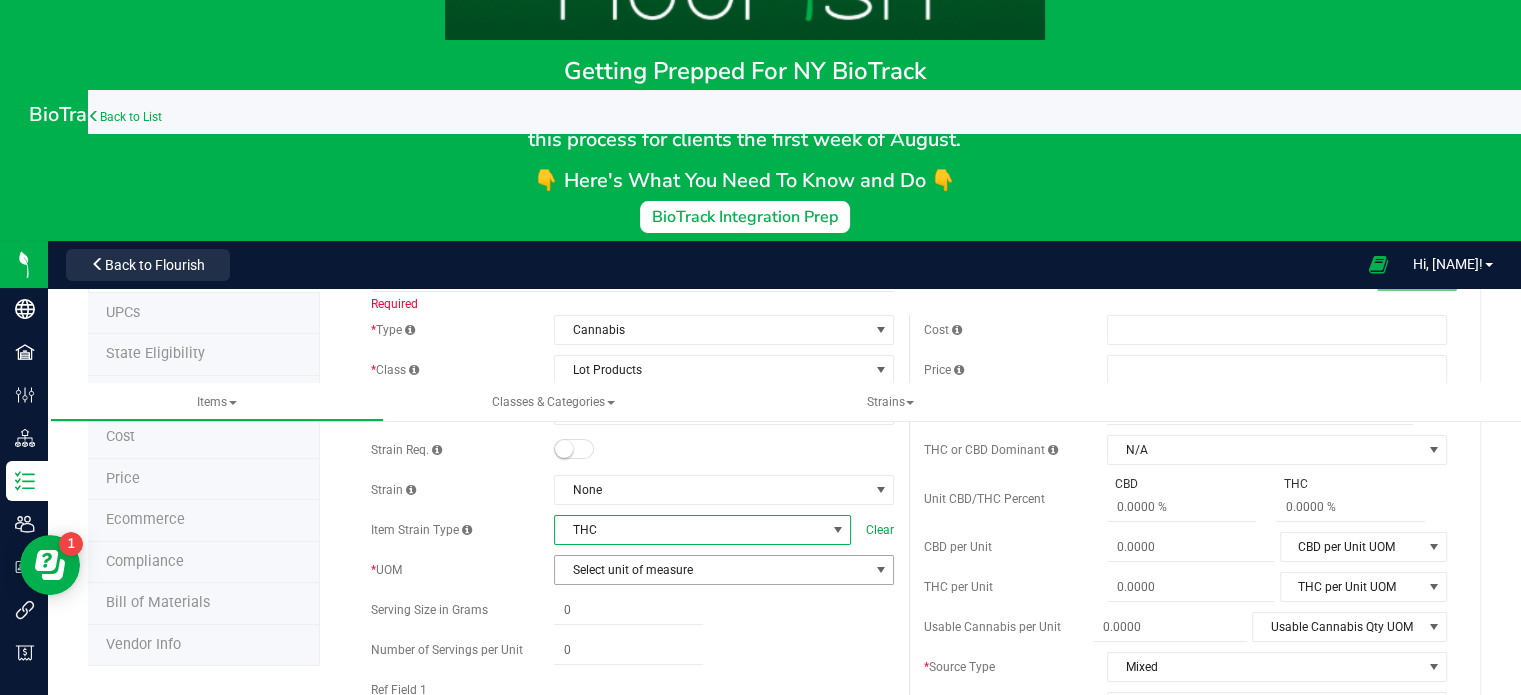 click on "Select unit of measure" at bounding box center (711, 570) 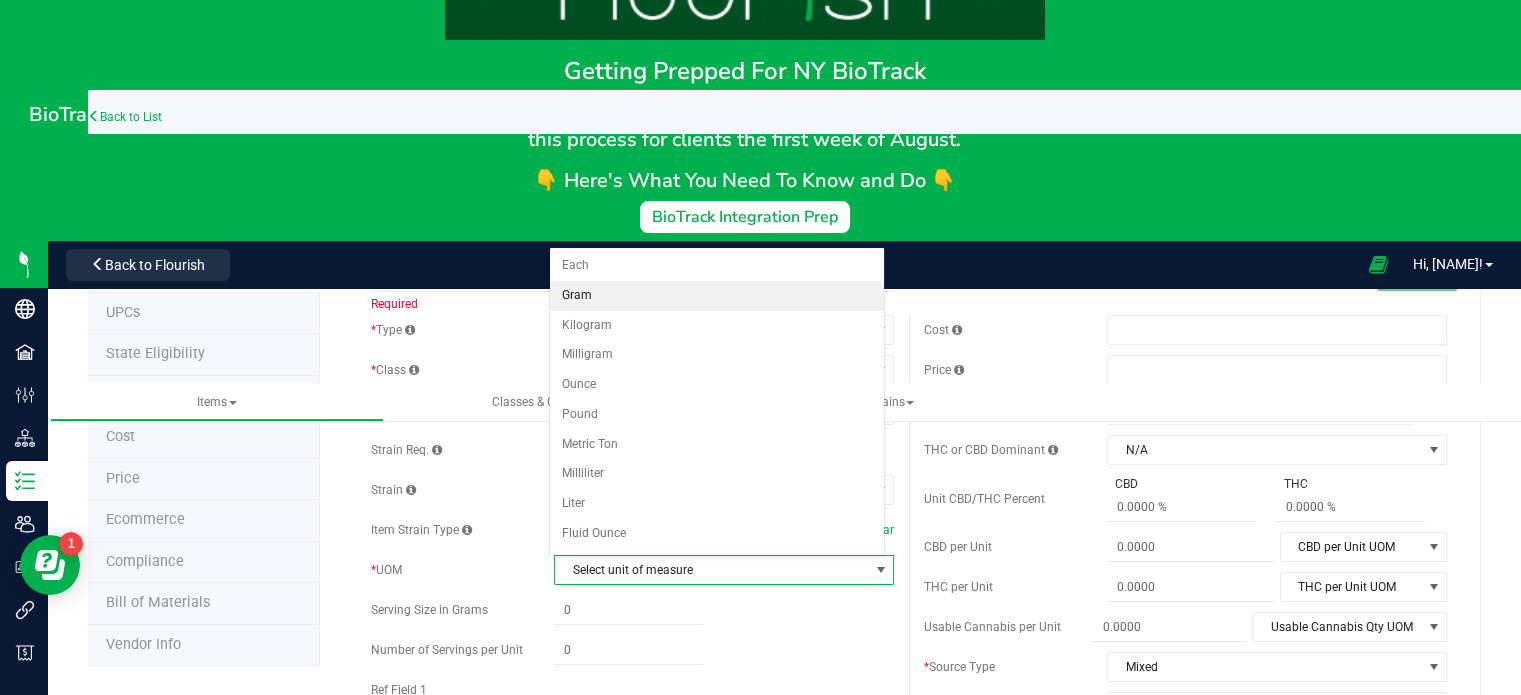 click on "Gram" at bounding box center [717, 296] 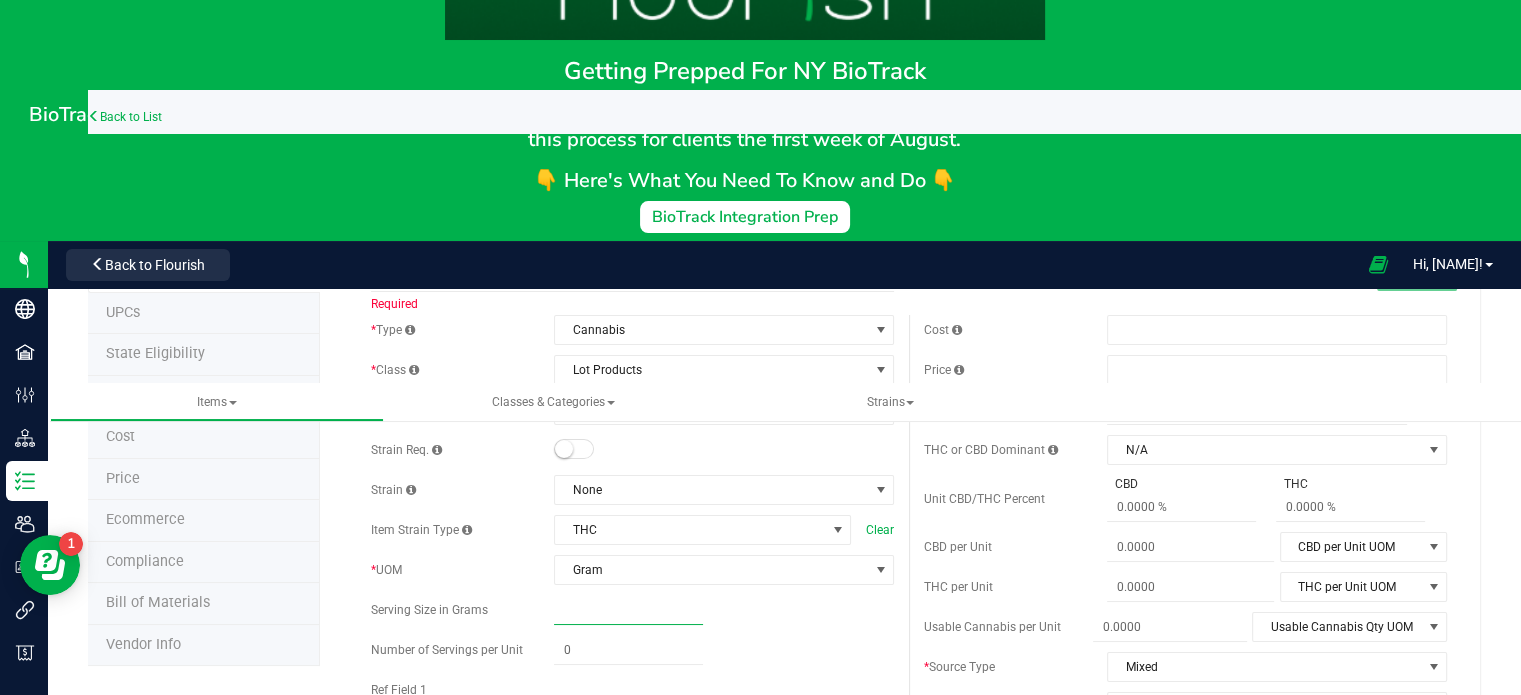 click at bounding box center (628, 610) 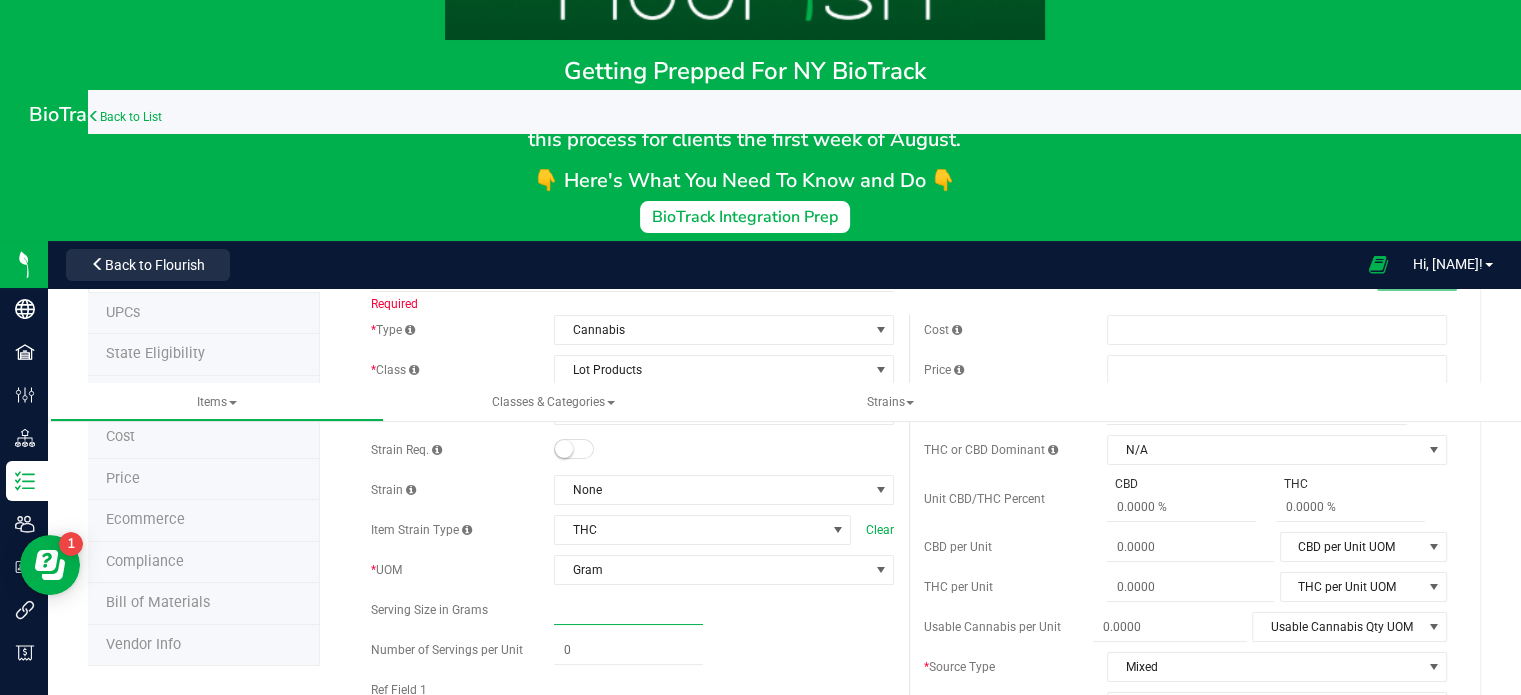 type on "1" 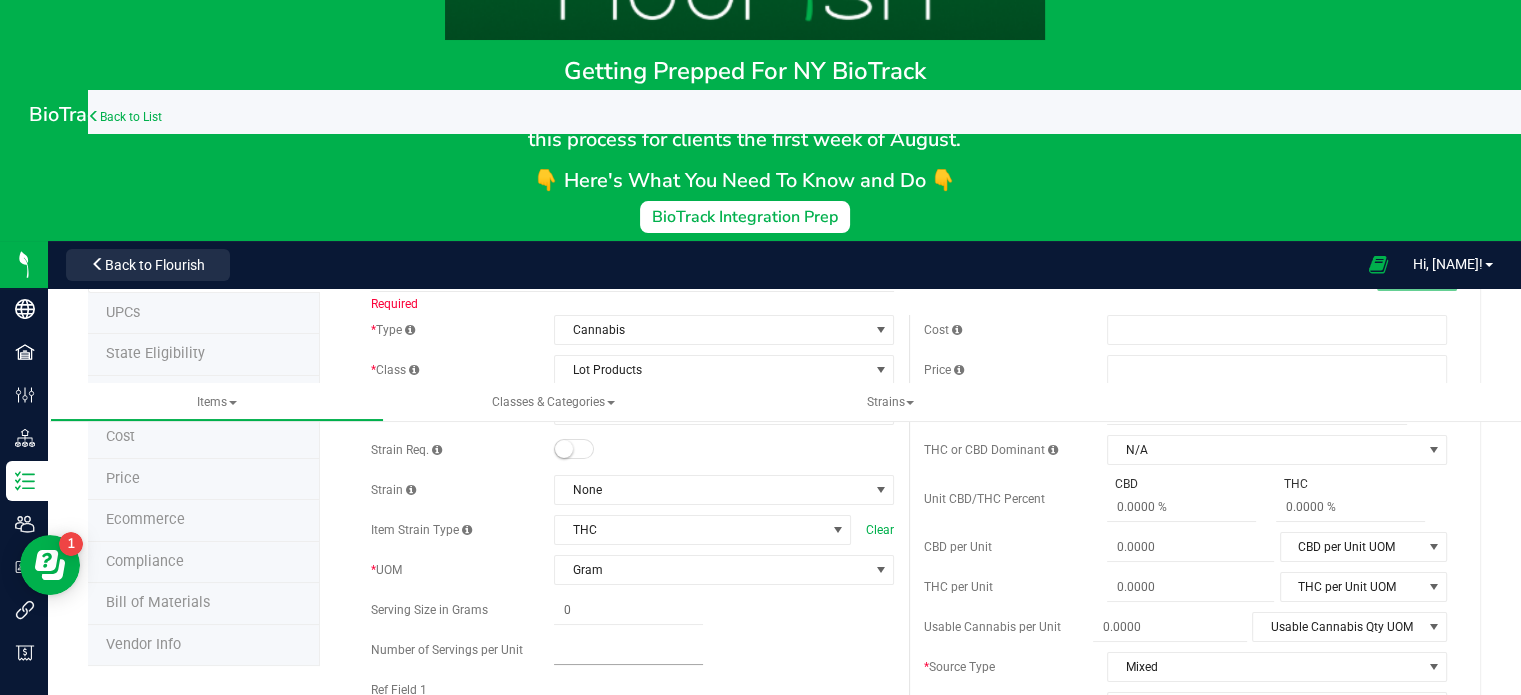 type on "1.0000" 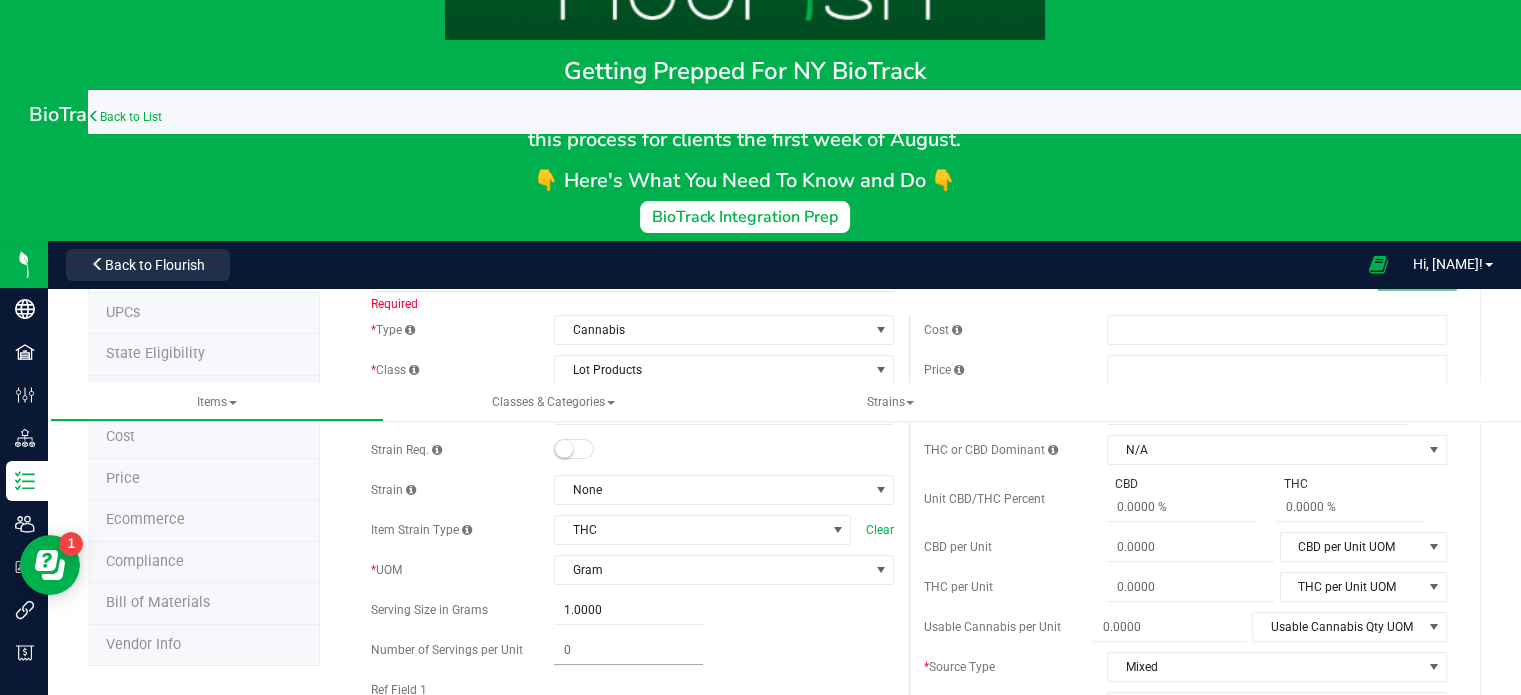click at bounding box center (628, 650) 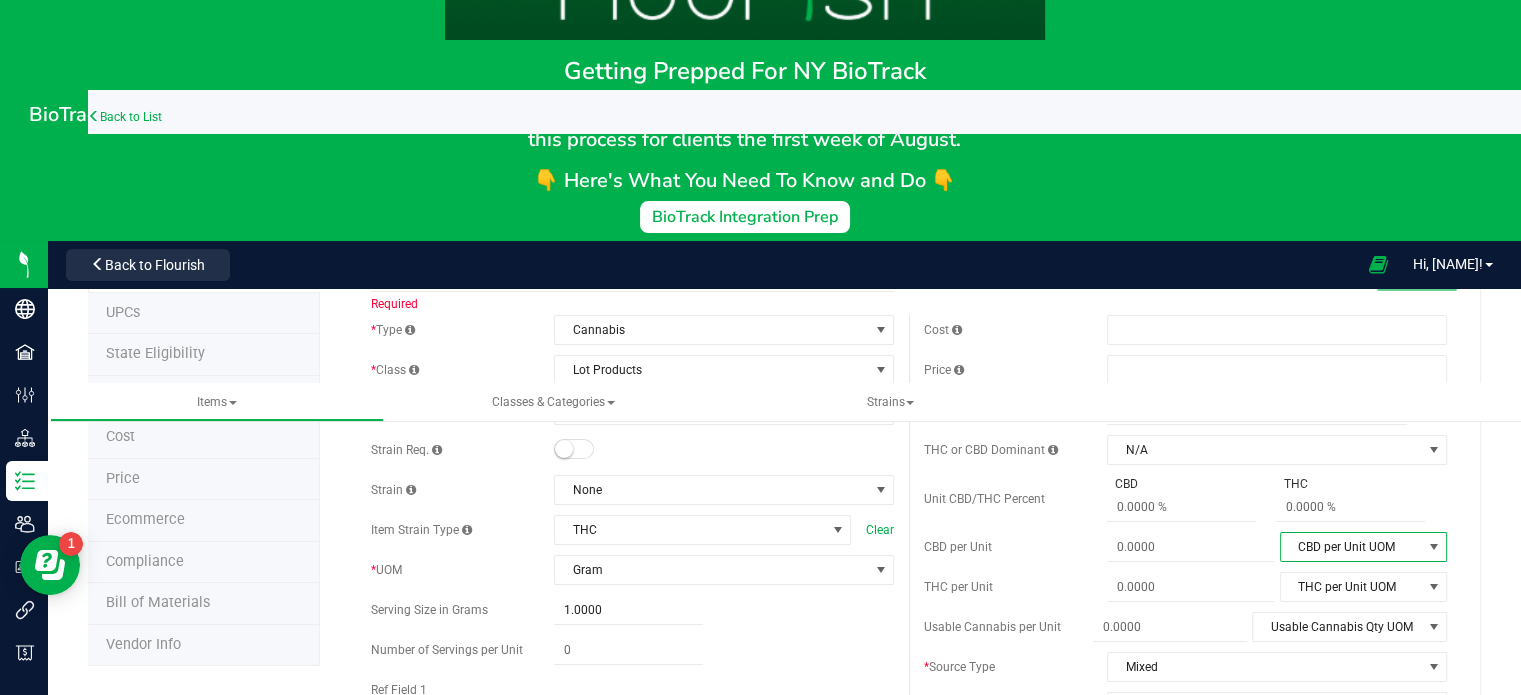 click on "CBD per Unit UOM" at bounding box center (1351, 547) 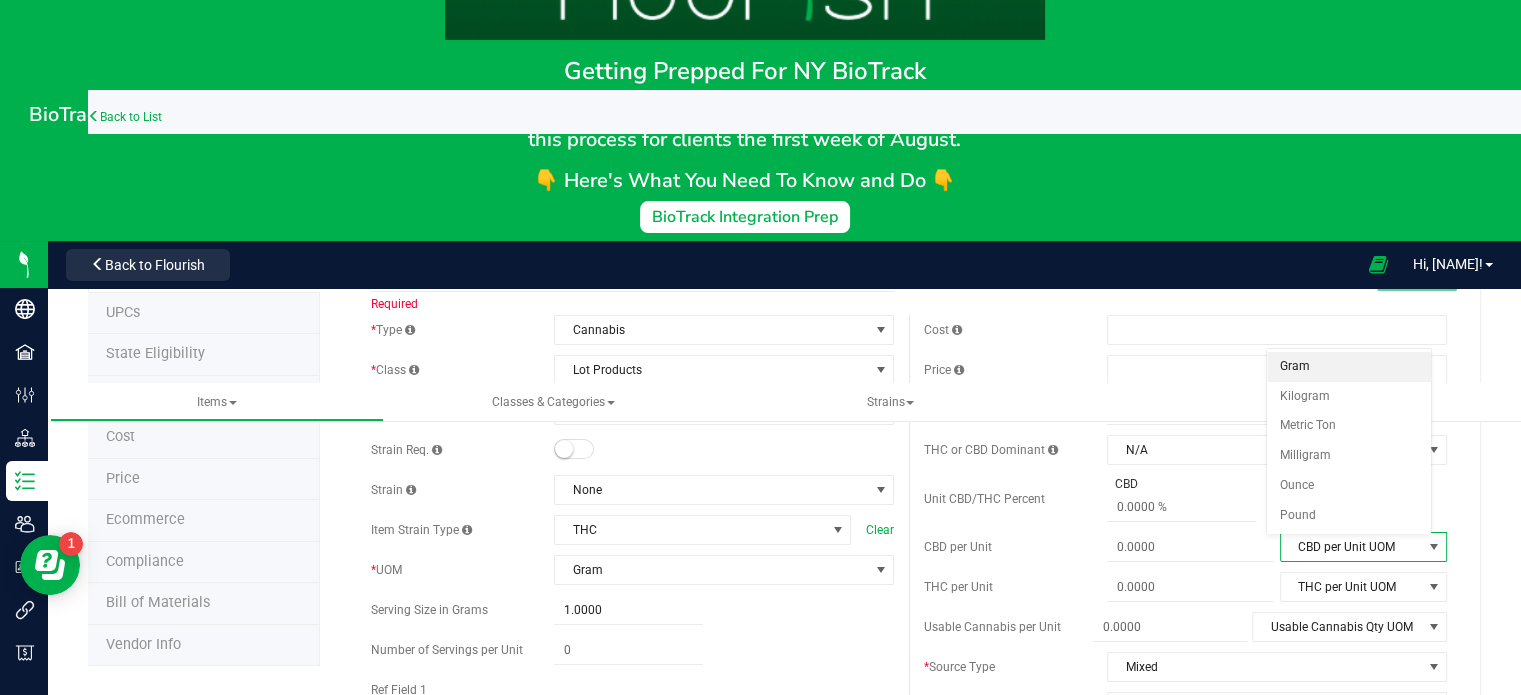 click on "Gram" at bounding box center [1348, 367] 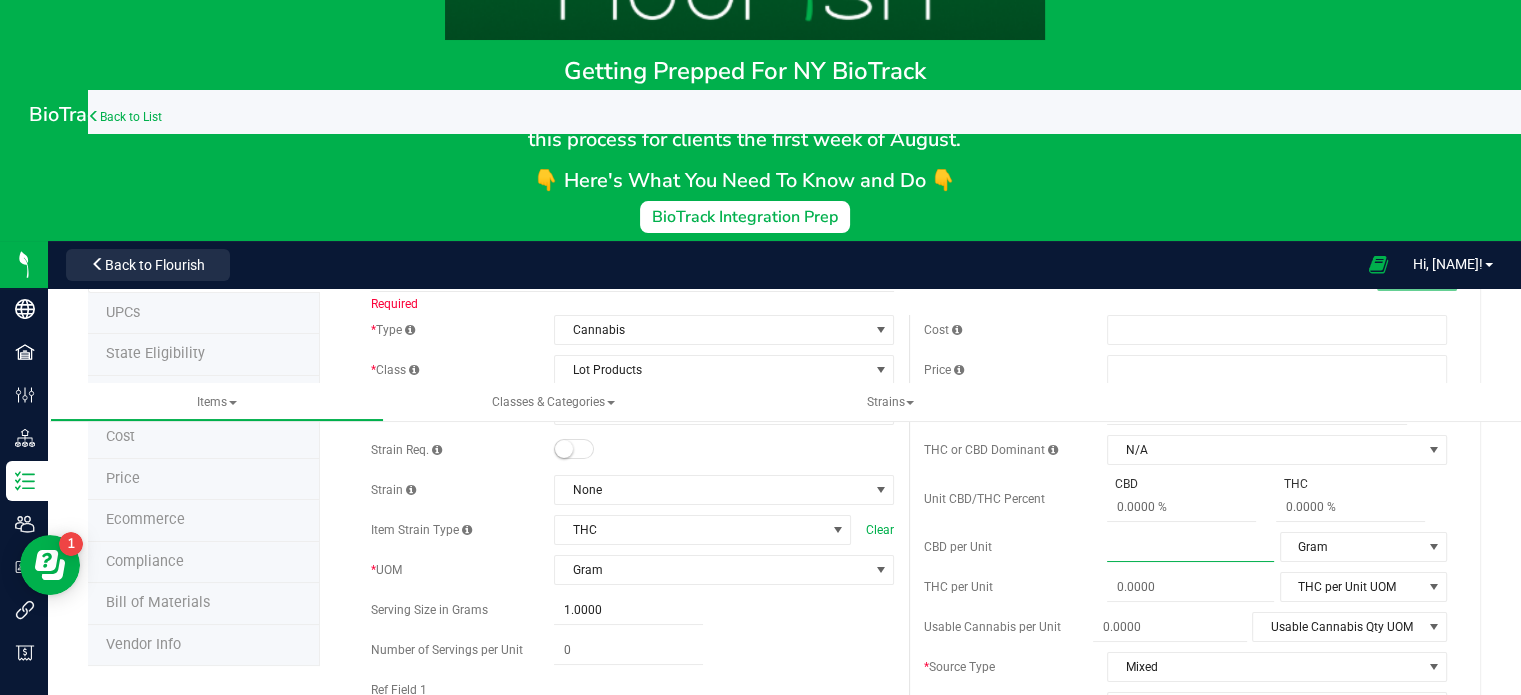 click at bounding box center (1190, 547) 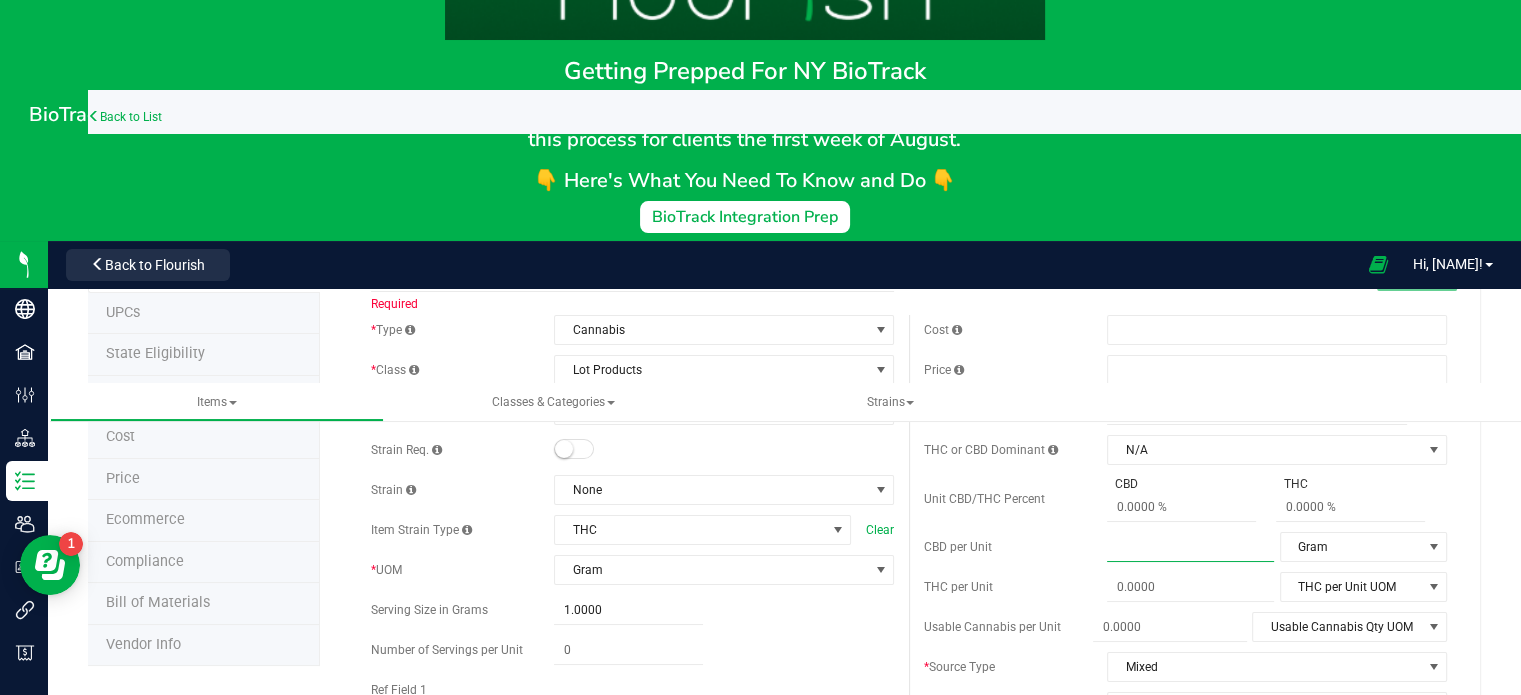 type on "1" 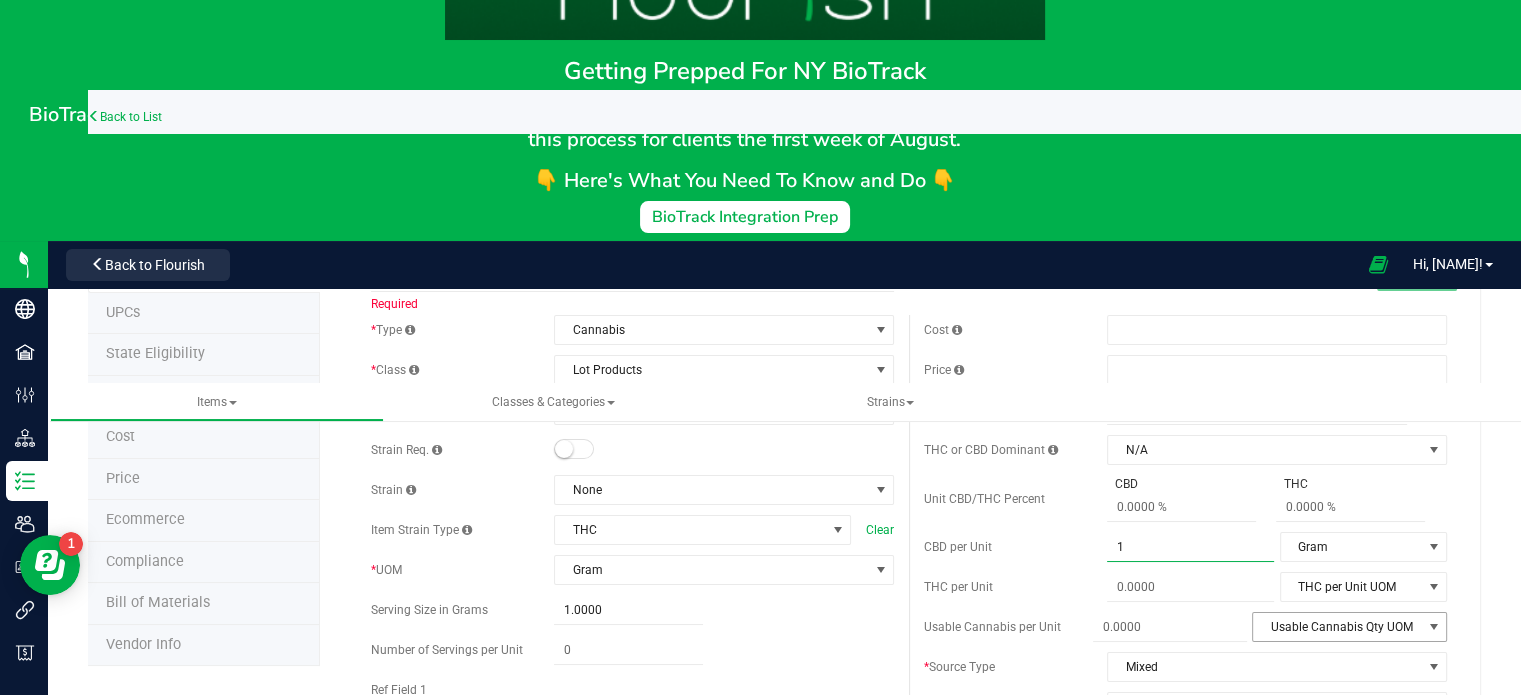 type on "1.0000" 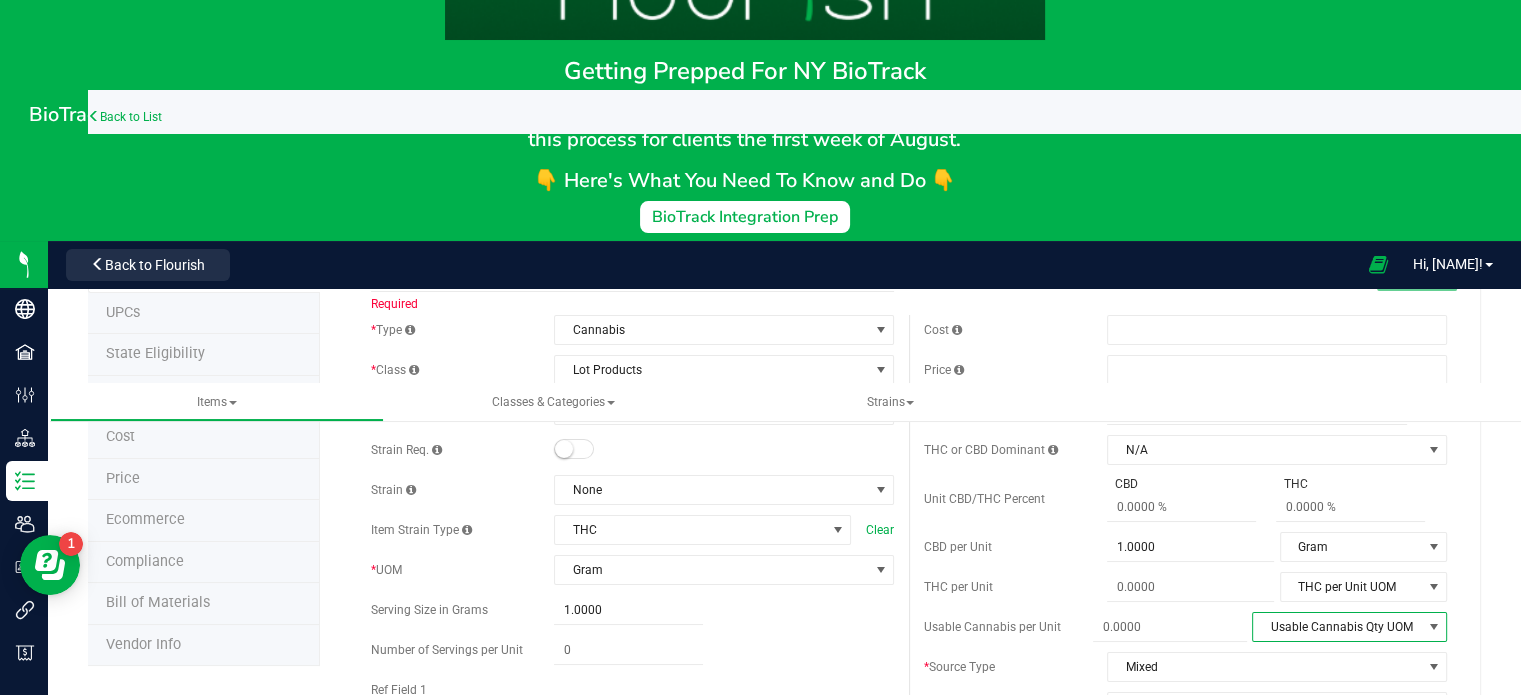 click on "Usable Cannabis Qty UOM" at bounding box center [1337, 627] 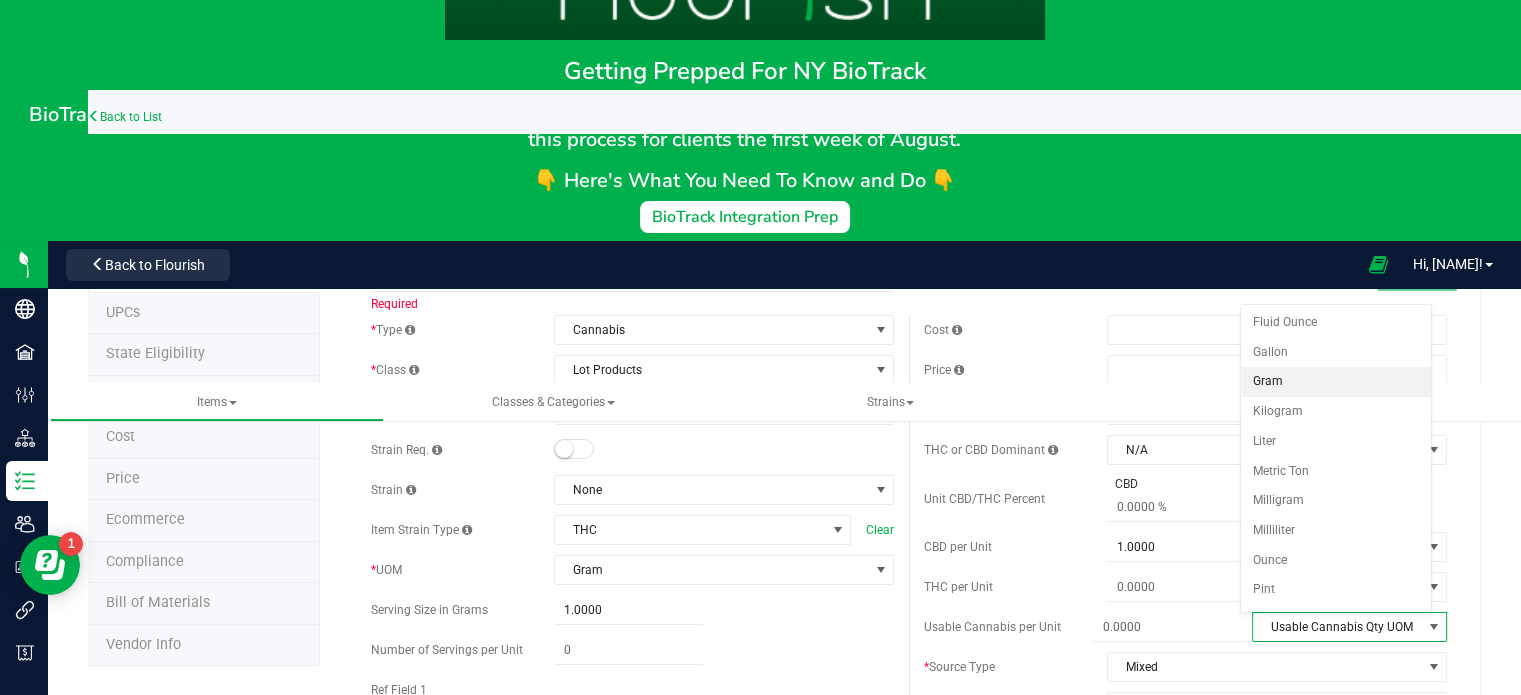 click on "Gram" at bounding box center [1336, 382] 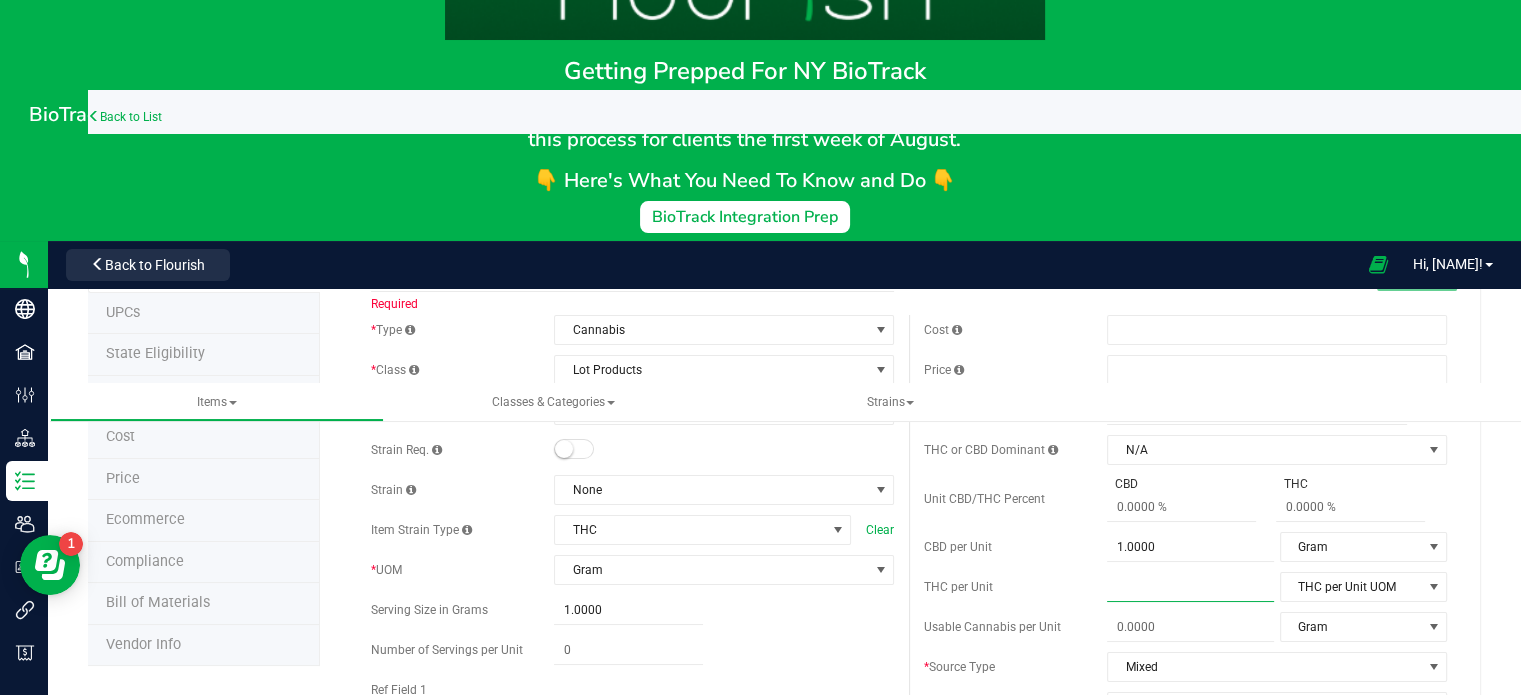 click at bounding box center (1190, 587) 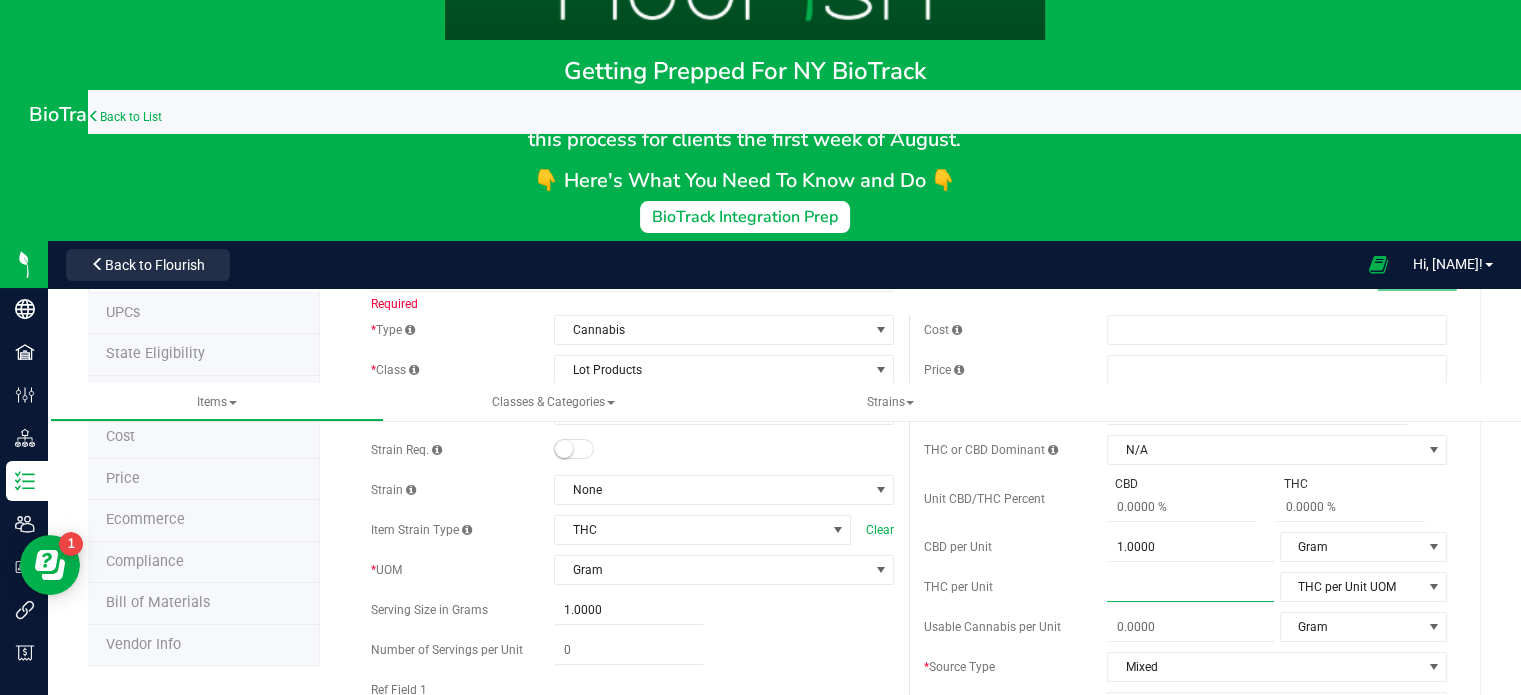 type on "1" 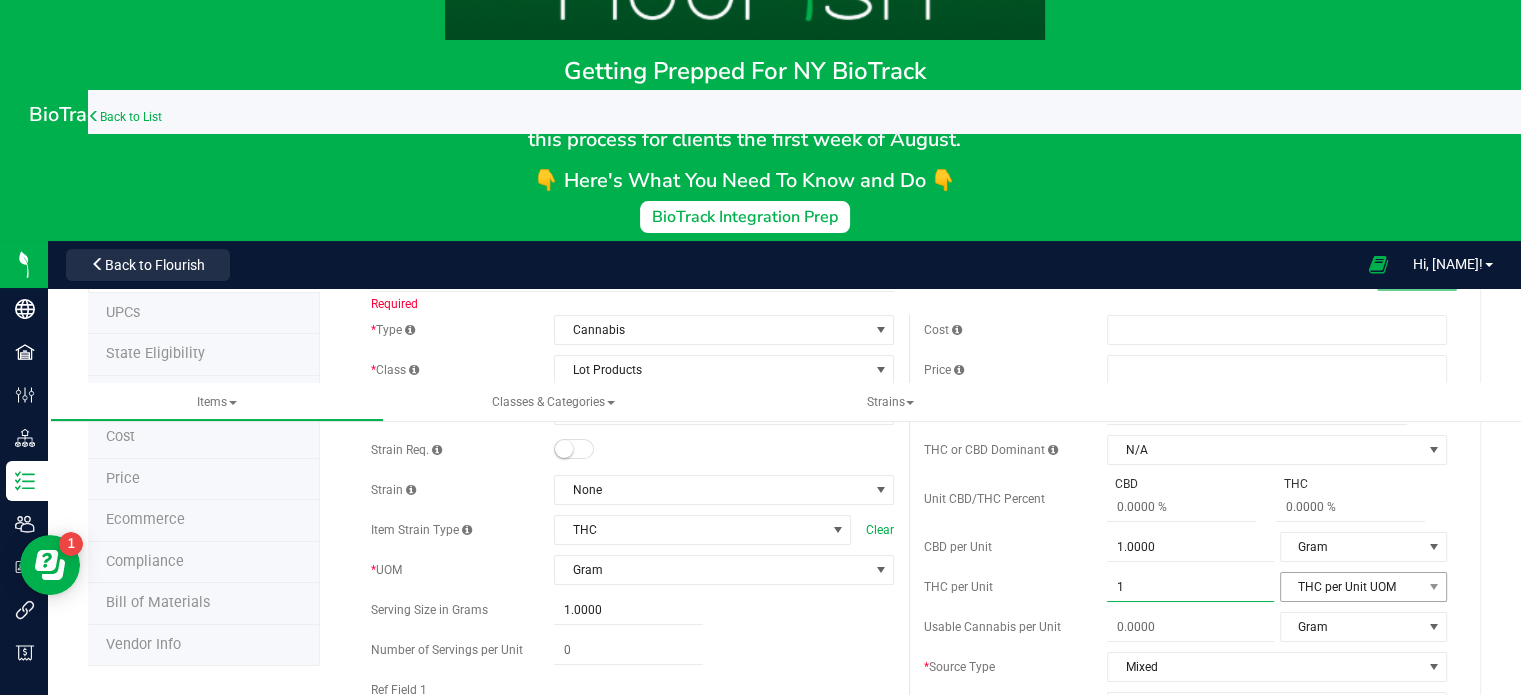 type on "1.0000" 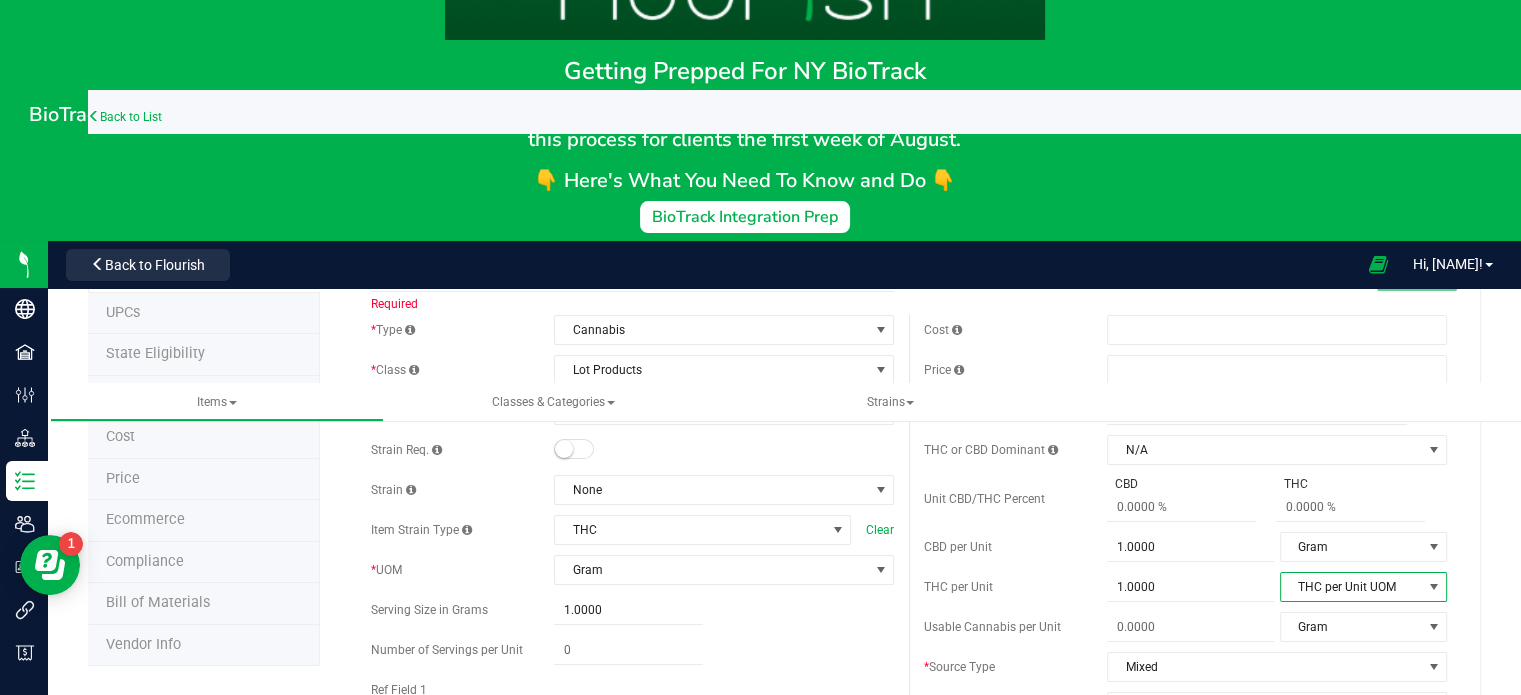 click on "THC per Unit UOM" at bounding box center [1351, 587] 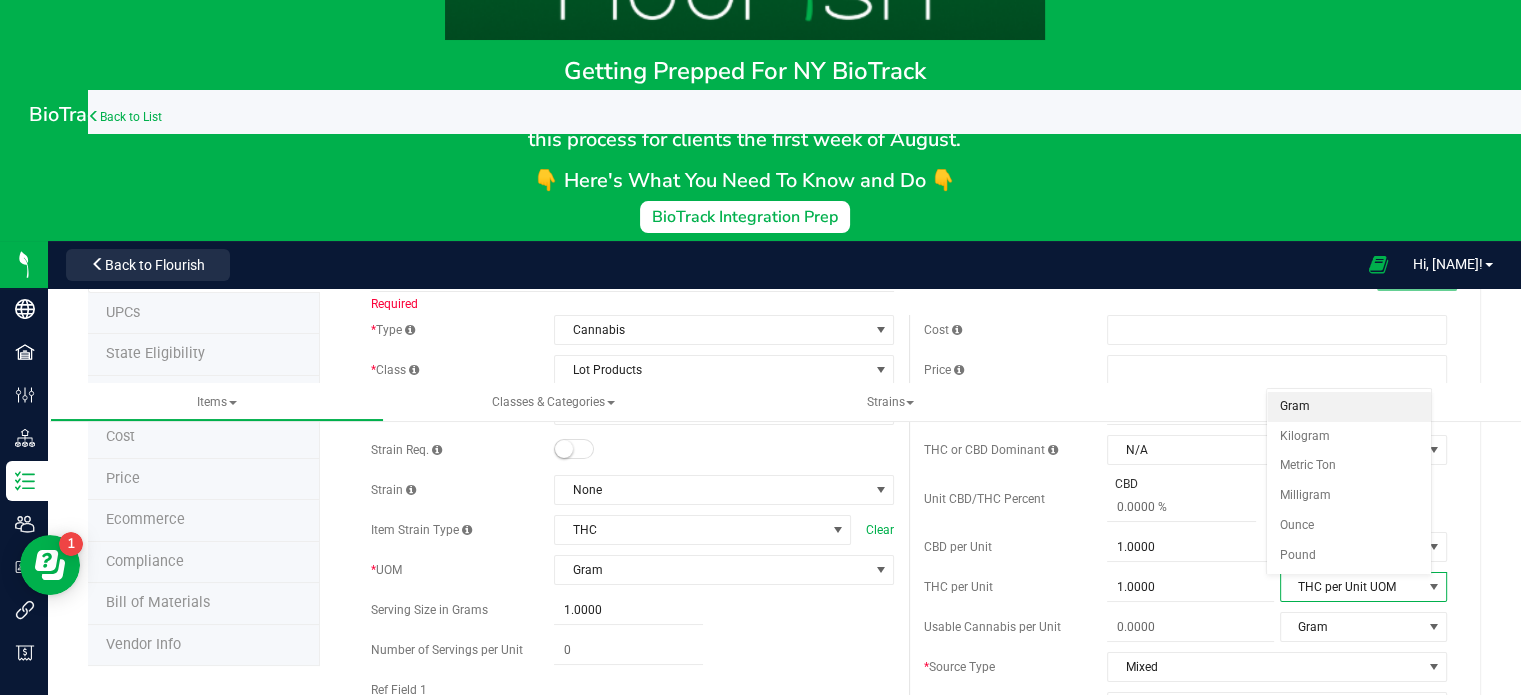 click on "Gram" at bounding box center (1348, 407) 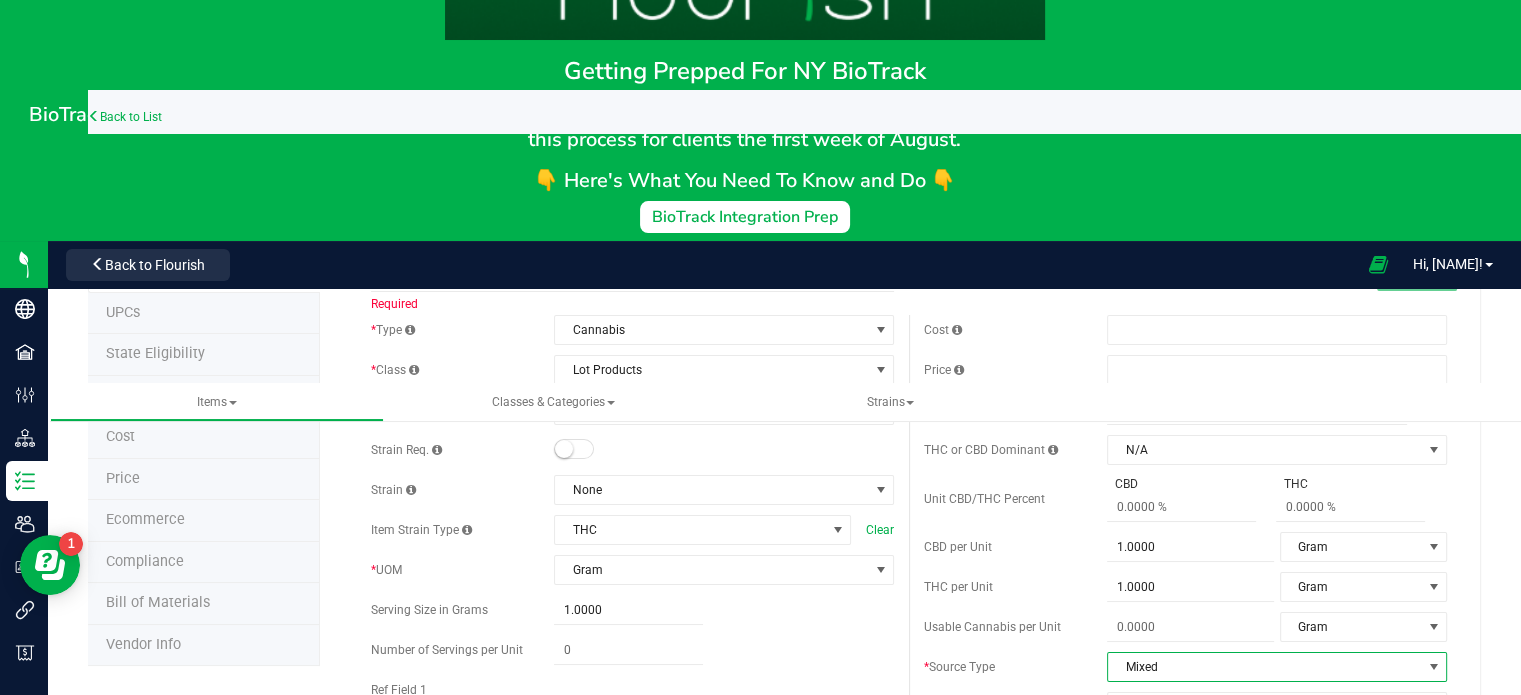 click on "Mixed" at bounding box center (1264, 667) 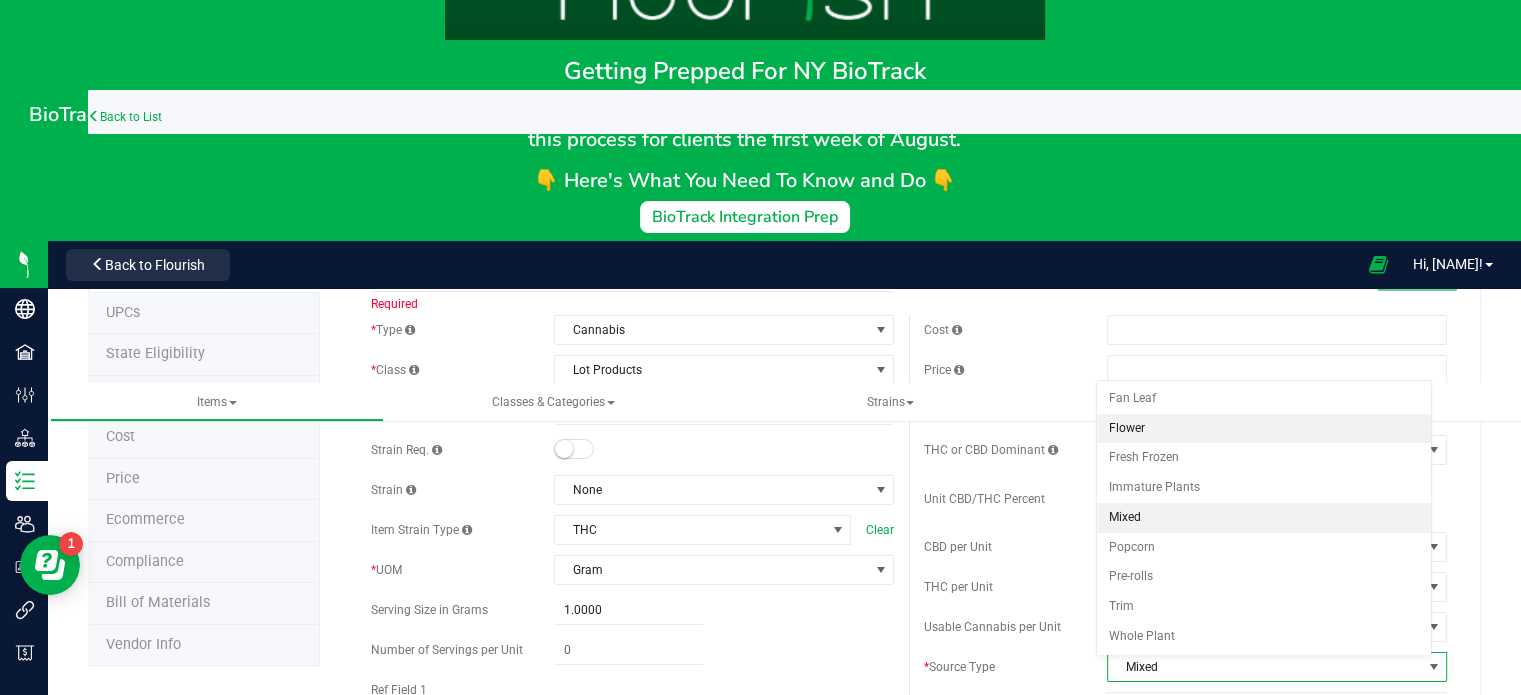 click on "Flower" at bounding box center (1264, 429) 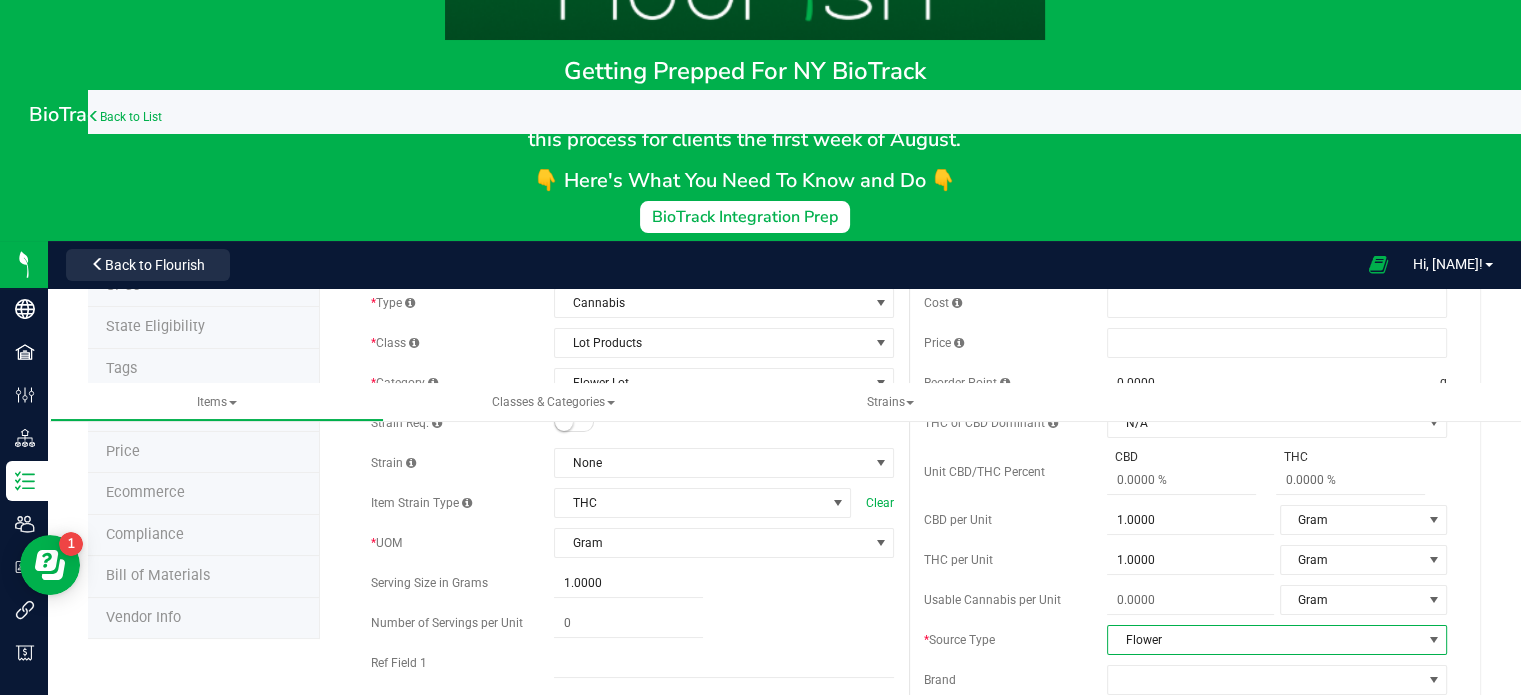 scroll, scrollTop: 0, scrollLeft: 0, axis: both 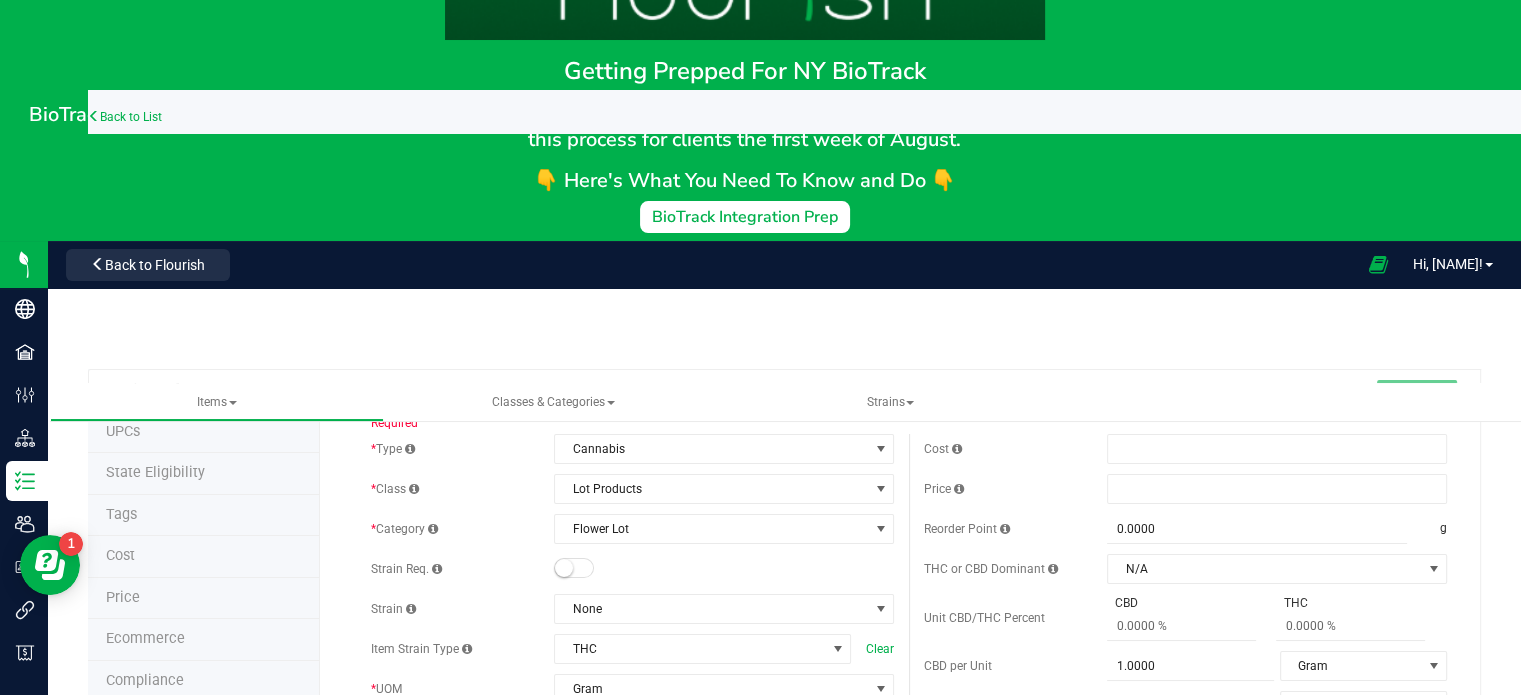 click on "Required" at bounding box center (632, 423) 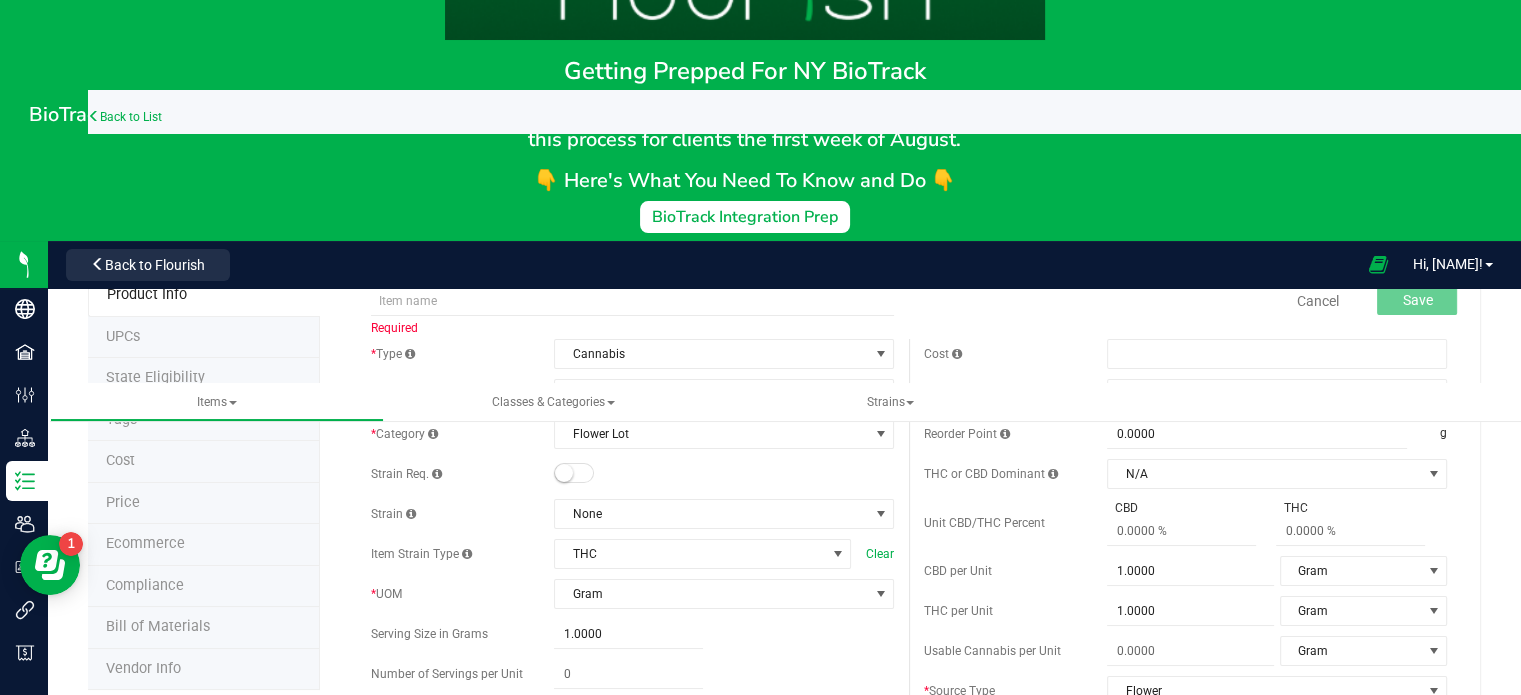 scroll, scrollTop: 75, scrollLeft: 0, axis: vertical 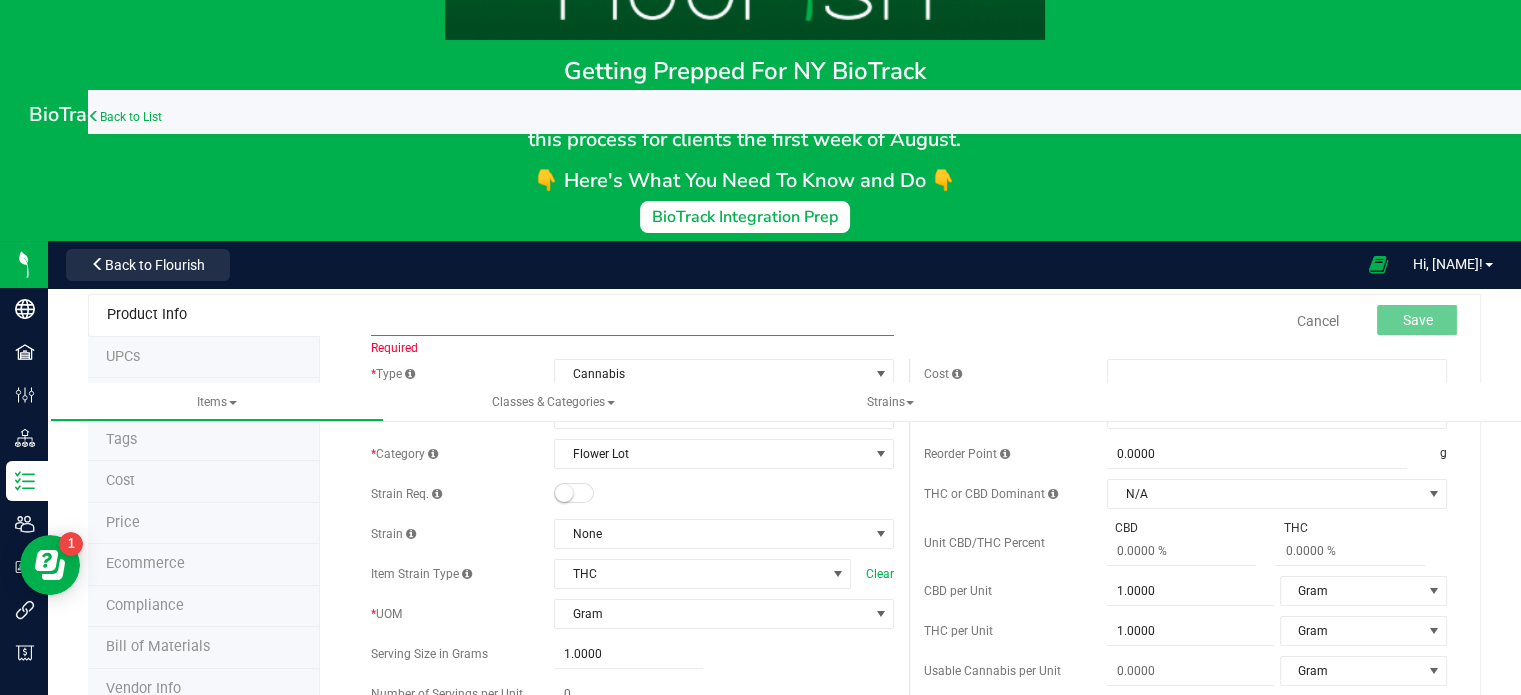 click at bounding box center (632, 321) 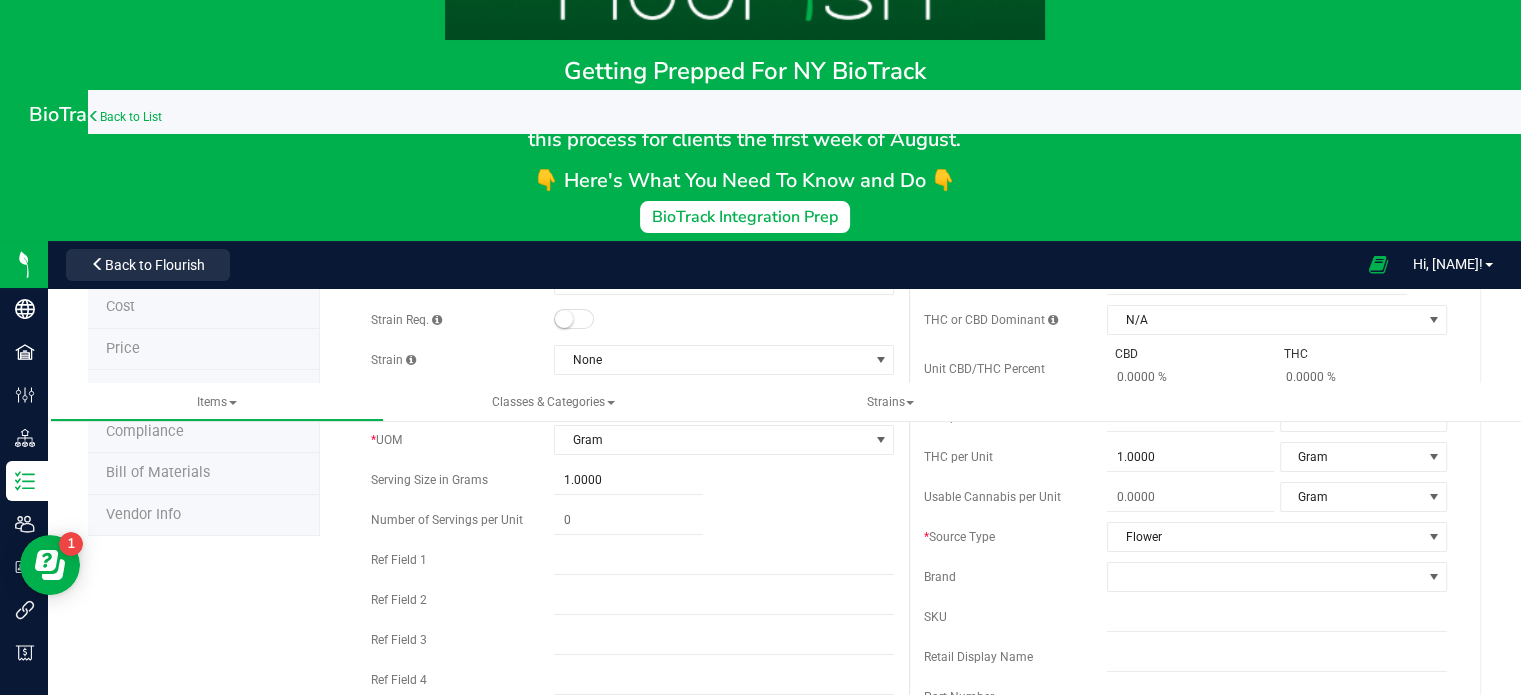 scroll, scrollTop: 262, scrollLeft: 0, axis: vertical 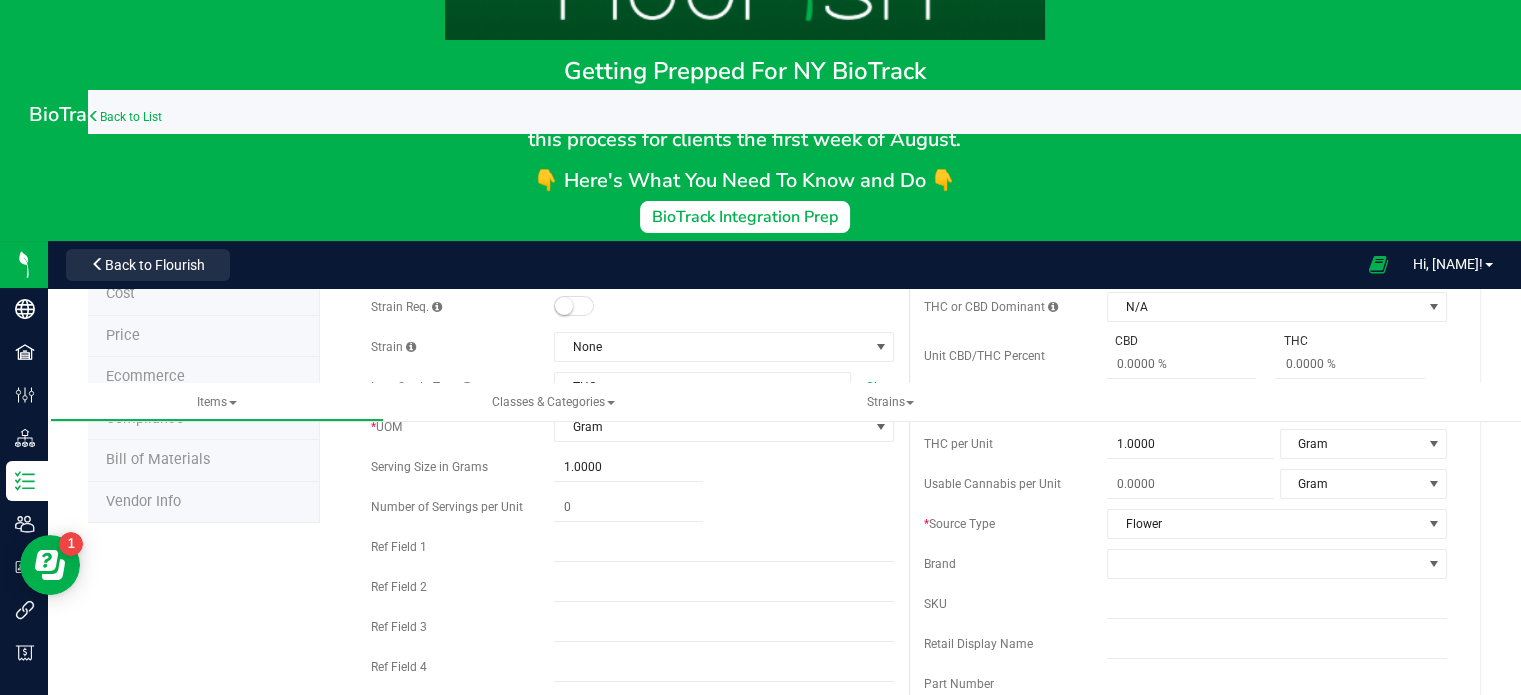 type on "Lazer Fuel" 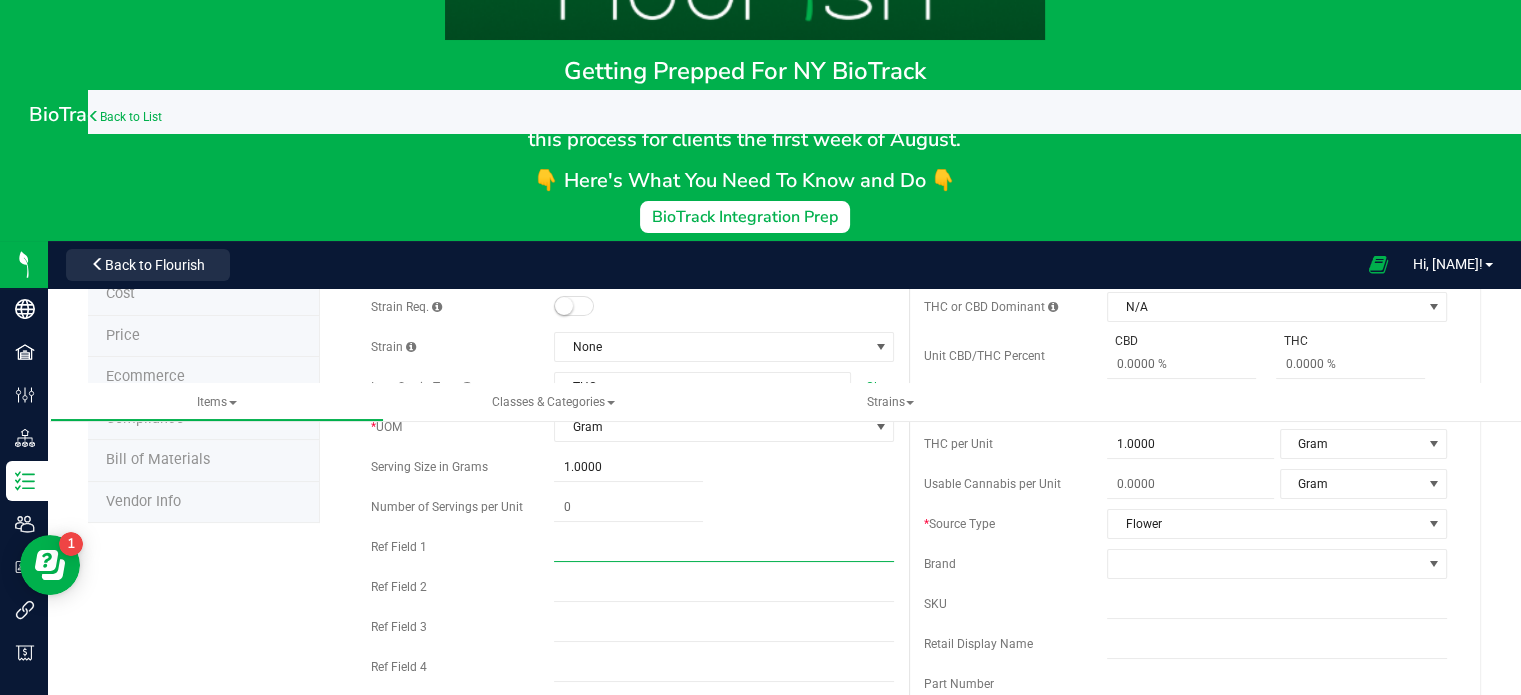 click at bounding box center (724, 547) 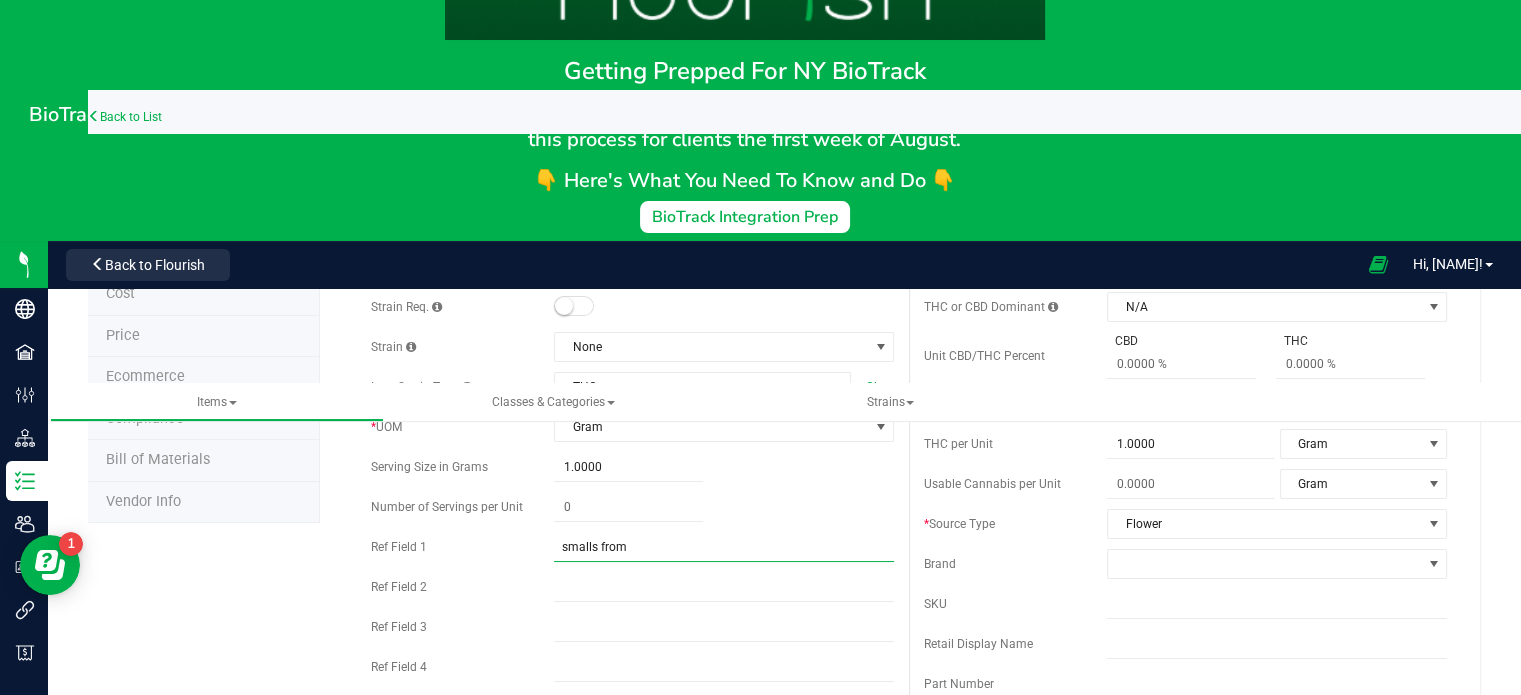 paste on "[BATCH_ID]" 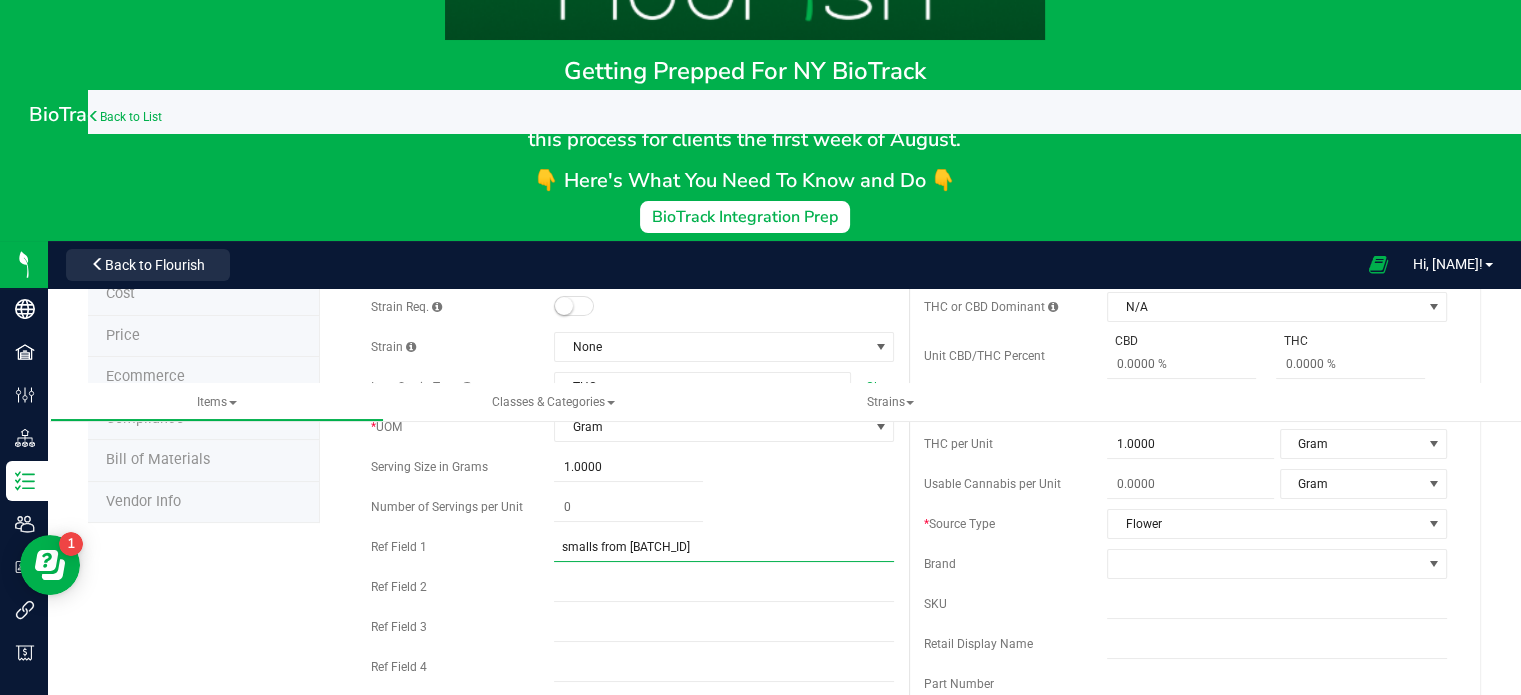click on "smalls from [BATCH_ID]" at bounding box center (724, 547) 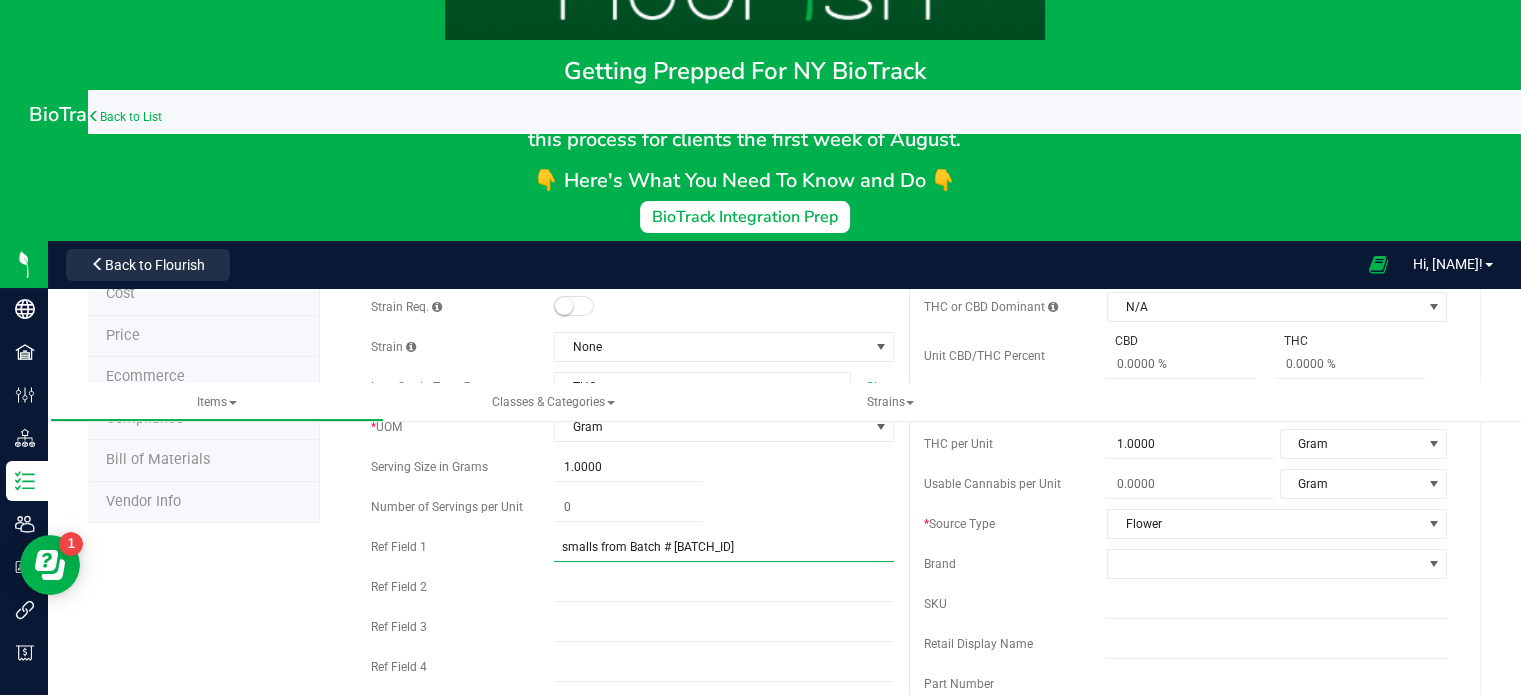 drag, startPoint x: 776, startPoint y: 554, endPoint x: 440, endPoint y: 545, distance: 336.1205 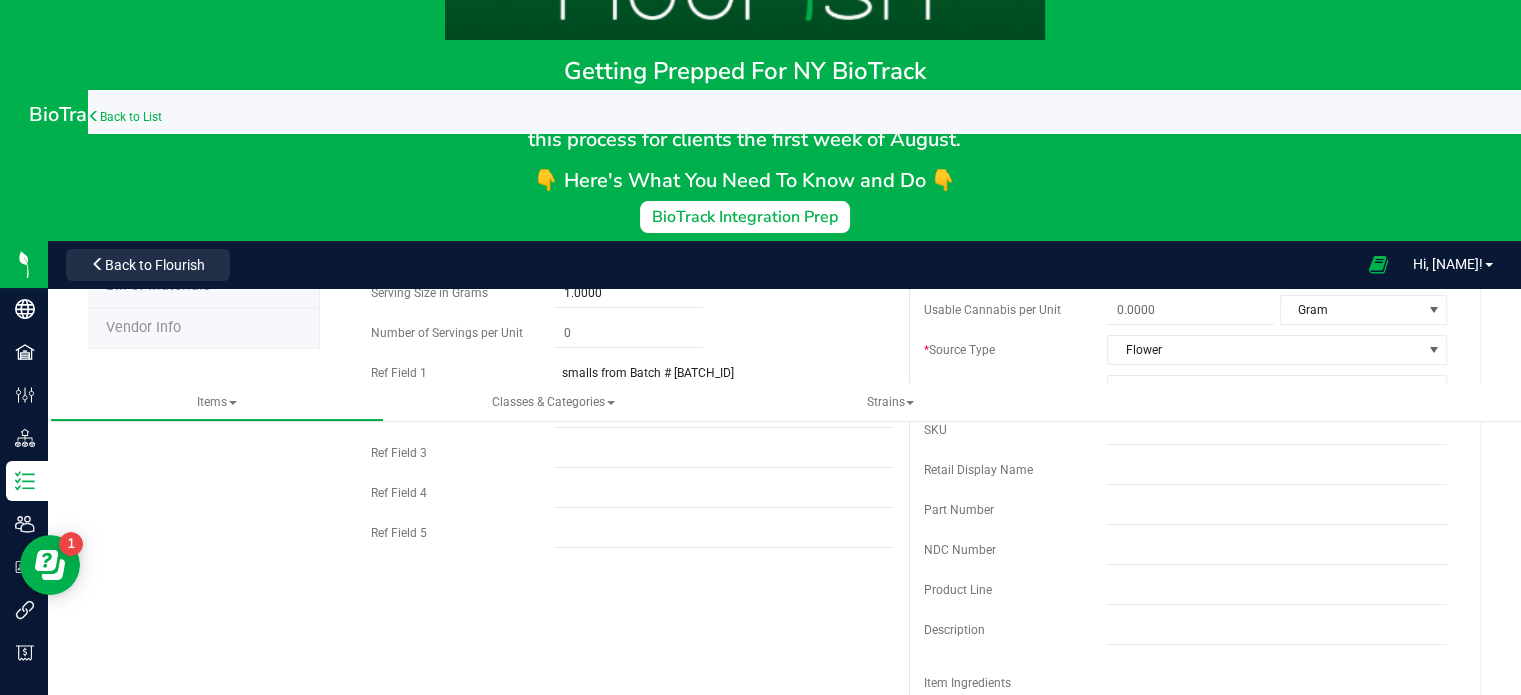 scroll, scrollTop: 274, scrollLeft: 0, axis: vertical 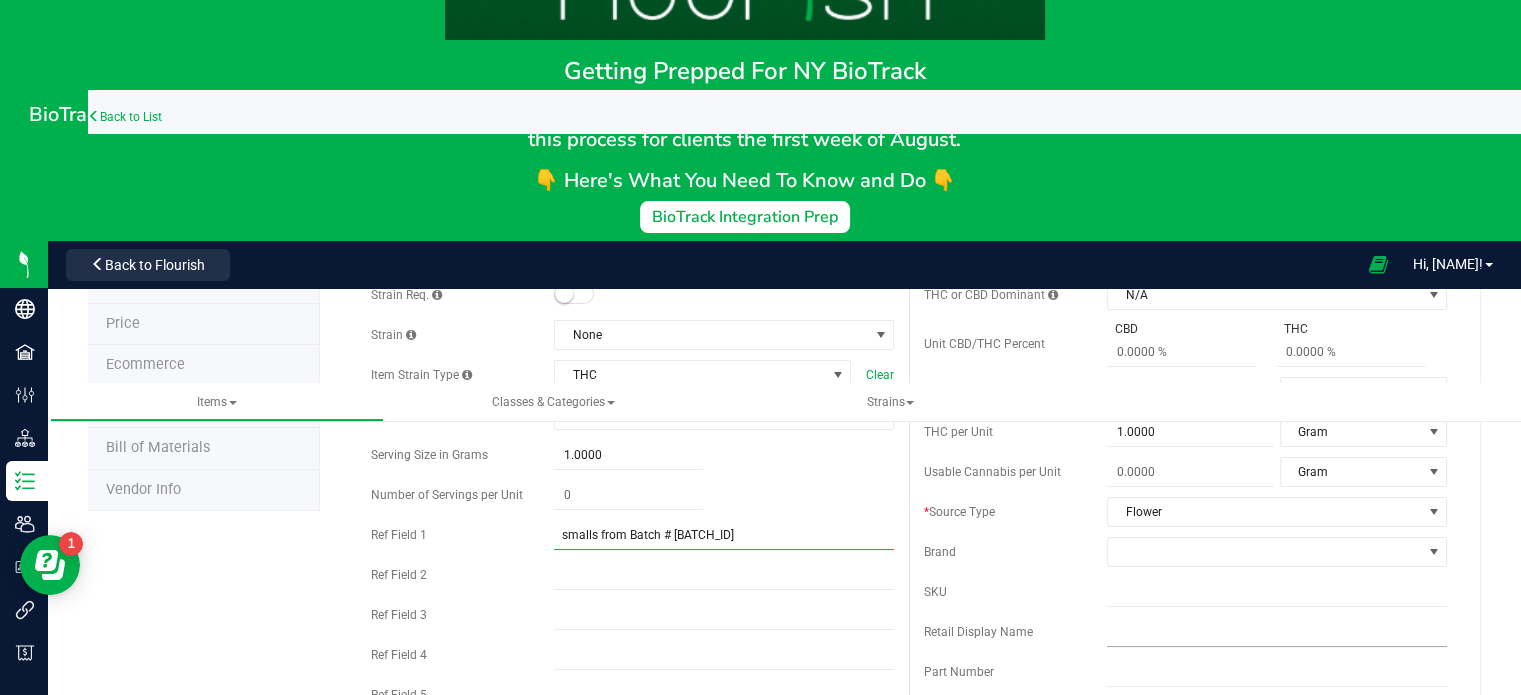 type on "smalls from Batch # [BATCH_ID]" 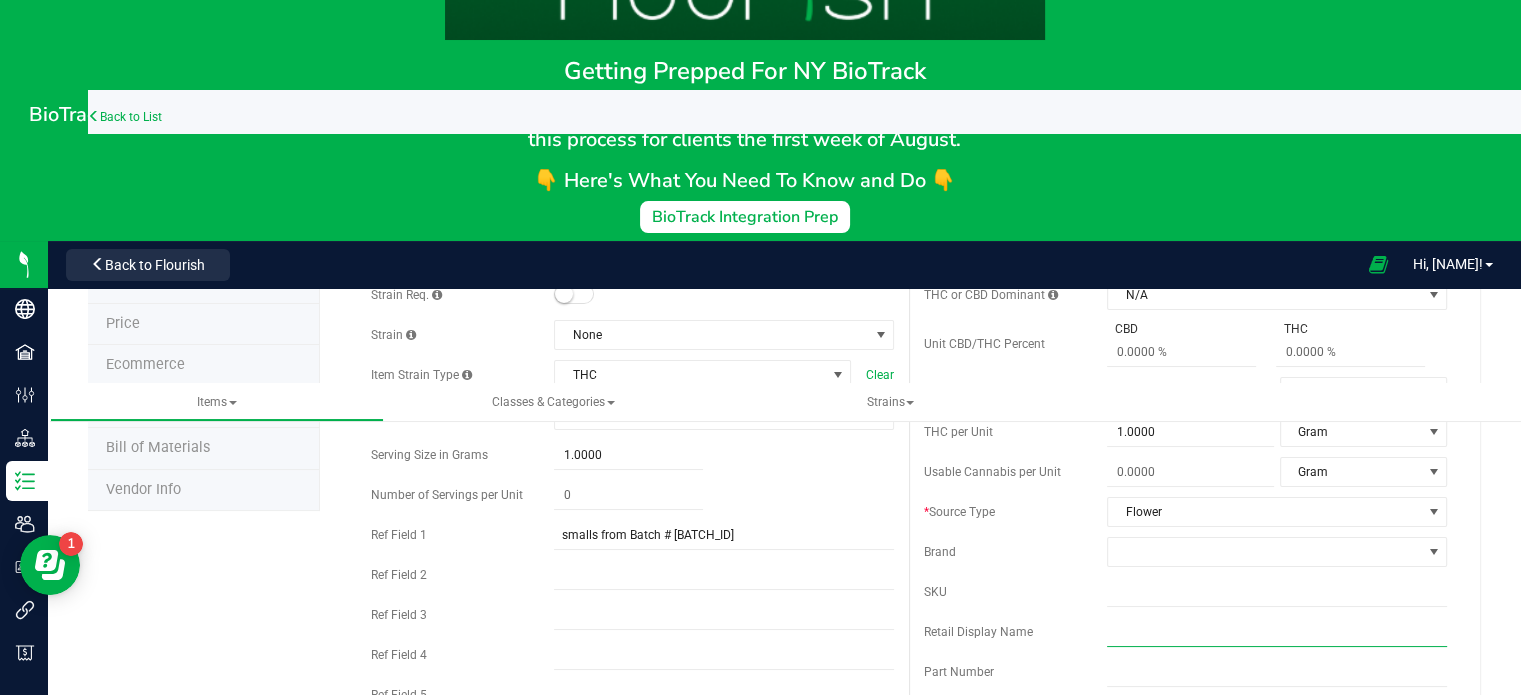 click at bounding box center (1277, 632) 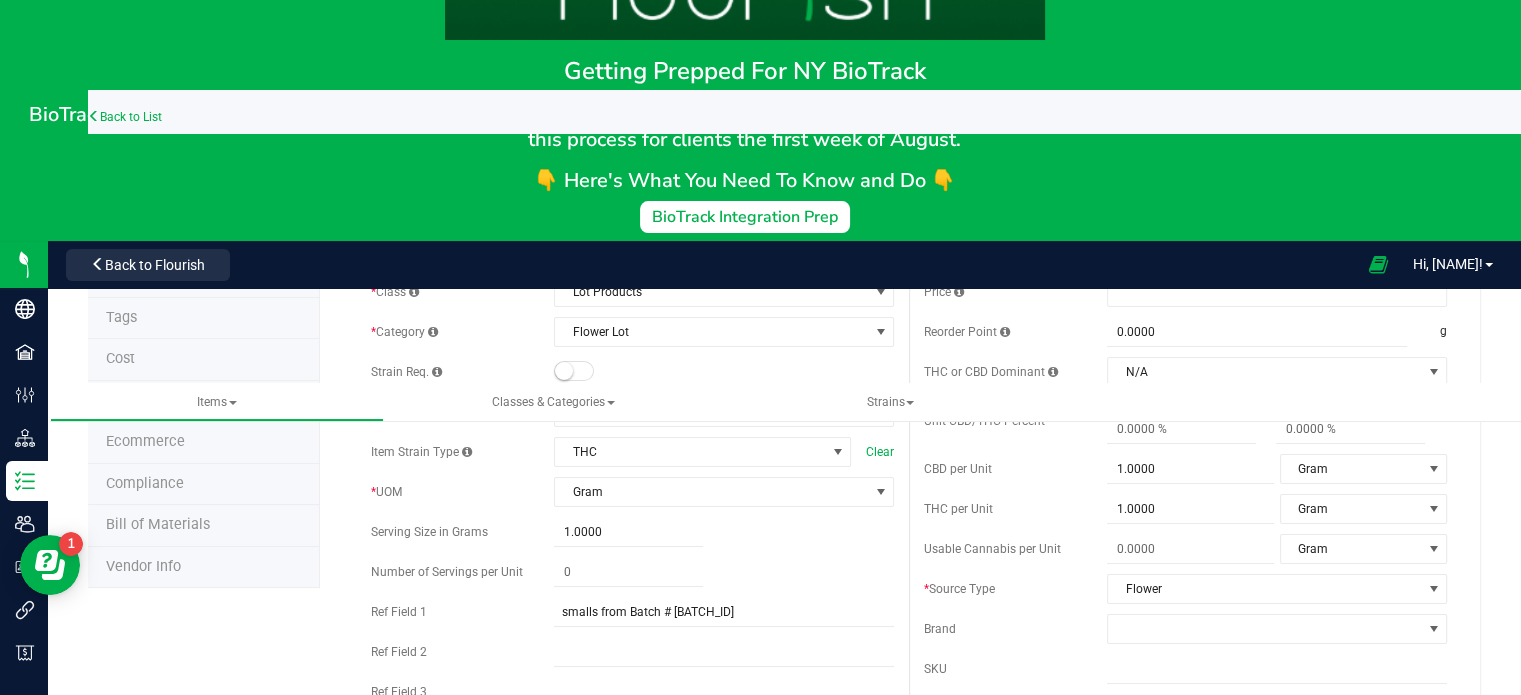 scroll, scrollTop: 149, scrollLeft: 0, axis: vertical 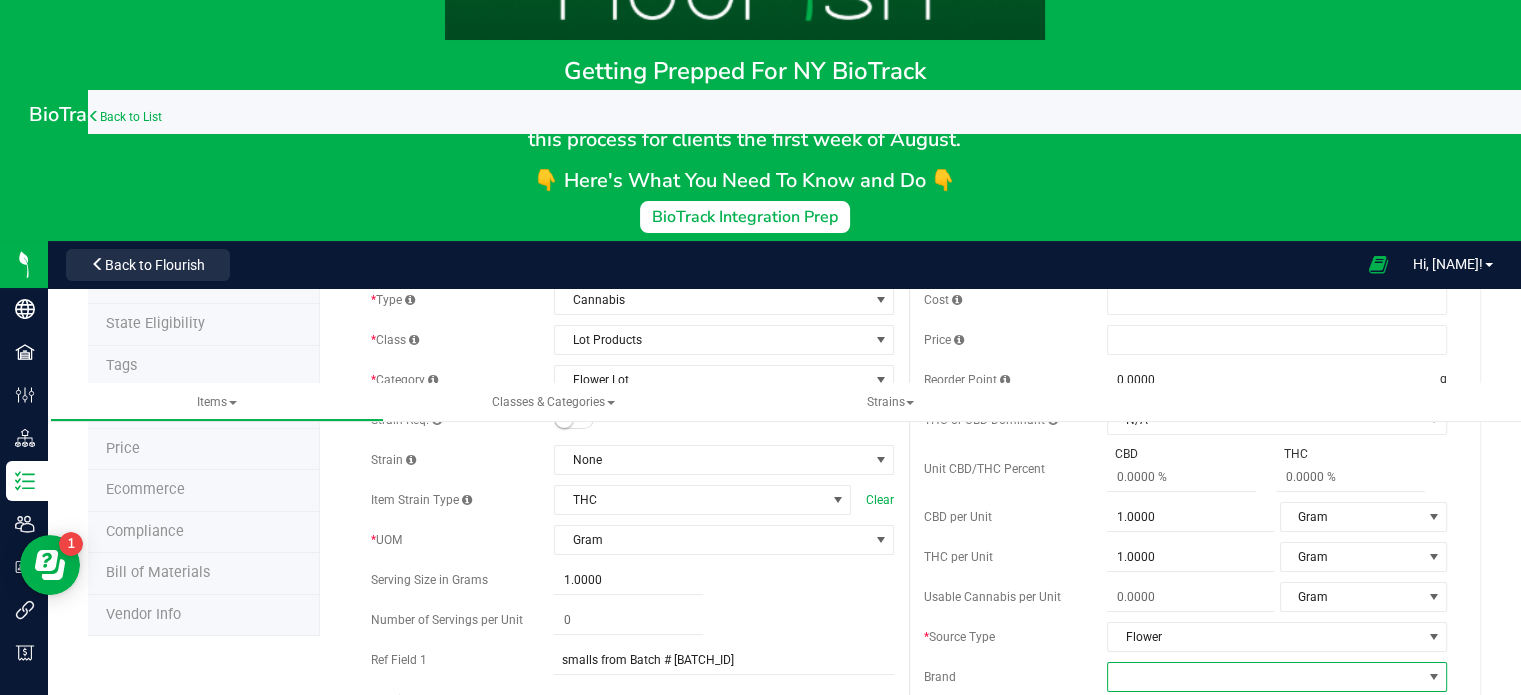 click at bounding box center (1264, 677) 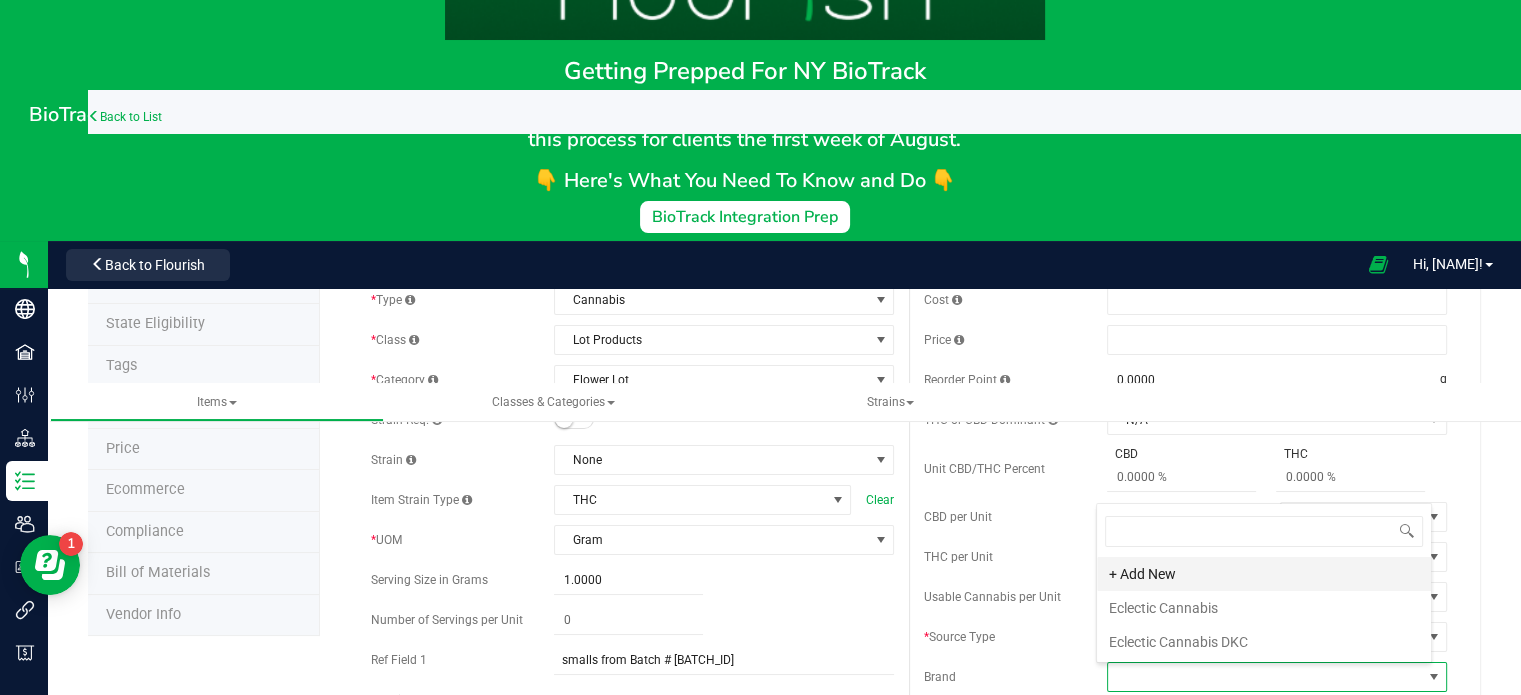 scroll, scrollTop: 99970, scrollLeft: 99664, axis: both 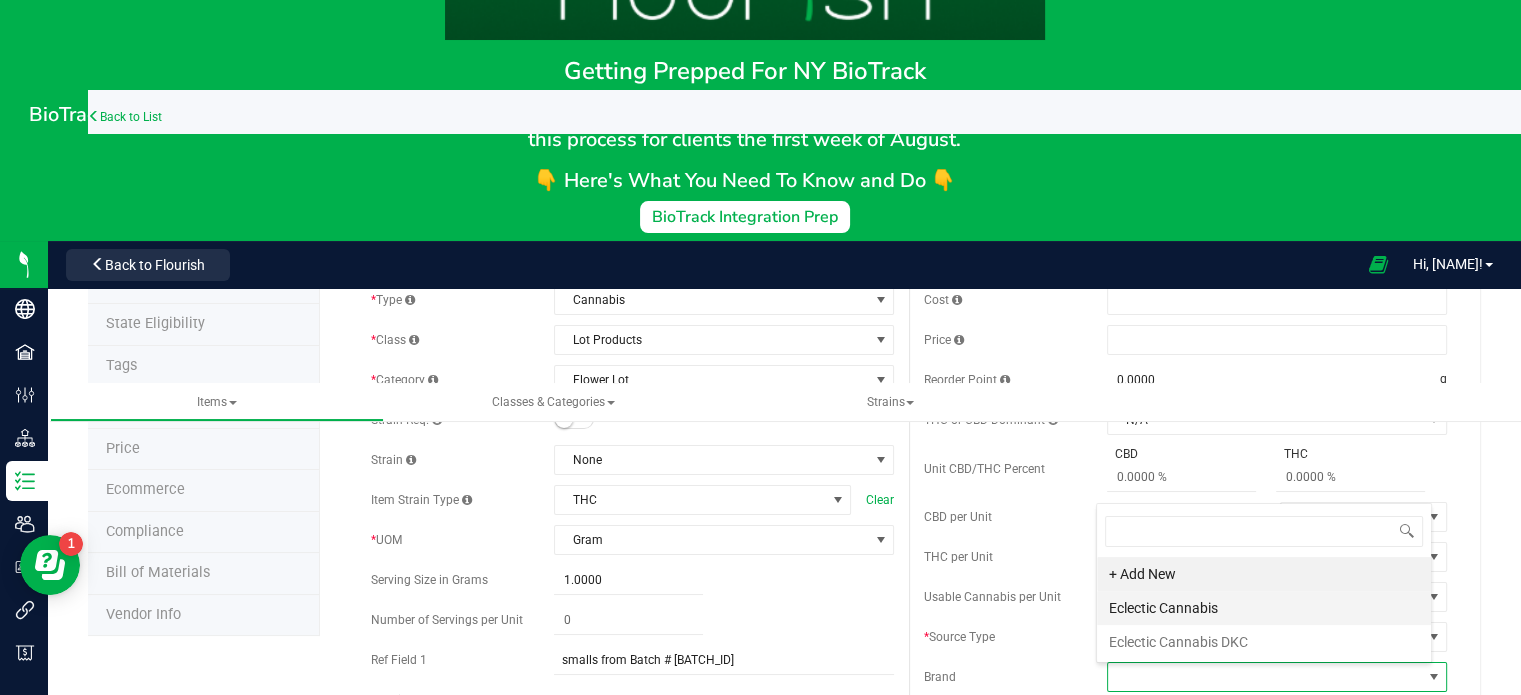 click on "Eclectic Cannabis" at bounding box center (1264, 608) 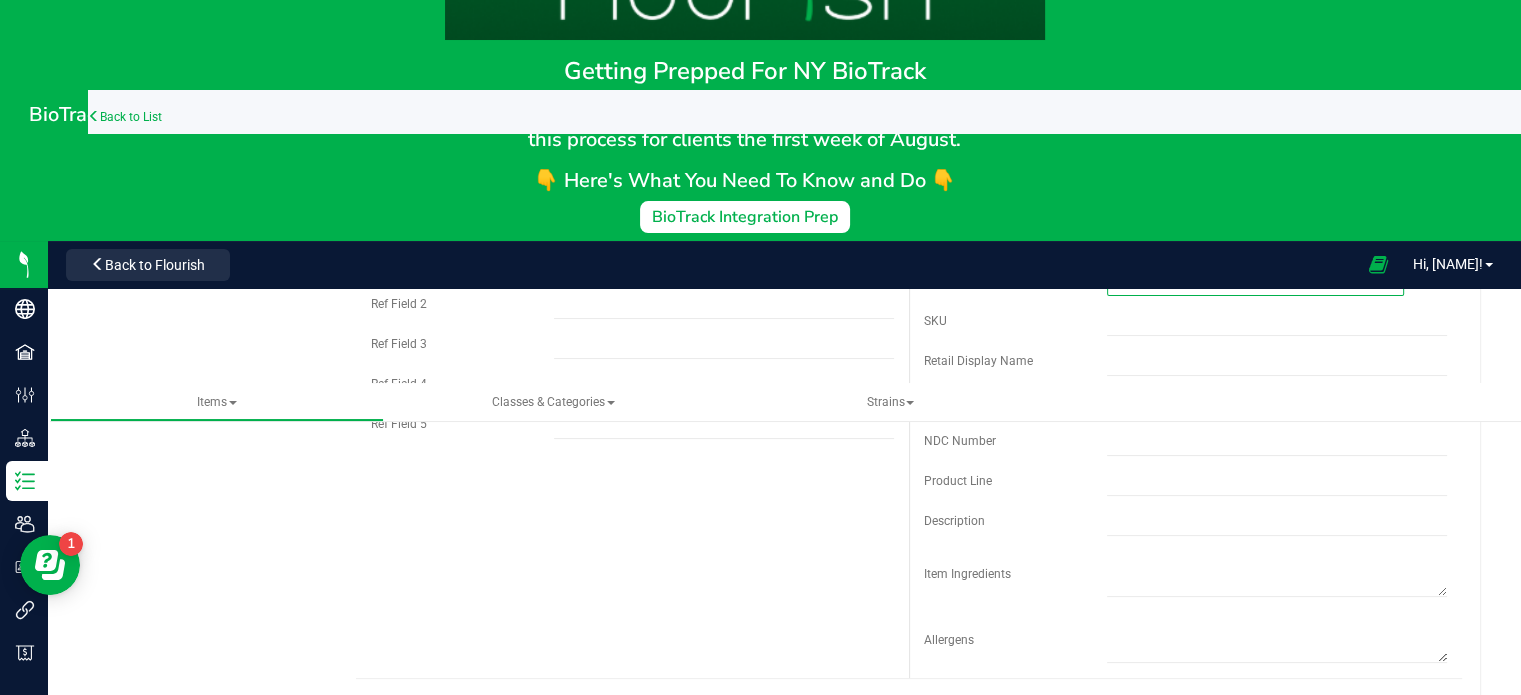 scroll, scrollTop: 528, scrollLeft: 0, axis: vertical 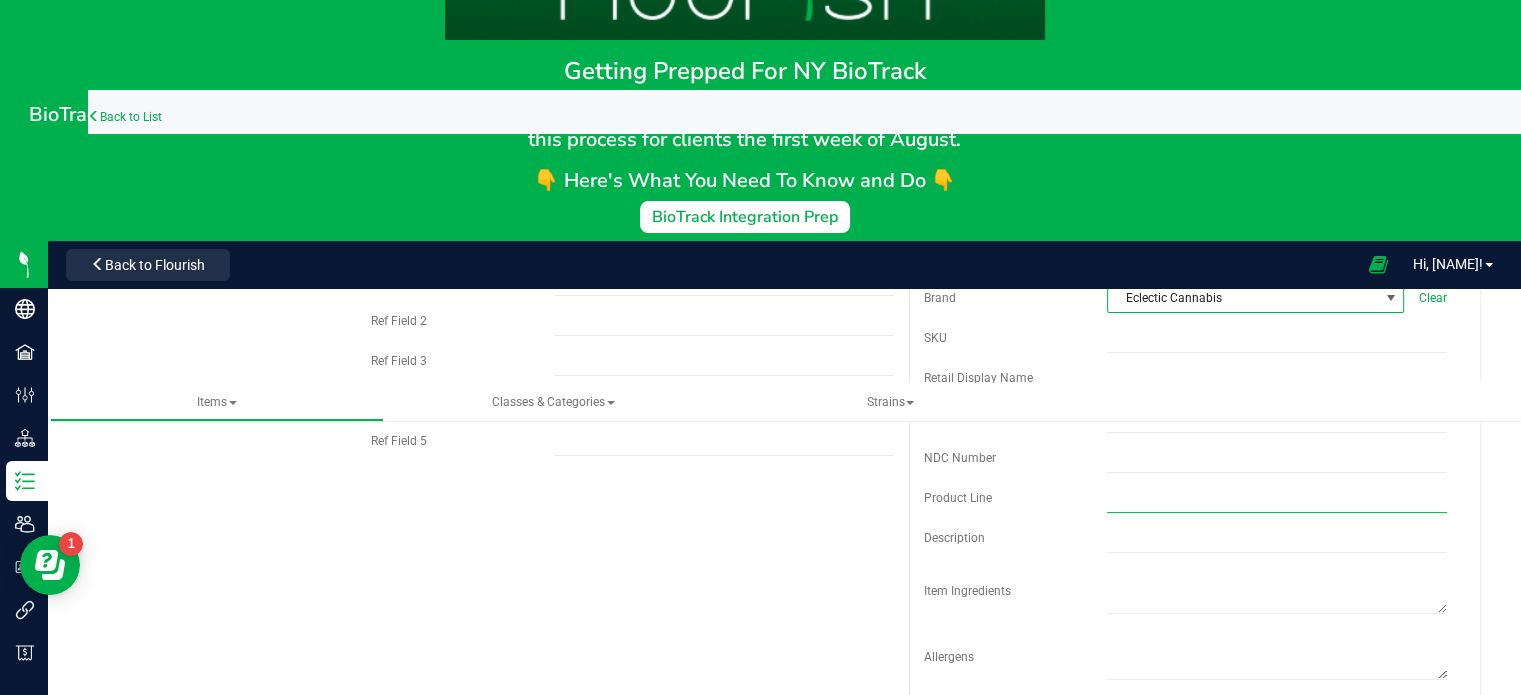 click at bounding box center [1277, 498] 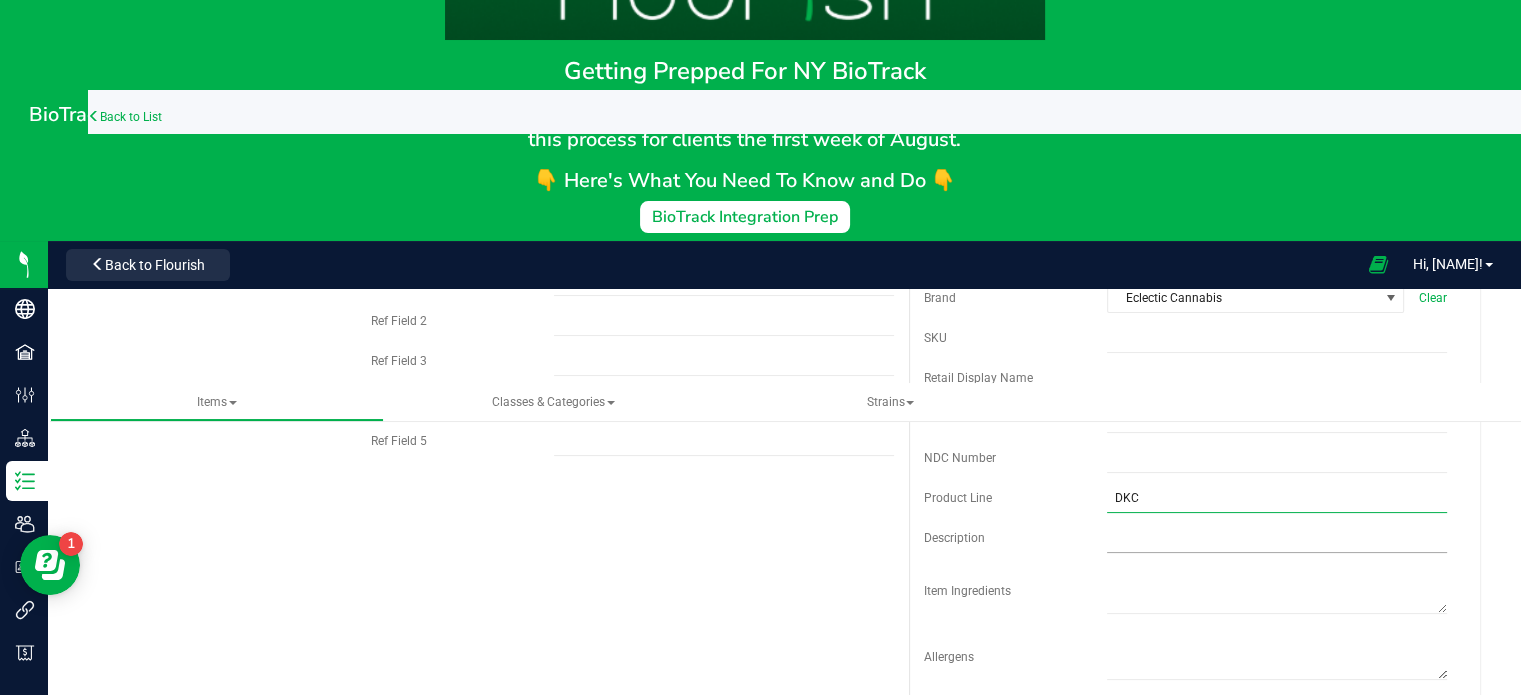 type on "DKC" 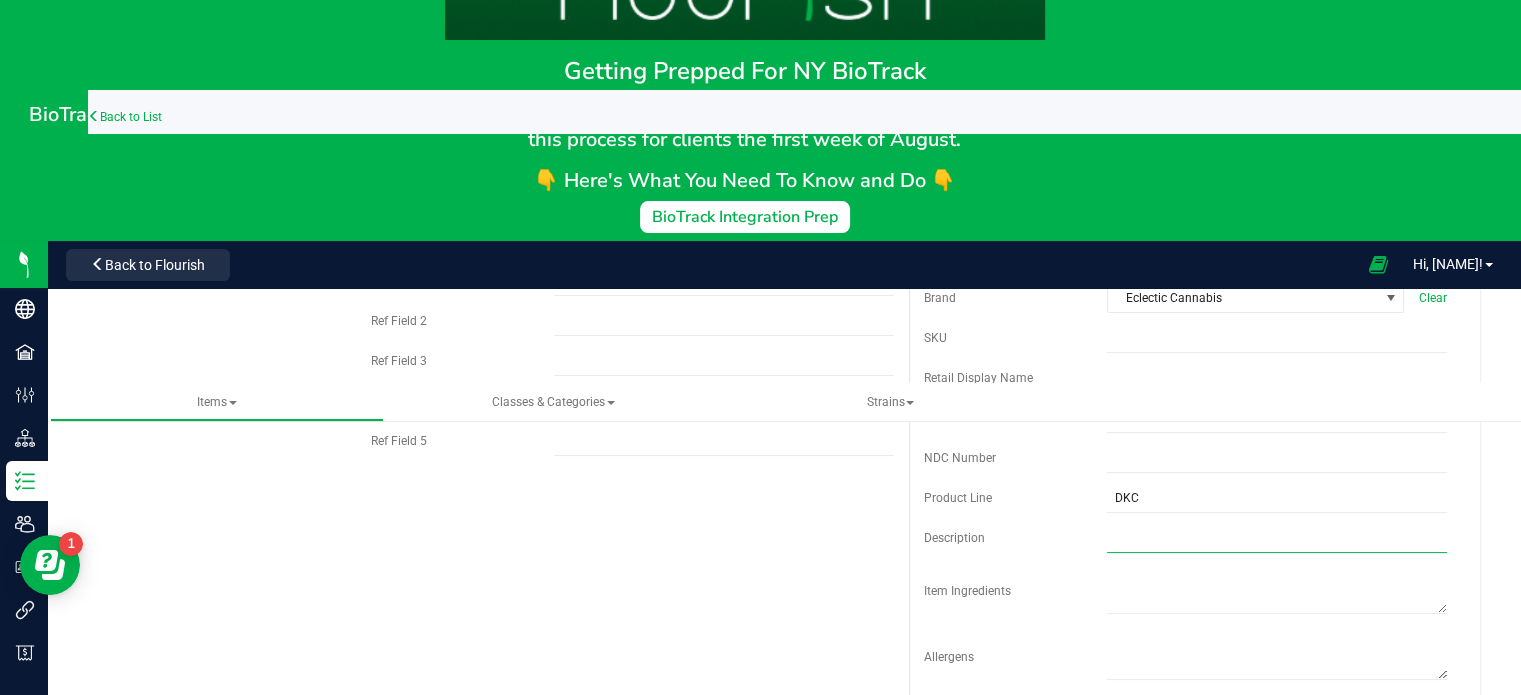 click at bounding box center (1277, 538) 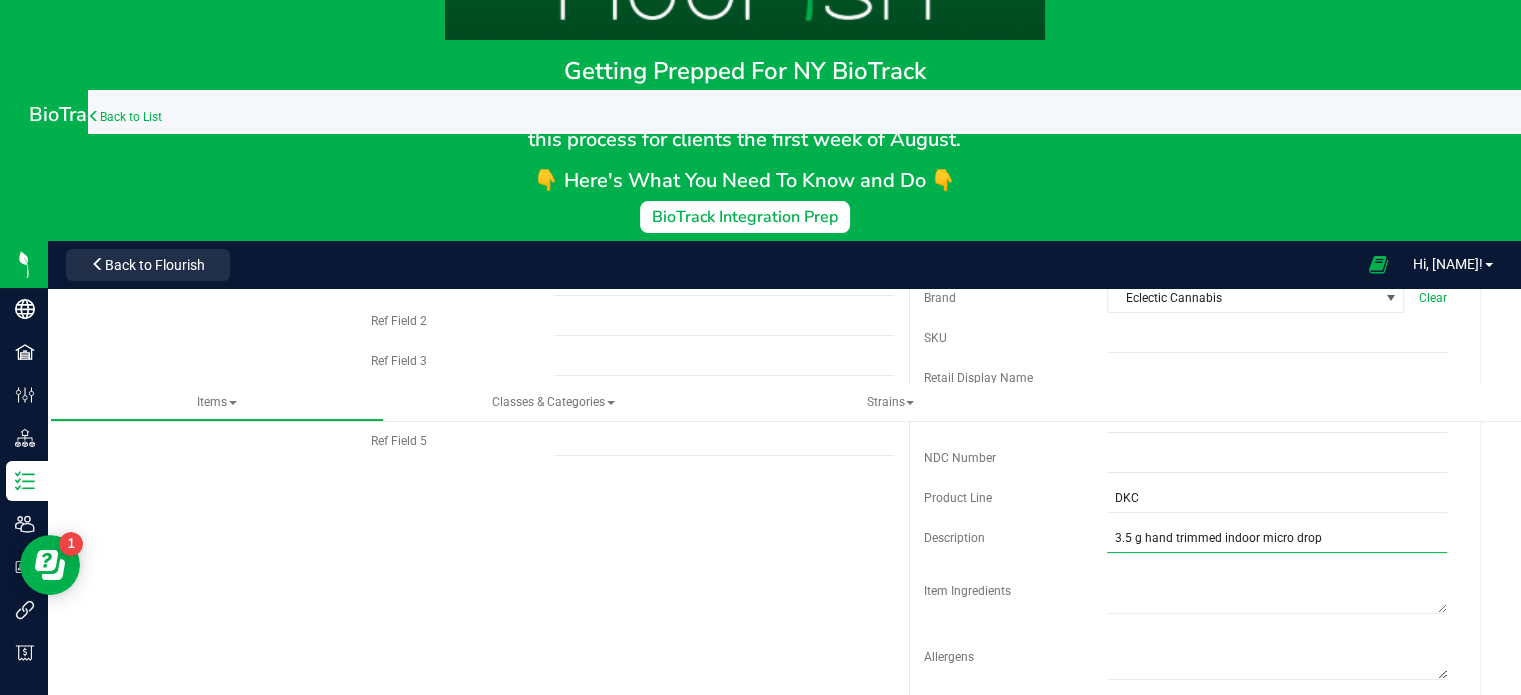 click on "3.5 g hand trimmed indoor micro drop" at bounding box center [1277, 538] 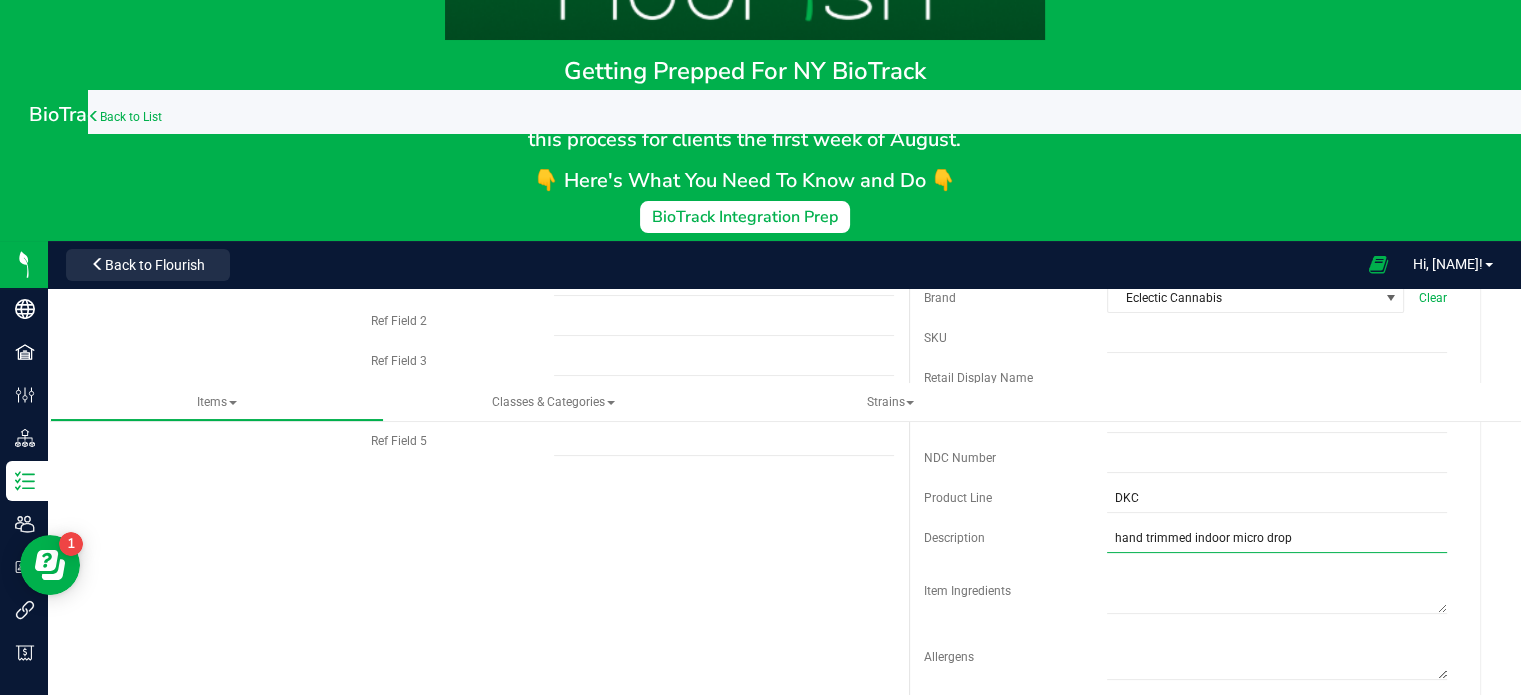 click on "hand trimmed indoor micro drop" at bounding box center (1277, 538) 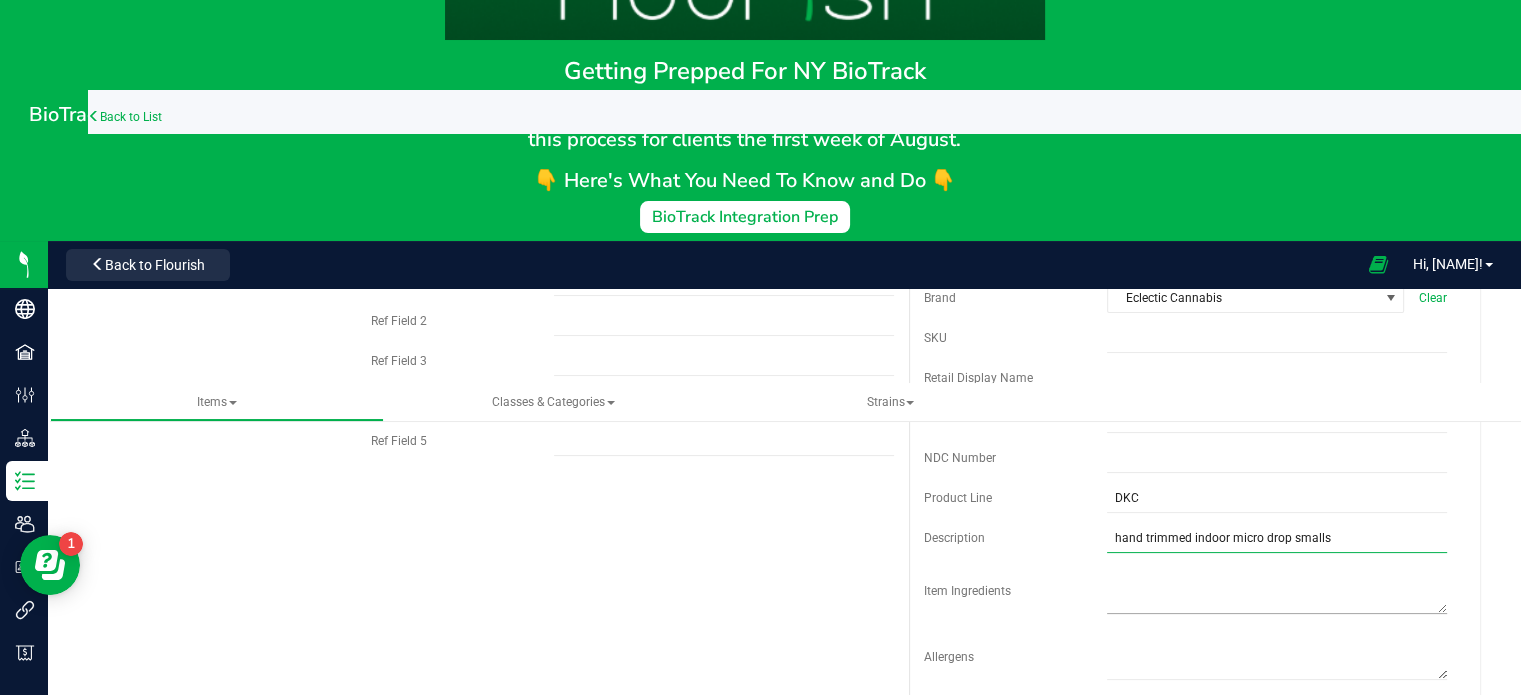 type on "hand trimmed indoor micro drop smalls" 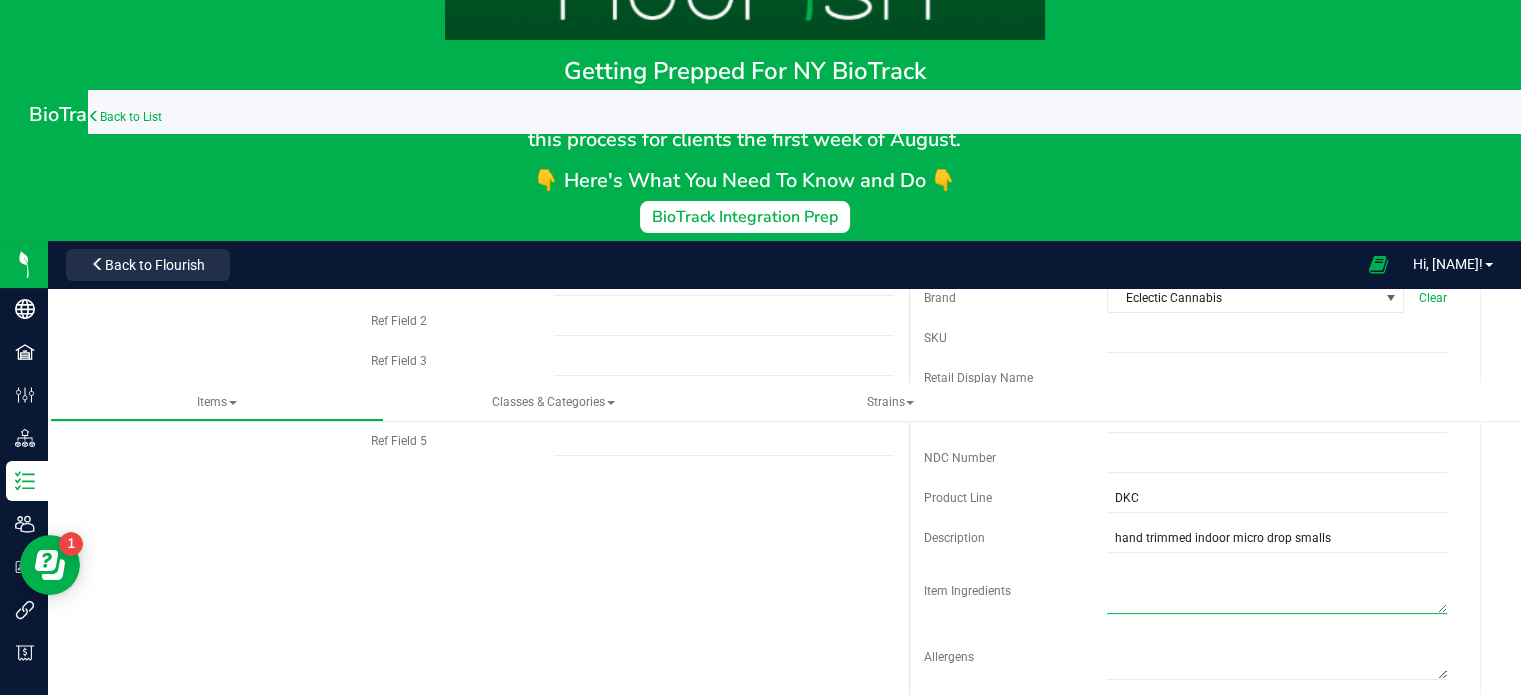 click at bounding box center [1277, 588] 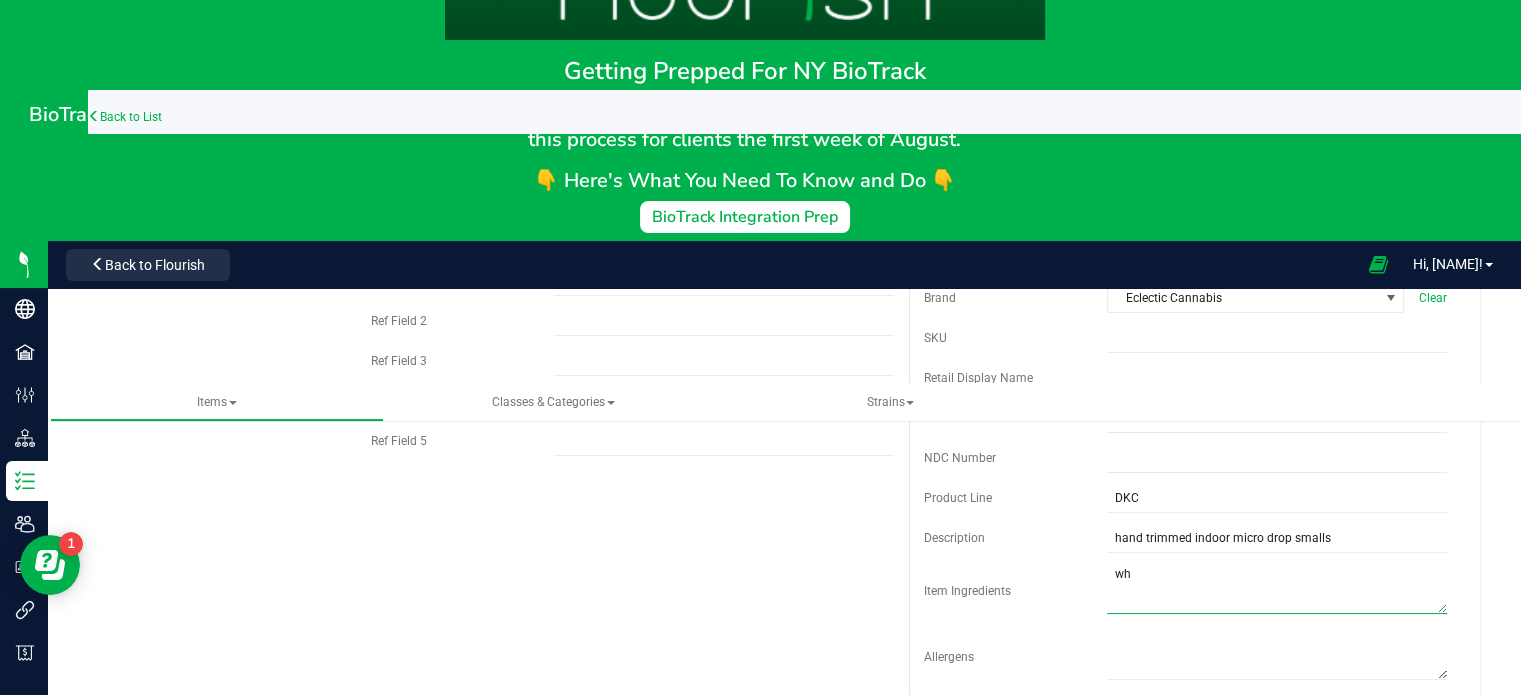 type on "w" 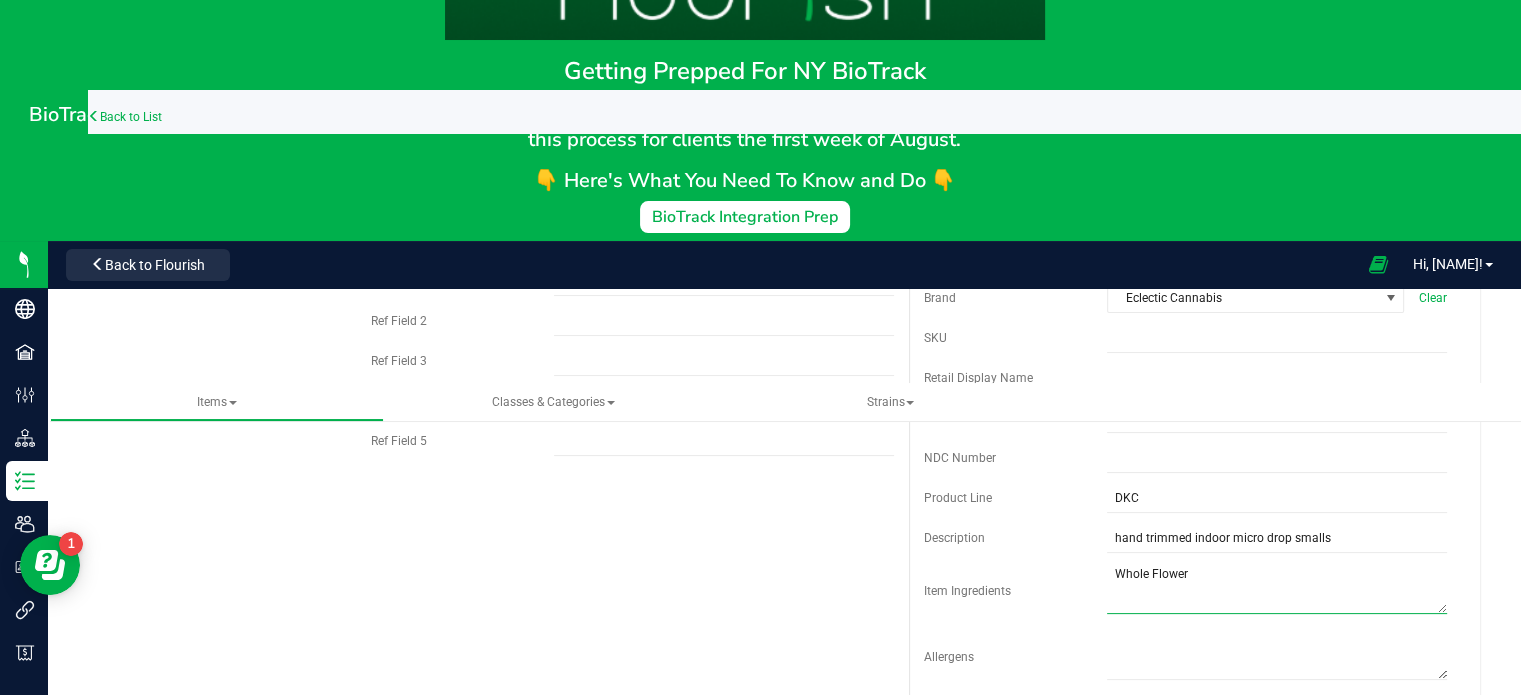 type on "Whole Flower" 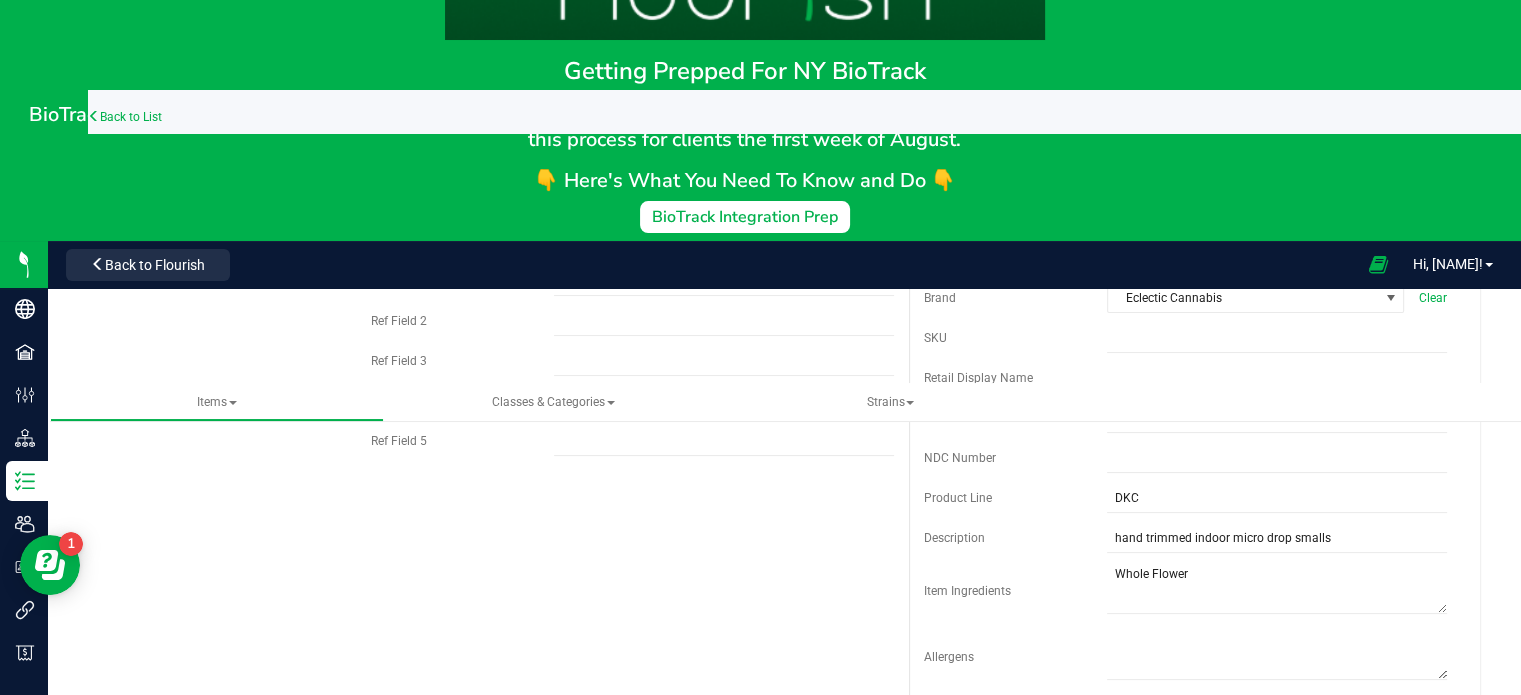 click on "*
Type
Cannabis Select type Cannabis Non-Inventory Raw Materials Supplies
*
Class
Lot Products Select item class Cultivation End Products Intermediate Products Lot Products
*
Category" at bounding box center [909, 300] 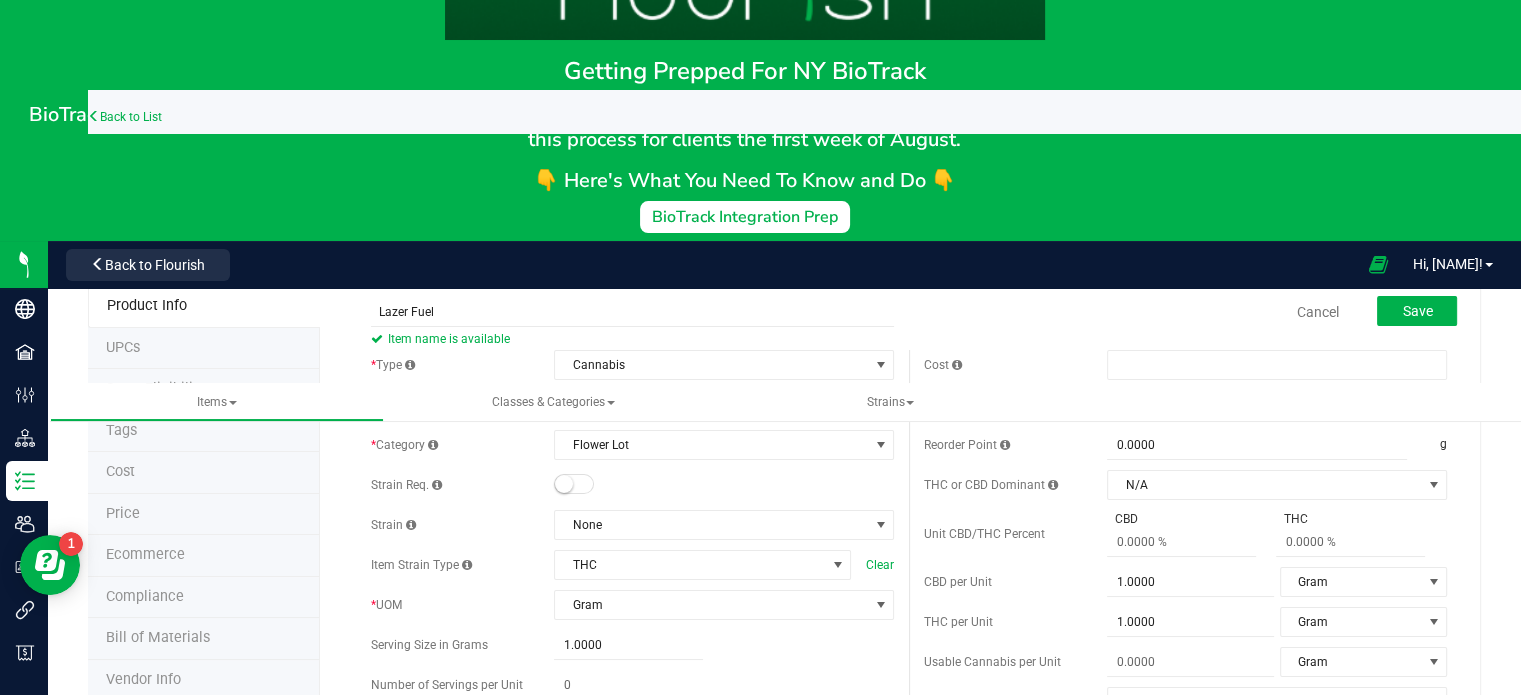 scroll, scrollTop: 53, scrollLeft: 0, axis: vertical 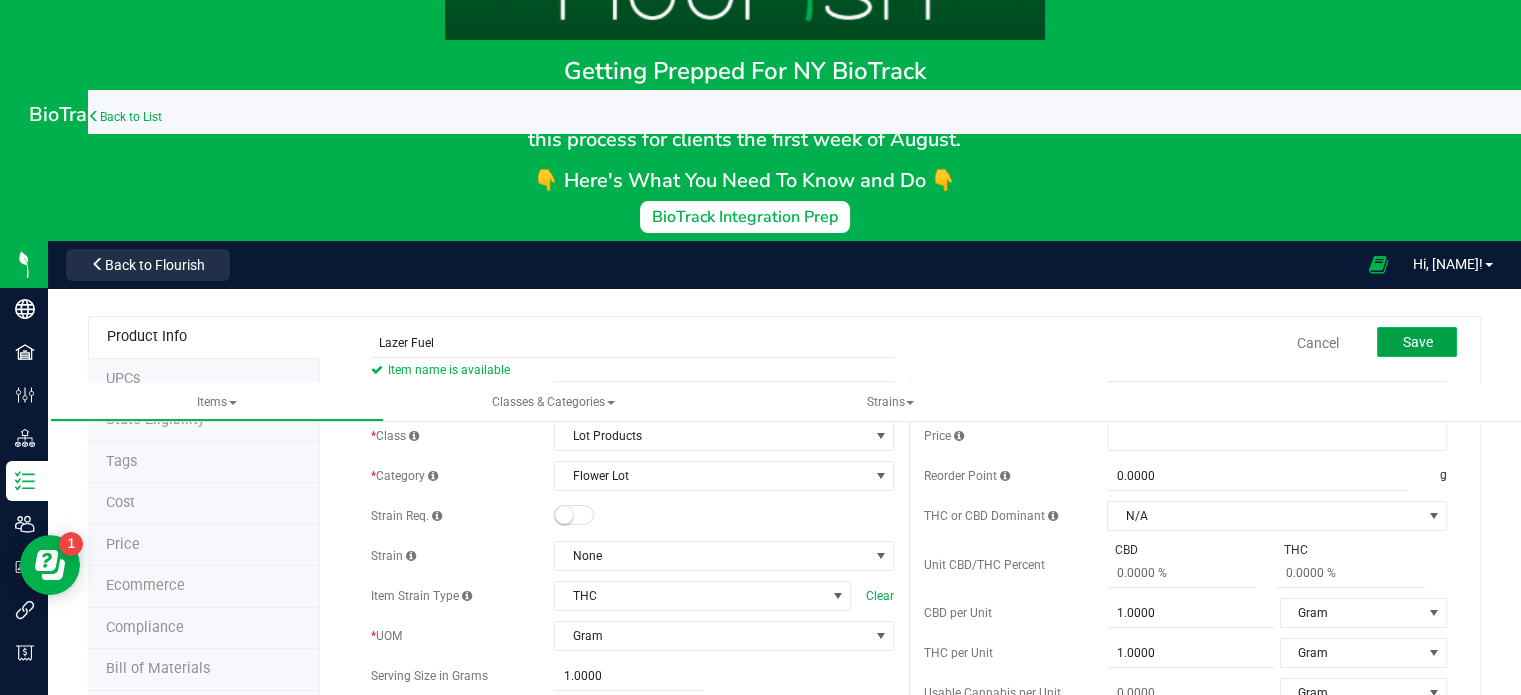 click on "Save" at bounding box center (1417, 342) 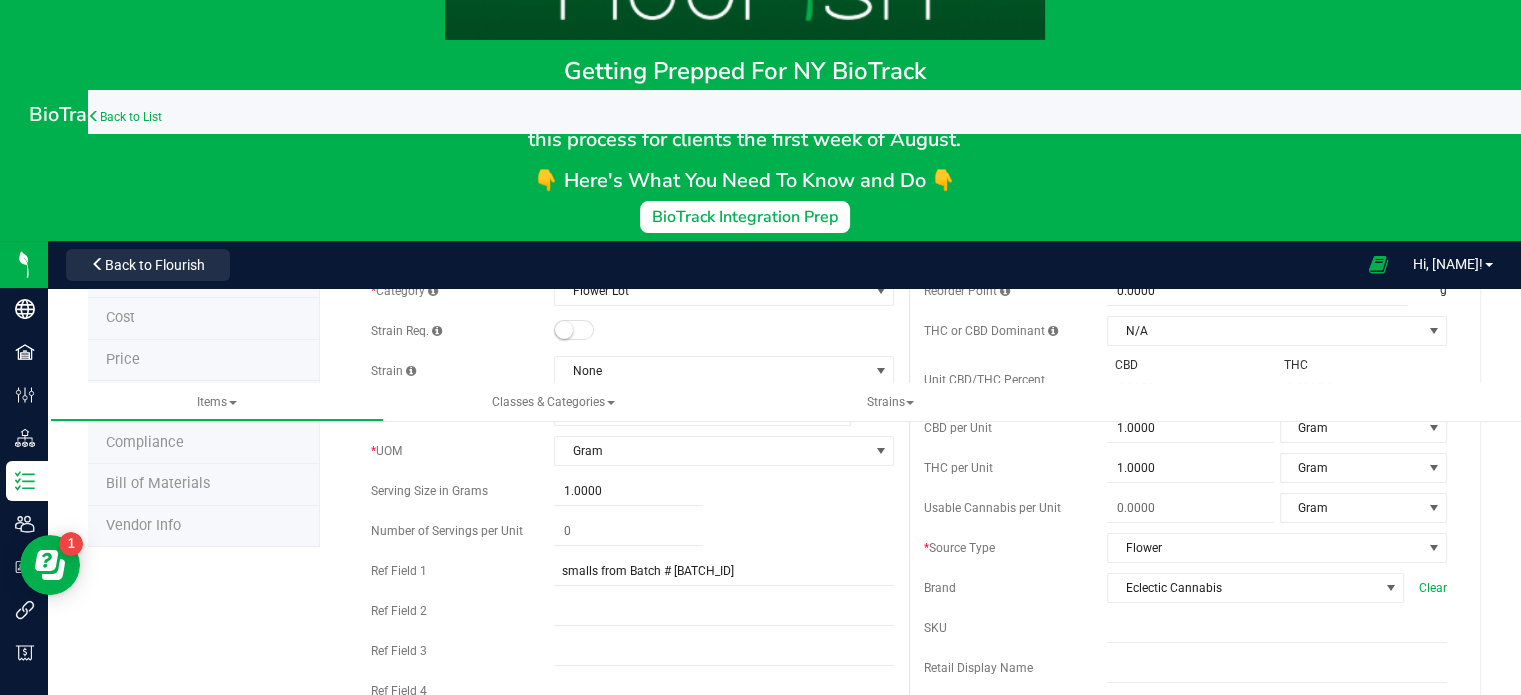 scroll, scrollTop: 236, scrollLeft: 0, axis: vertical 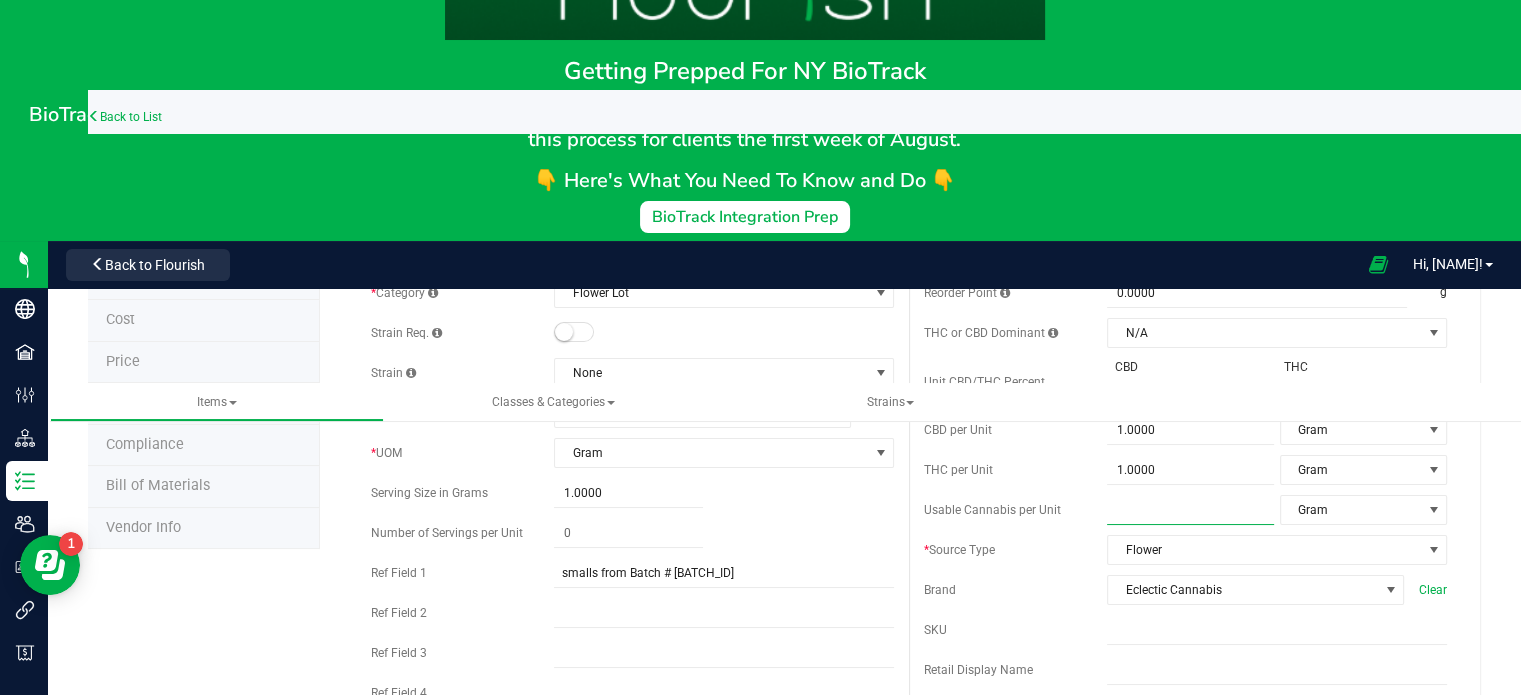 click at bounding box center [1190, 510] 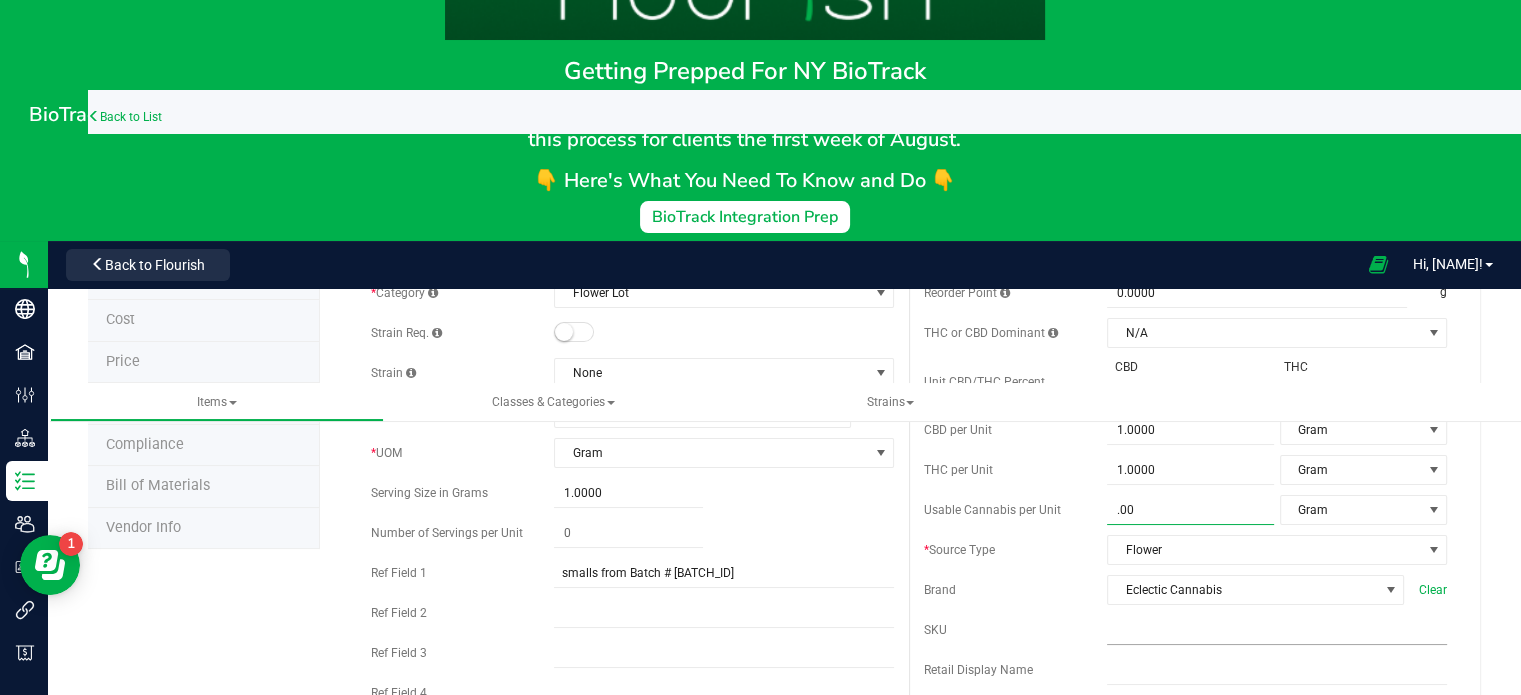 type on ".001" 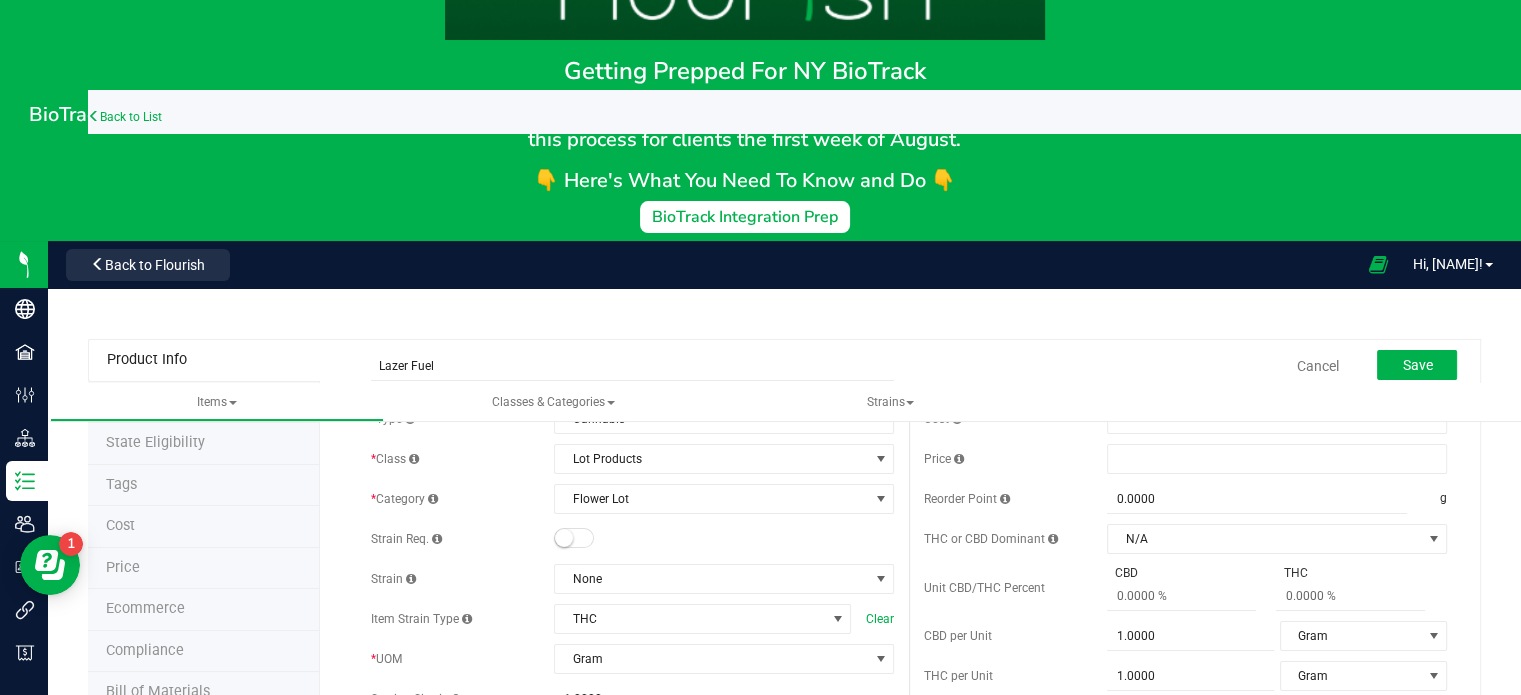 scroll, scrollTop: 0, scrollLeft: 0, axis: both 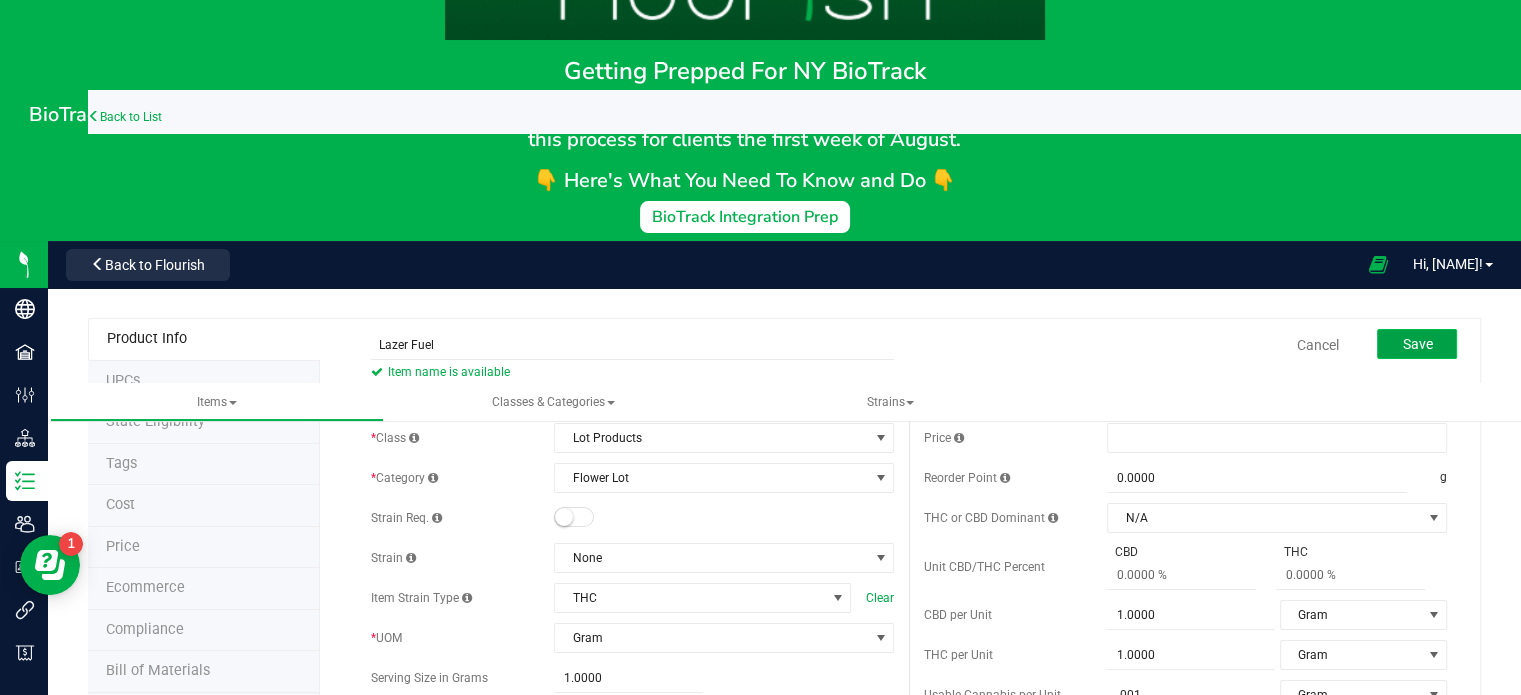 type on "0.0010" 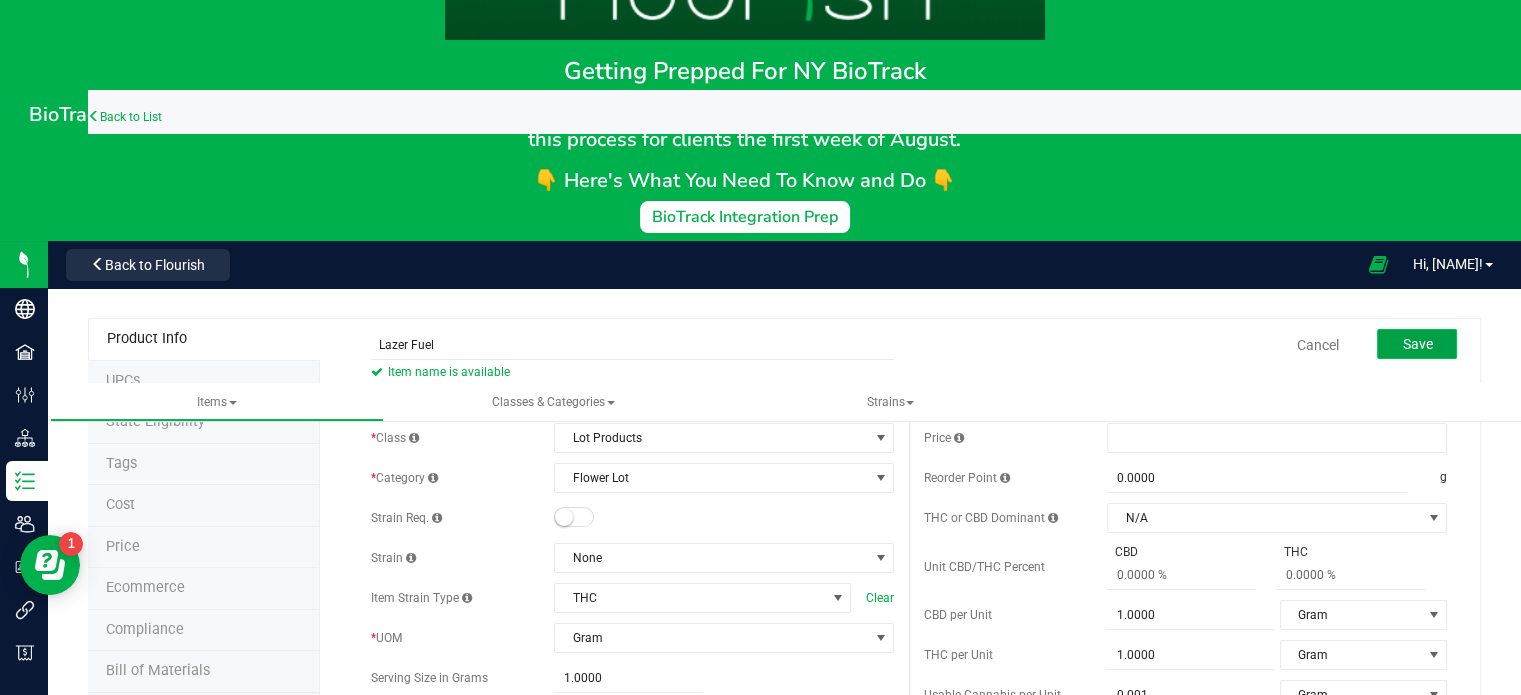 click on "Save" at bounding box center (1417, 344) 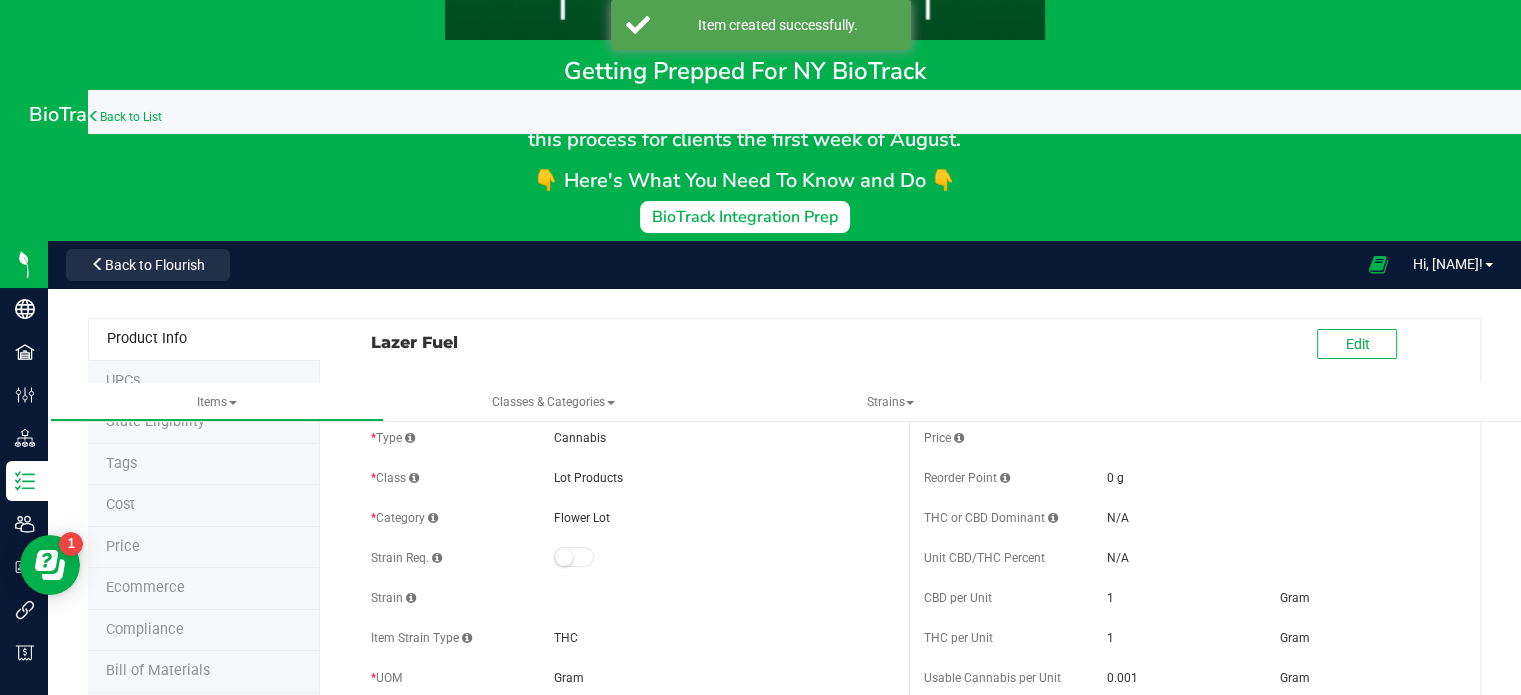 scroll, scrollTop: 0, scrollLeft: 0, axis: both 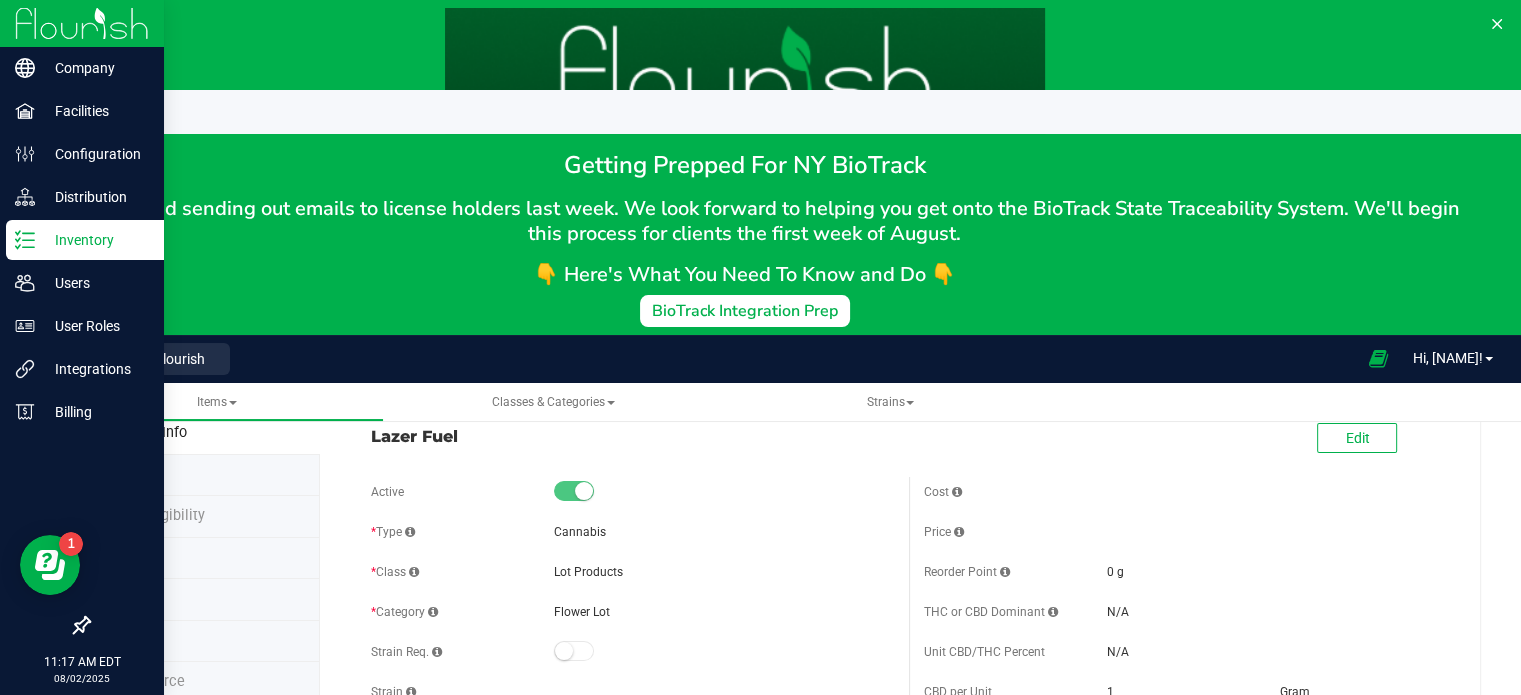 click on "Inventory" at bounding box center [95, 240] 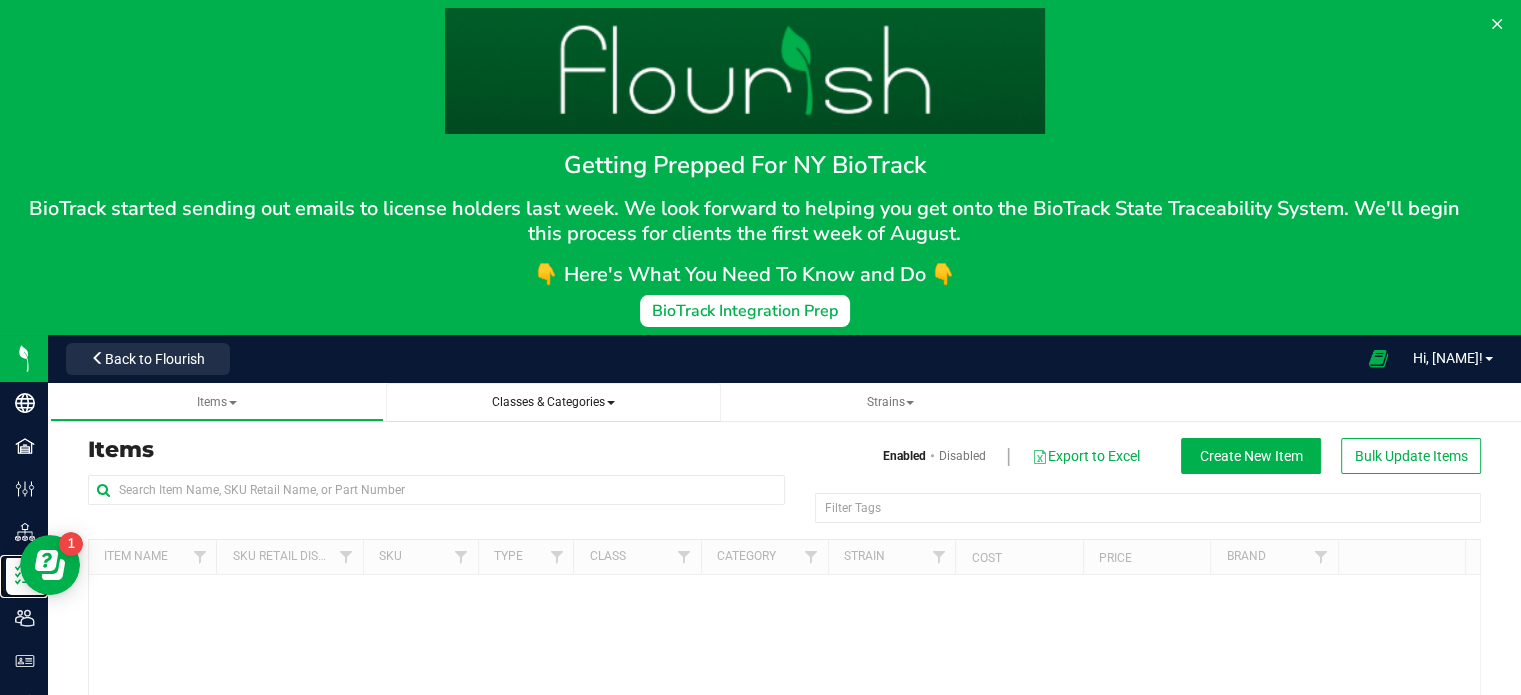 scroll, scrollTop: 0, scrollLeft: 0, axis: both 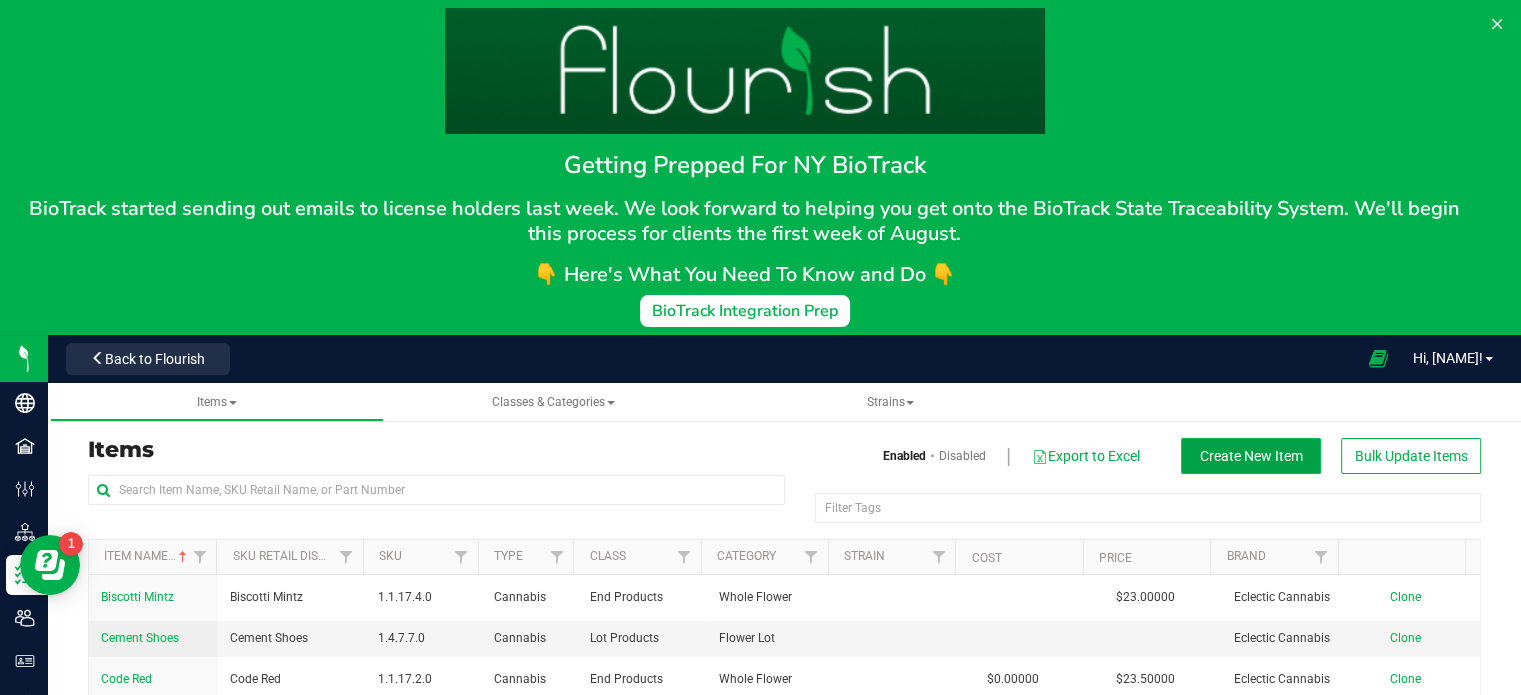 click on "Create New Item" at bounding box center (1251, 456) 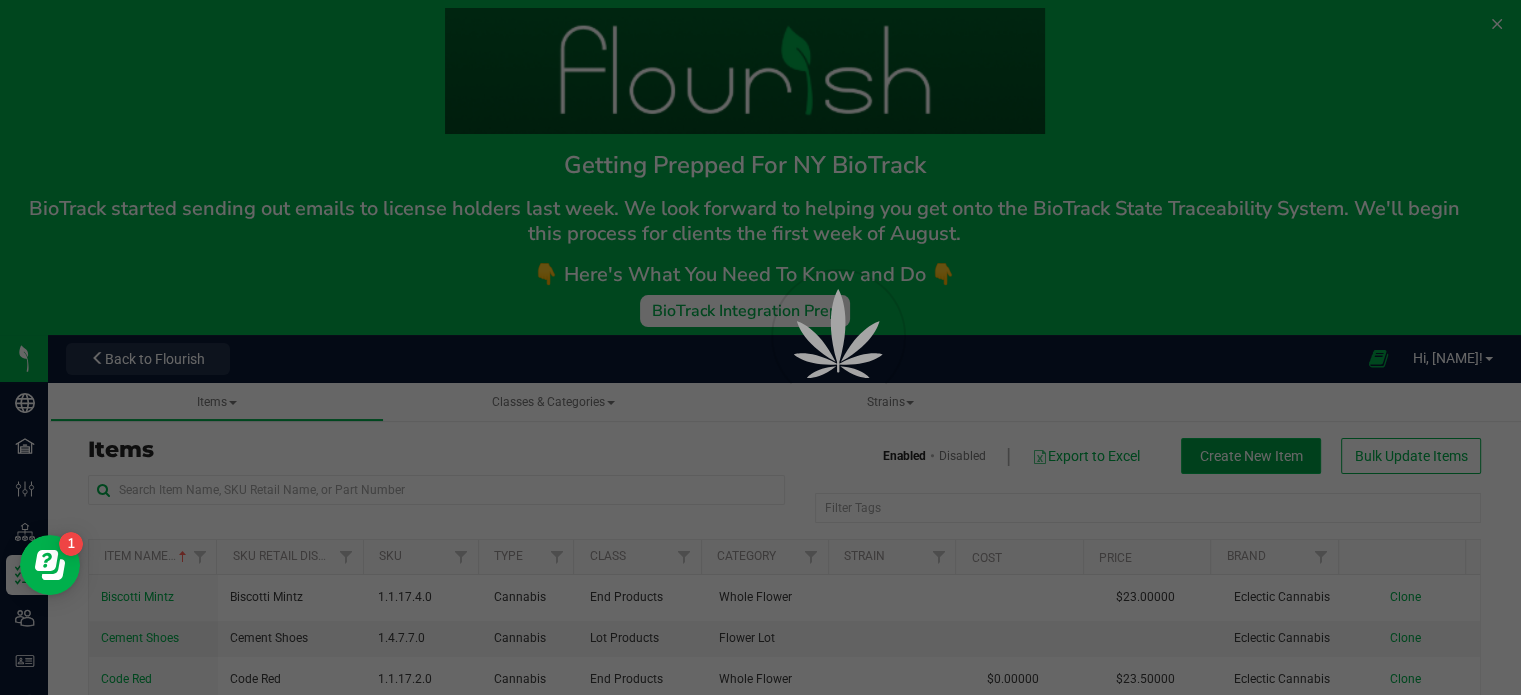 type 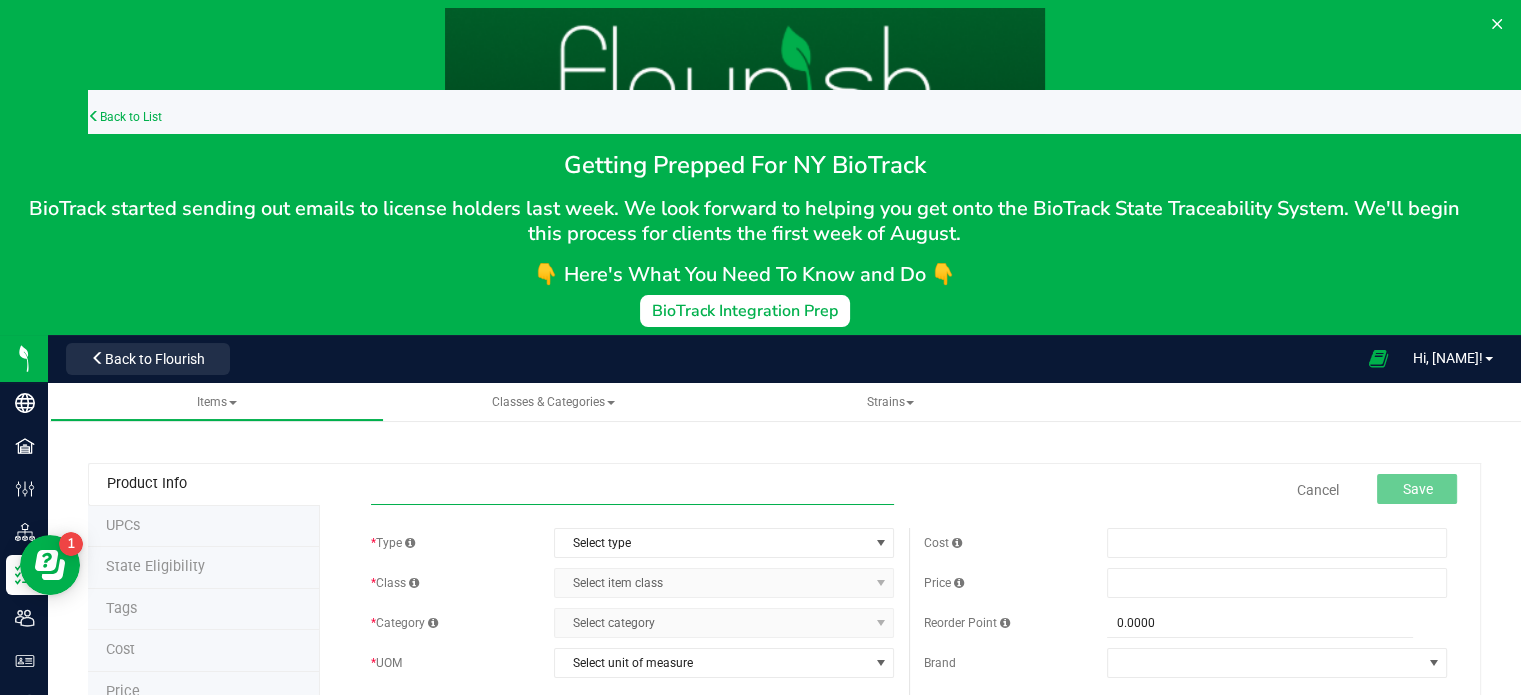 paste on "Batch: [BATCH_ID]" 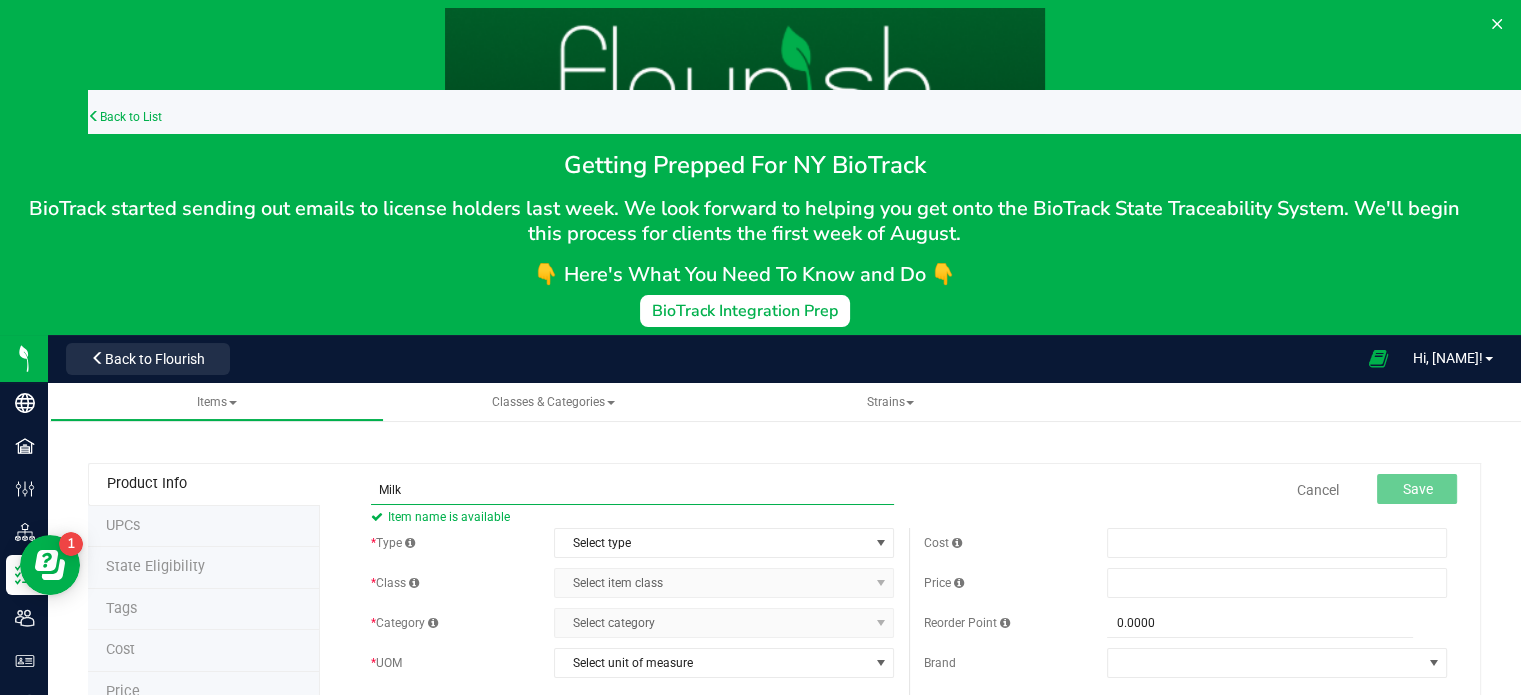 click on "Milk" at bounding box center [632, 490] 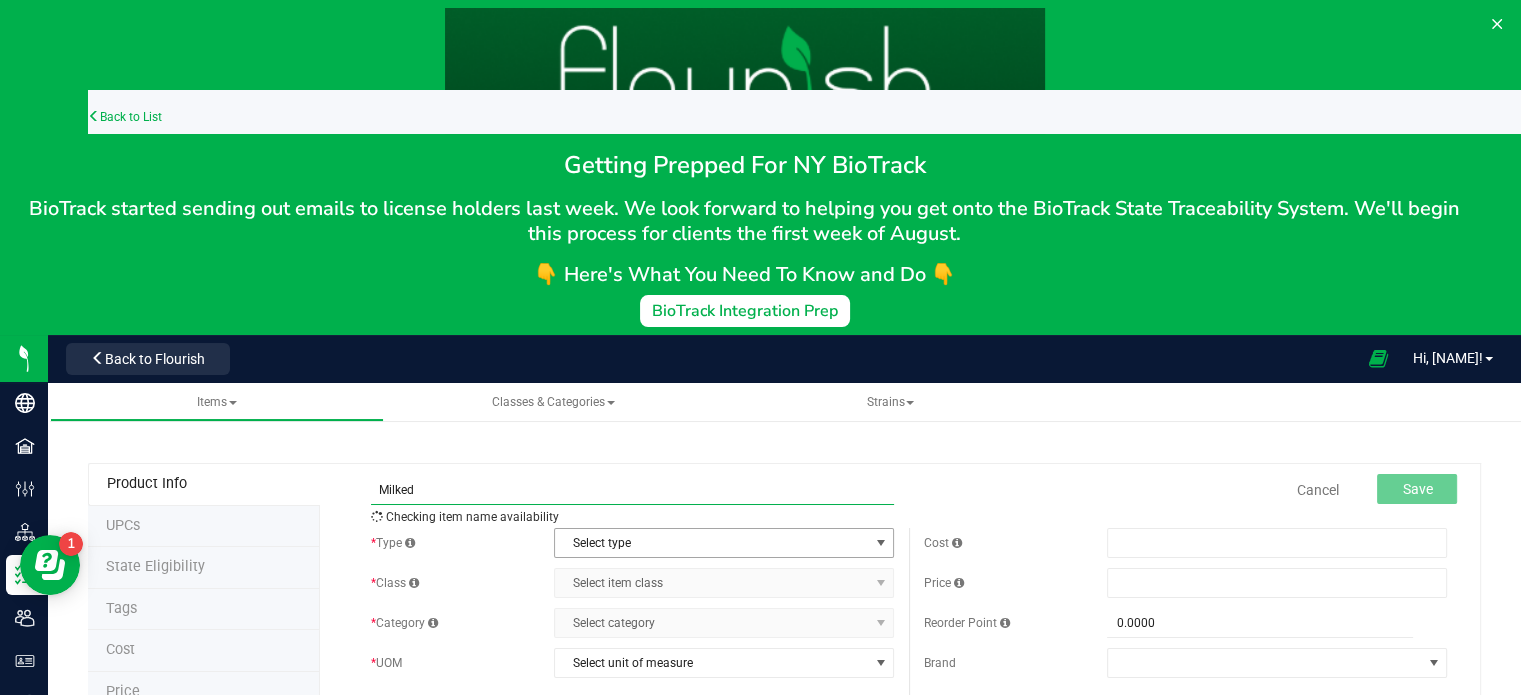 type on "Milked" 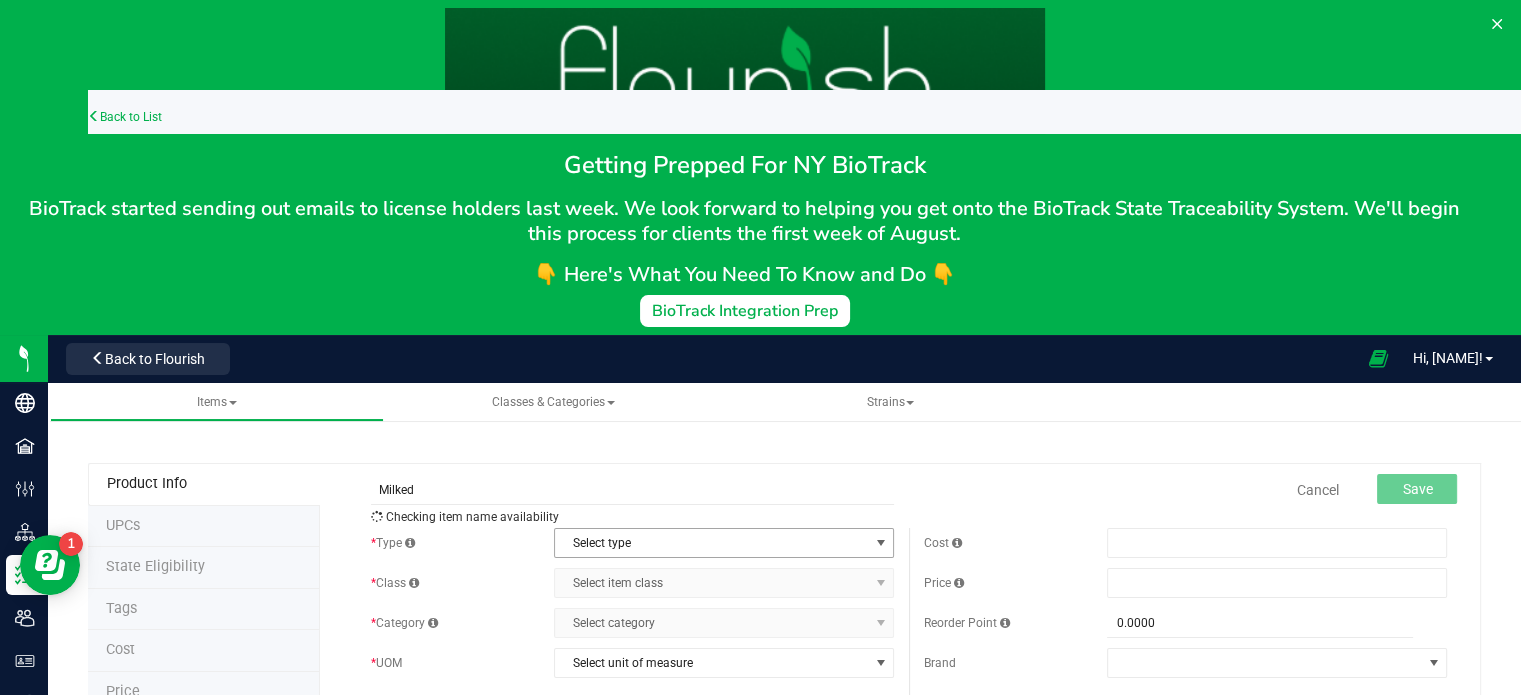 click on "Select type" at bounding box center (711, 543) 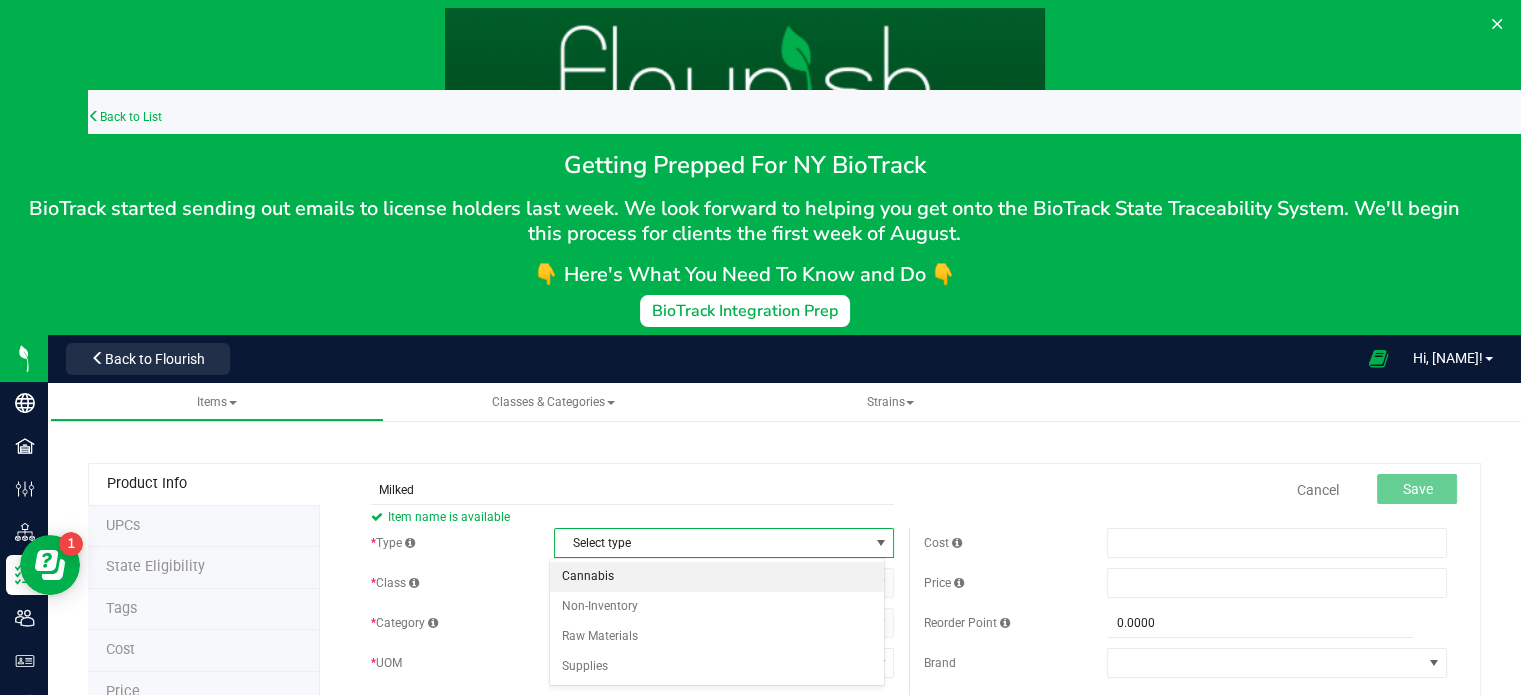 click on "Cannabis" at bounding box center (717, 577) 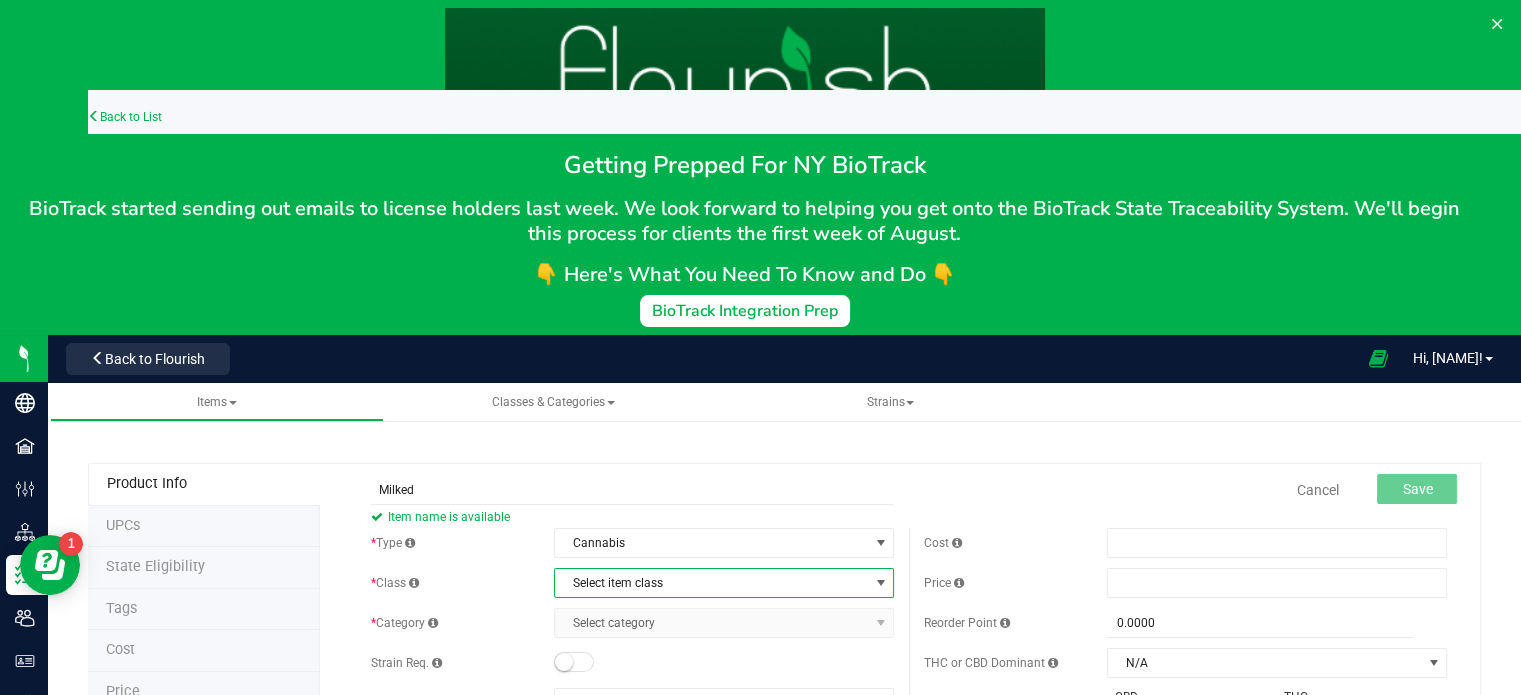 click on "Select item class" at bounding box center [711, 583] 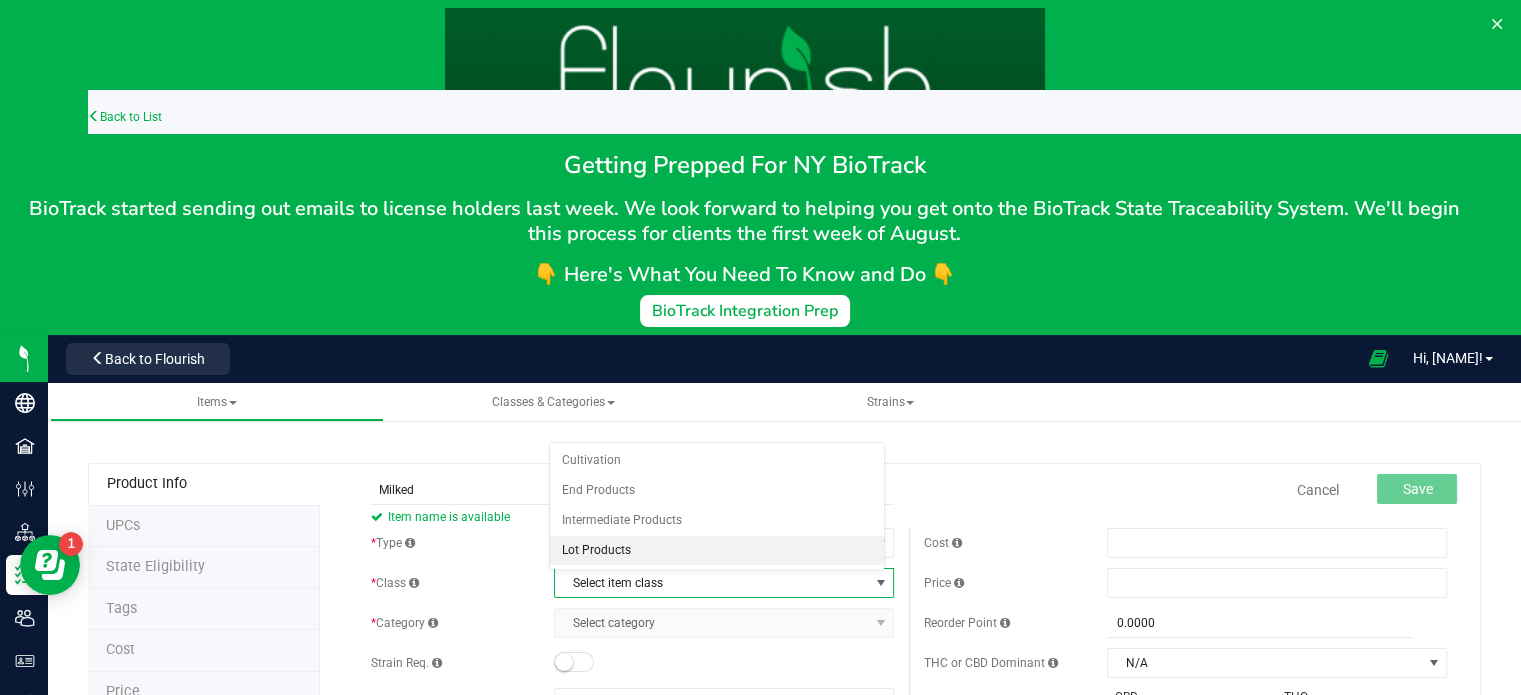 click on "Lot Products" at bounding box center (717, 551) 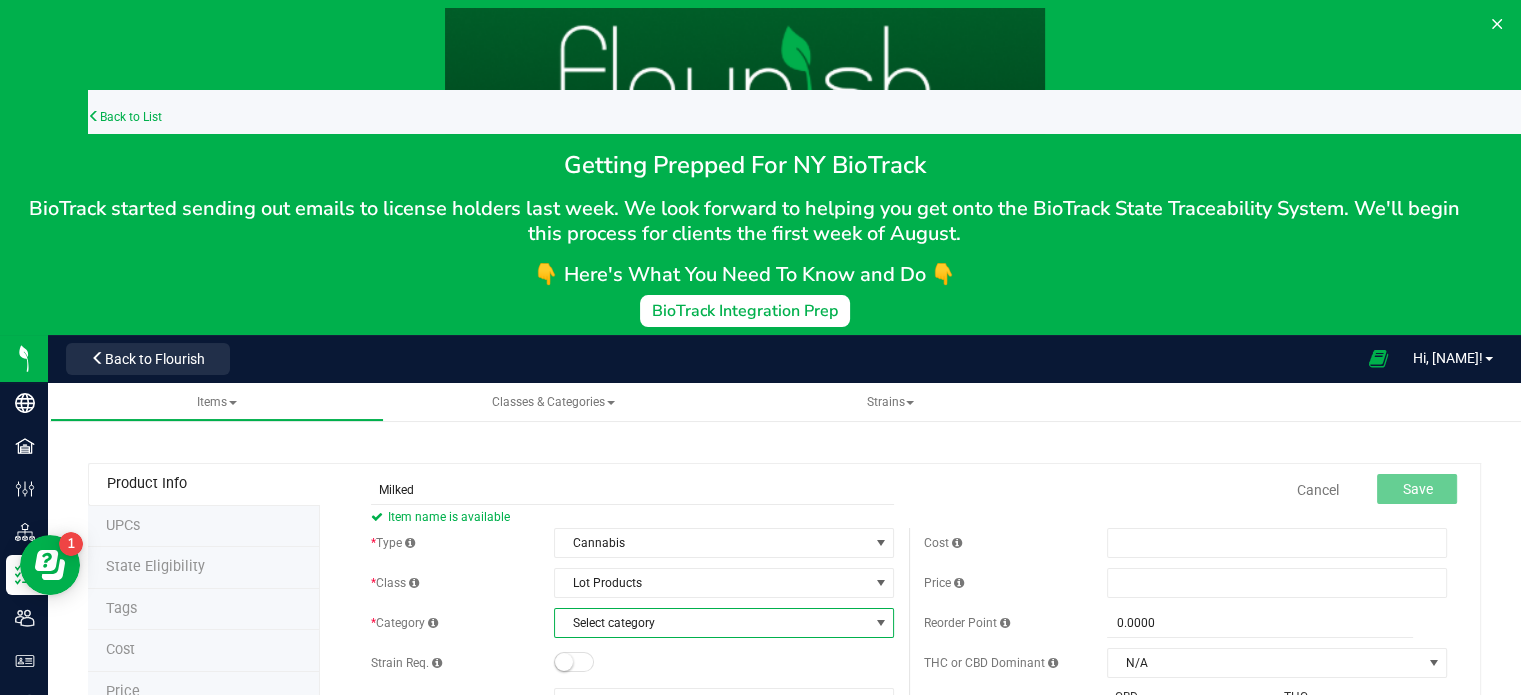 click on "Select category" at bounding box center [711, 623] 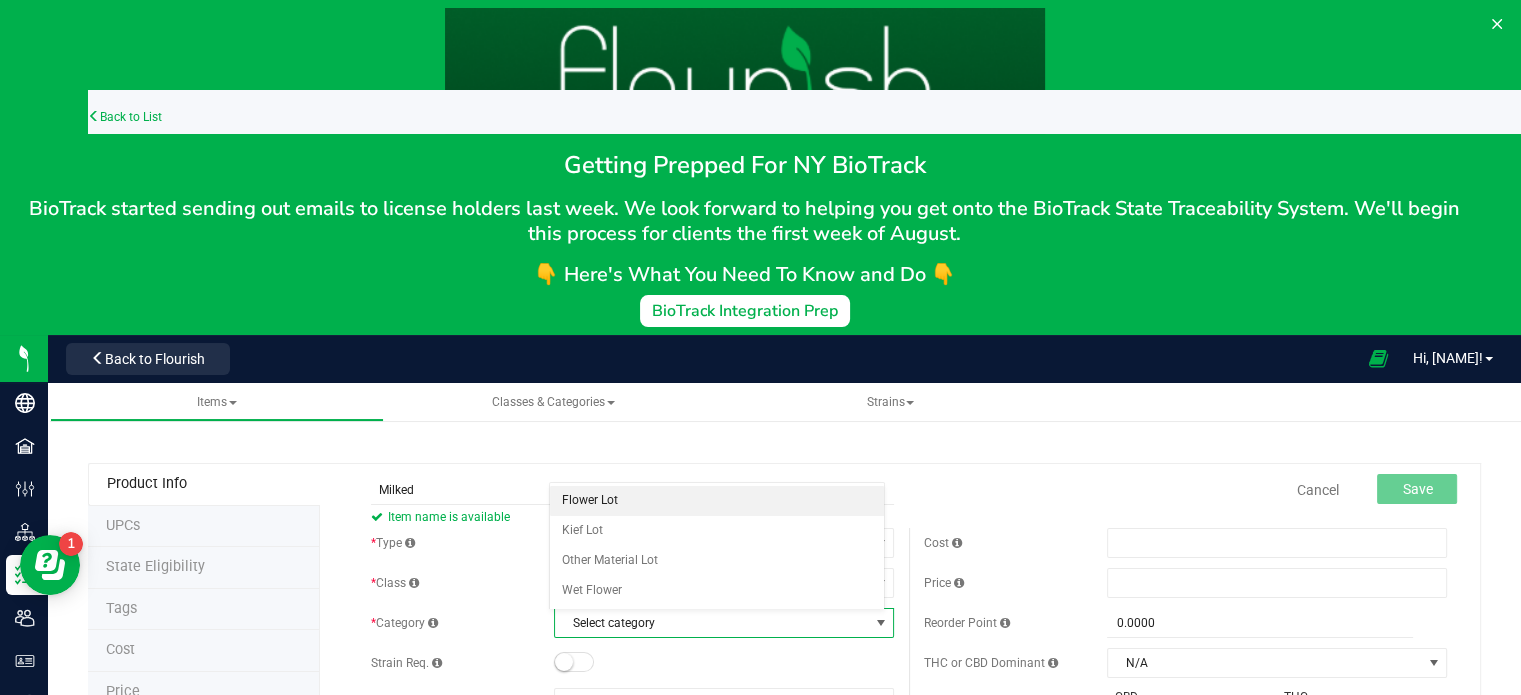 click on "Flower Lot" at bounding box center [717, 501] 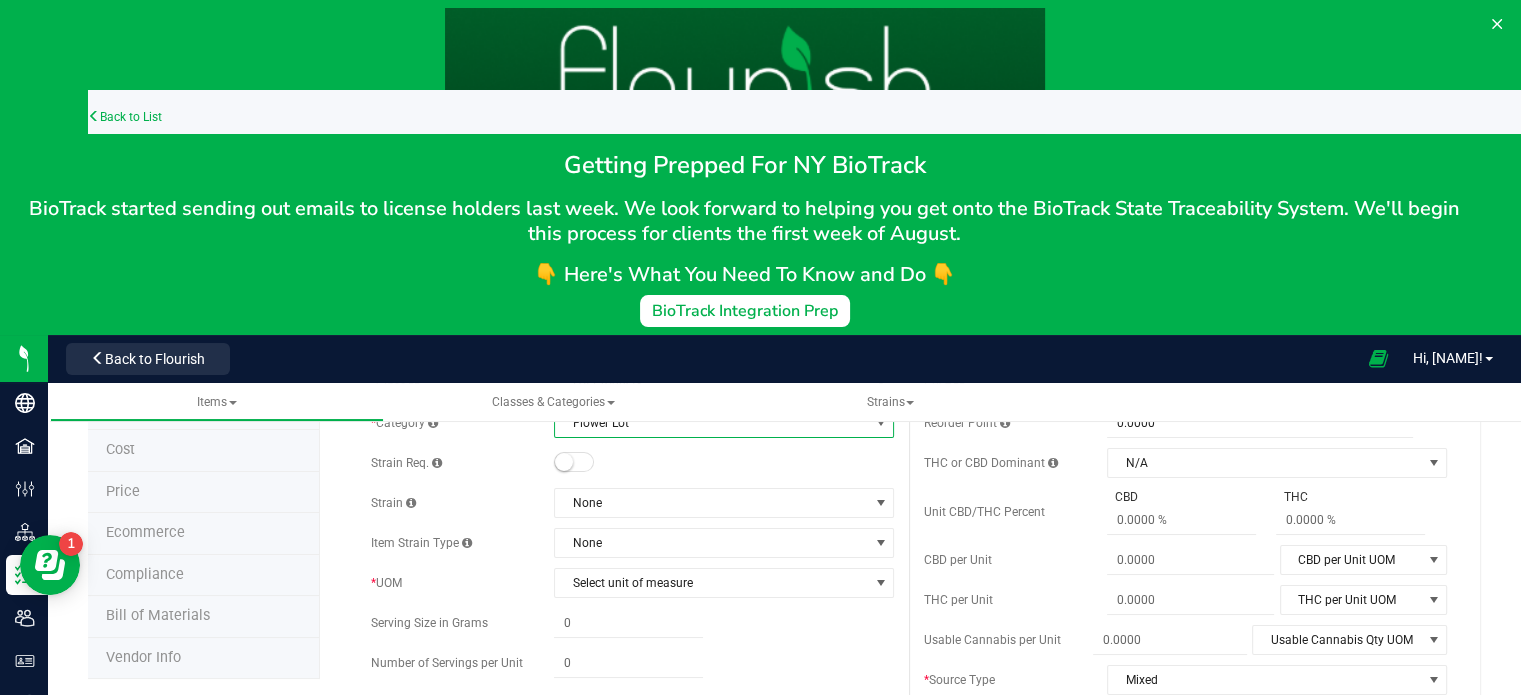 scroll, scrollTop: 204, scrollLeft: 0, axis: vertical 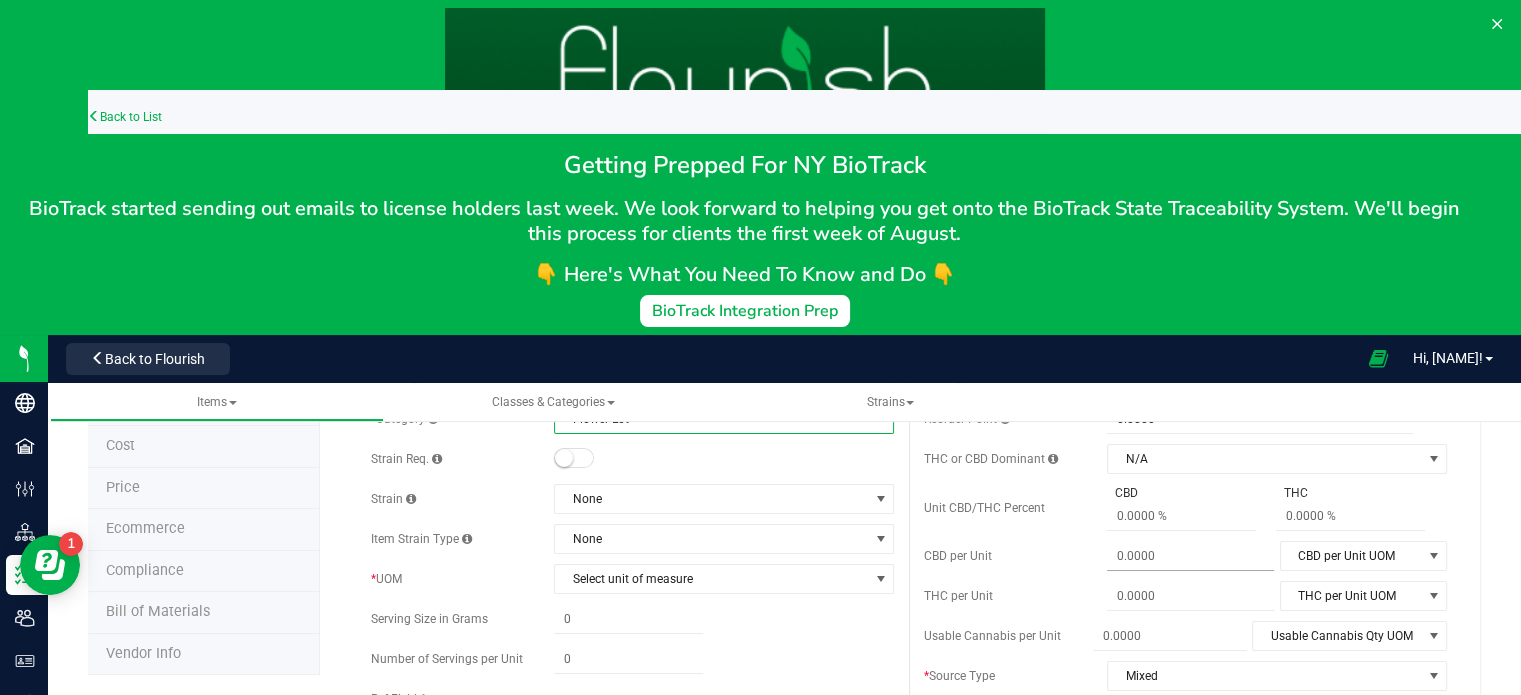 click at bounding box center [1190, 556] 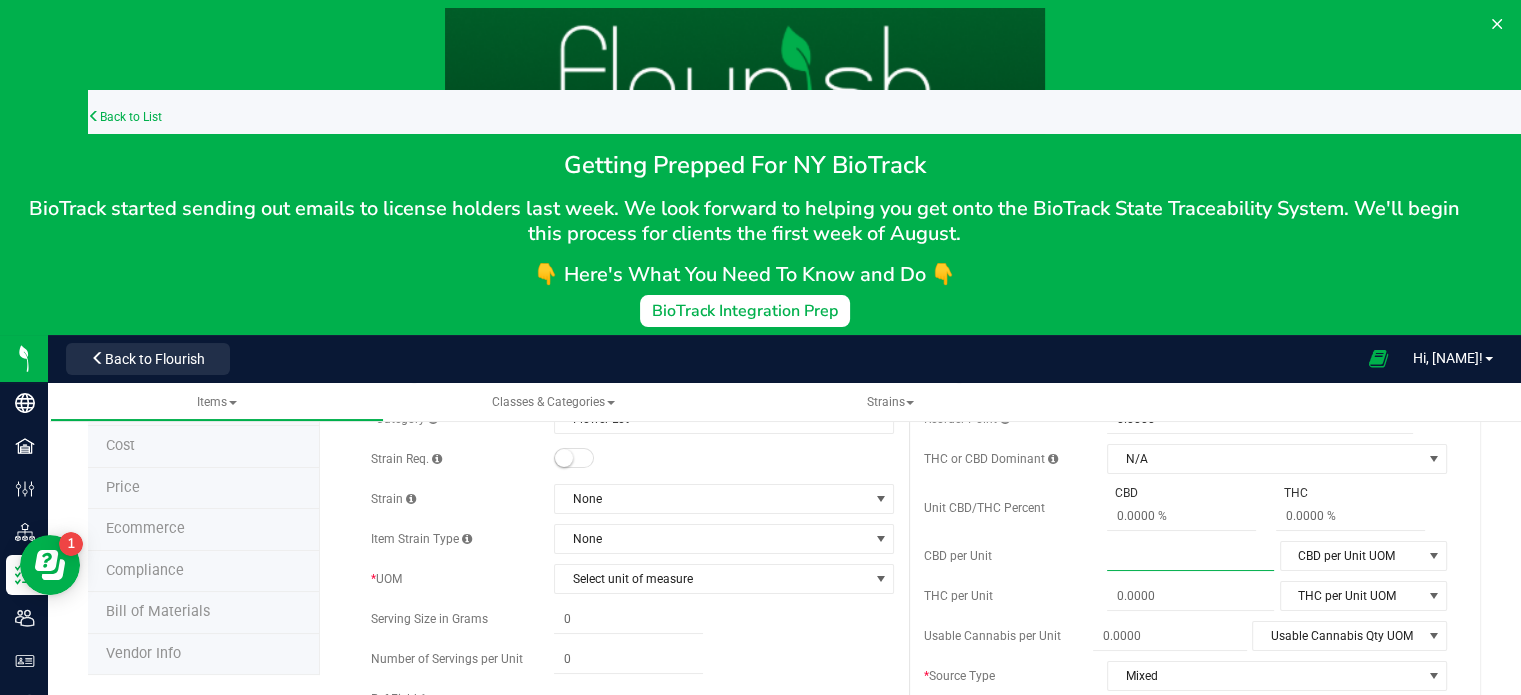 type on "1" 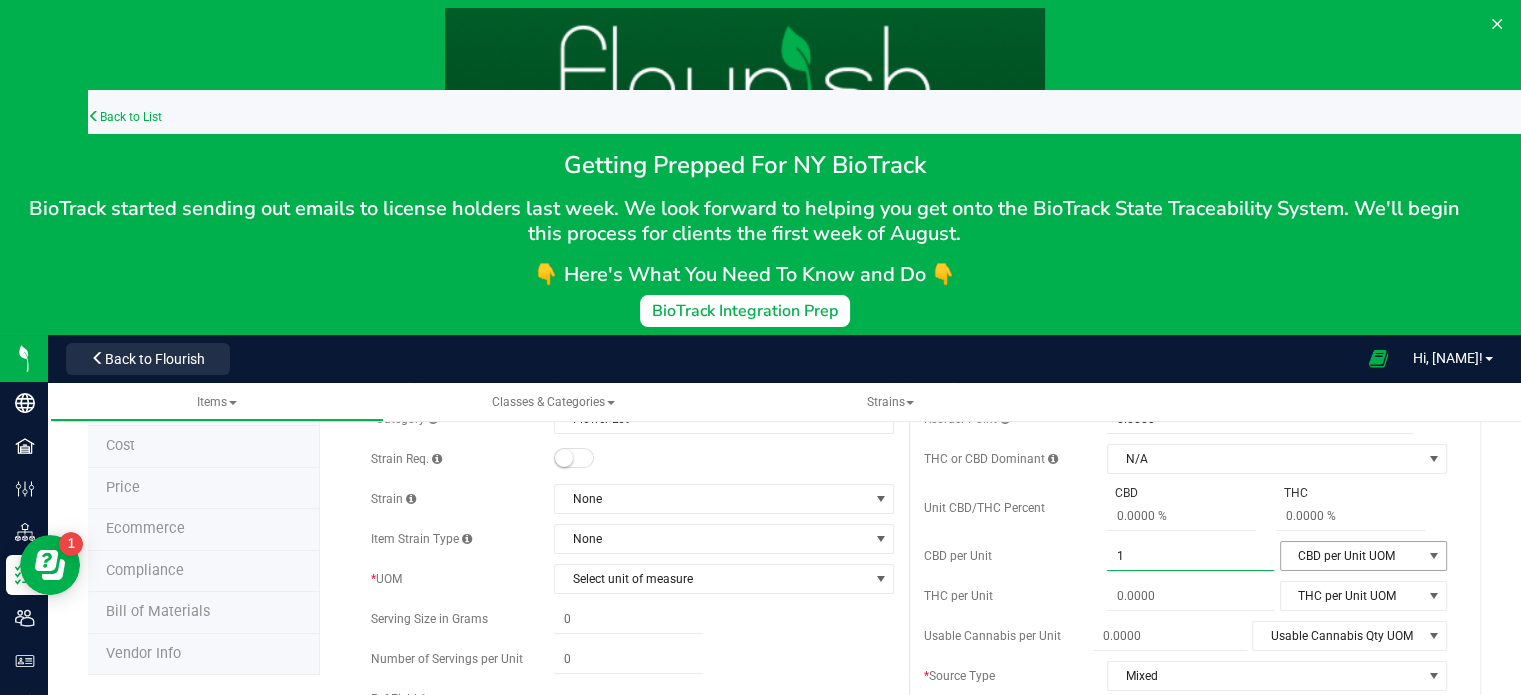 type on "1.0000" 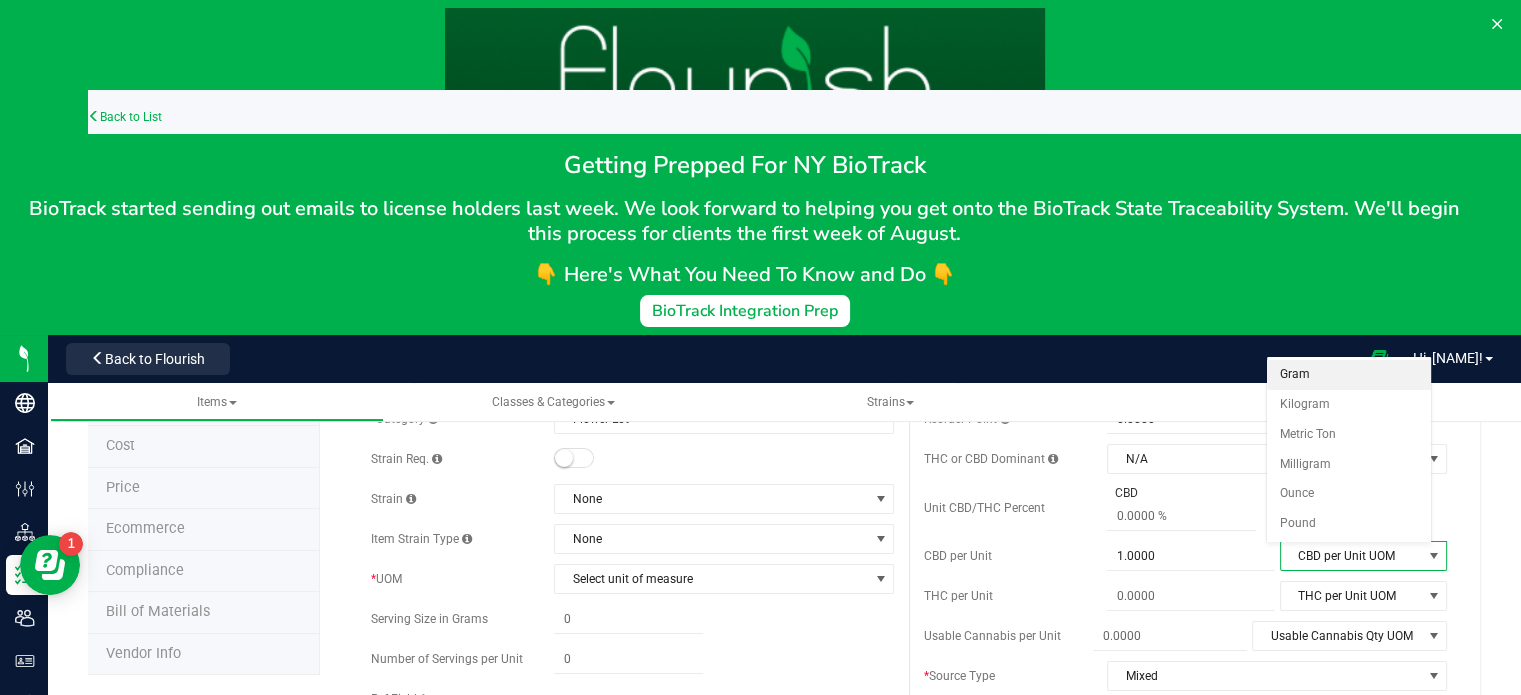 click on "Gram" at bounding box center (1348, 375) 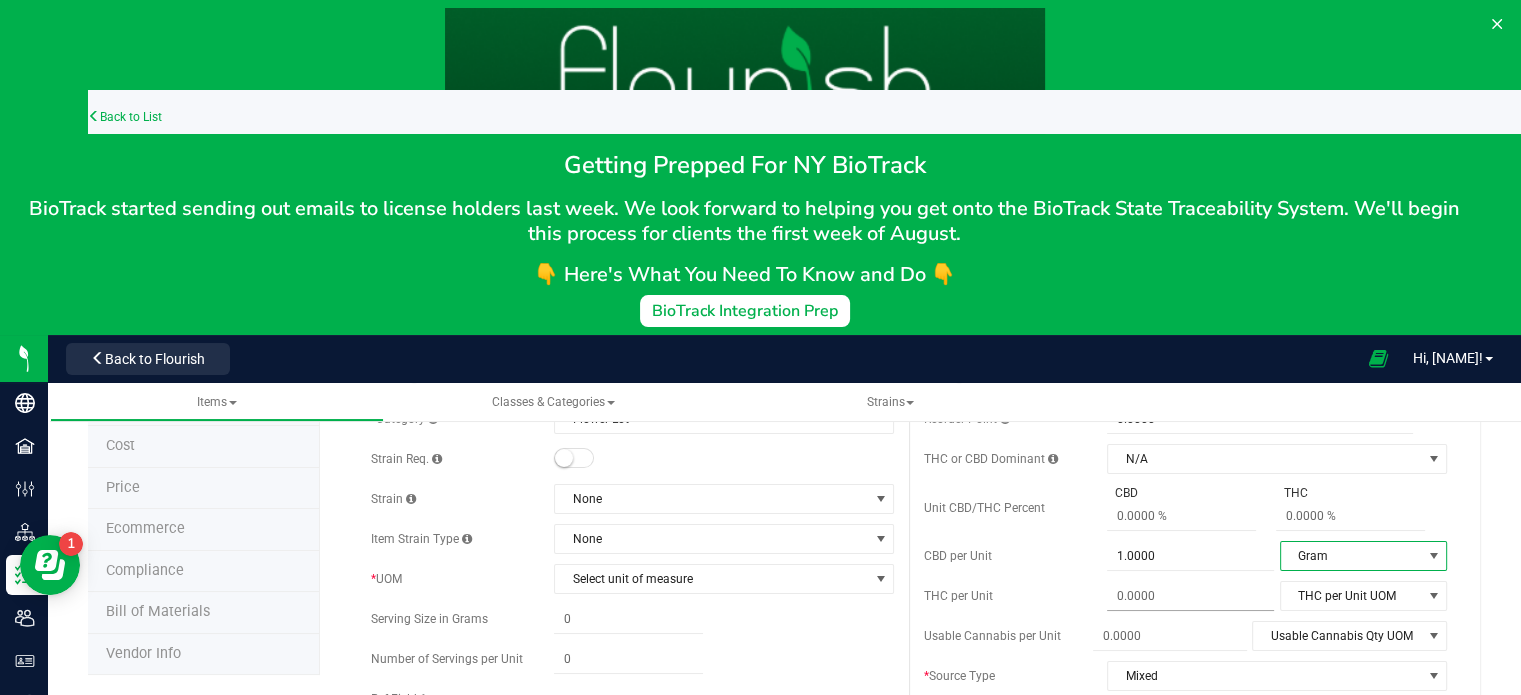 click at bounding box center (1190, 596) 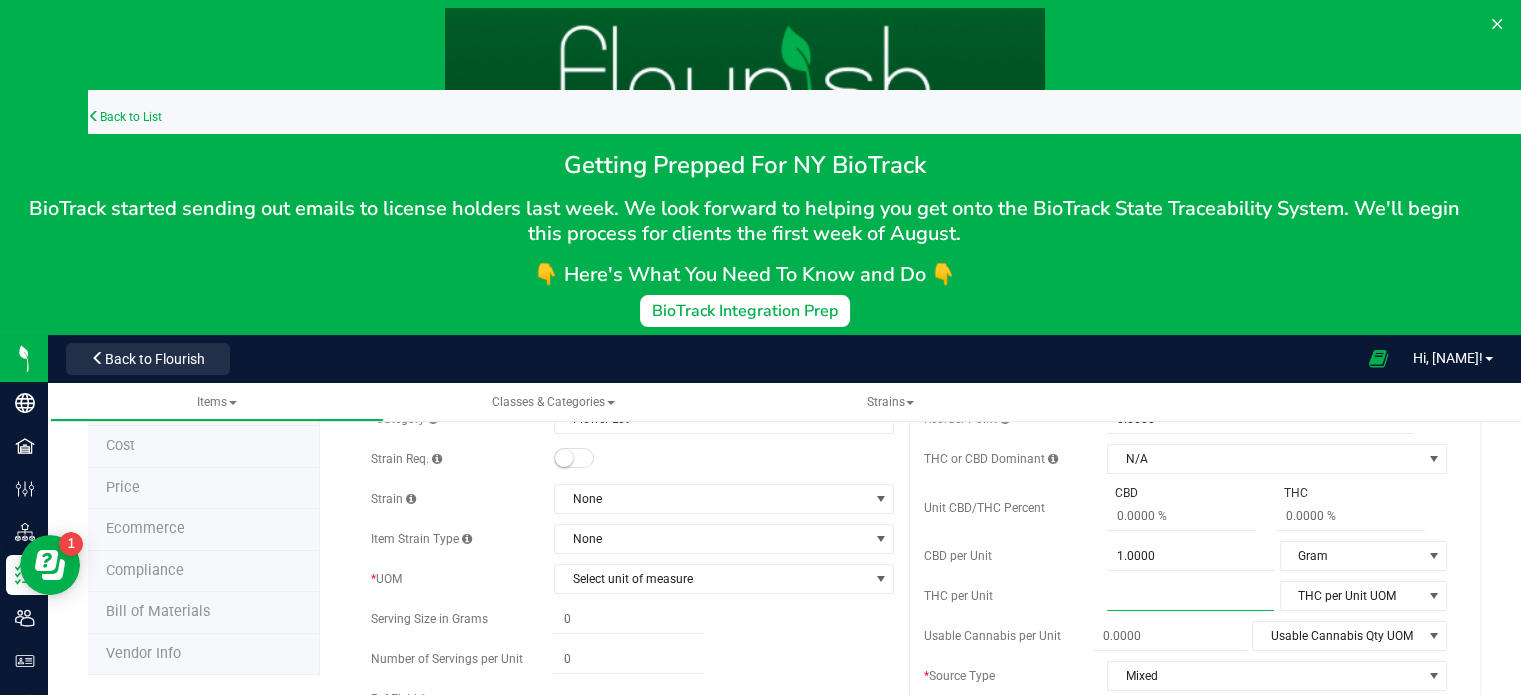 type on "1" 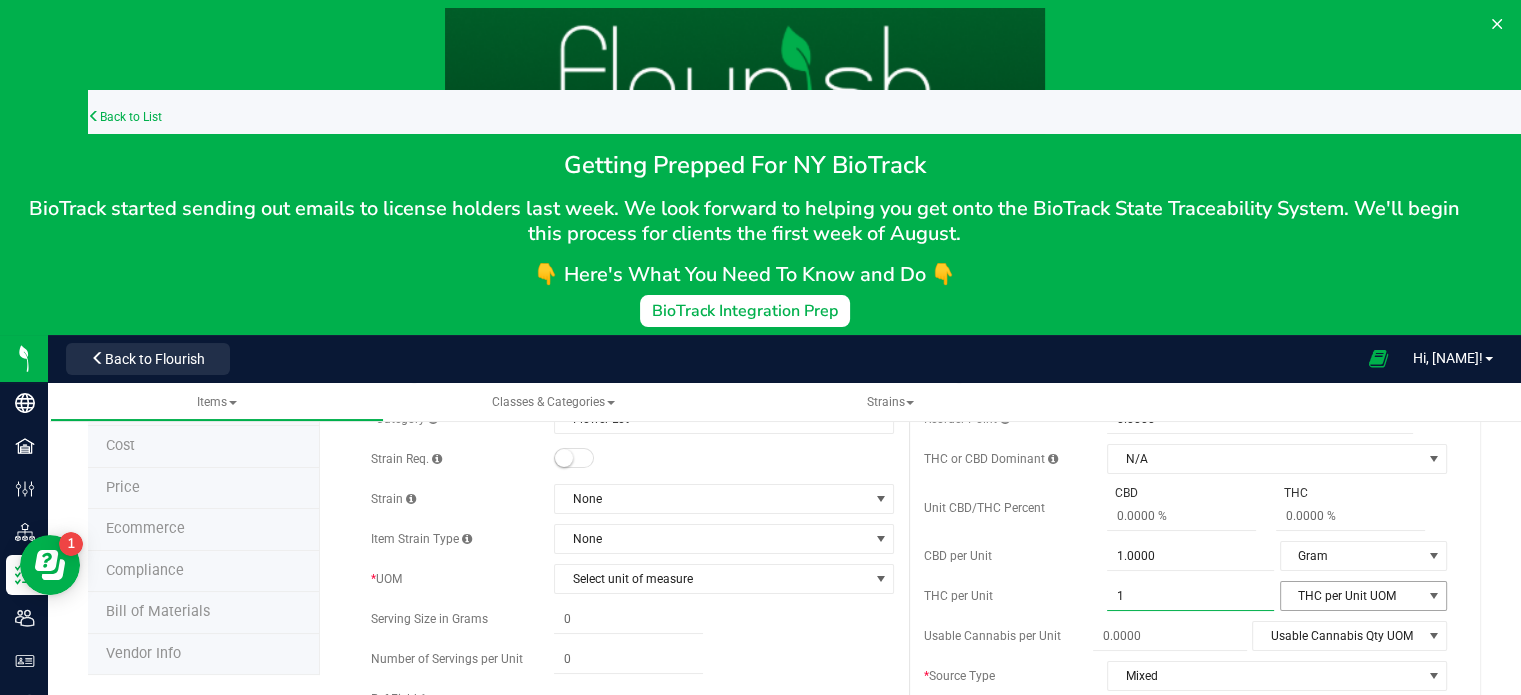 type on "1.0000" 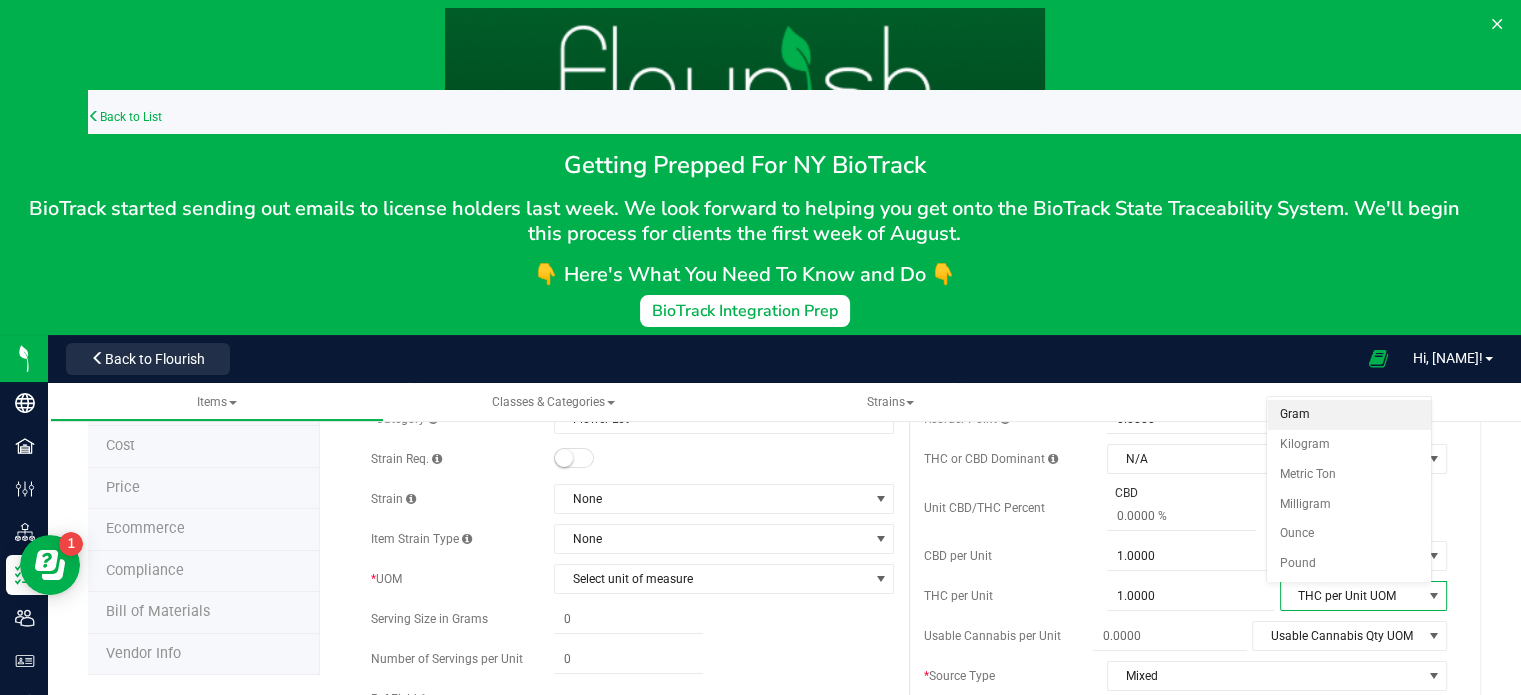 click on "Gram" at bounding box center [1348, 415] 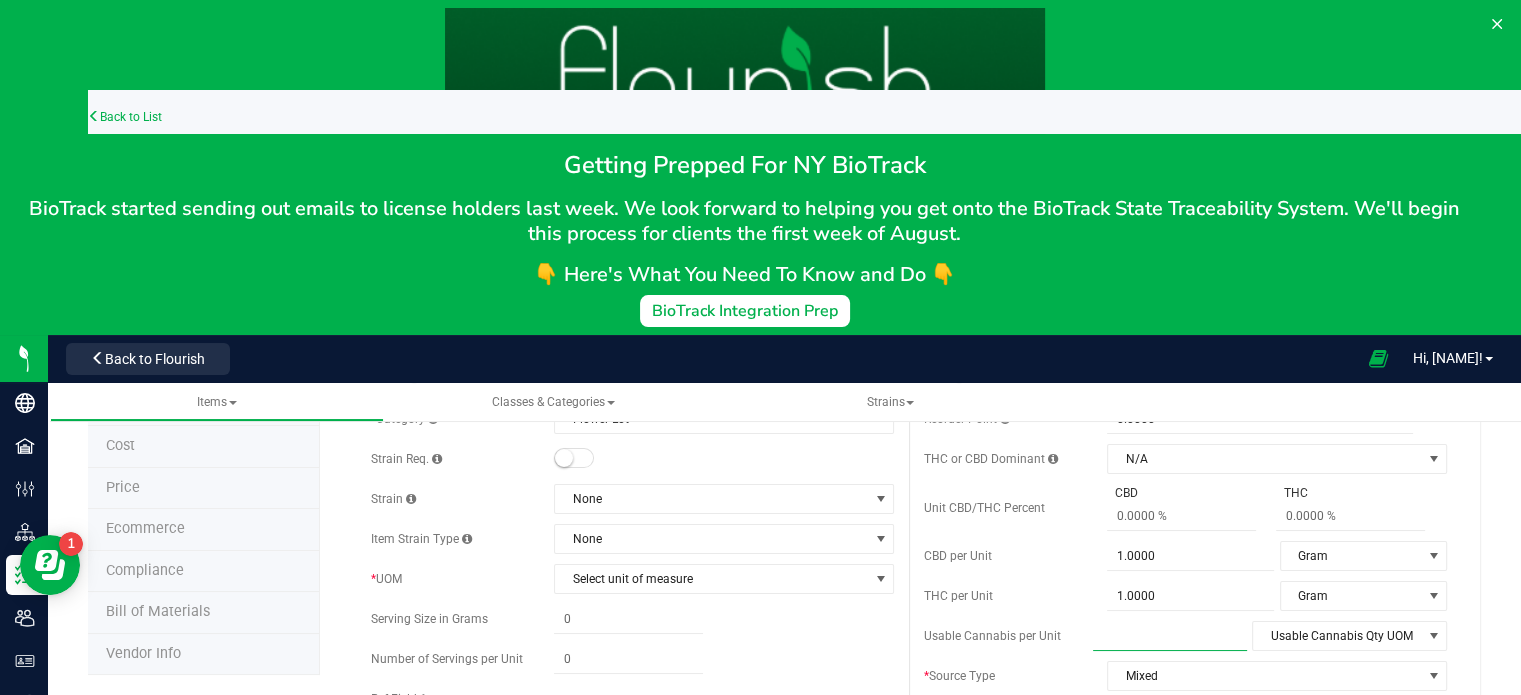 click at bounding box center (1170, 636) 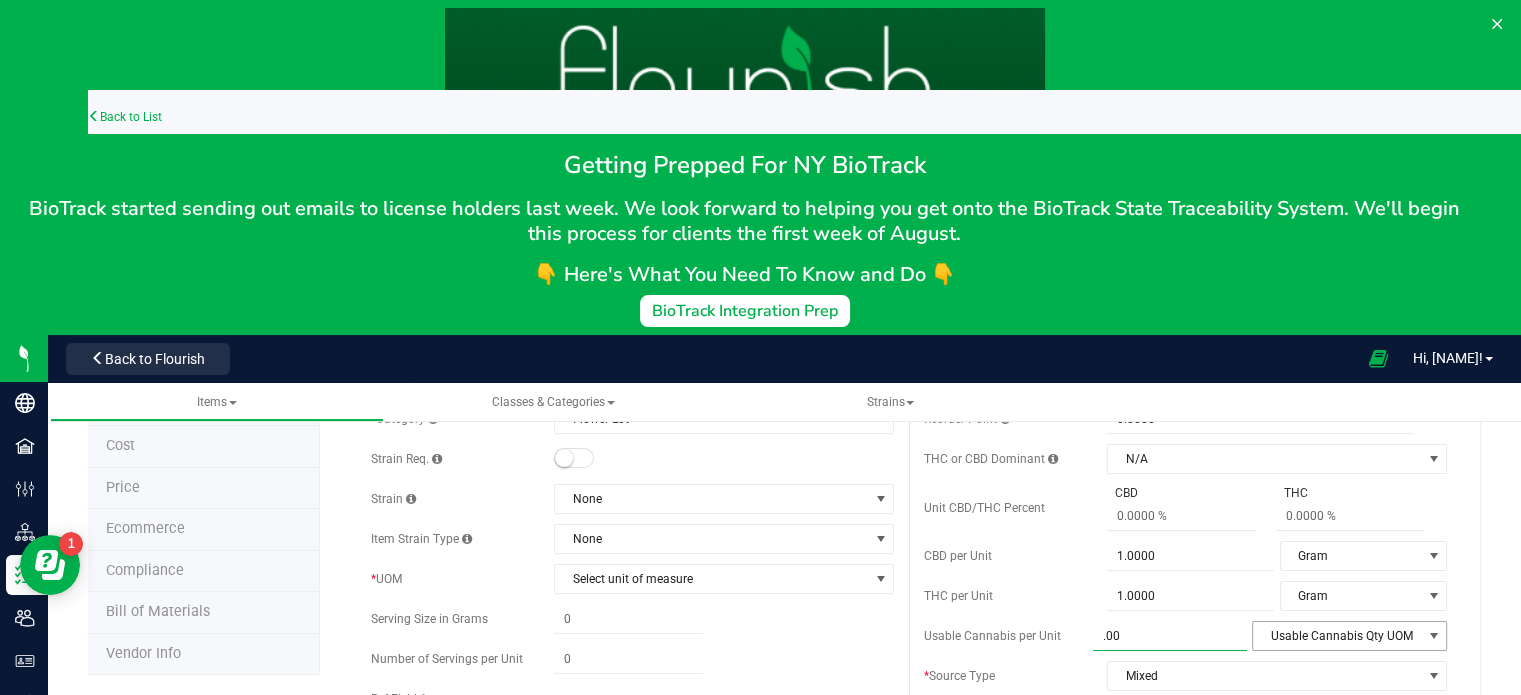 type on ".001" 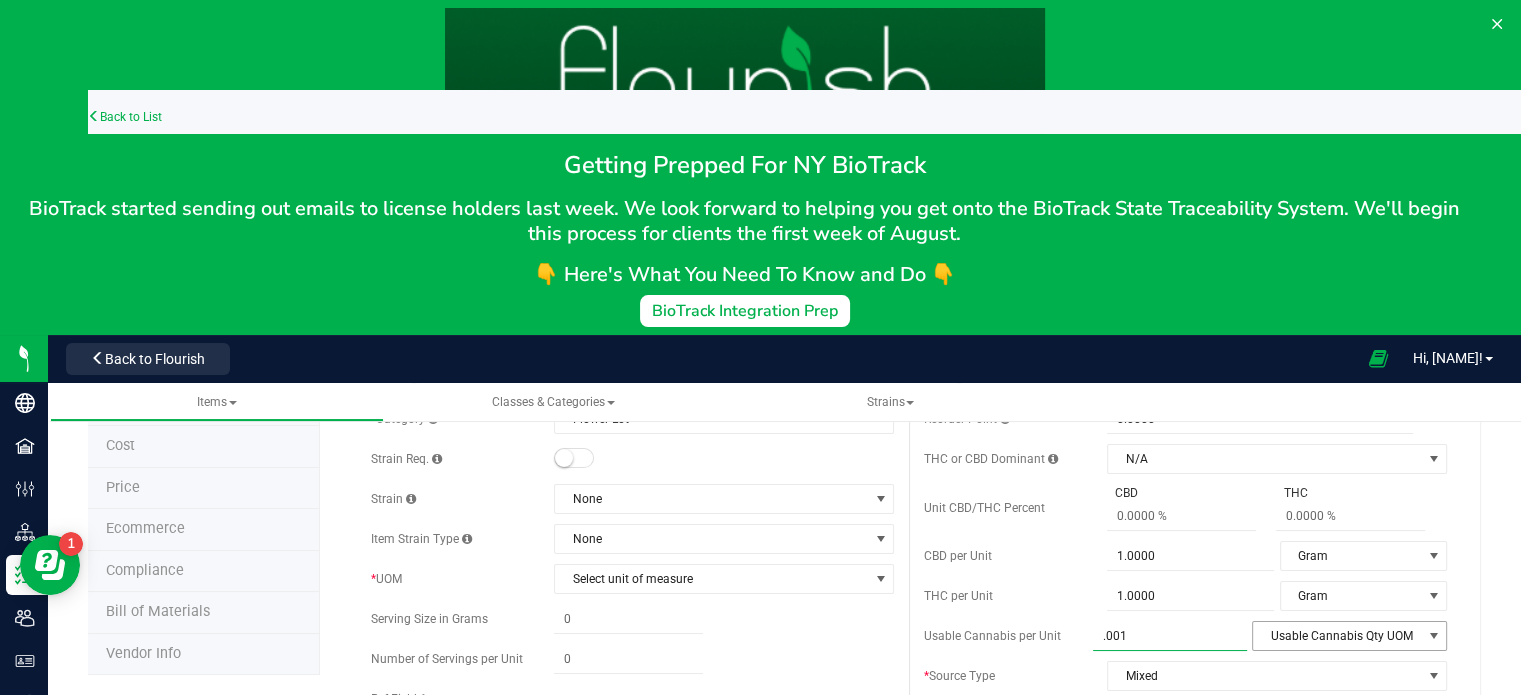 type on "0.0010" 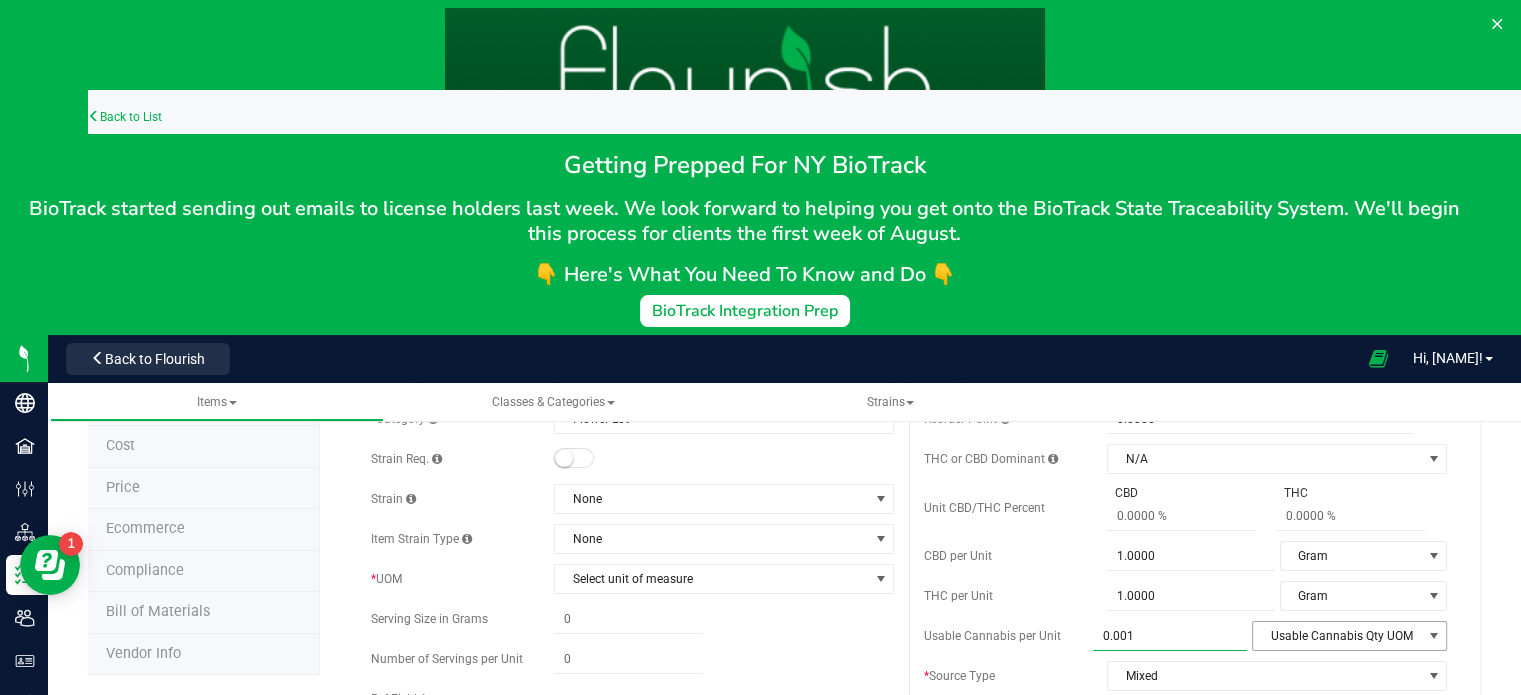 click on "Usable Cannabis Qty UOM" at bounding box center [1337, 636] 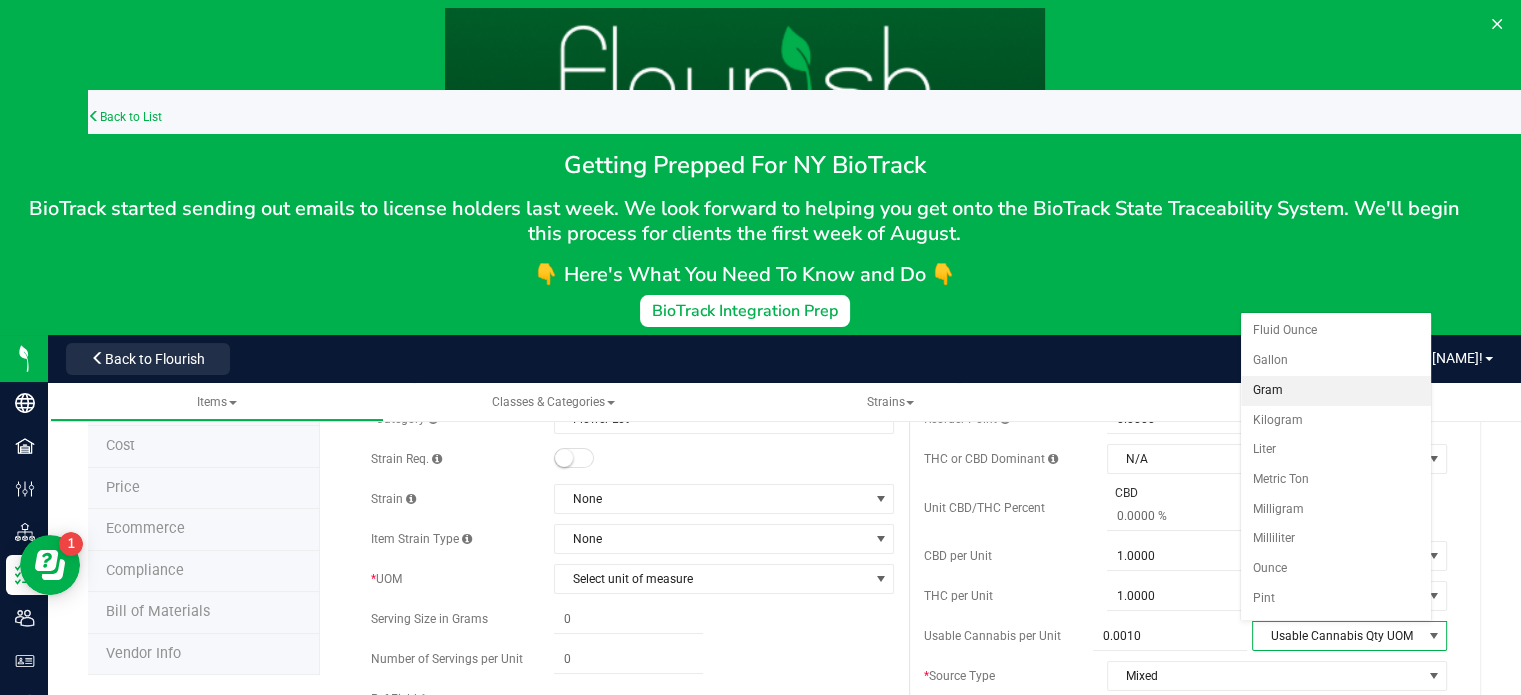 click on "Gram" at bounding box center [1336, 391] 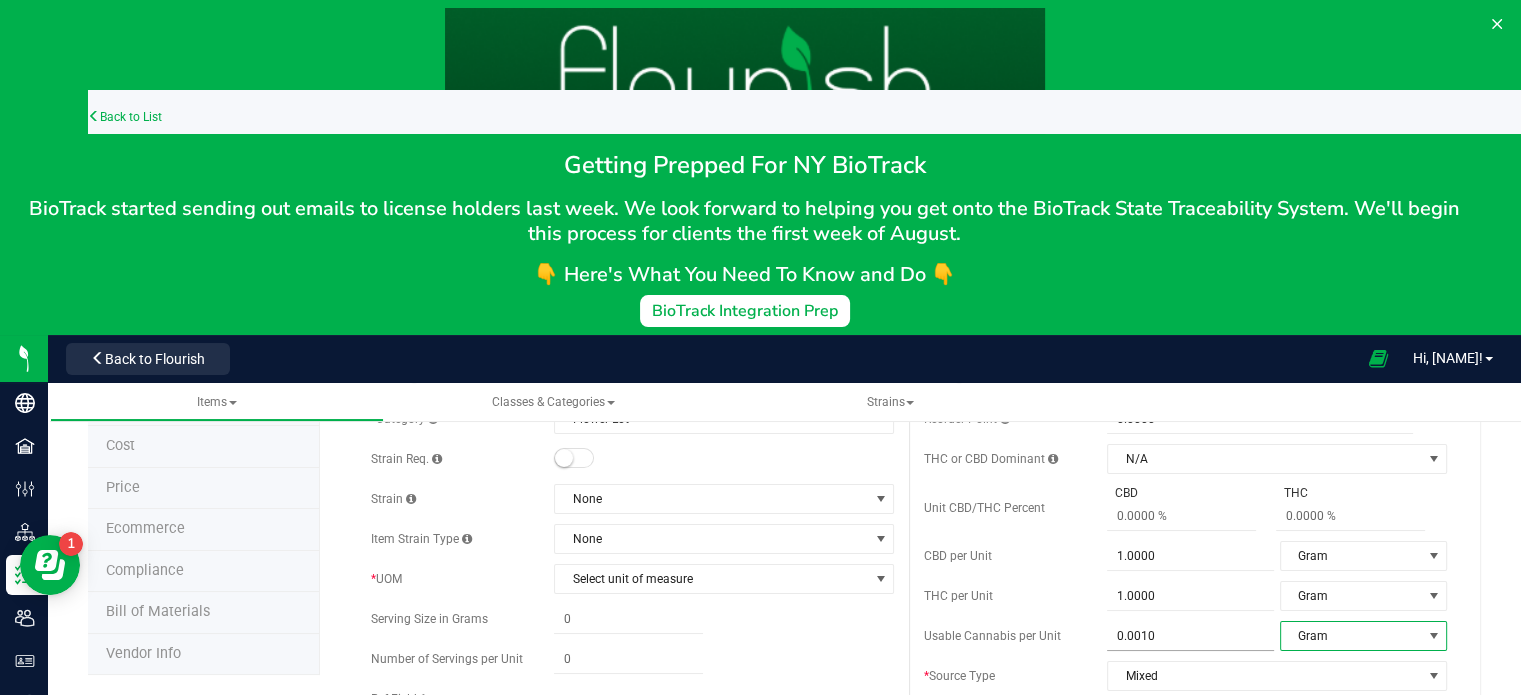 click on "0.0010 0.001" at bounding box center (1190, 636) 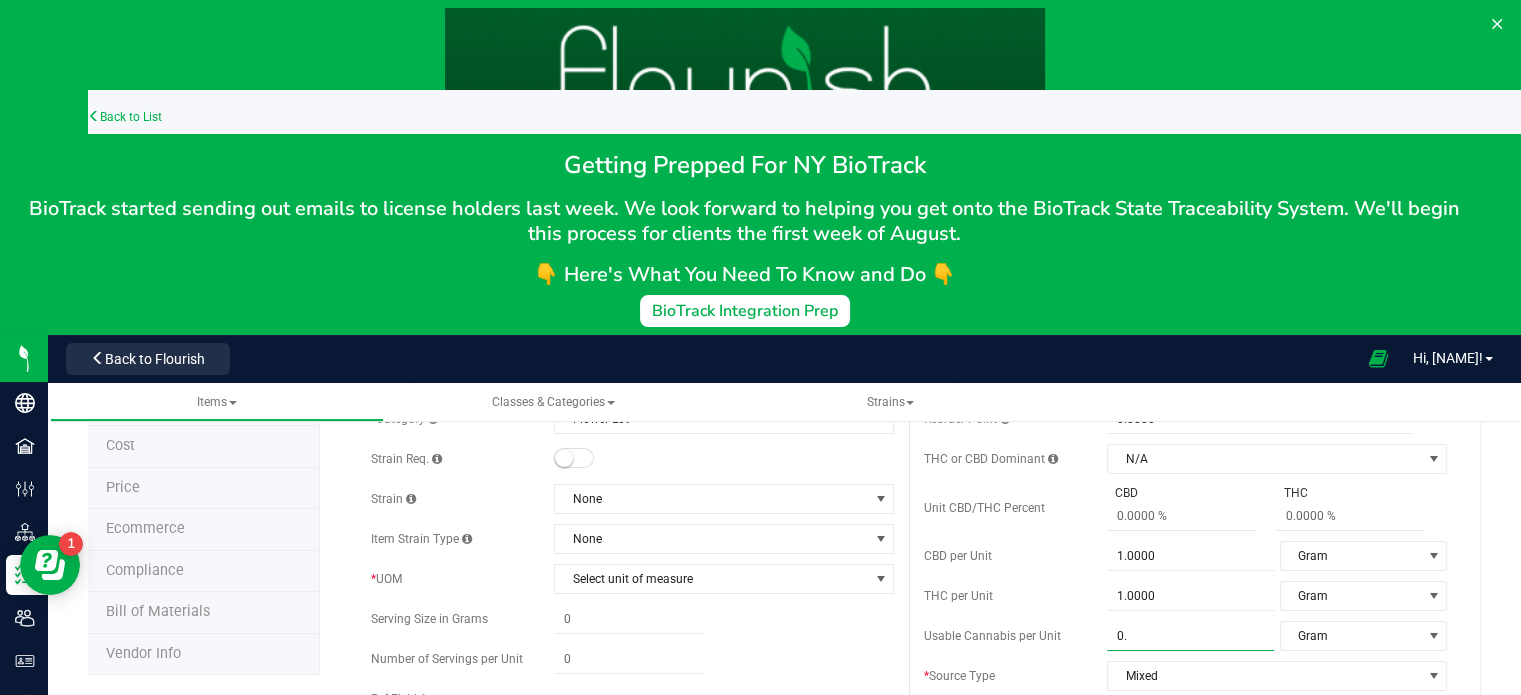 type on "0" 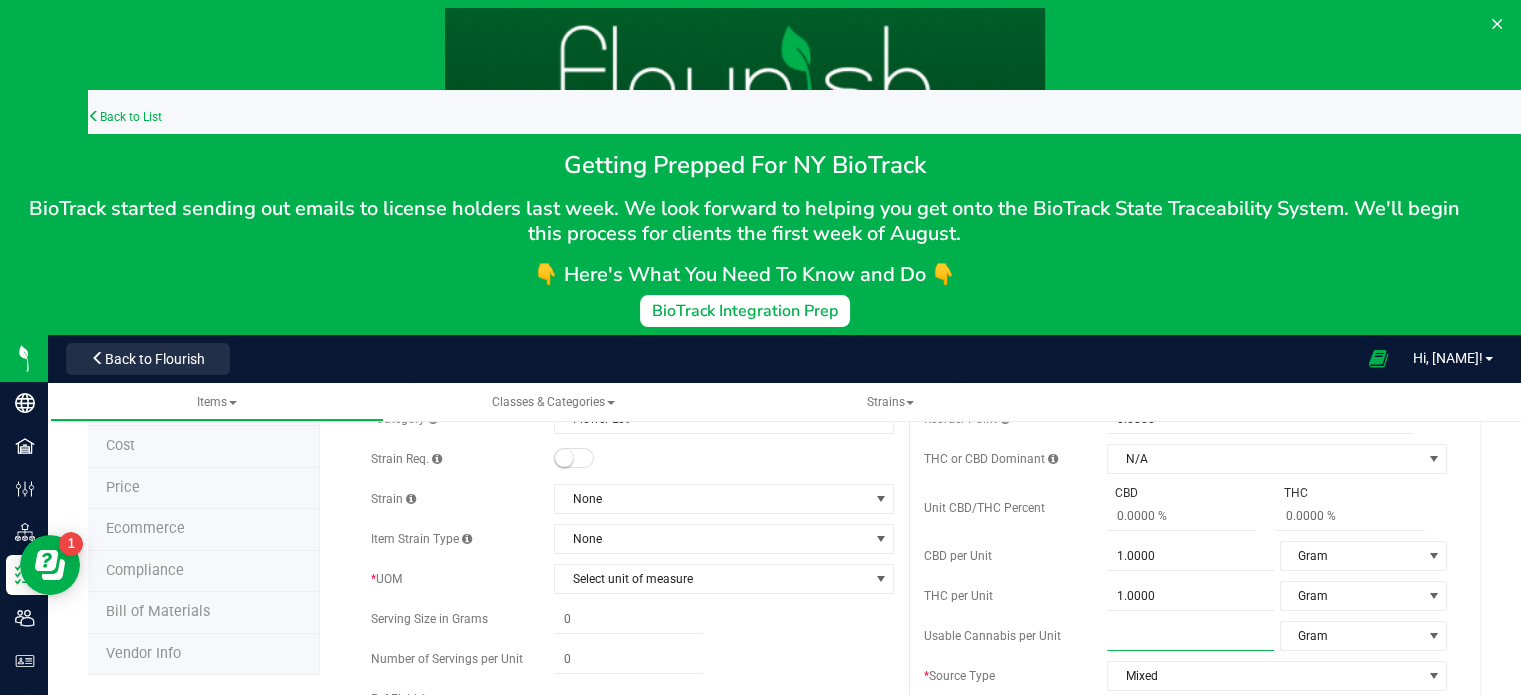 type on "1" 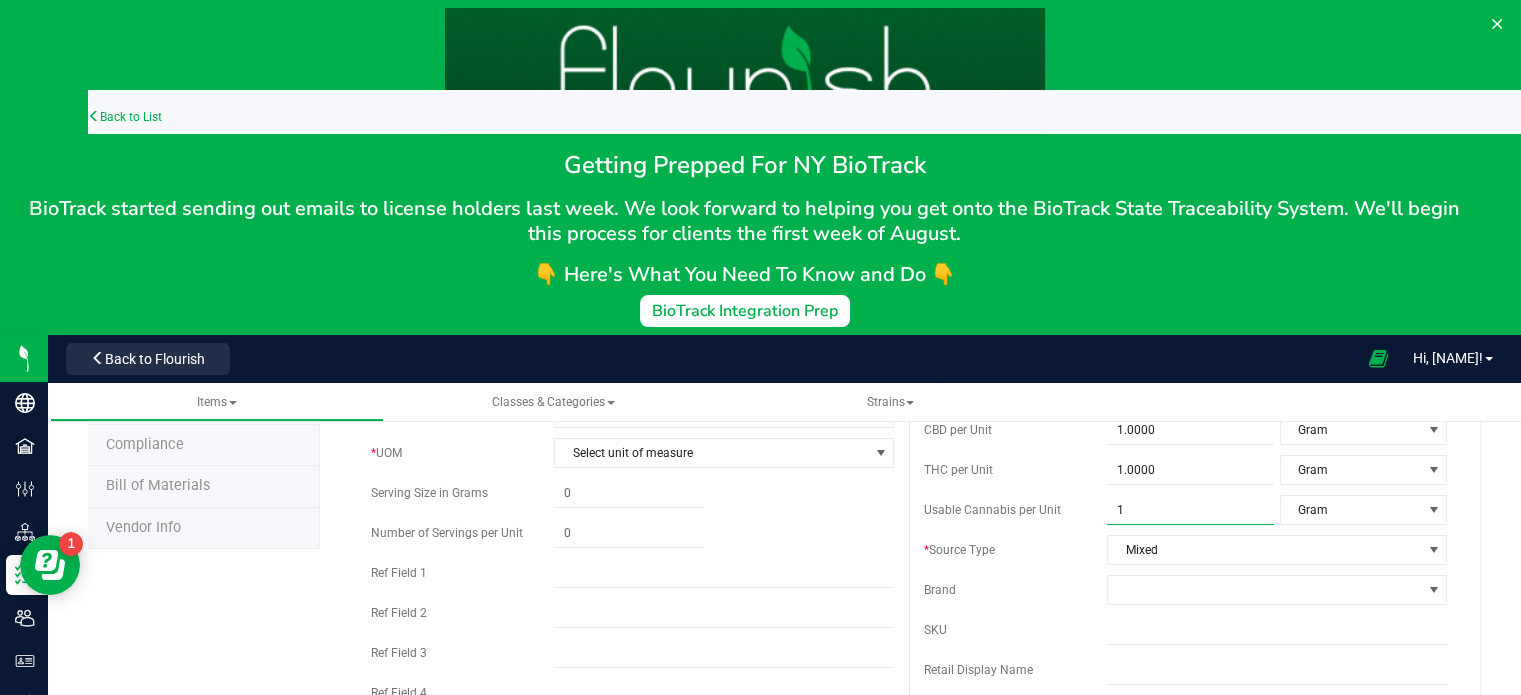 scroll, scrollTop: 335, scrollLeft: 0, axis: vertical 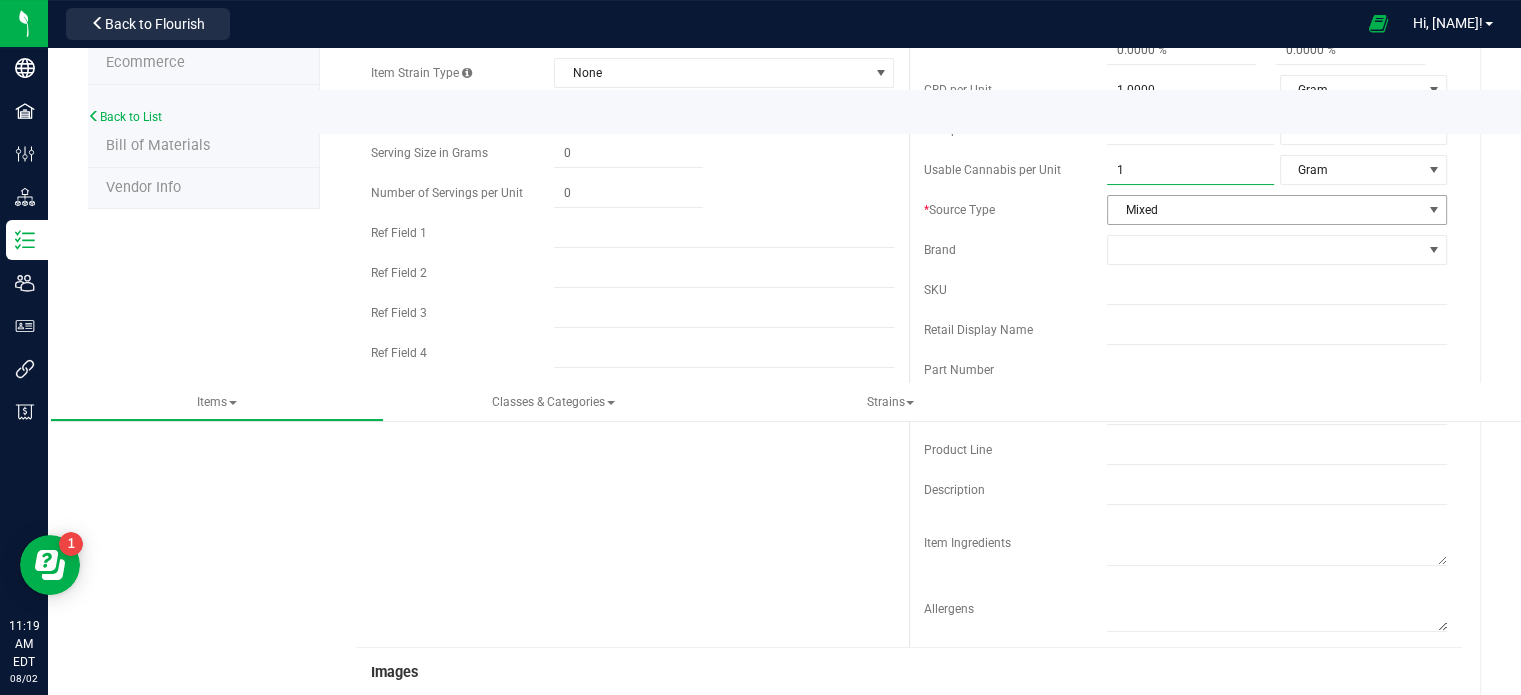 type on "1.0000" 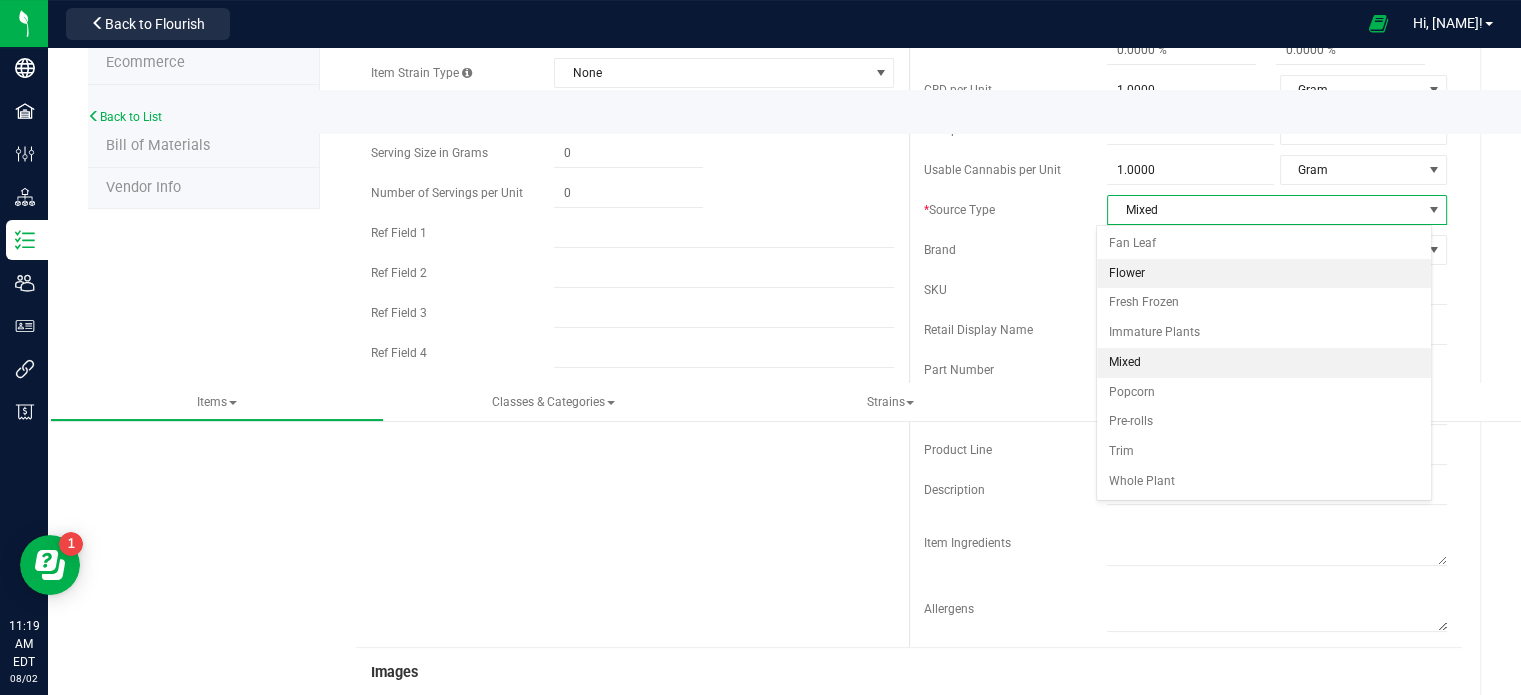 click on "Flower" at bounding box center [1264, 274] 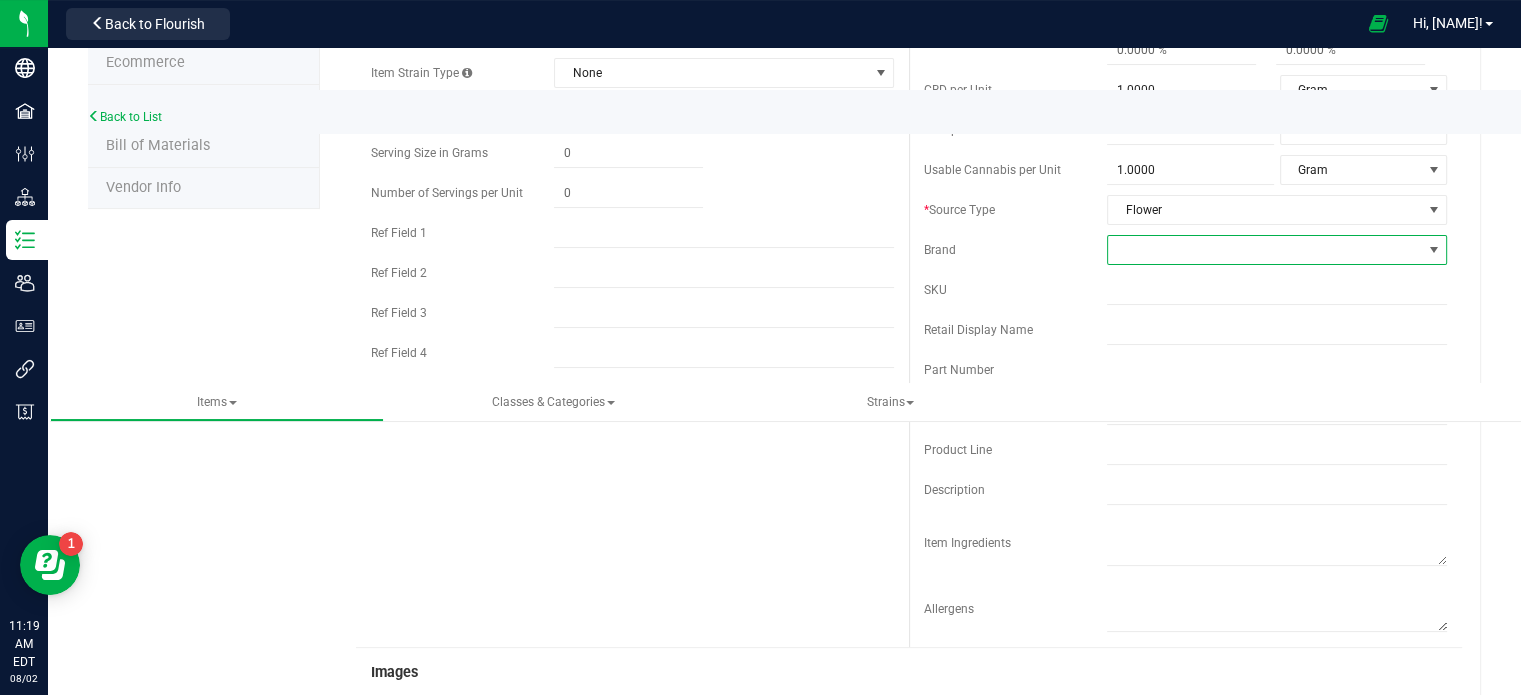 click at bounding box center [1264, 250] 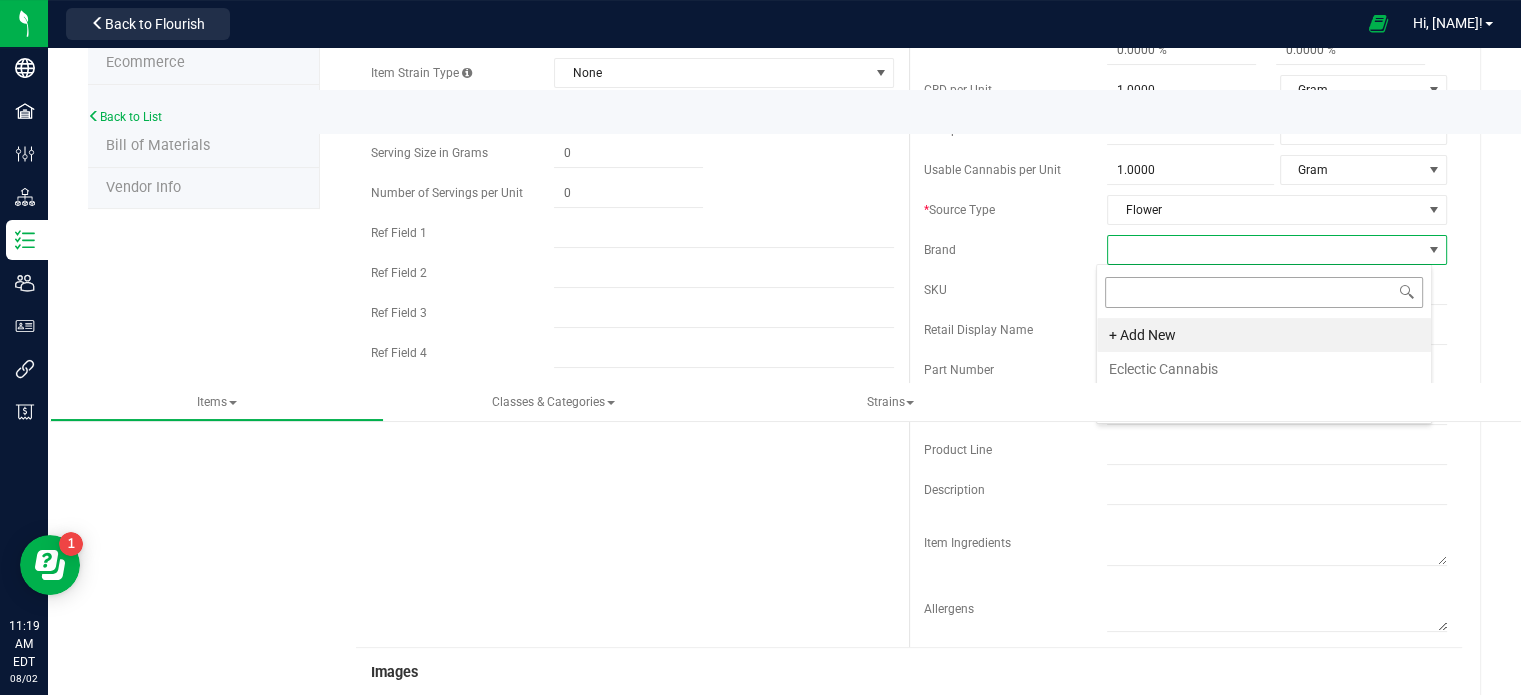 scroll, scrollTop: 99970, scrollLeft: 99664, axis: both 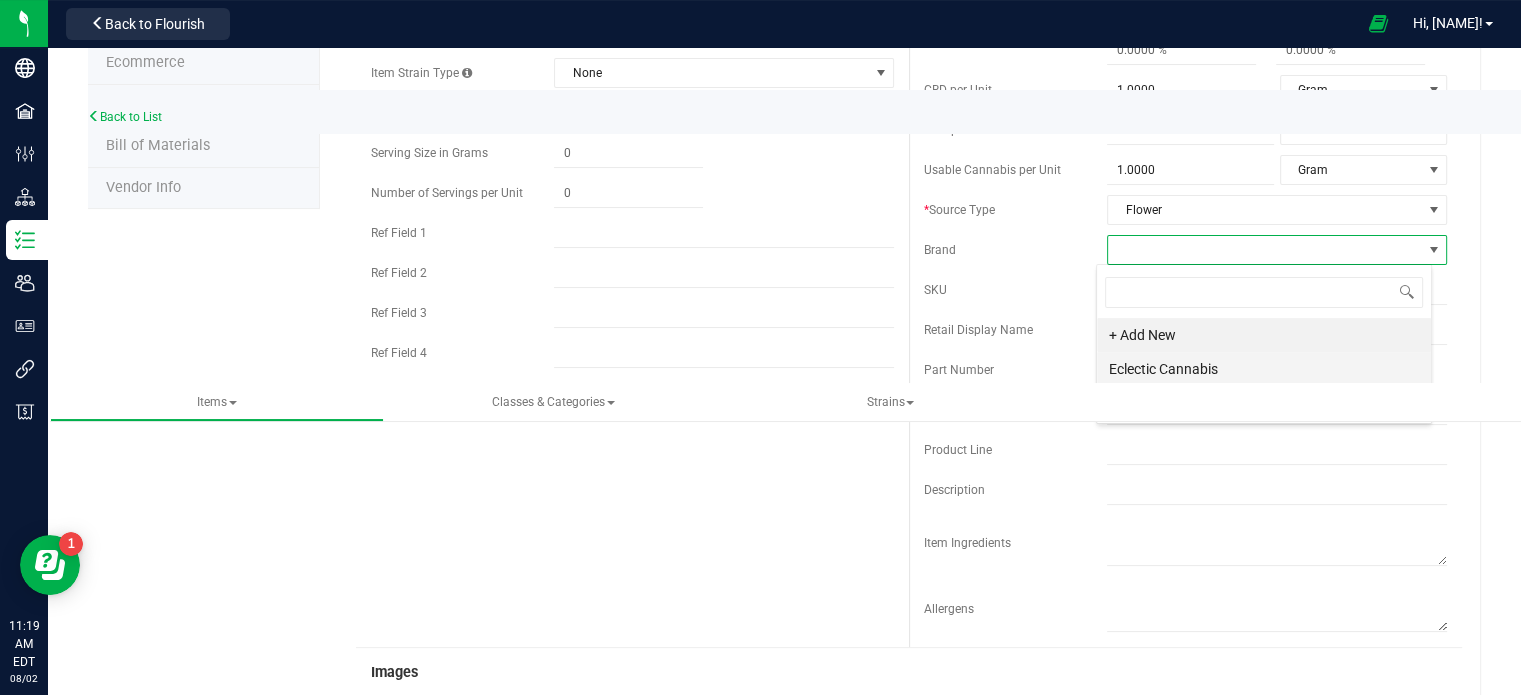 click on "Eclectic Cannabis" at bounding box center [1264, 369] 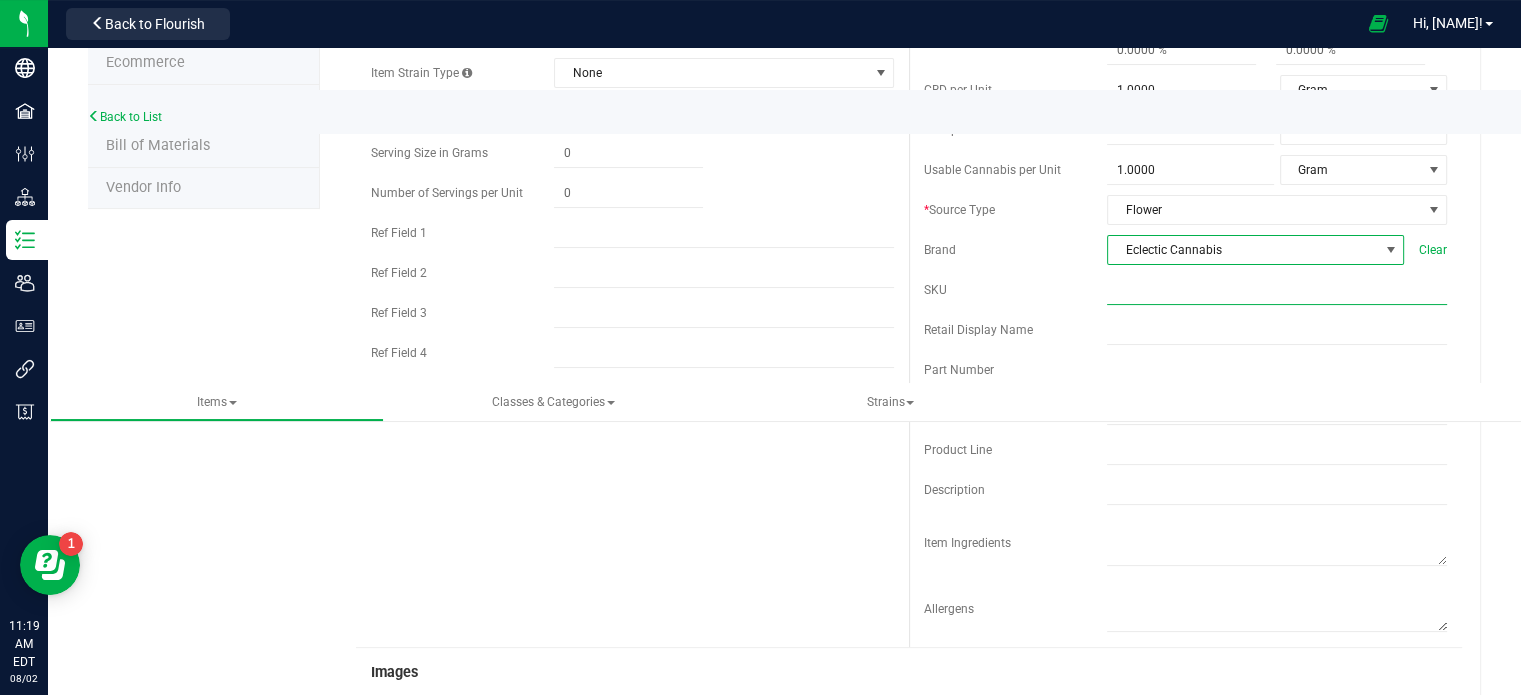 click at bounding box center (1277, 290) 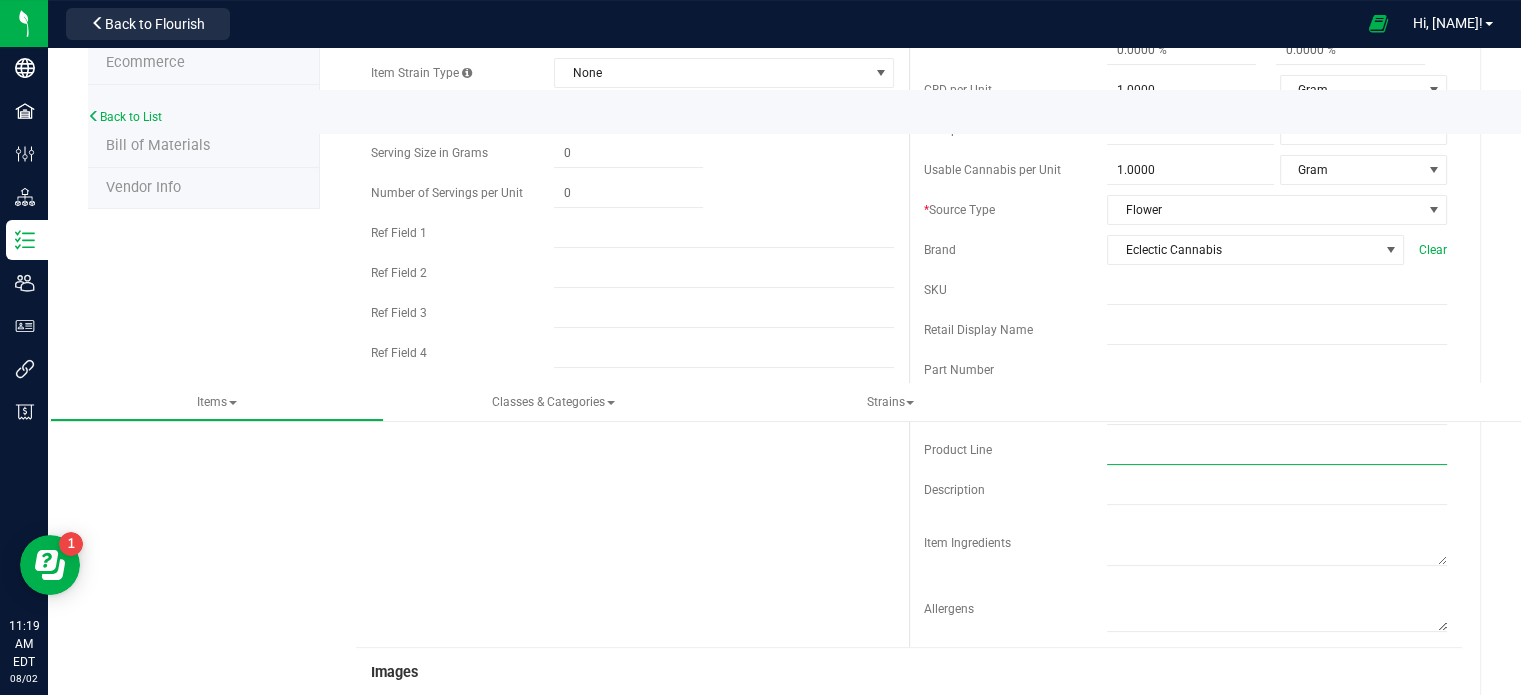 click at bounding box center (1277, 450) 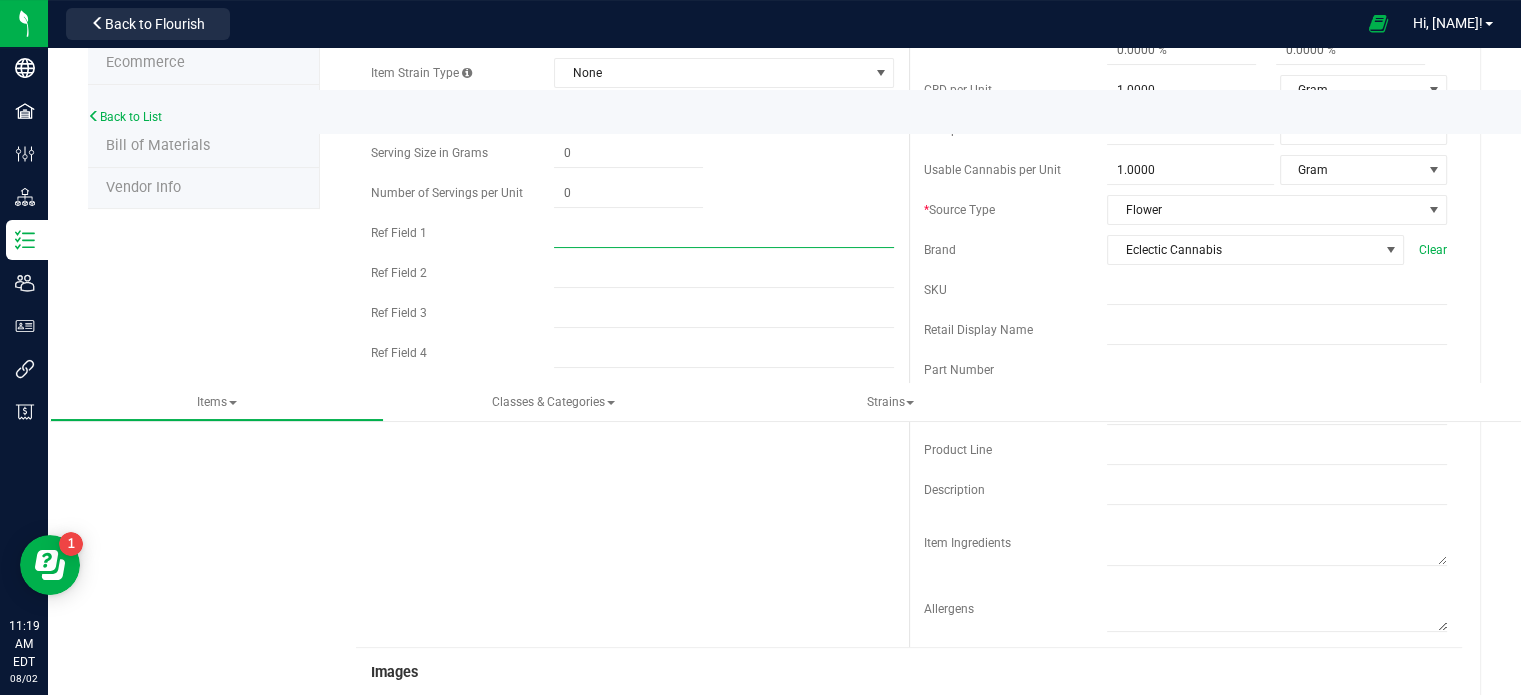 click at bounding box center [724, 233] 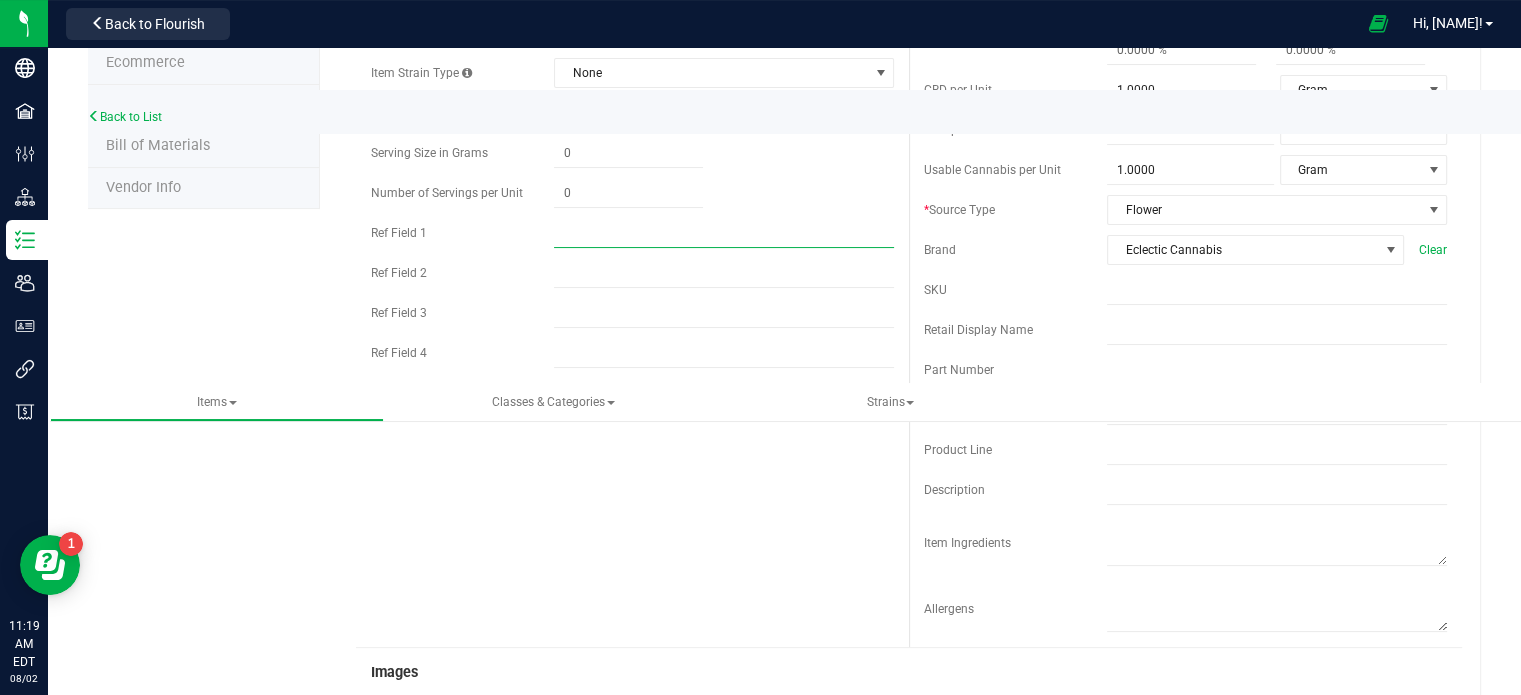 paste on "Batch: [BATCH_ID]" 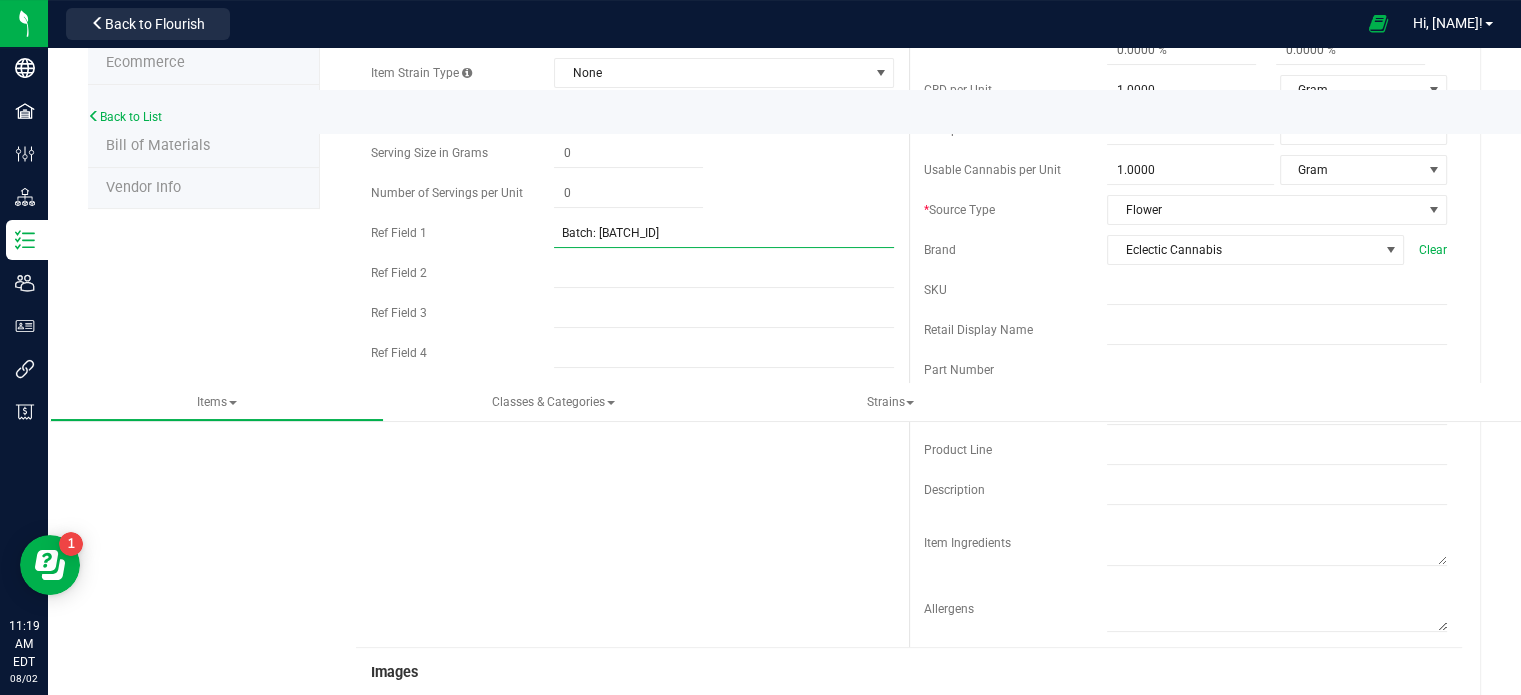 click on "Batch: [BATCH_ID]" at bounding box center [724, 233] 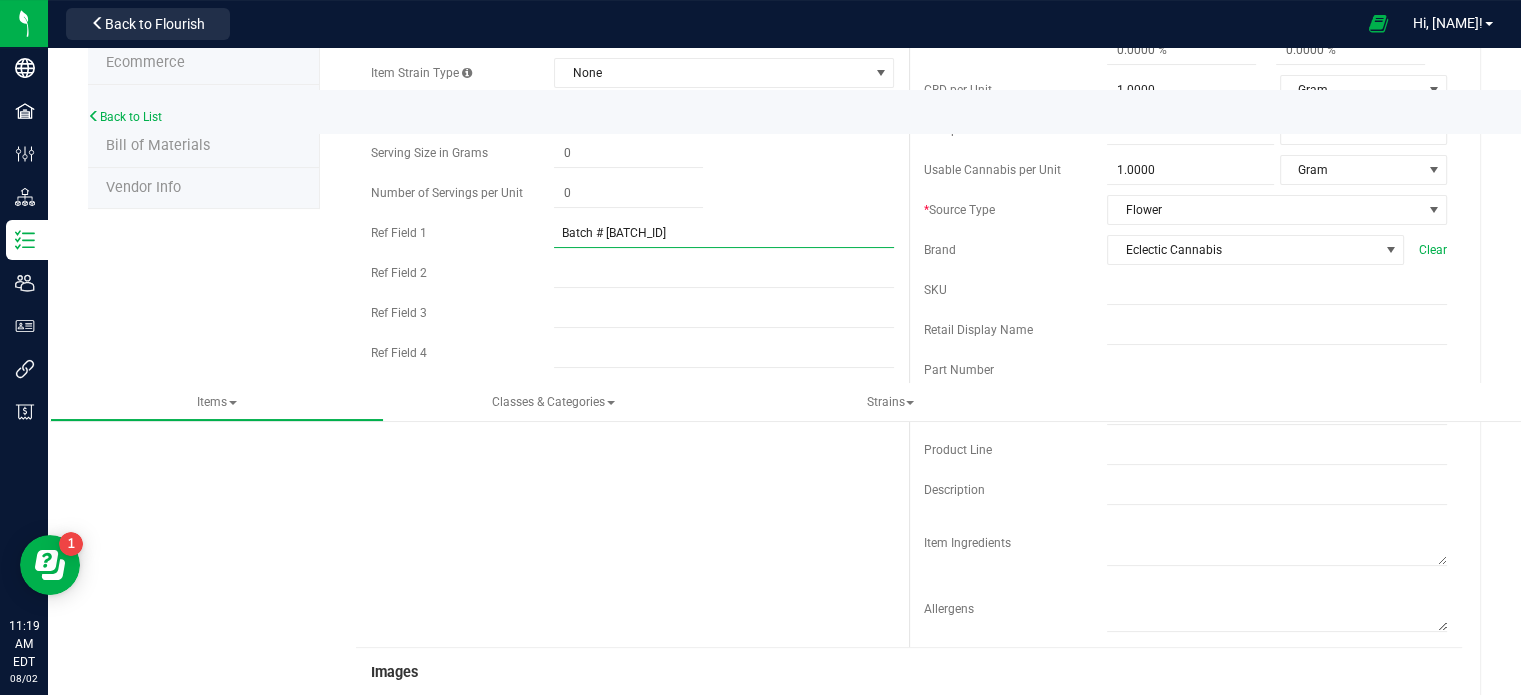 click on "Batch # [BATCH_ID]" at bounding box center (724, 233) 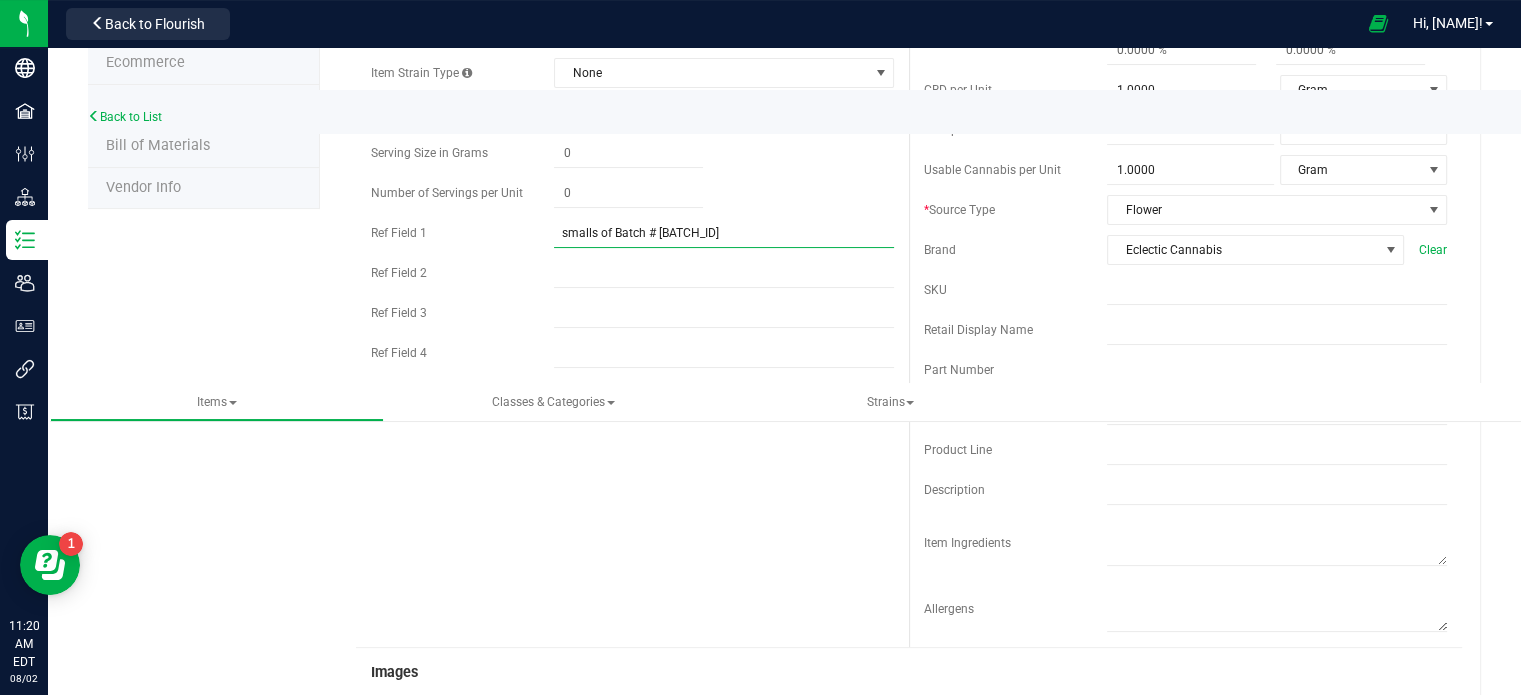 drag, startPoint x: 732, startPoint y: 231, endPoint x: 520, endPoint y: 247, distance: 212.60292 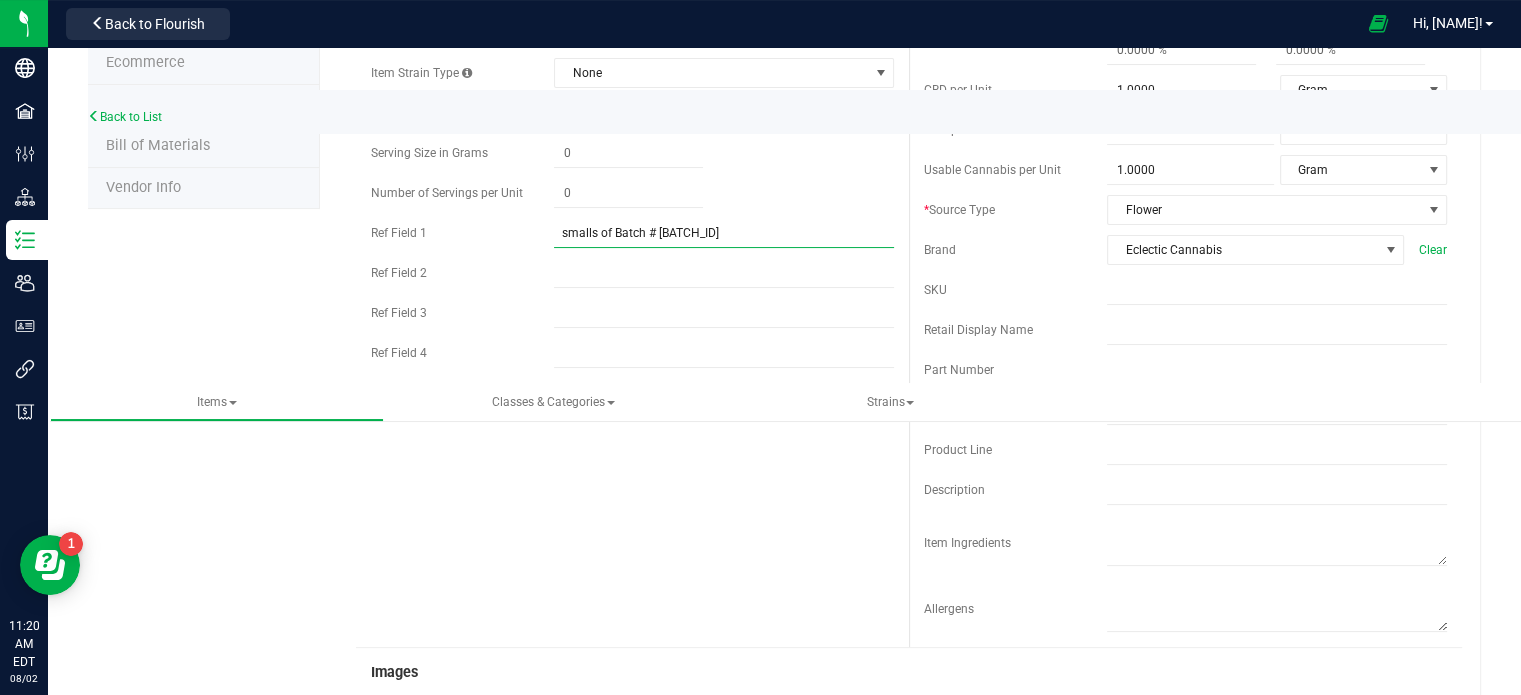 click on "Ref Field 1
smalls of Batch # [BATCH_ID]" at bounding box center [632, 233] 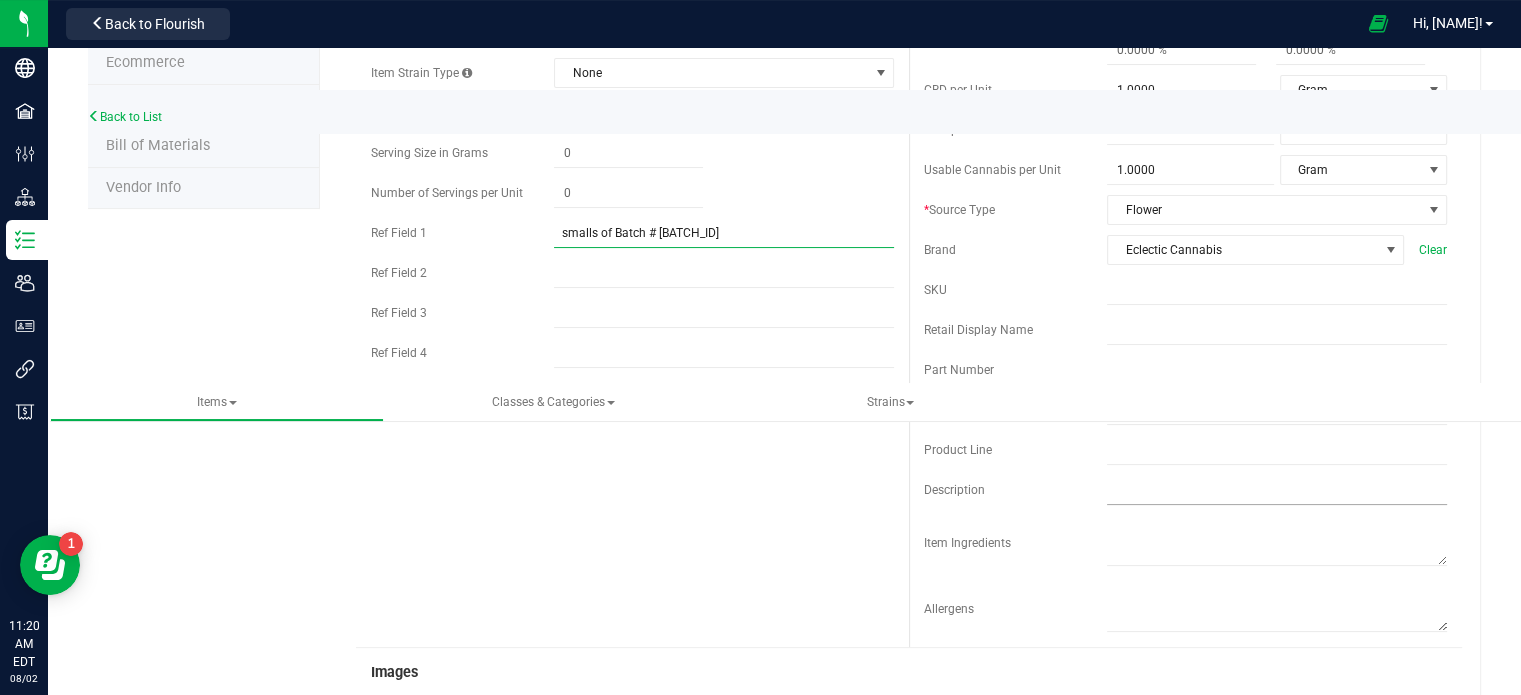 type on "smalls of Batch # [BATCH_ID]" 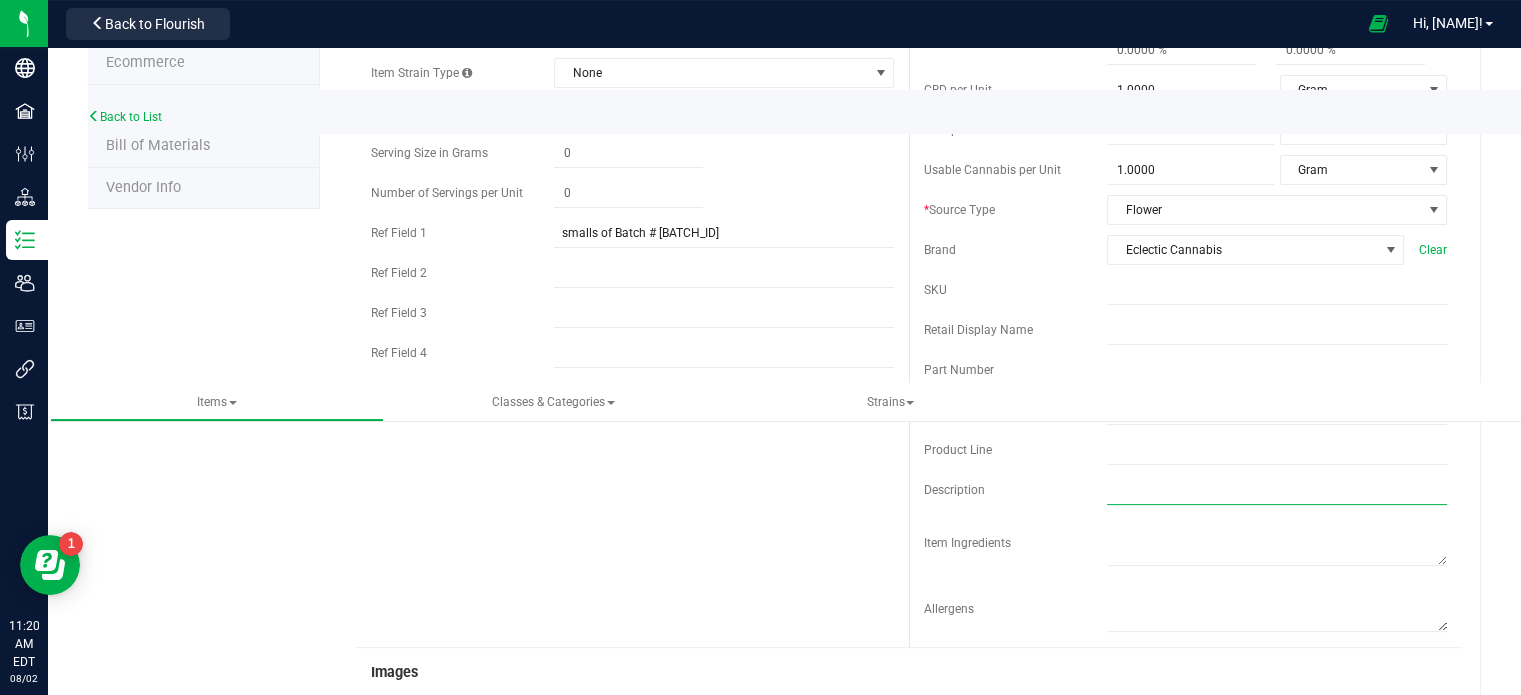 click at bounding box center (1277, 490) 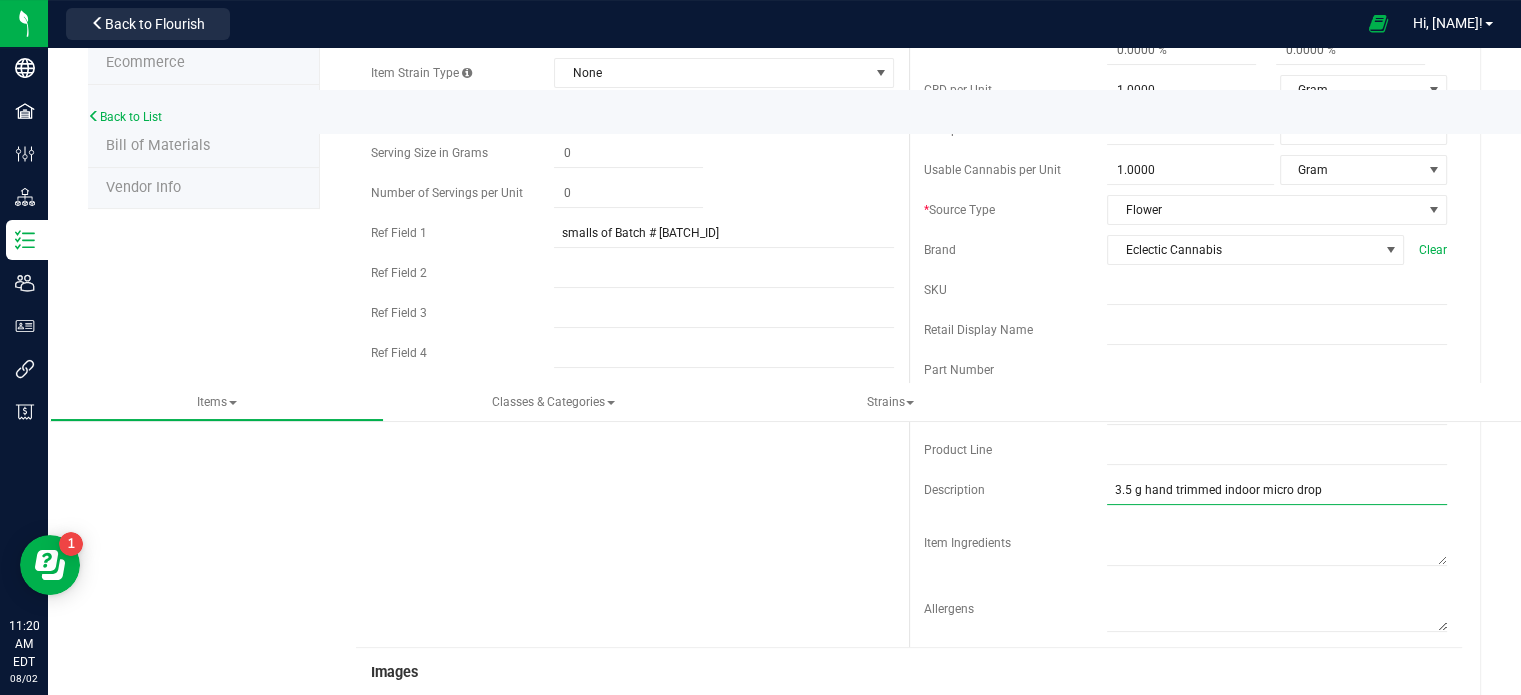drag, startPoint x: 1132, startPoint y: 488, endPoint x: 1033, endPoint y: 495, distance: 99.24717 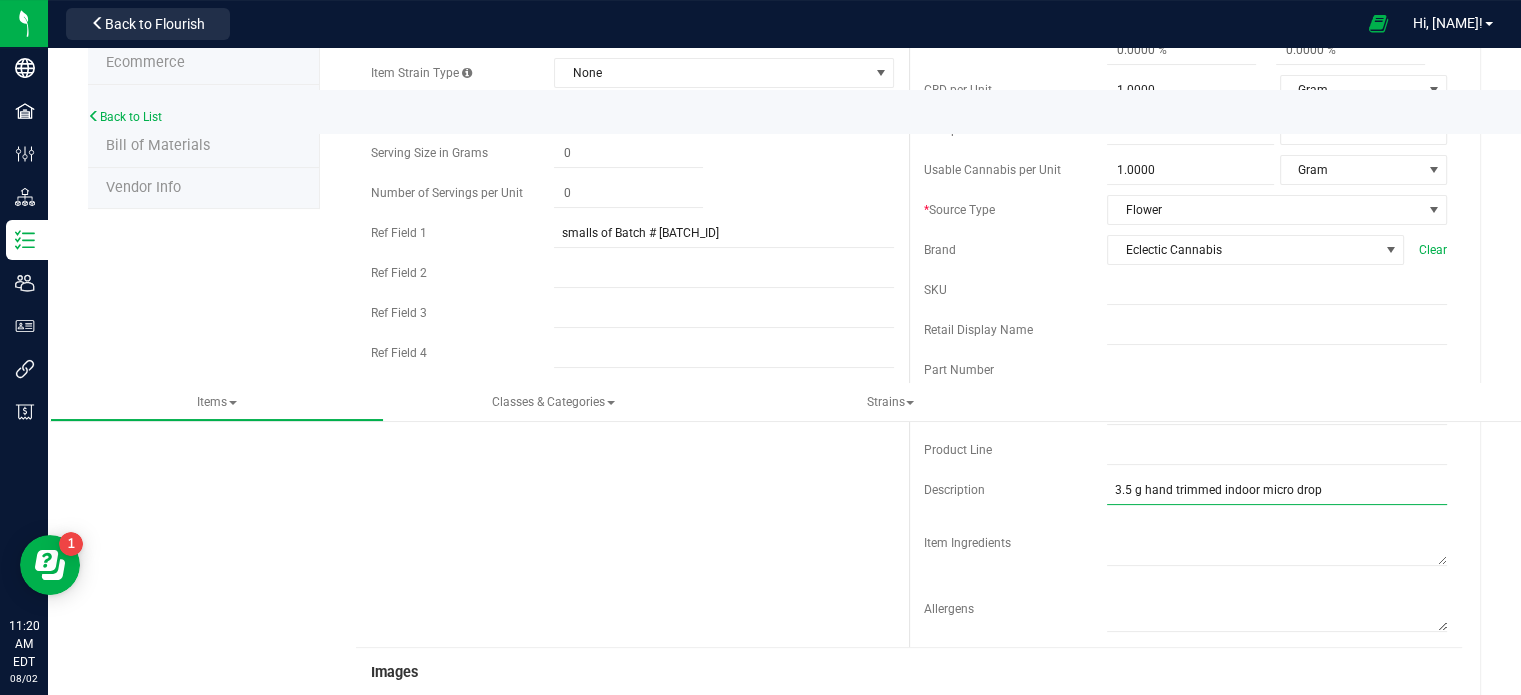 click on "Description
3.5 g hand trimmed indoor micro drop" at bounding box center (1185, 490) 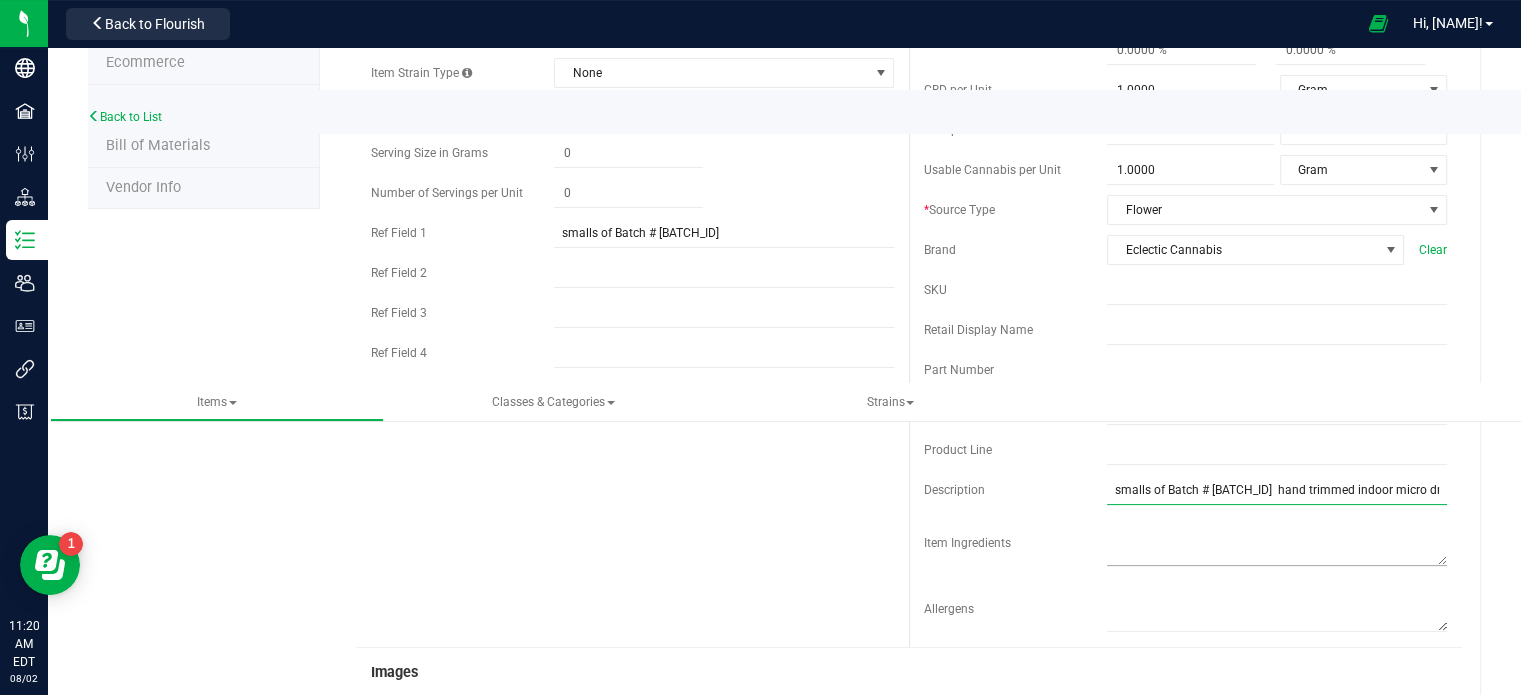 type on "smalls of Batch # [BATCH_ID]  hand trimmed indoor micro drop" 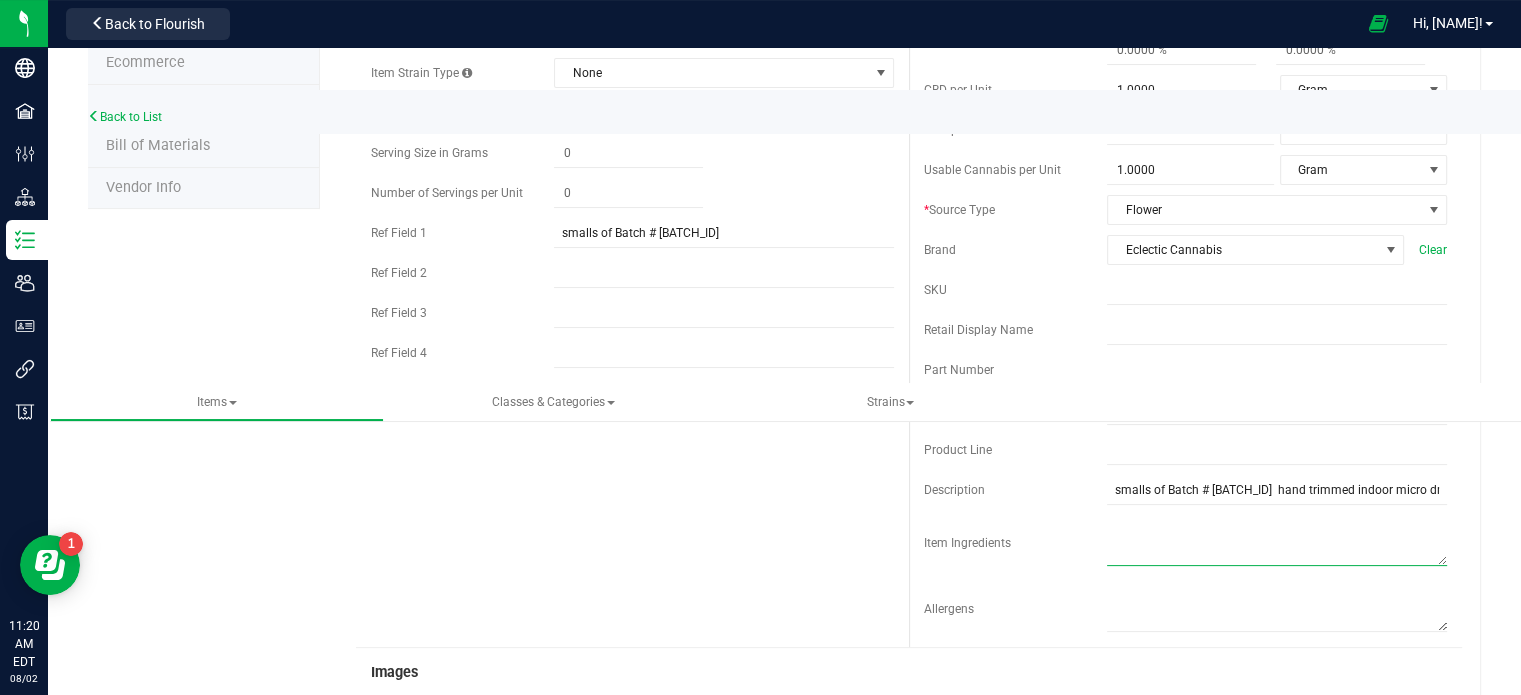 click at bounding box center (1277, 540) 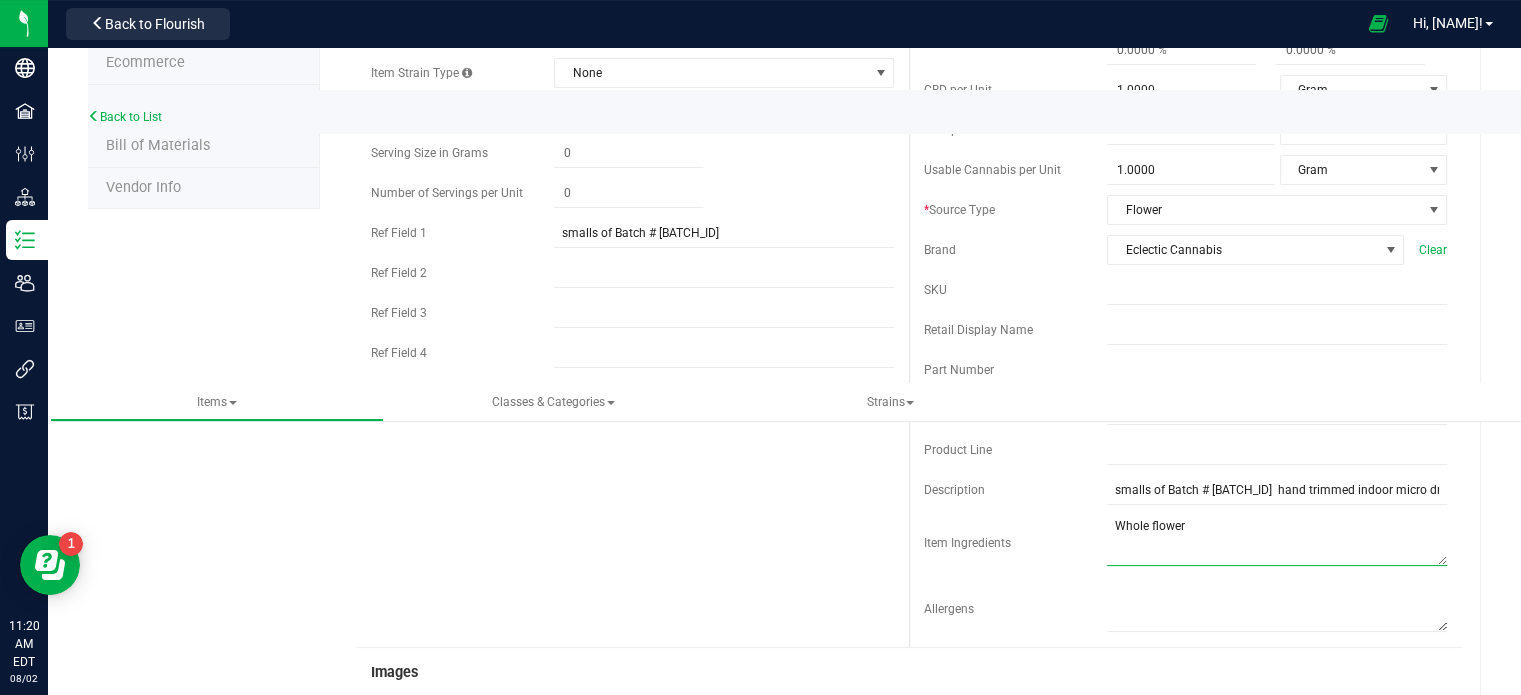 type on "Whole flower" 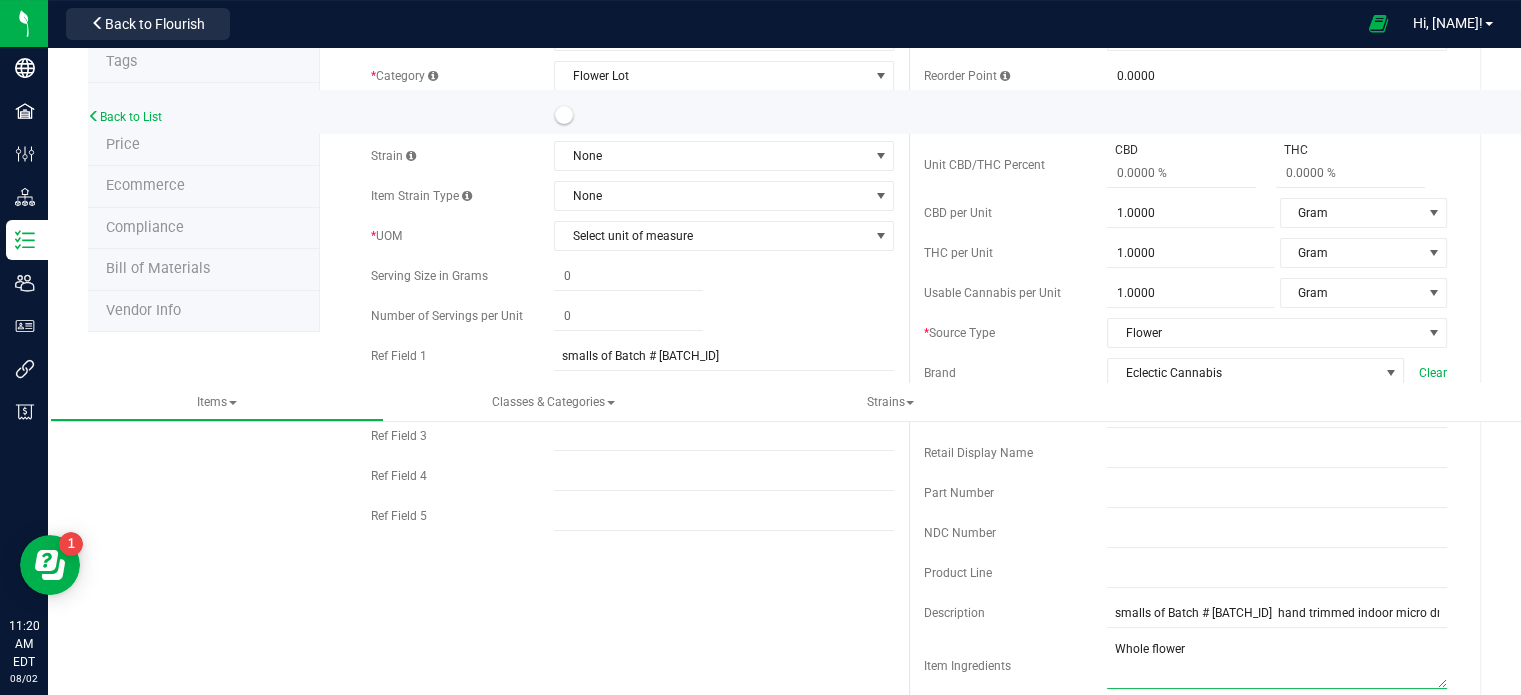 scroll, scrollTop: 205, scrollLeft: 0, axis: vertical 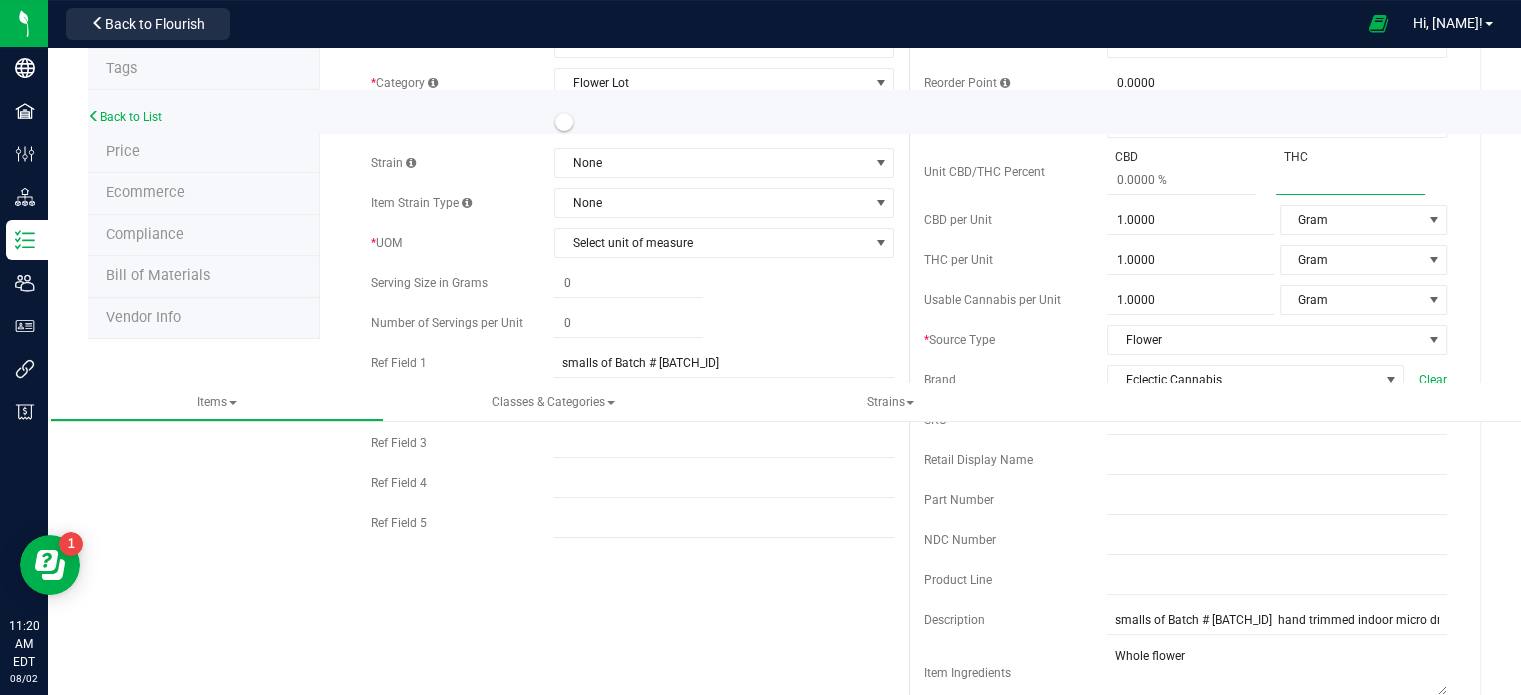 click at bounding box center [1350, 180] 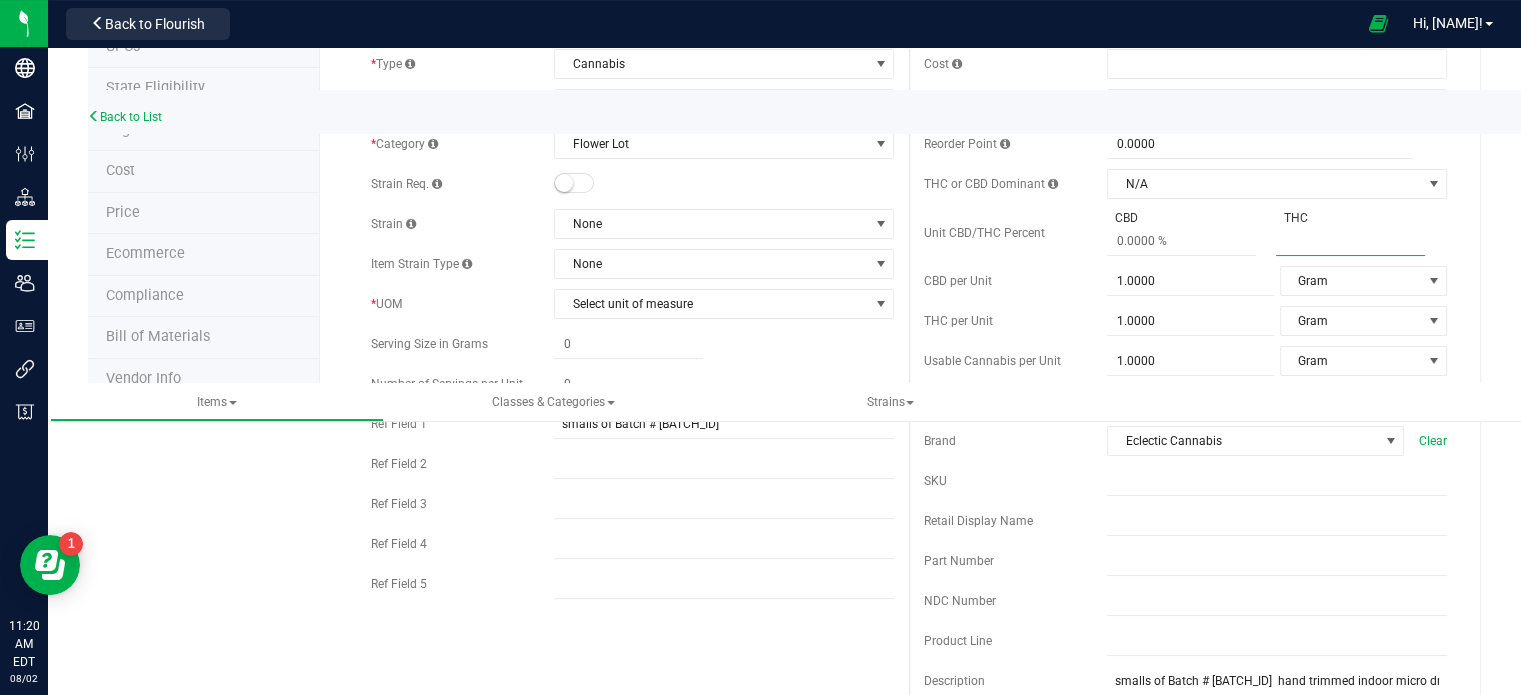 scroll, scrollTop: 100, scrollLeft: 0, axis: vertical 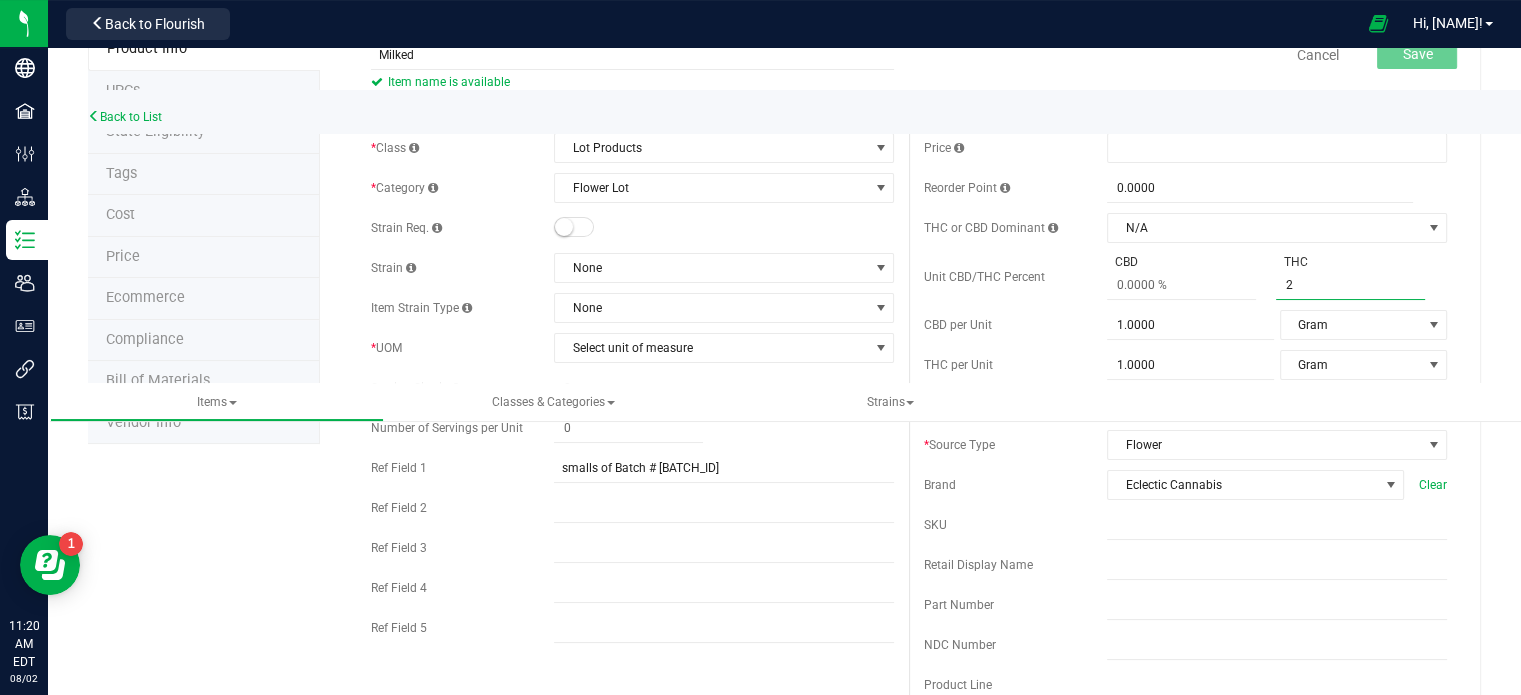 type on "25" 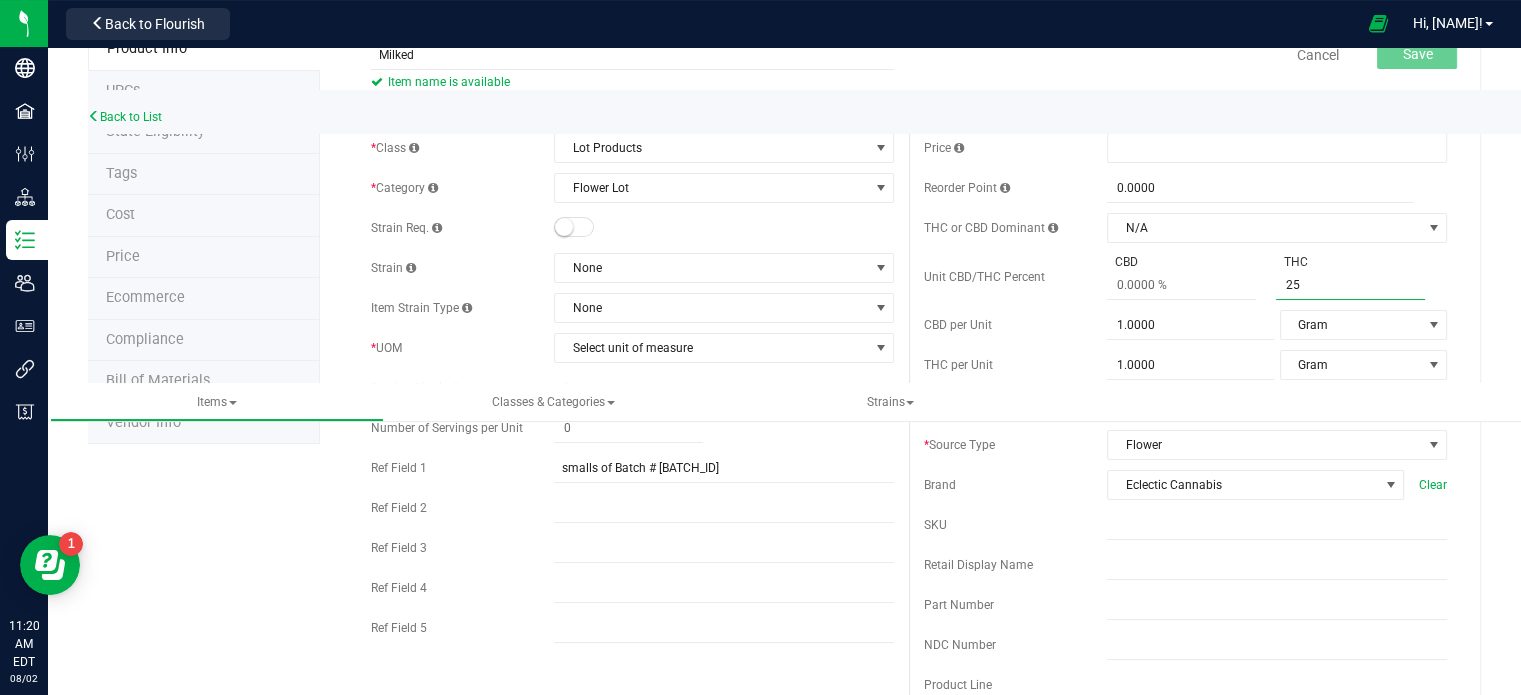 type on "25 %" 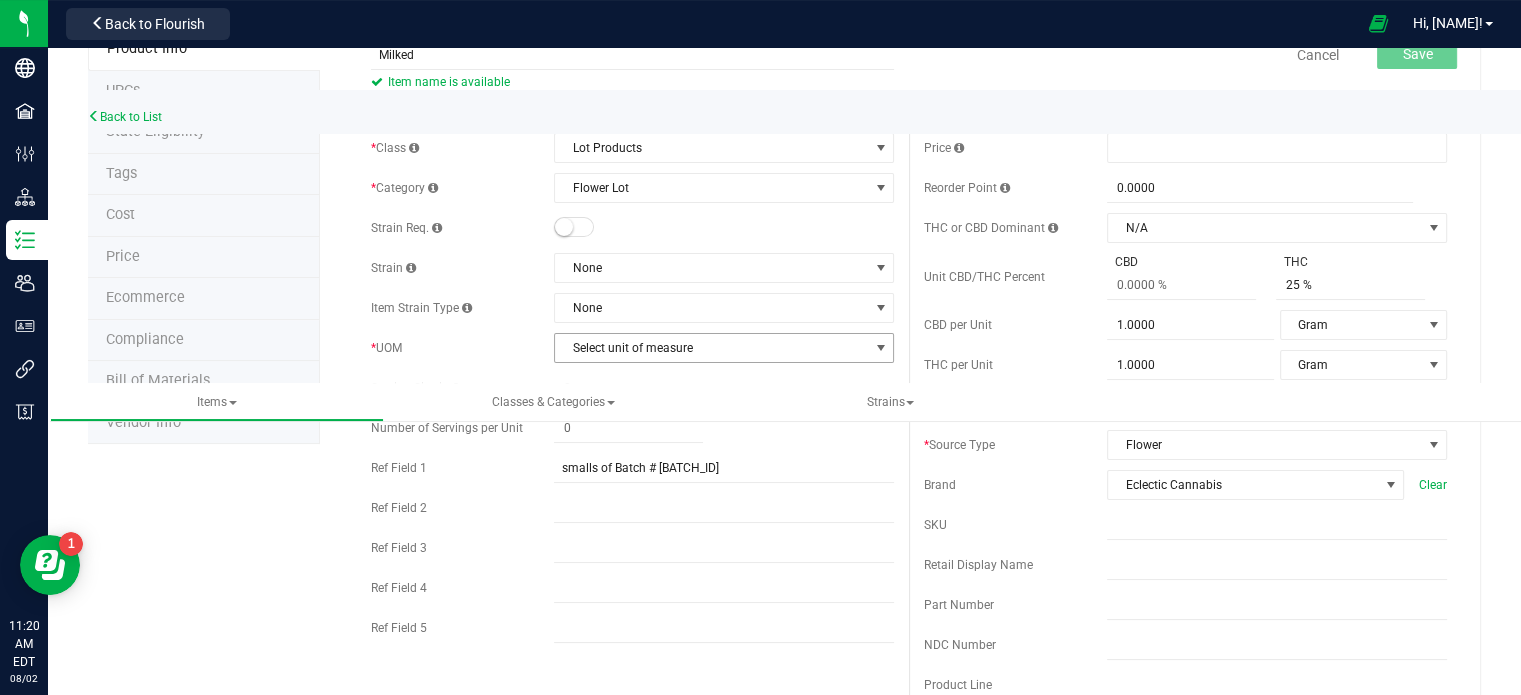 click on "Select unit of measure" at bounding box center (711, 348) 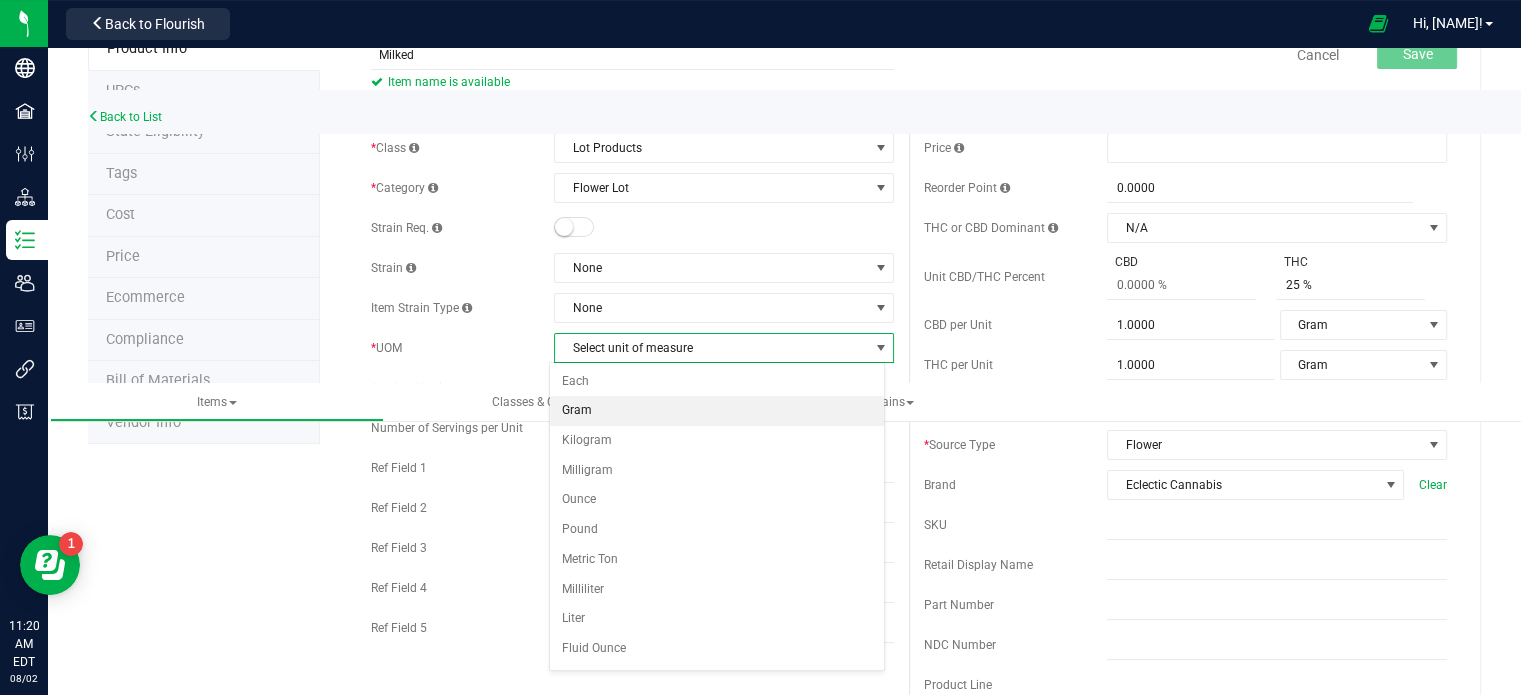 click on "Gram" at bounding box center [717, 411] 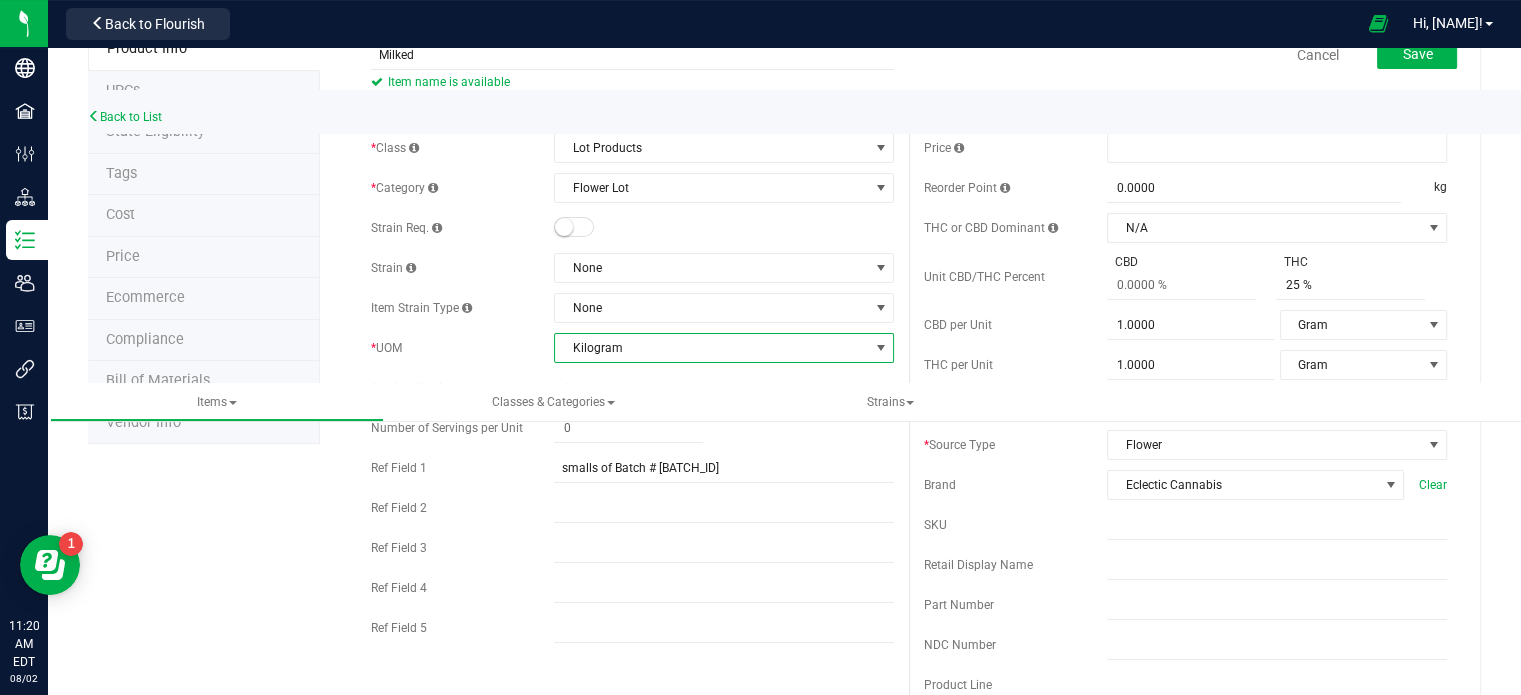 click on "Kilogram" at bounding box center [711, 348] 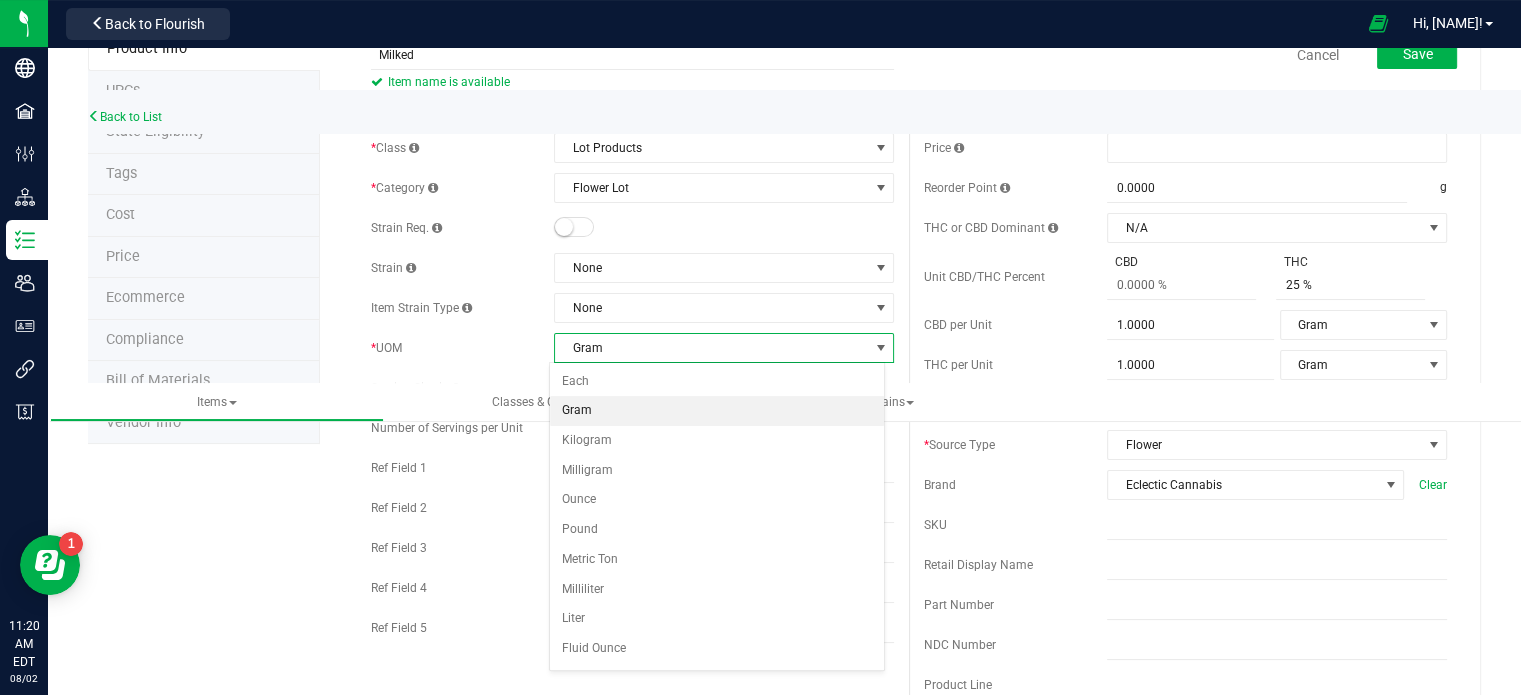 click on "*
Type
Cannabis Select type Cannabis Non-Inventory Raw Materials Supplies
*
Class
Lot Products Select item class Cultivation End Products Intermediate Products Lot Products
*
Category" at bounding box center [632, 373] 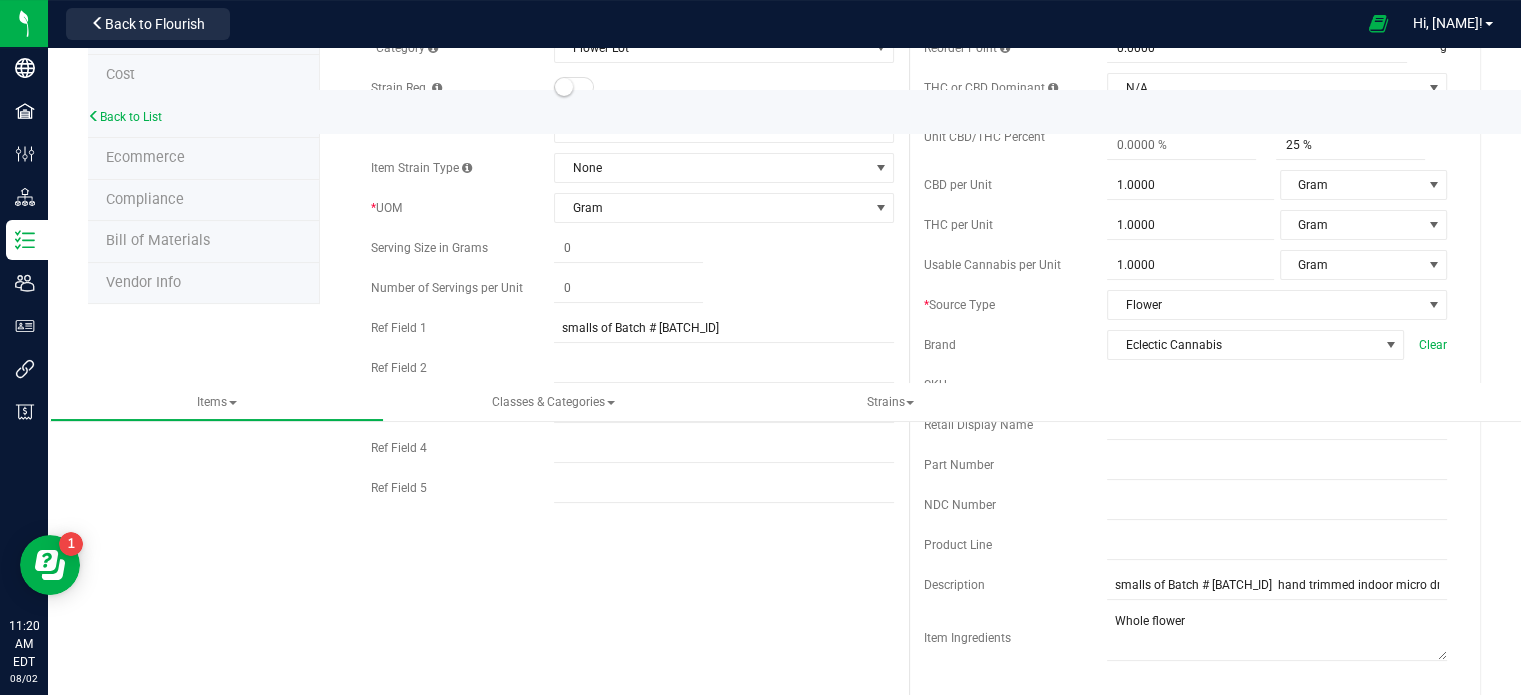 scroll, scrollTop: 253, scrollLeft: 0, axis: vertical 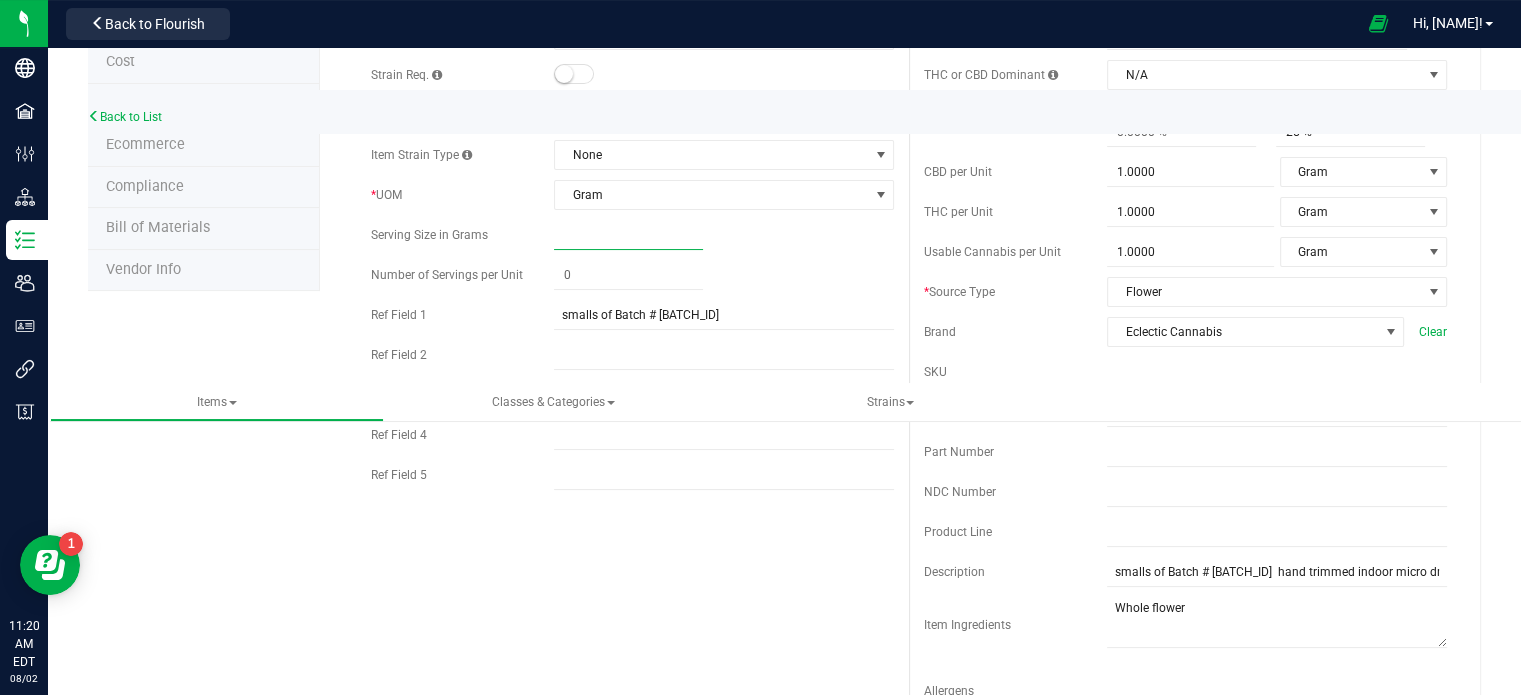 click at bounding box center [628, 235] 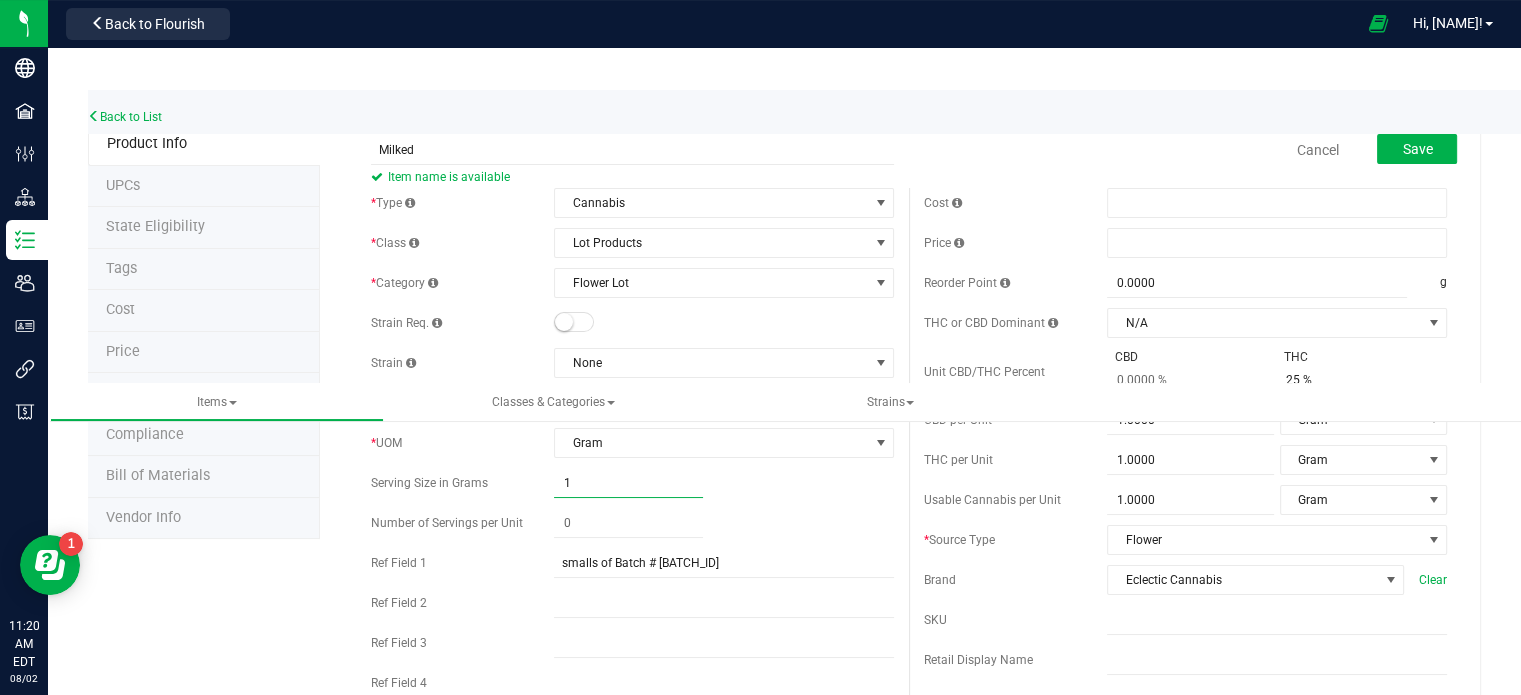 scroll, scrollTop: 0, scrollLeft: 0, axis: both 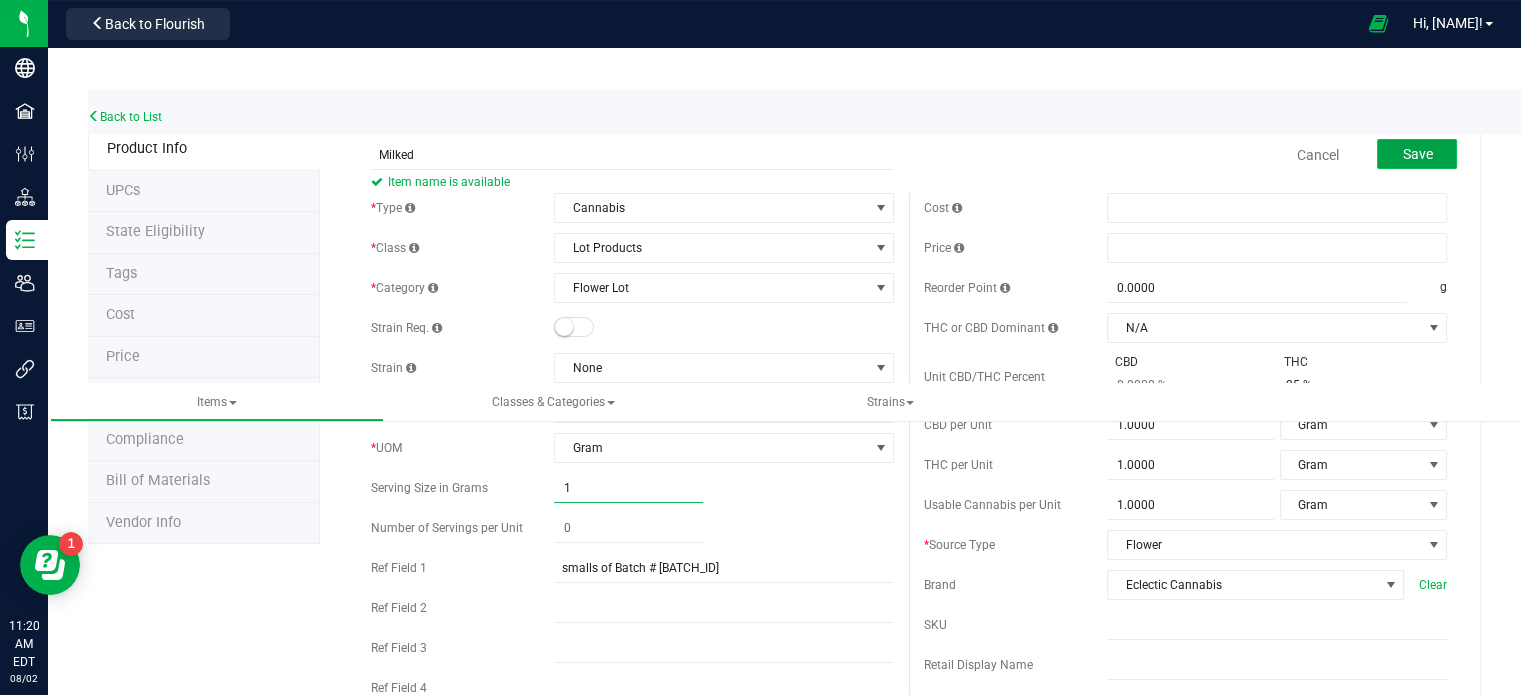 type on "1.0000" 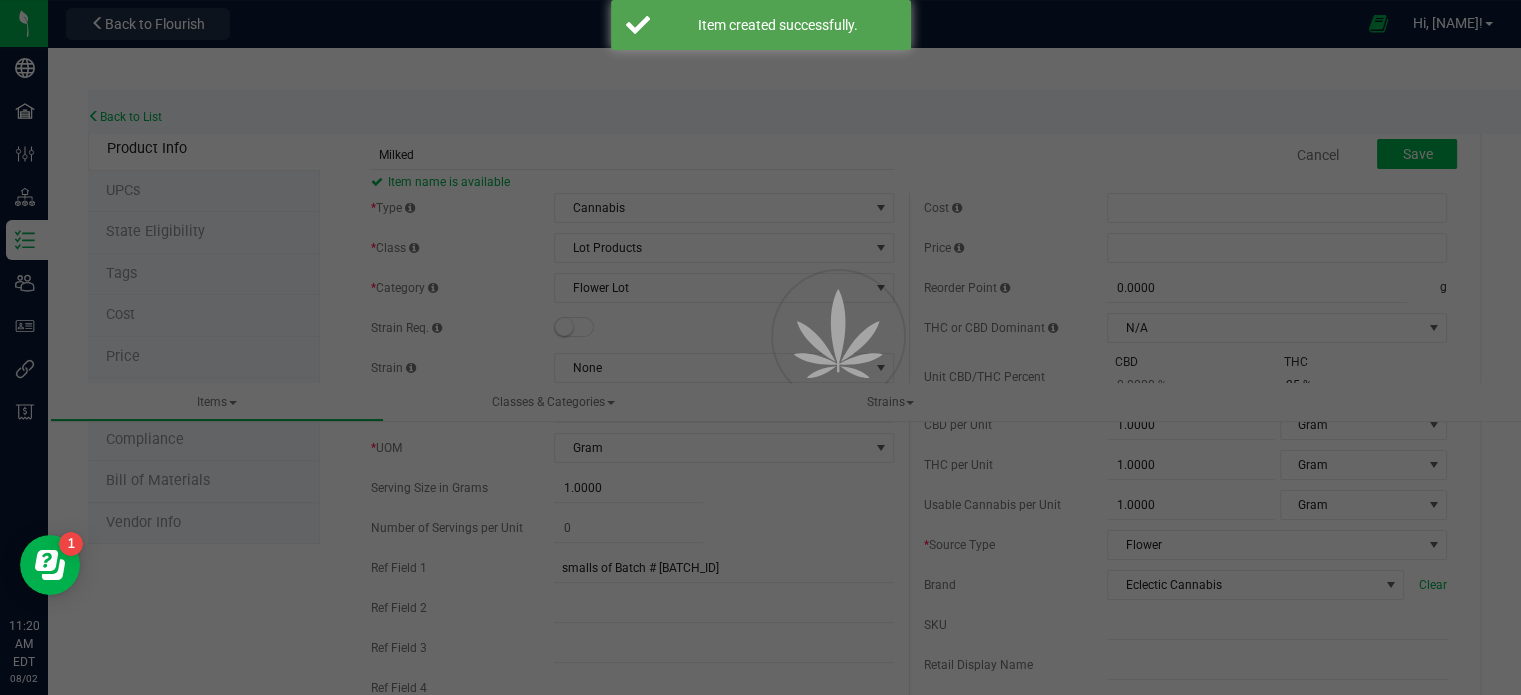 scroll, scrollTop: 0, scrollLeft: 0, axis: both 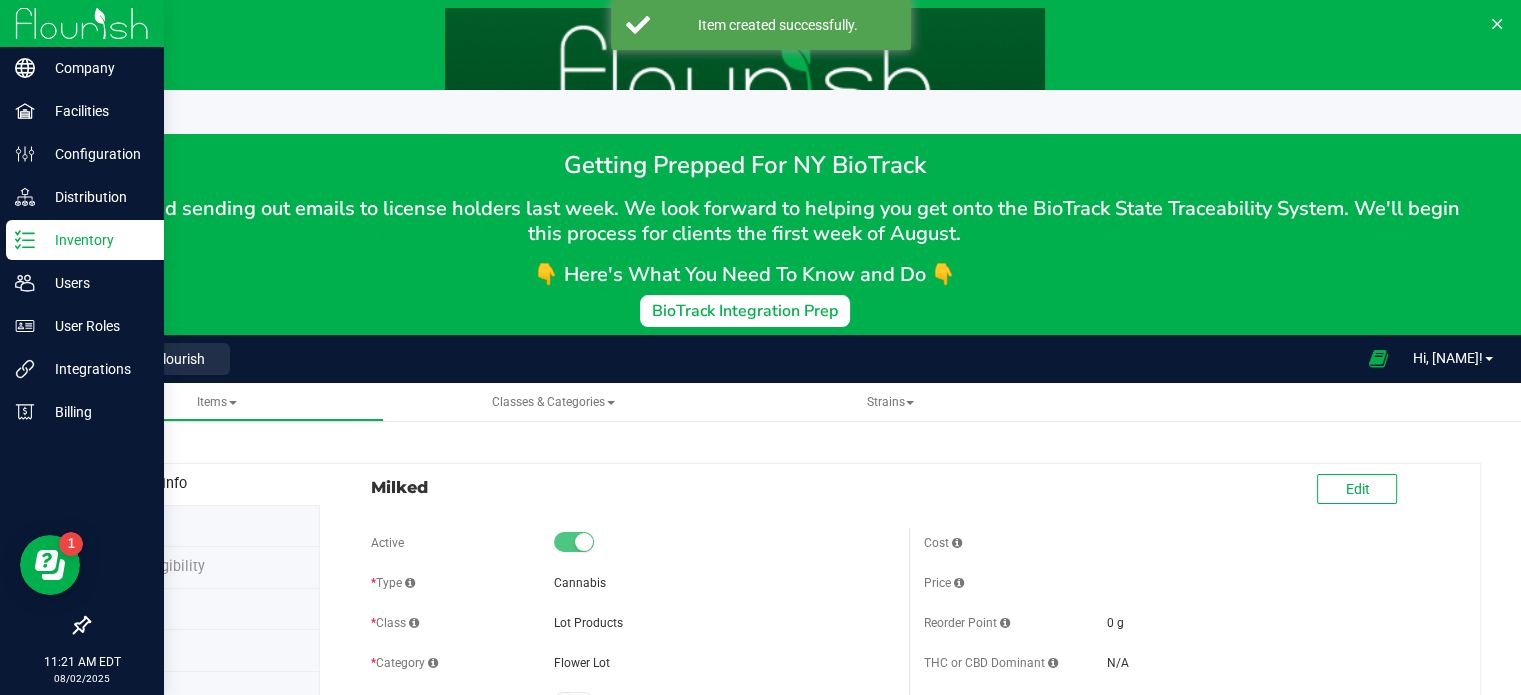 click on "Inventory" at bounding box center [95, 240] 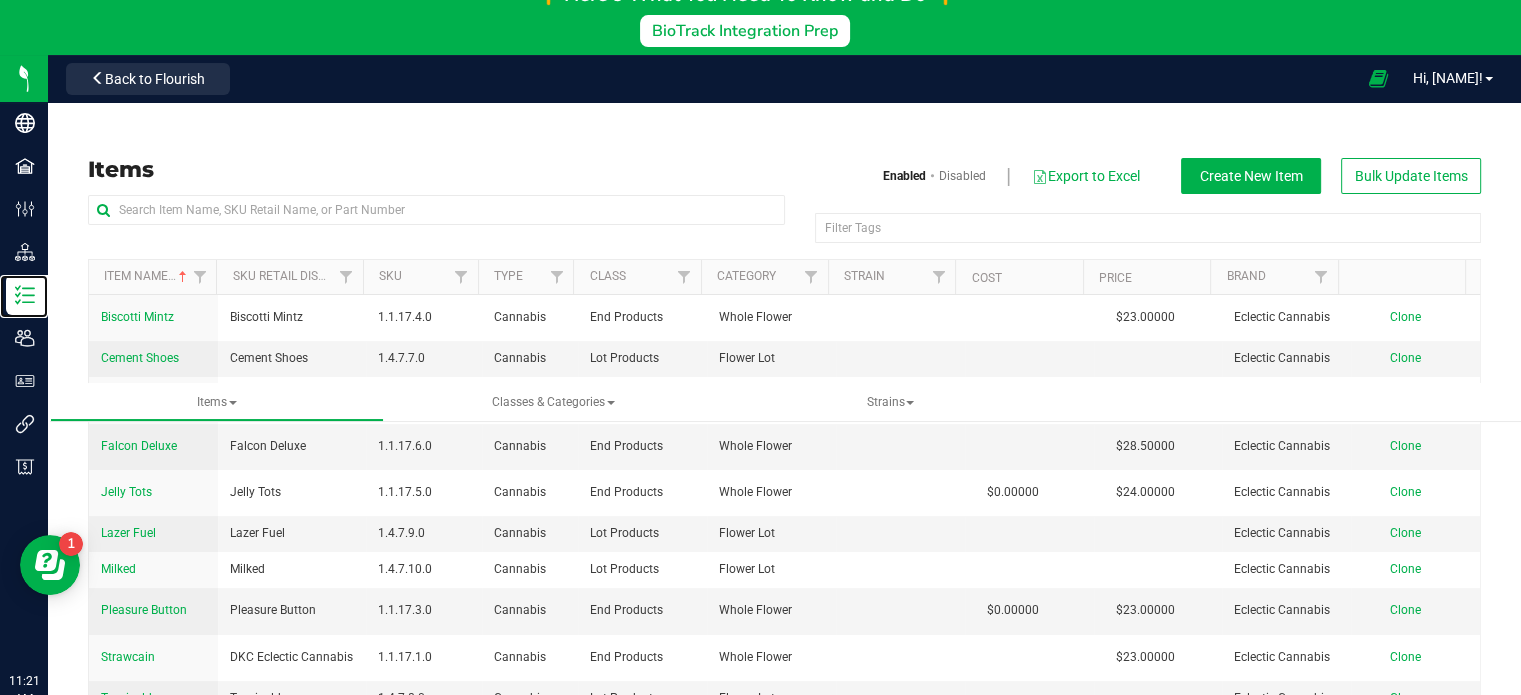 scroll, scrollTop: 274, scrollLeft: 0, axis: vertical 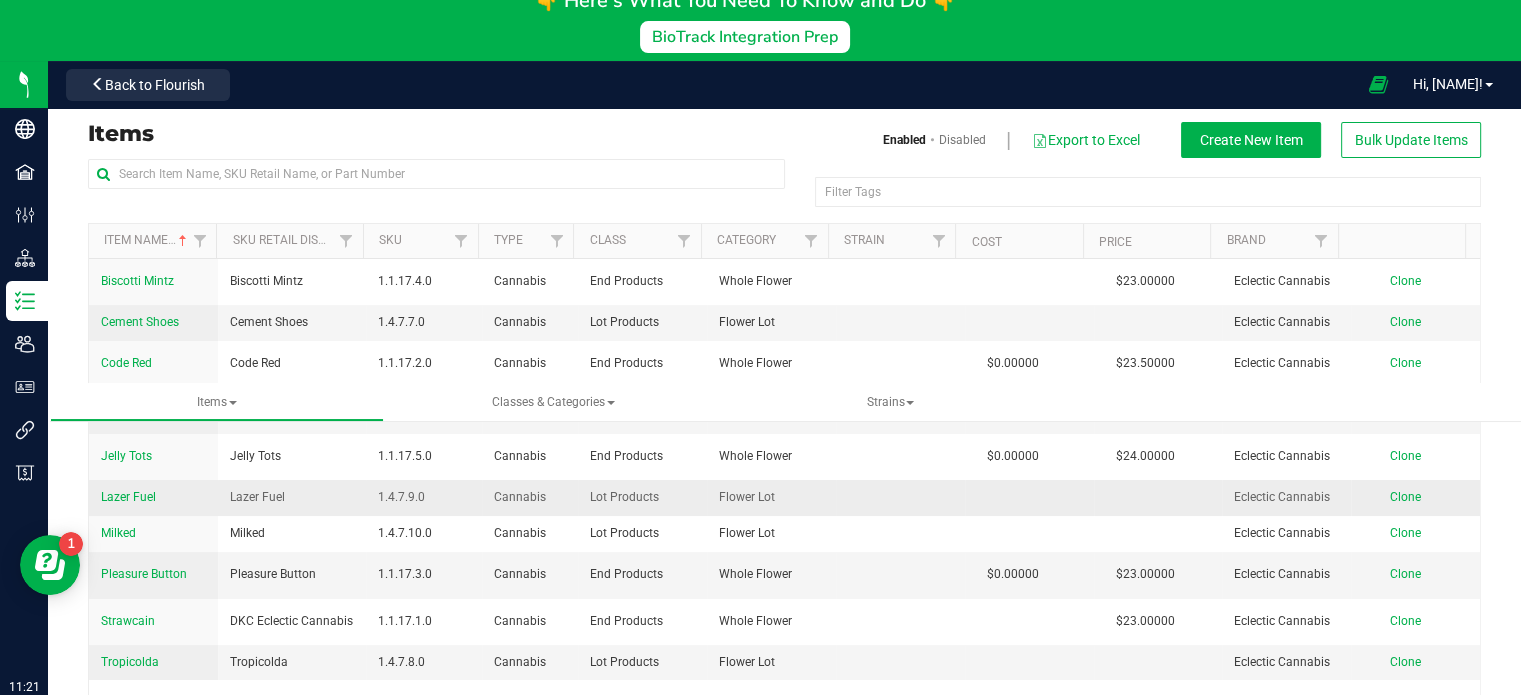 click on "Lazer Fuel" at bounding box center [128, 497] 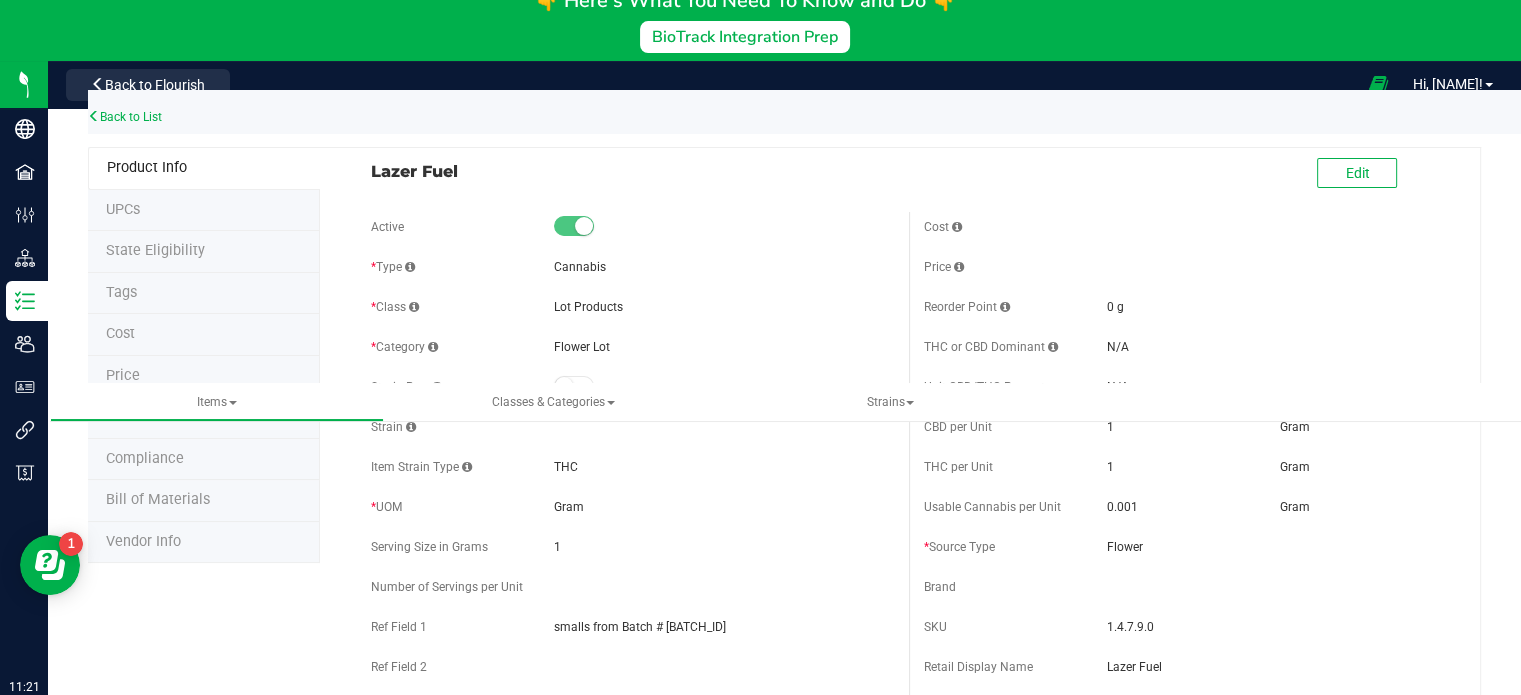 scroll, scrollTop: 0, scrollLeft: 0, axis: both 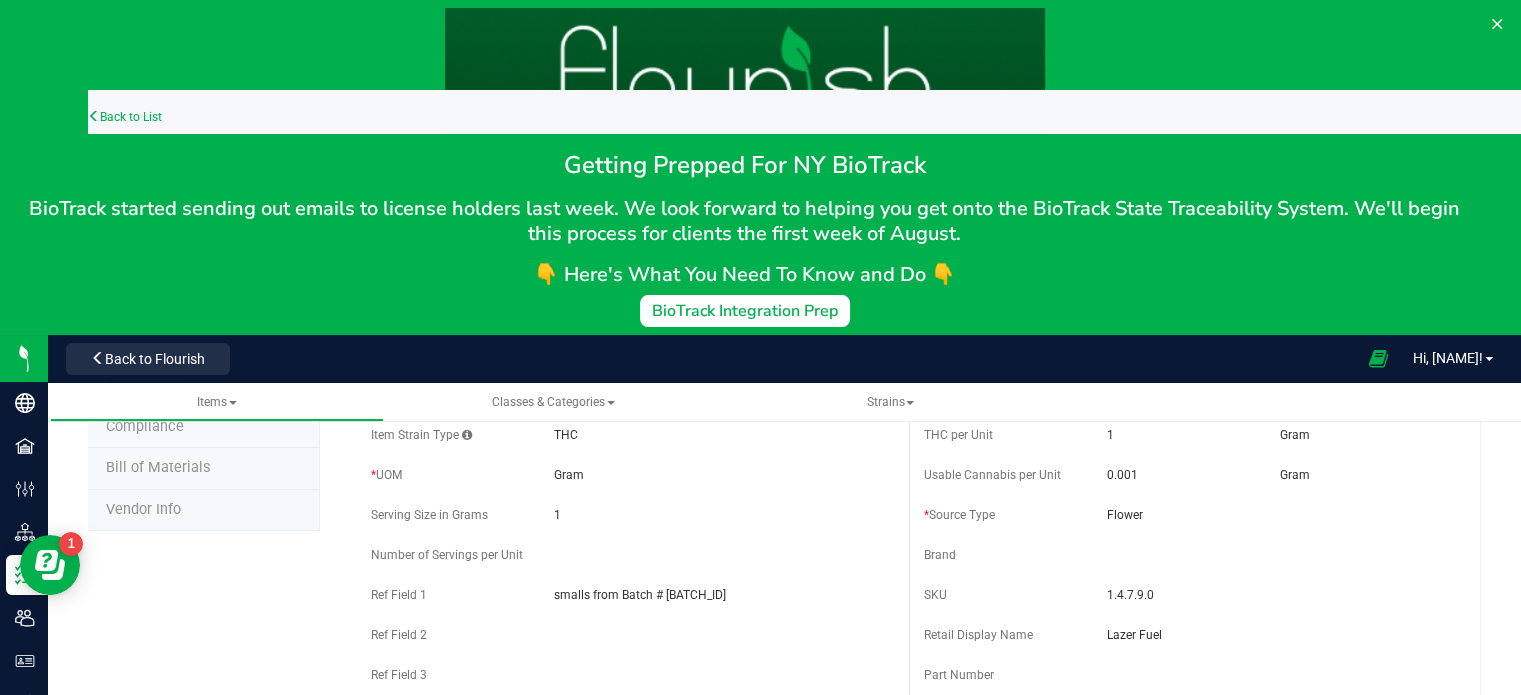 drag, startPoint x: 1502, startPoint y: 549, endPoint x: 1505, endPoint y: 457, distance: 92.0489 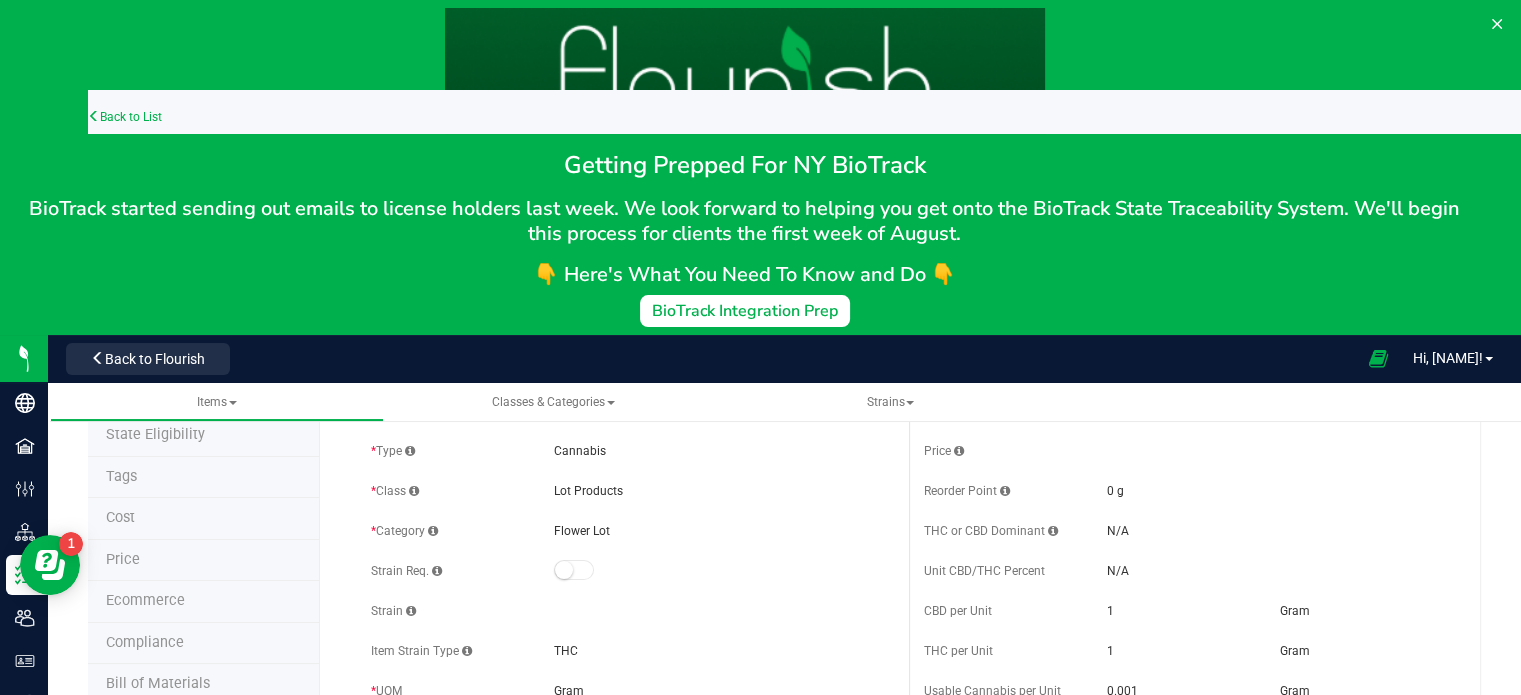 scroll, scrollTop: 0, scrollLeft: 0, axis: both 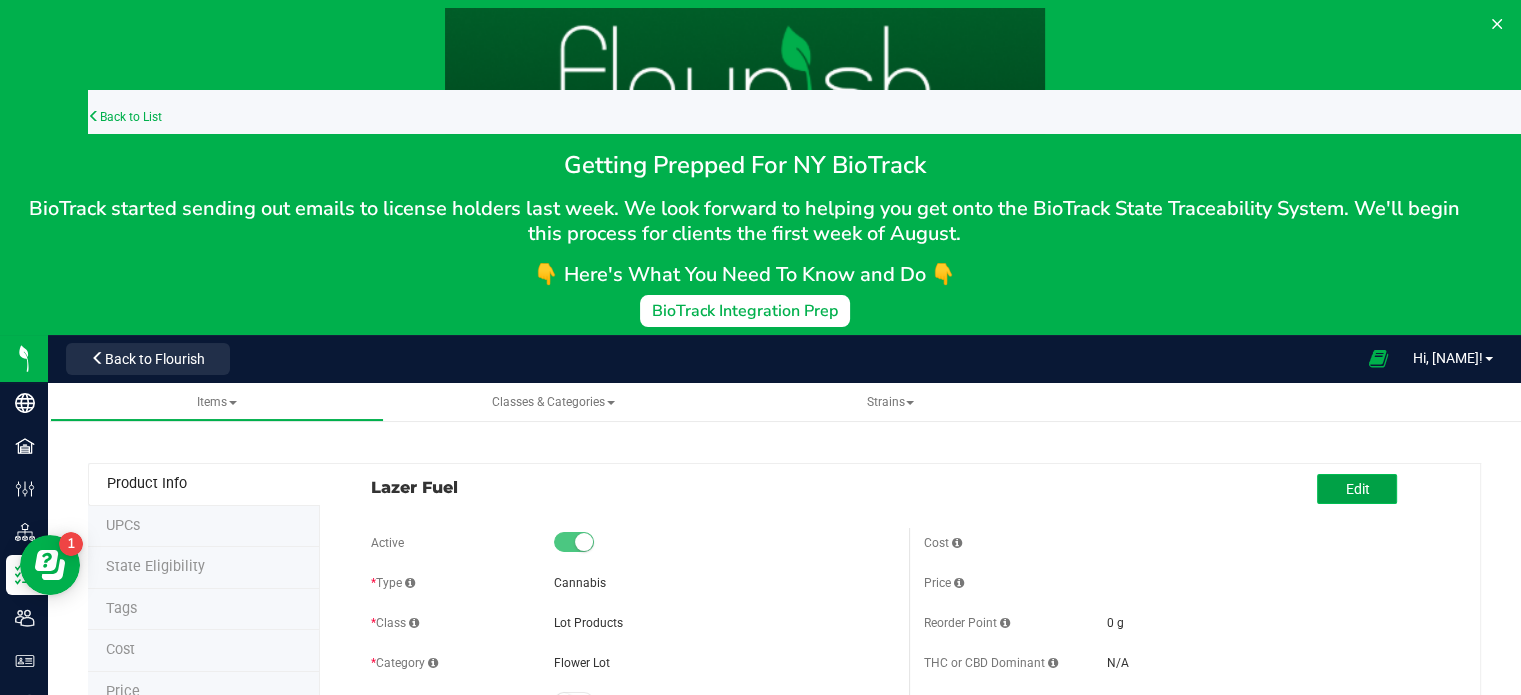 click on "Edit" at bounding box center (1357, 489) 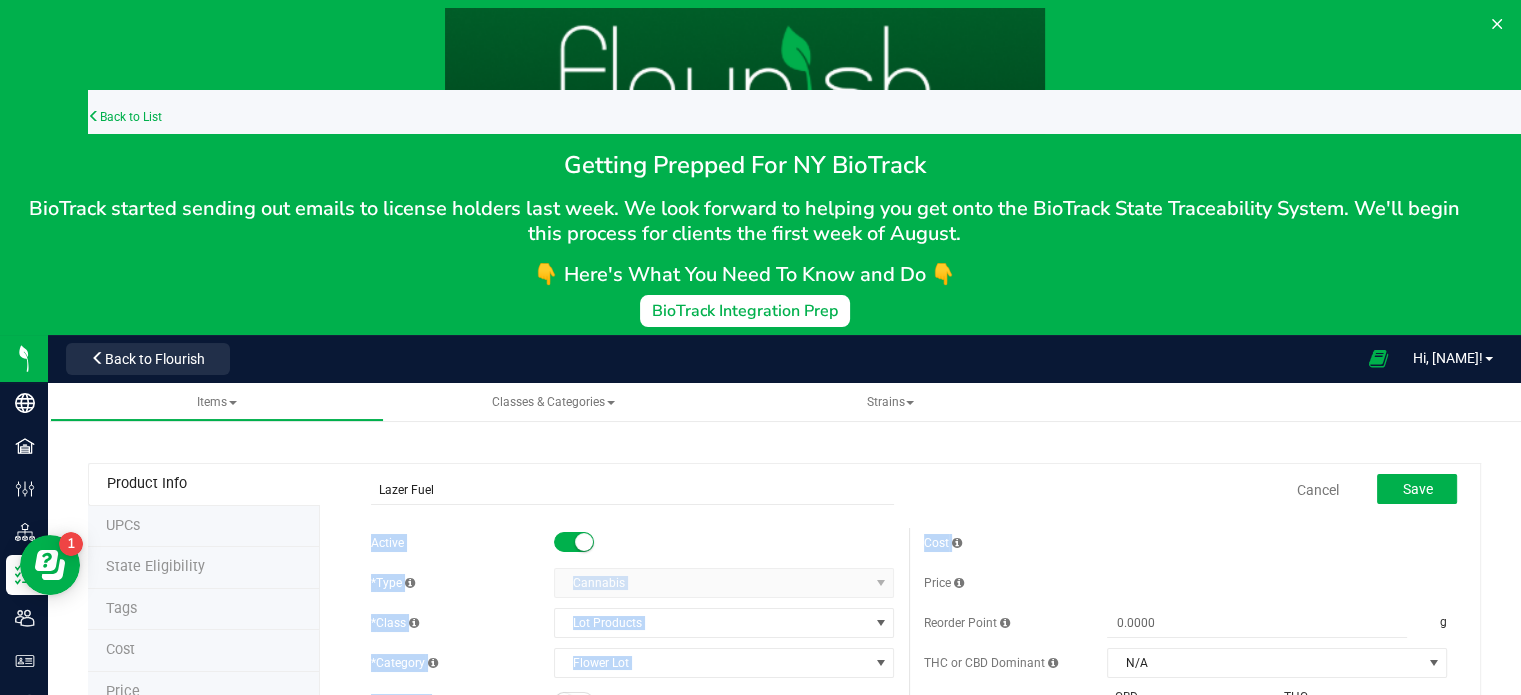 drag, startPoint x: 1504, startPoint y: 511, endPoint x: 1511, endPoint y: 549, distance: 38.63936 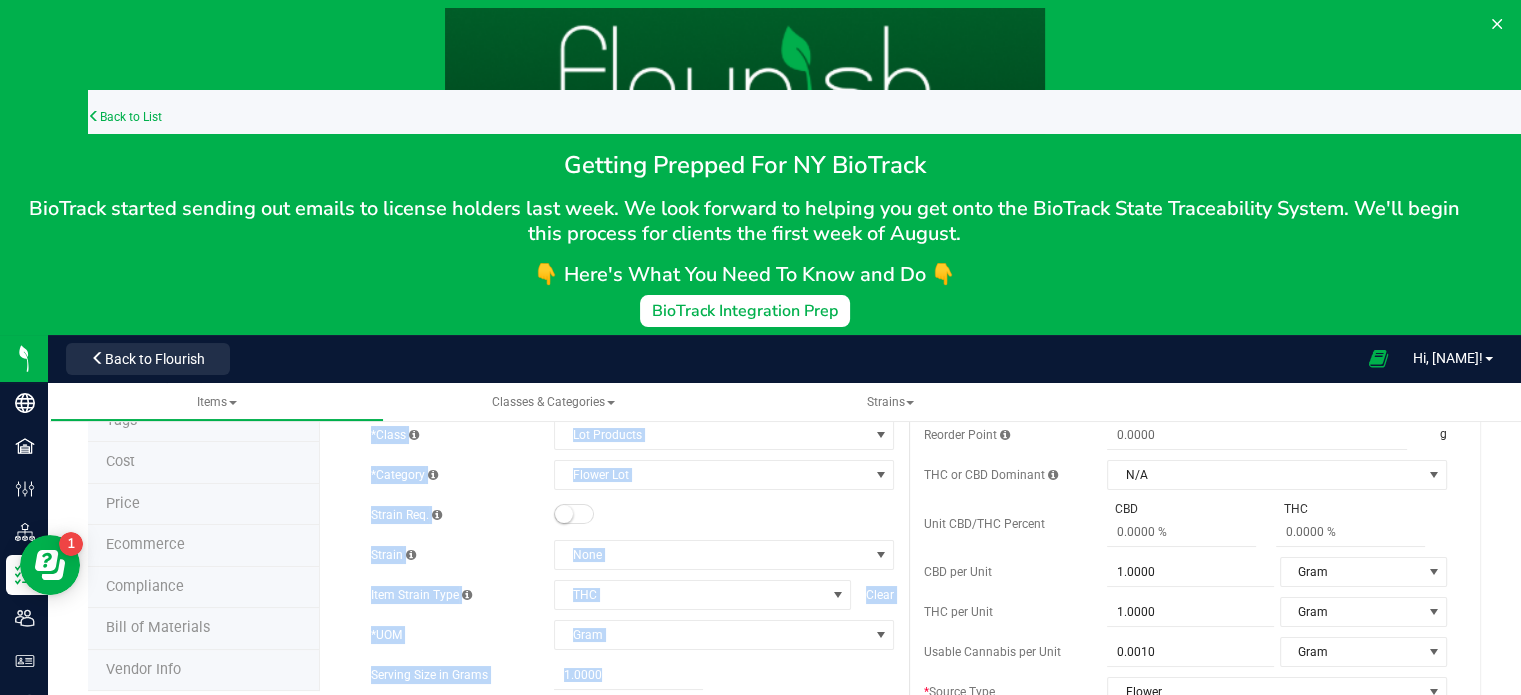 scroll, scrollTop: 212, scrollLeft: 0, axis: vertical 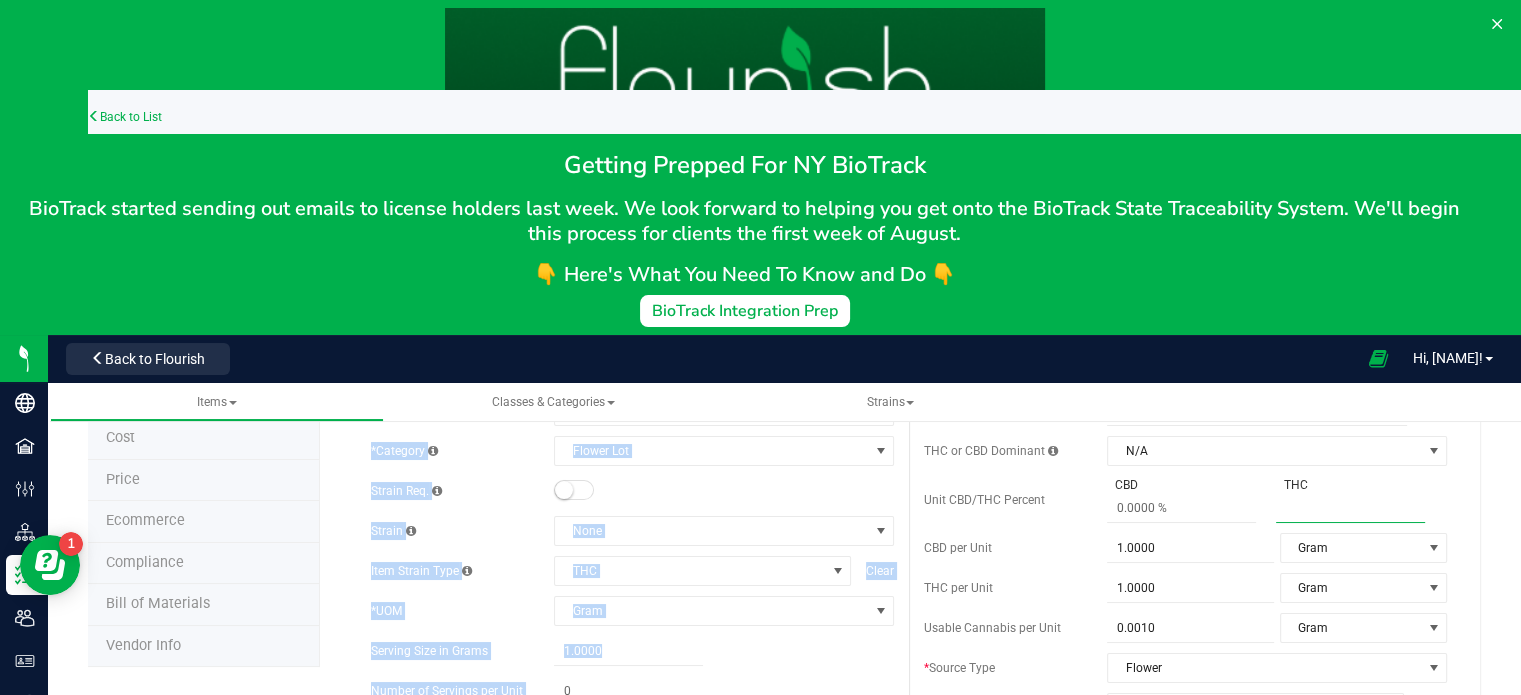click at bounding box center (1350, 508) 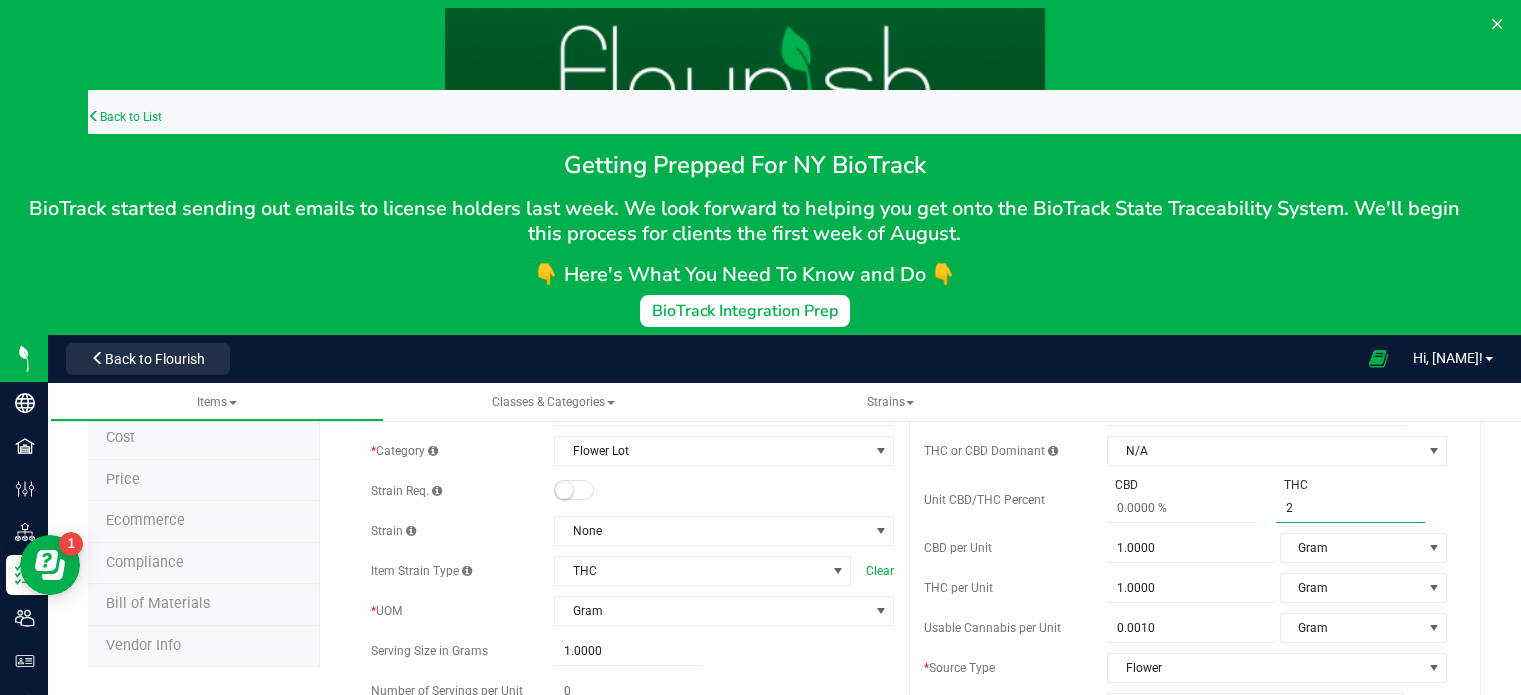 type on "28" 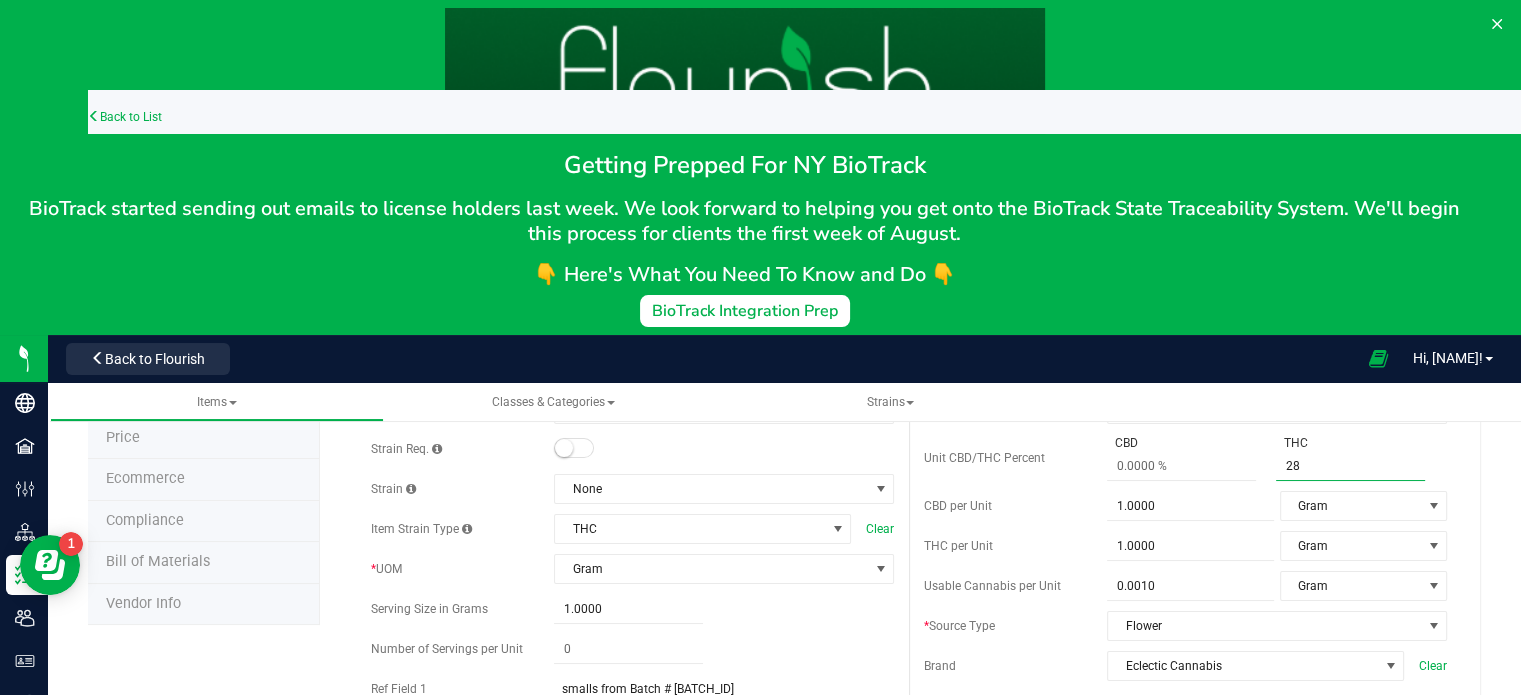 scroll, scrollTop: 246, scrollLeft: 0, axis: vertical 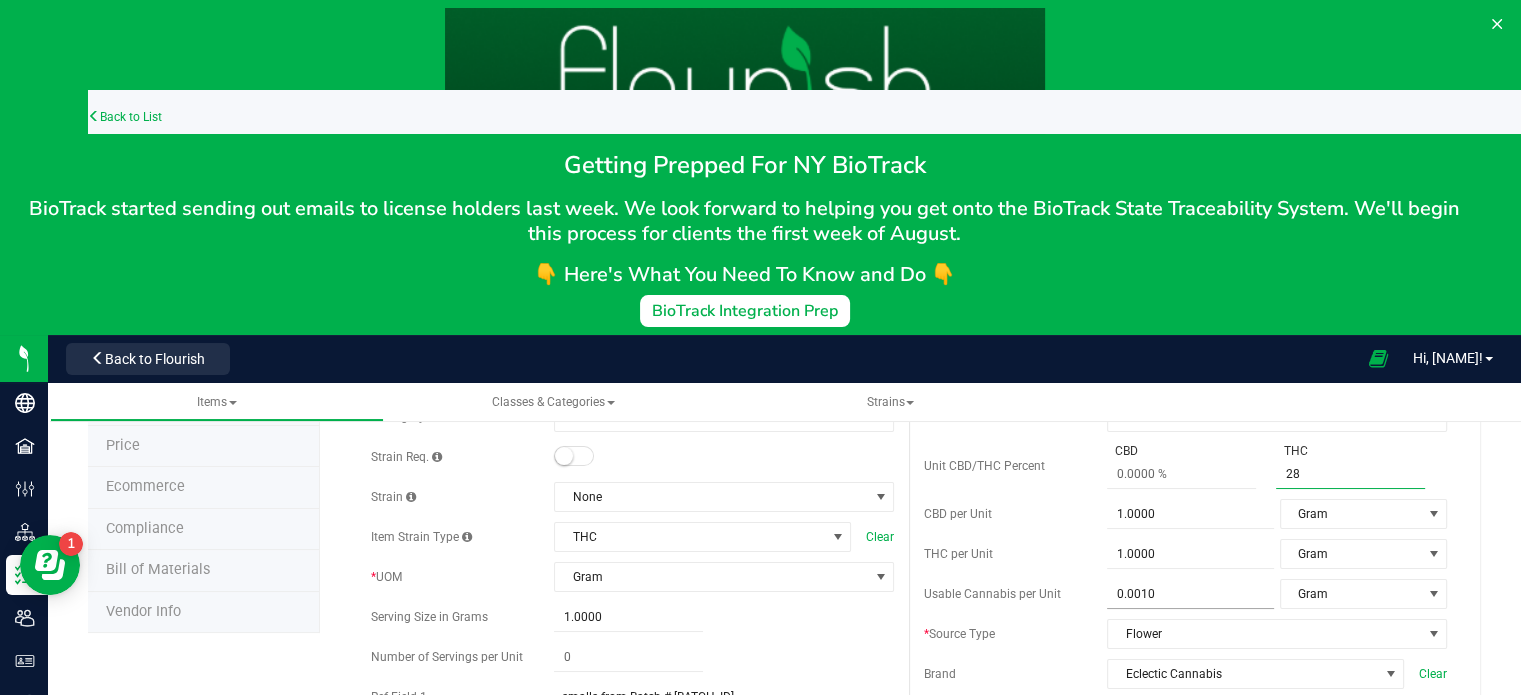 type on "28 %" 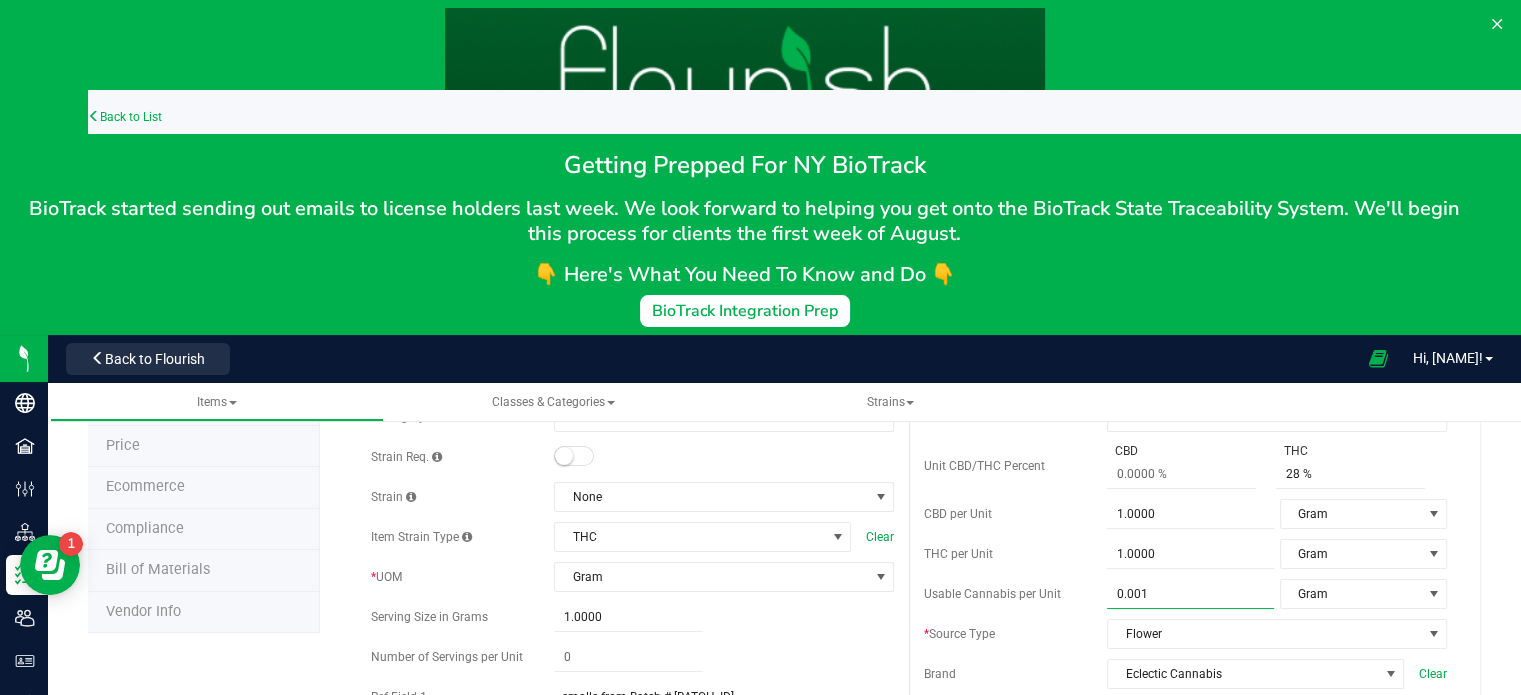 drag, startPoint x: 1153, startPoint y: 597, endPoint x: 1036, endPoint y: 608, distance: 117.51595 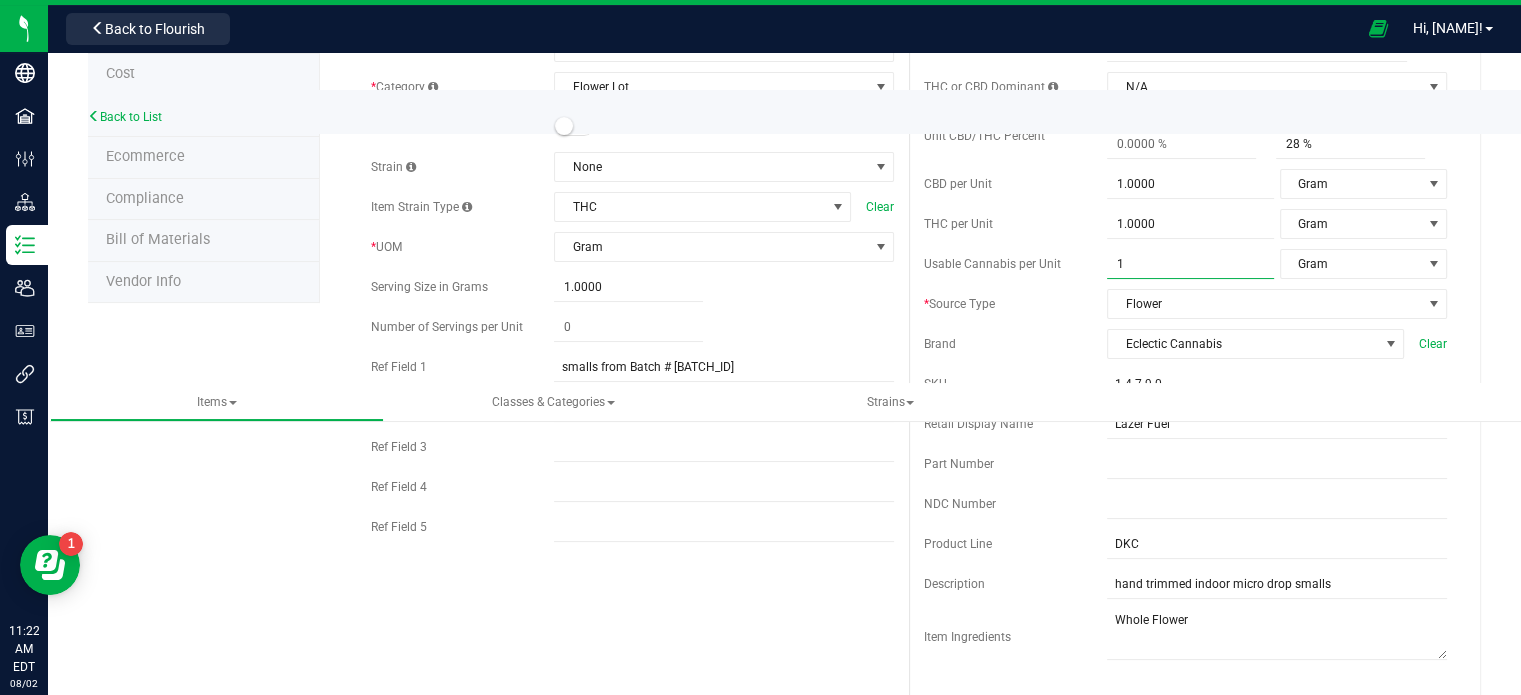scroll, scrollTop: 335, scrollLeft: 0, axis: vertical 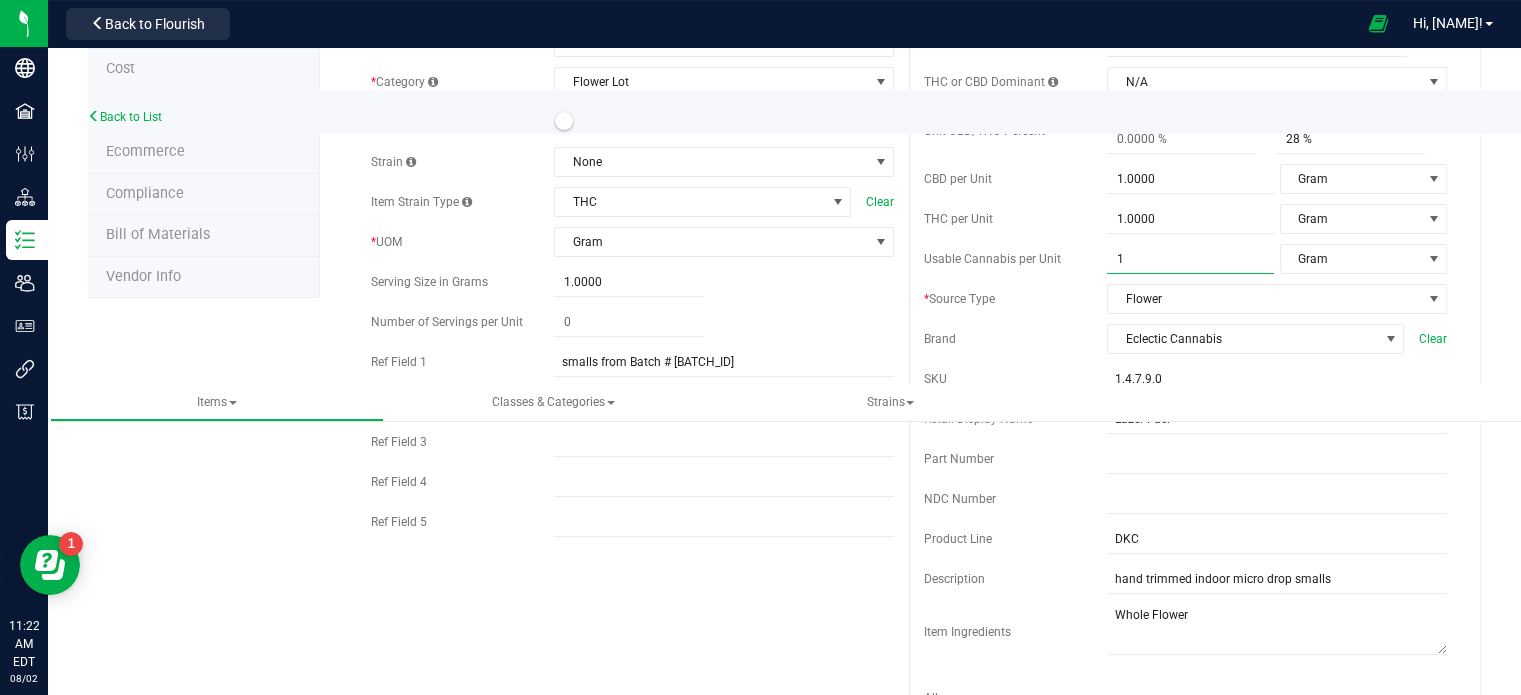 type on "1.0000" 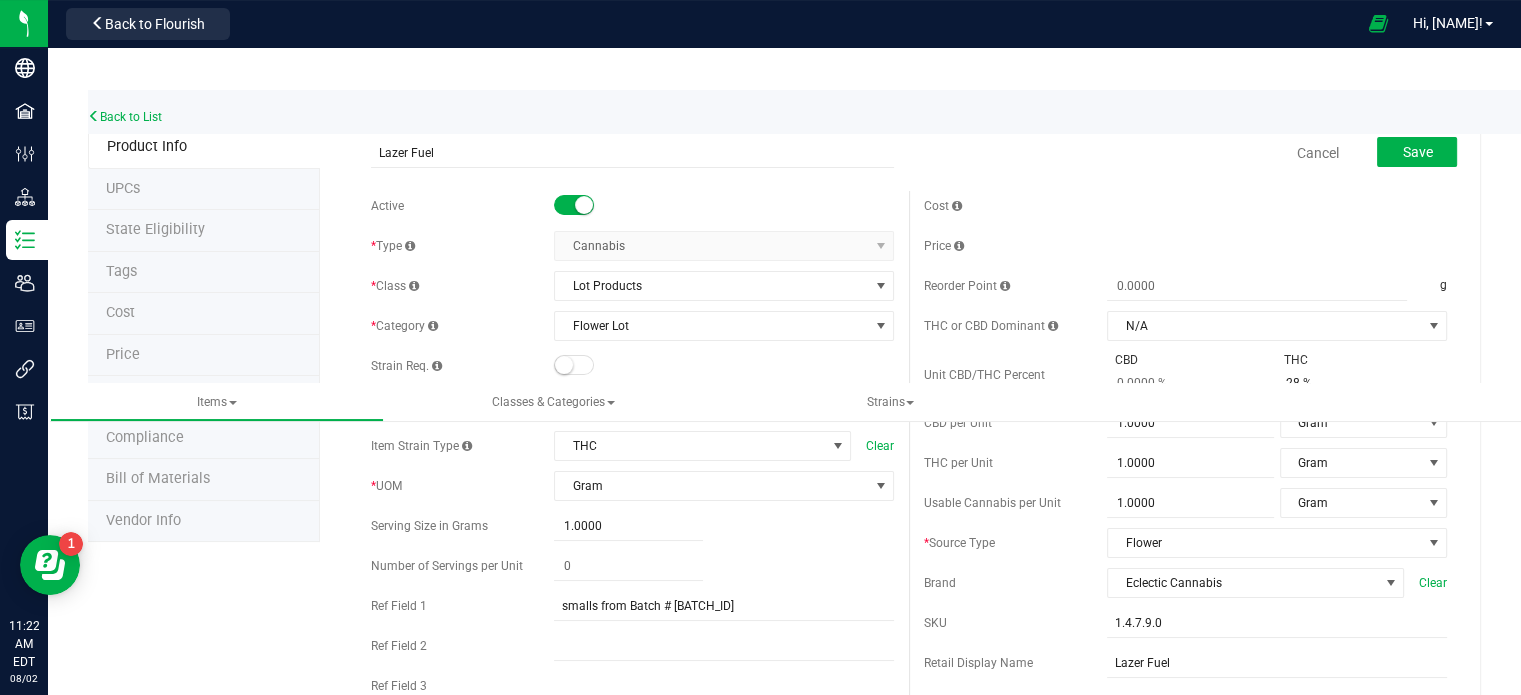 scroll, scrollTop: 0, scrollLeft: 0, axis: both 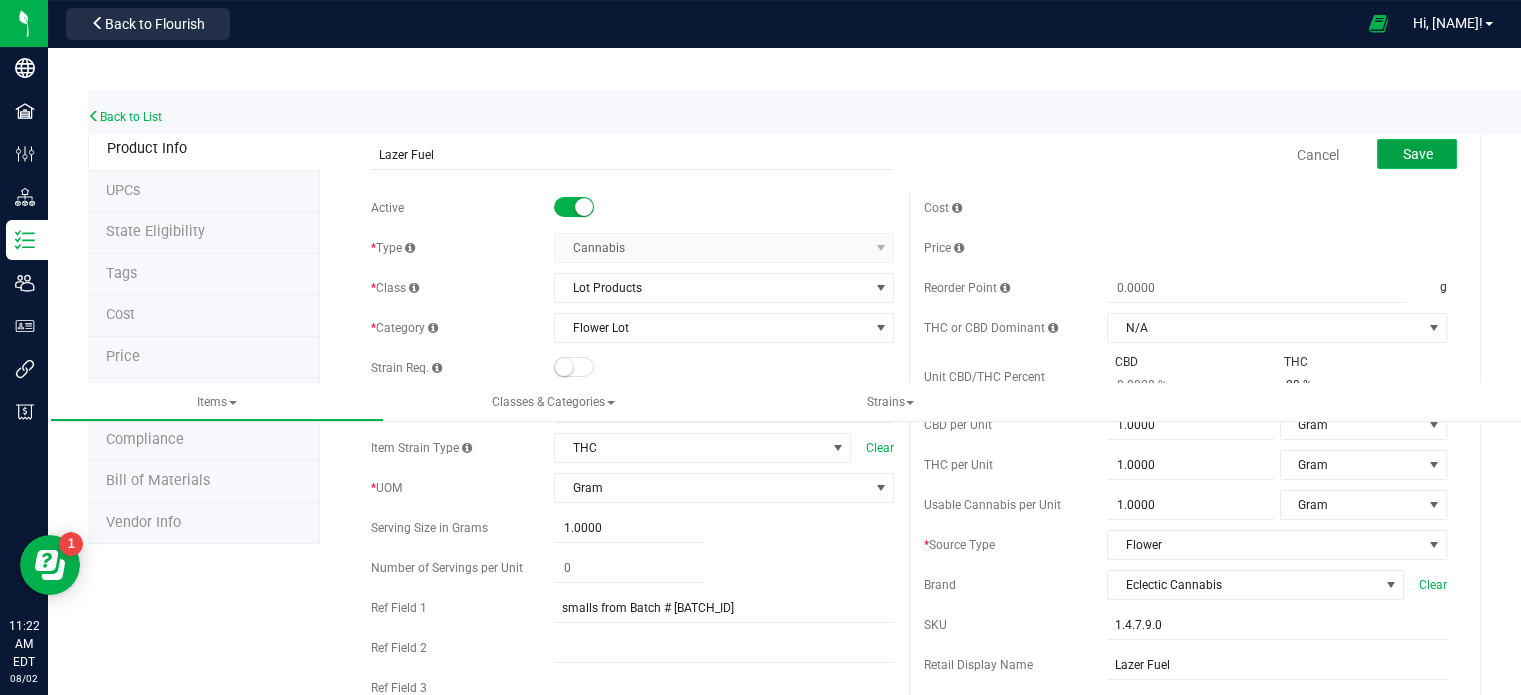 click on "Save" at bounding box center [1417, 154] 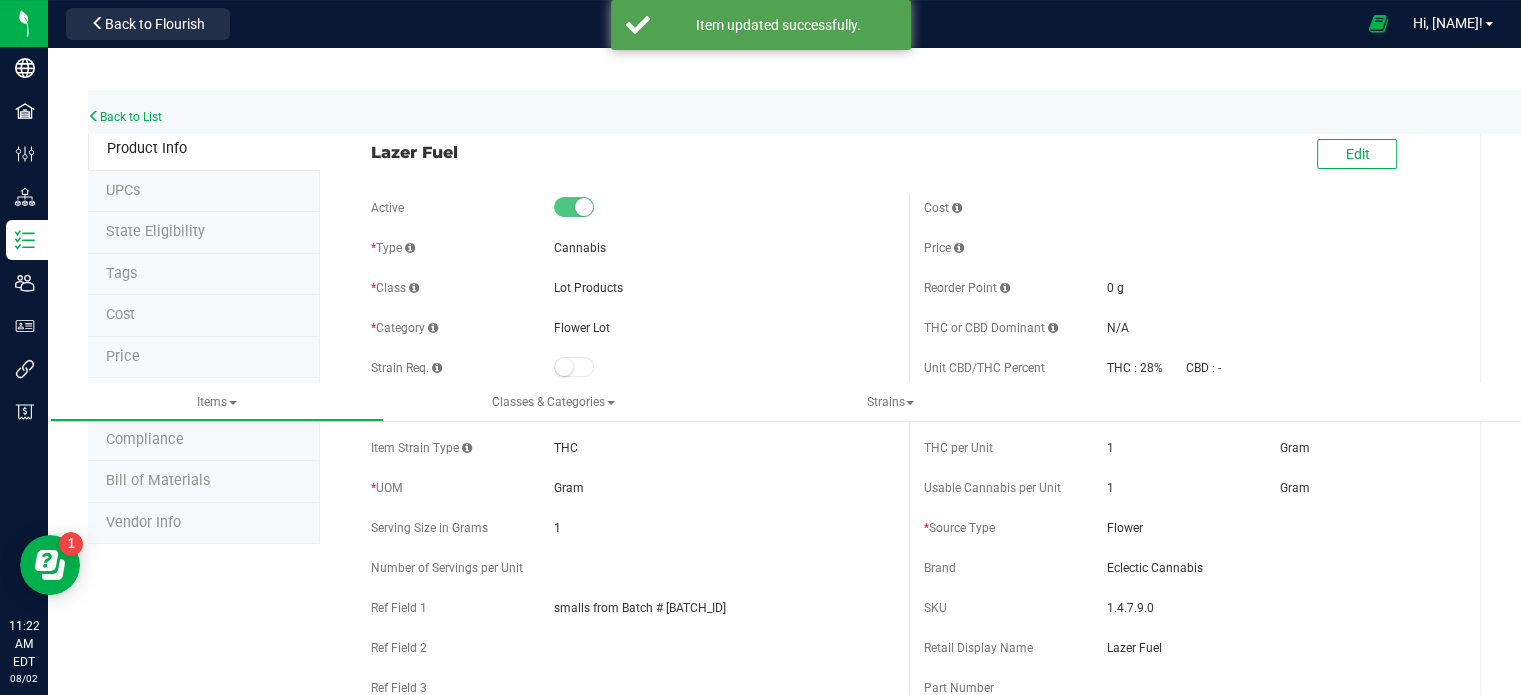 scroll, scrollTop: 0, scrollLeft: 0, axis: both 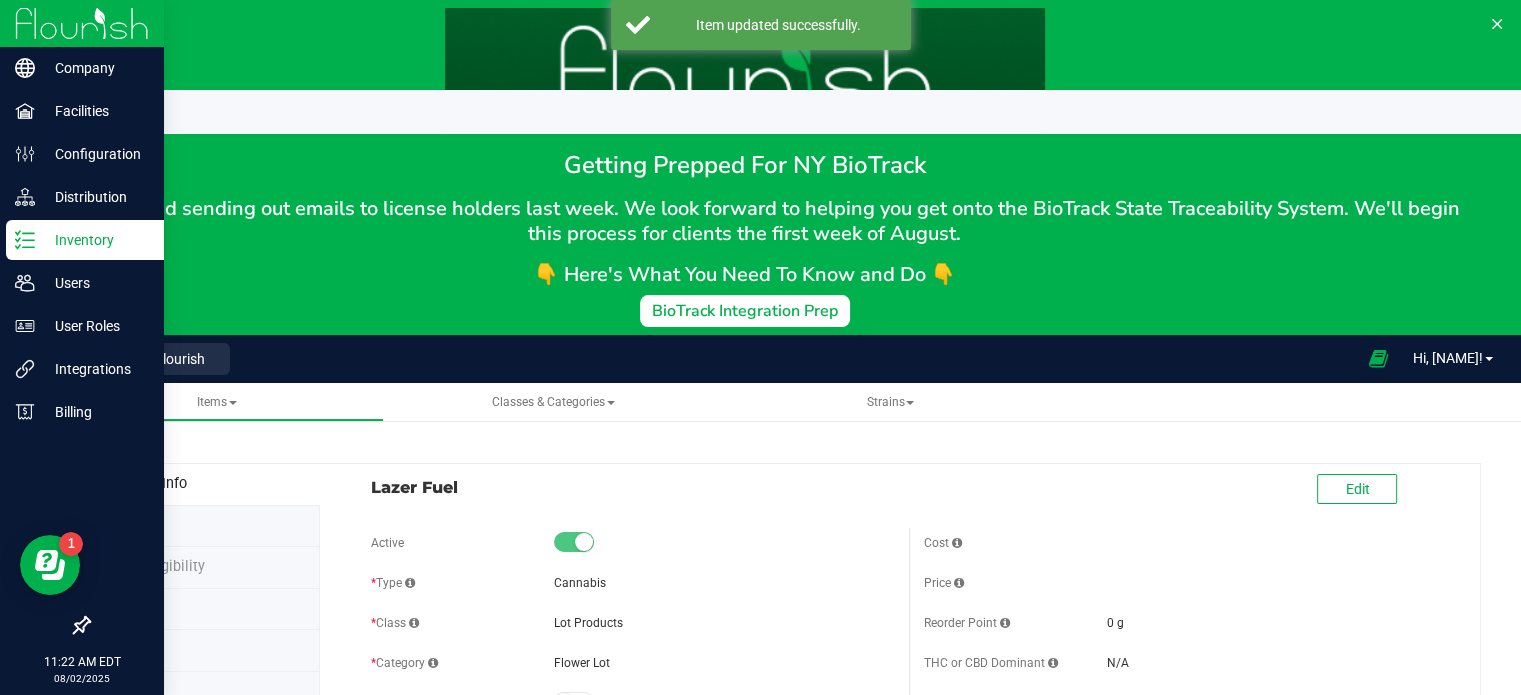 click on "Inventory" at bounding box center [95, 240] 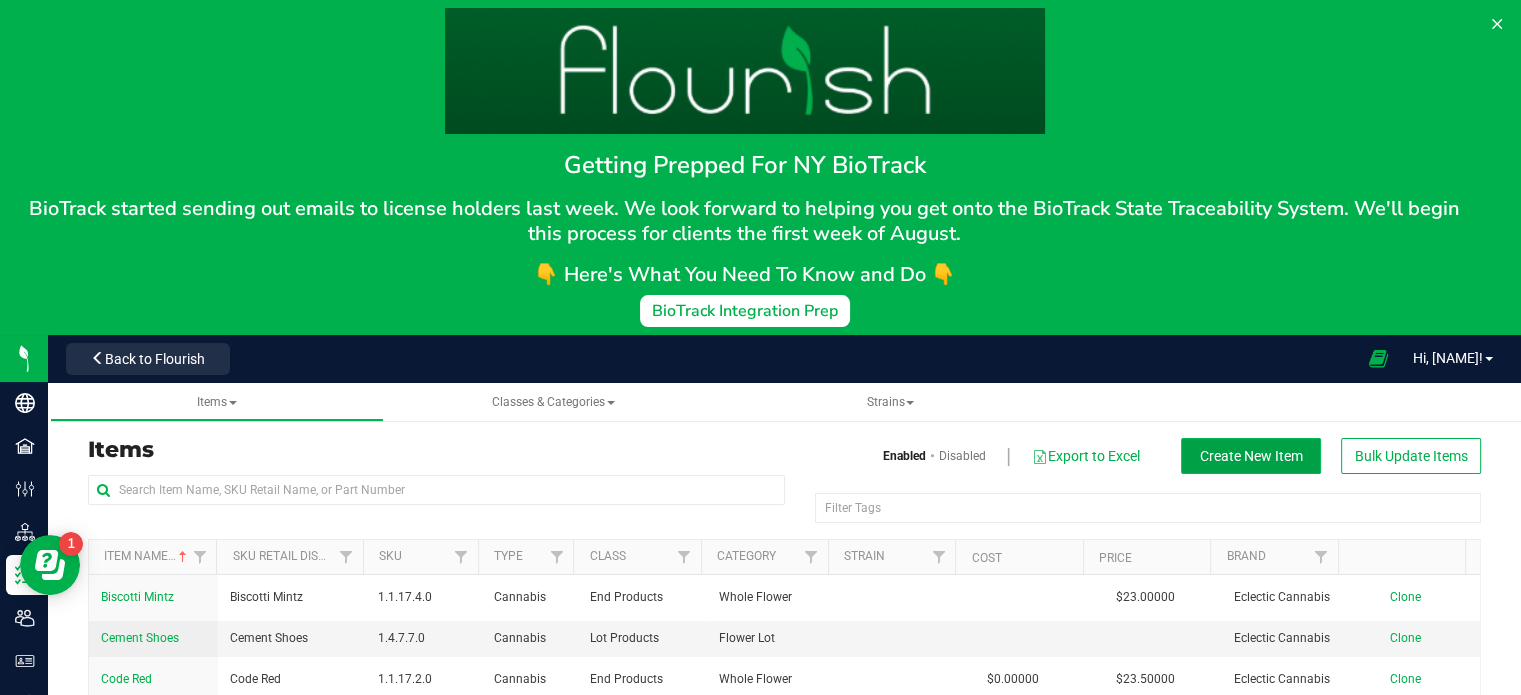 click on "Create New Item" at bounding box center [1251, 456] 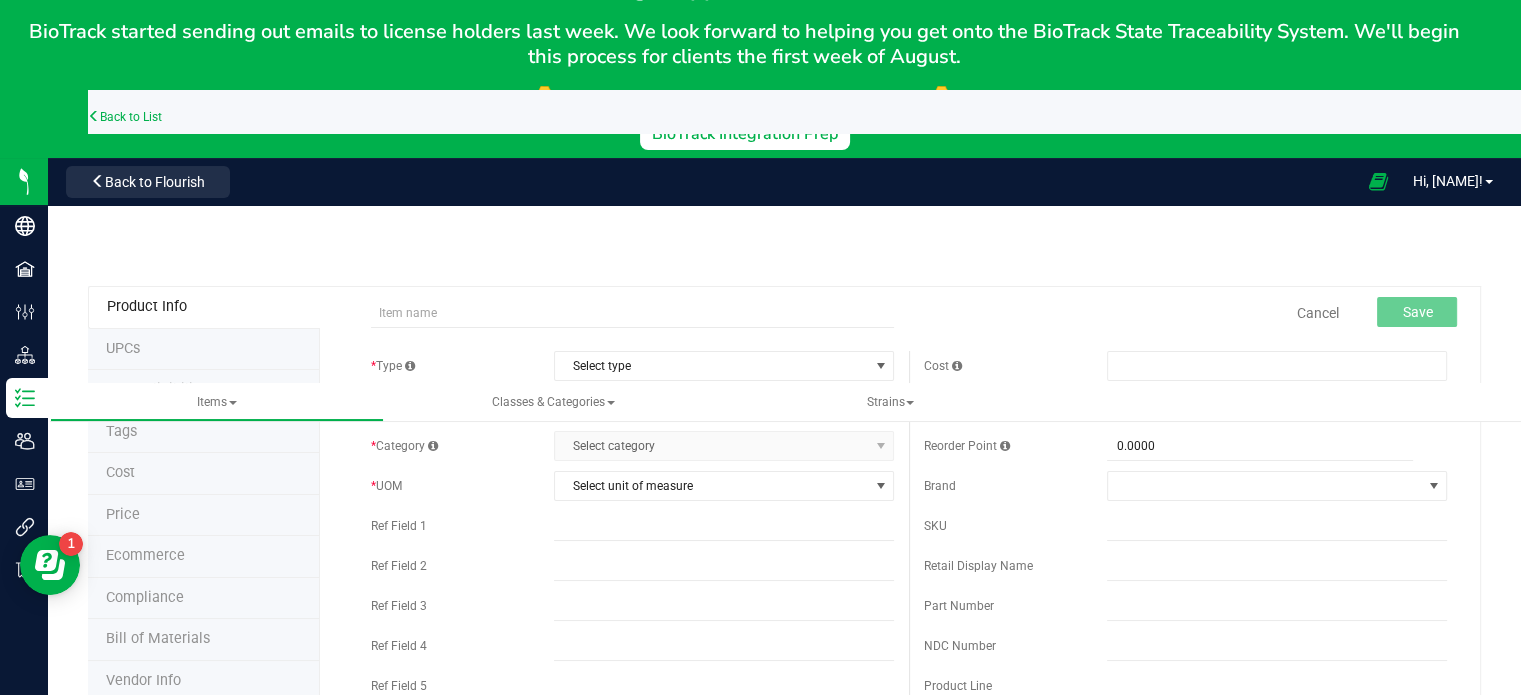 scroll, scrollTop: 335, scrollLeft: 0, axis: vertical 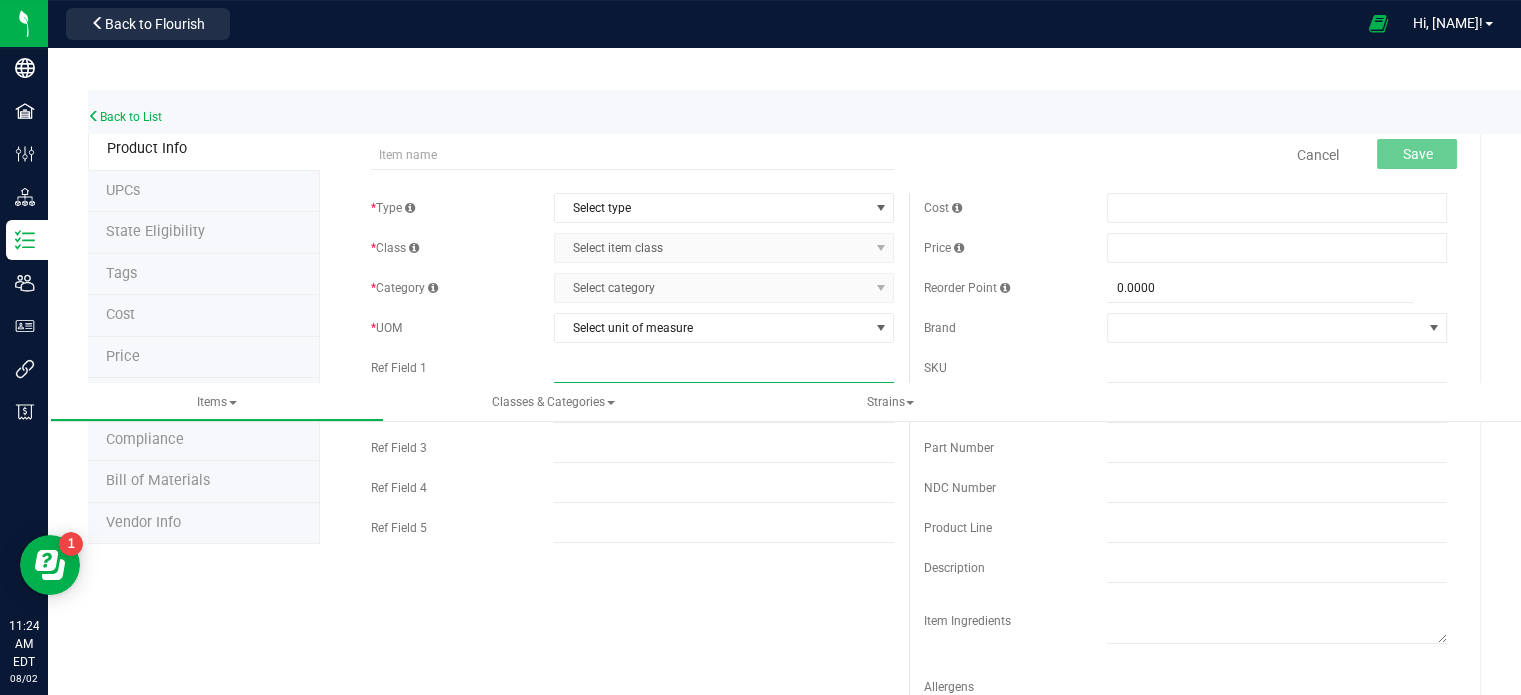 click at bounding box center (724, 368) 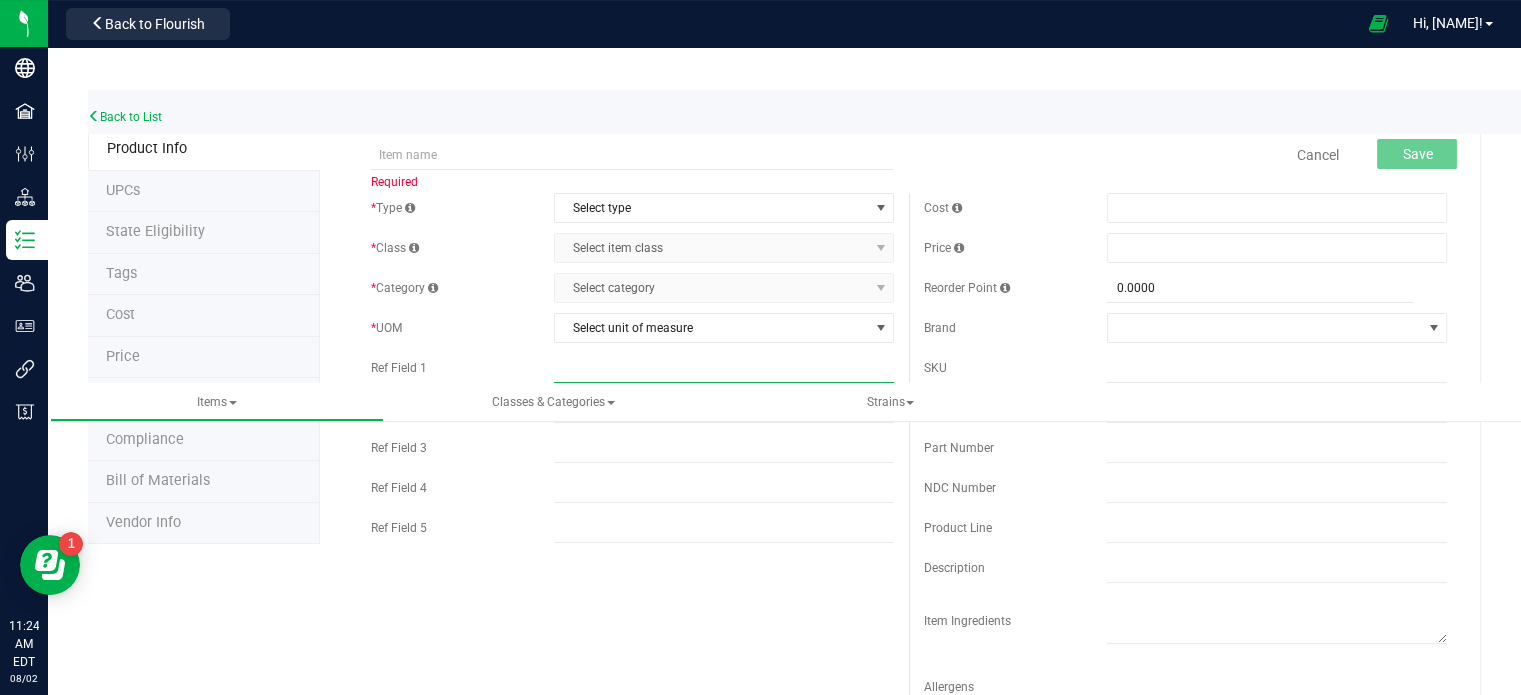paste on "Batch: [BATCH_ID]" 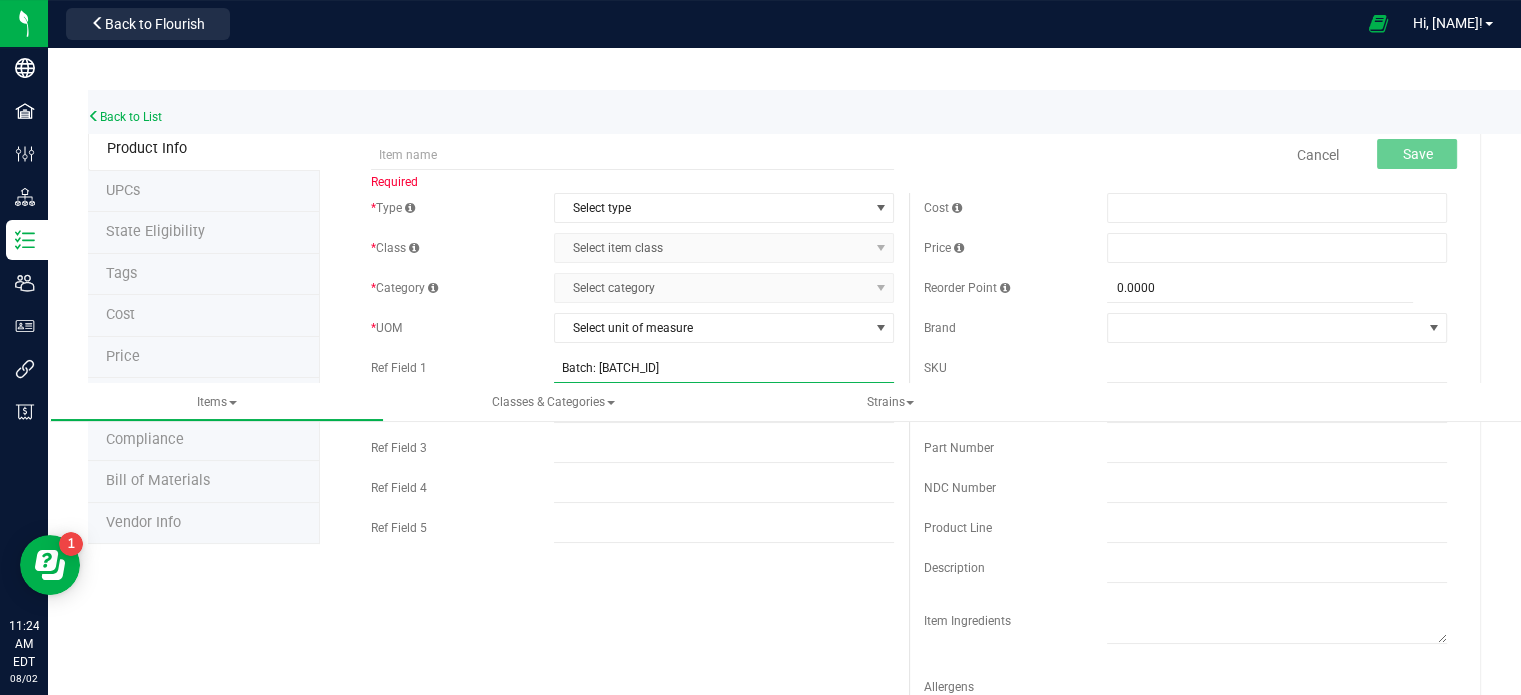 click on "Batch: [BATCH_ID]" at bounding box center (724, 368) 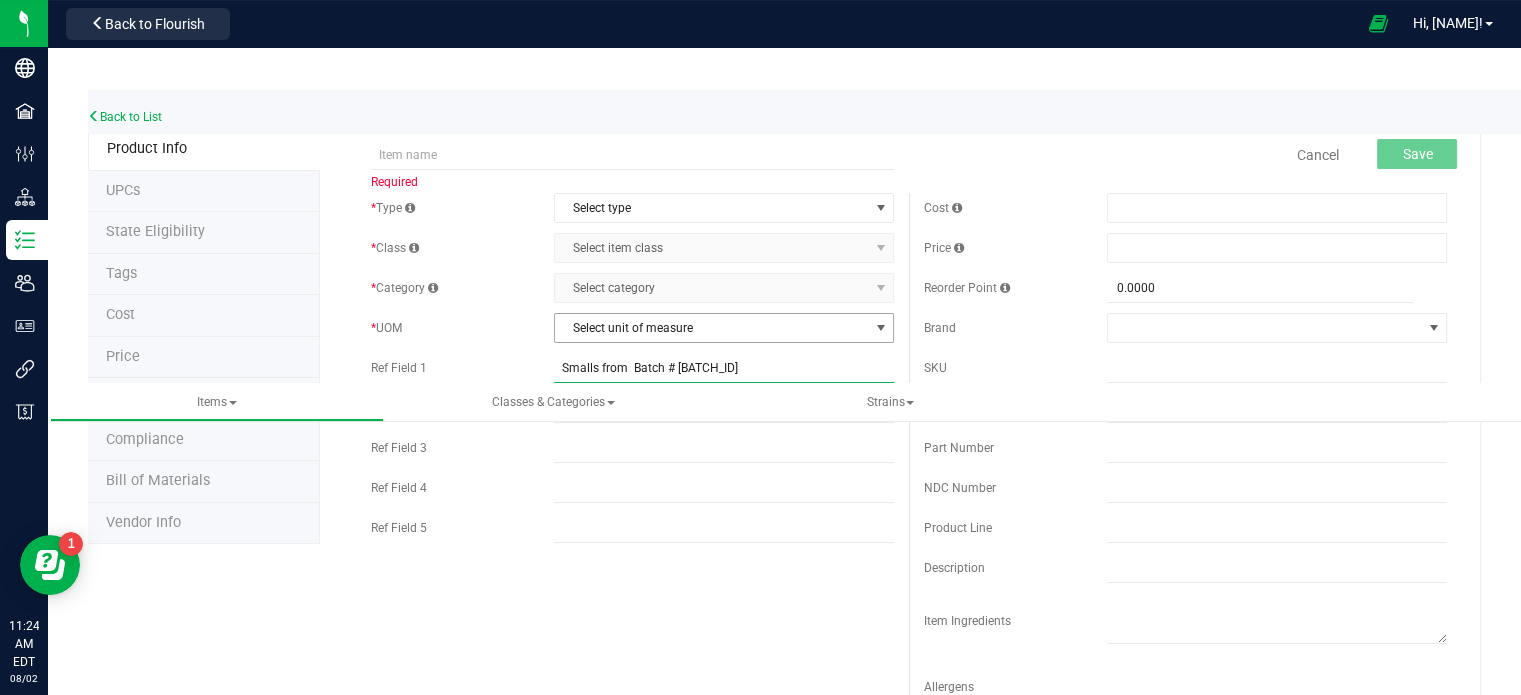 type on "Smalls from  Batch # [BATCH_ID]" 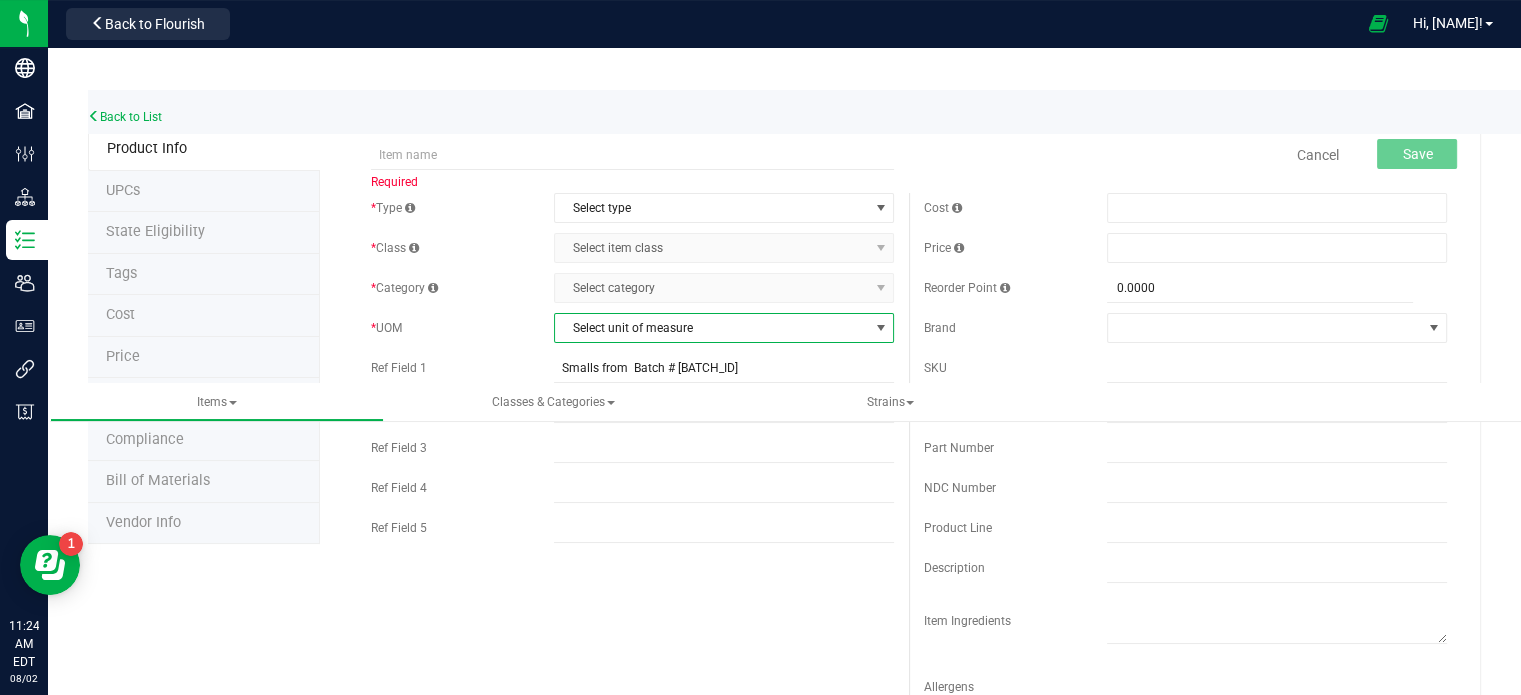 click on "Select unit of measure" at bounding box center (711, 328) 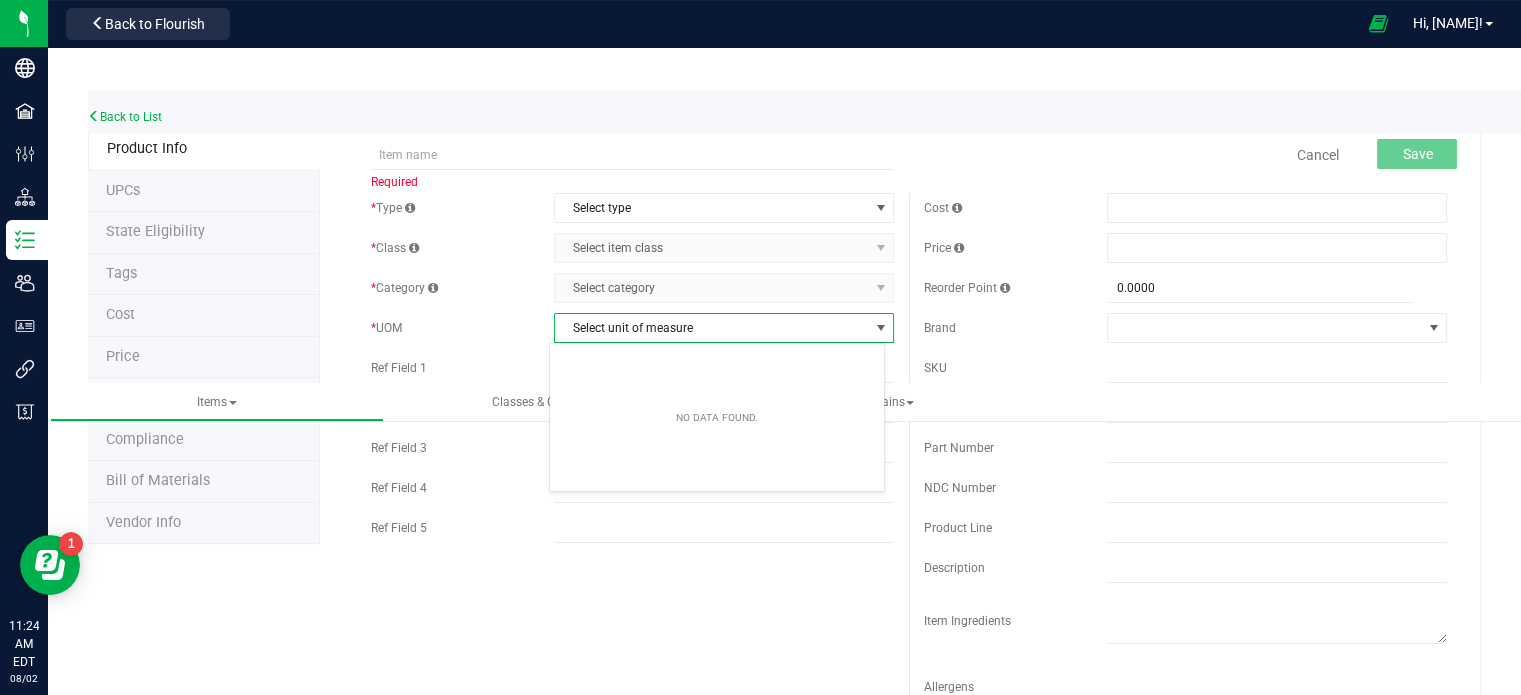 click on "Select unit of measure" at bounding box center (711, 328) 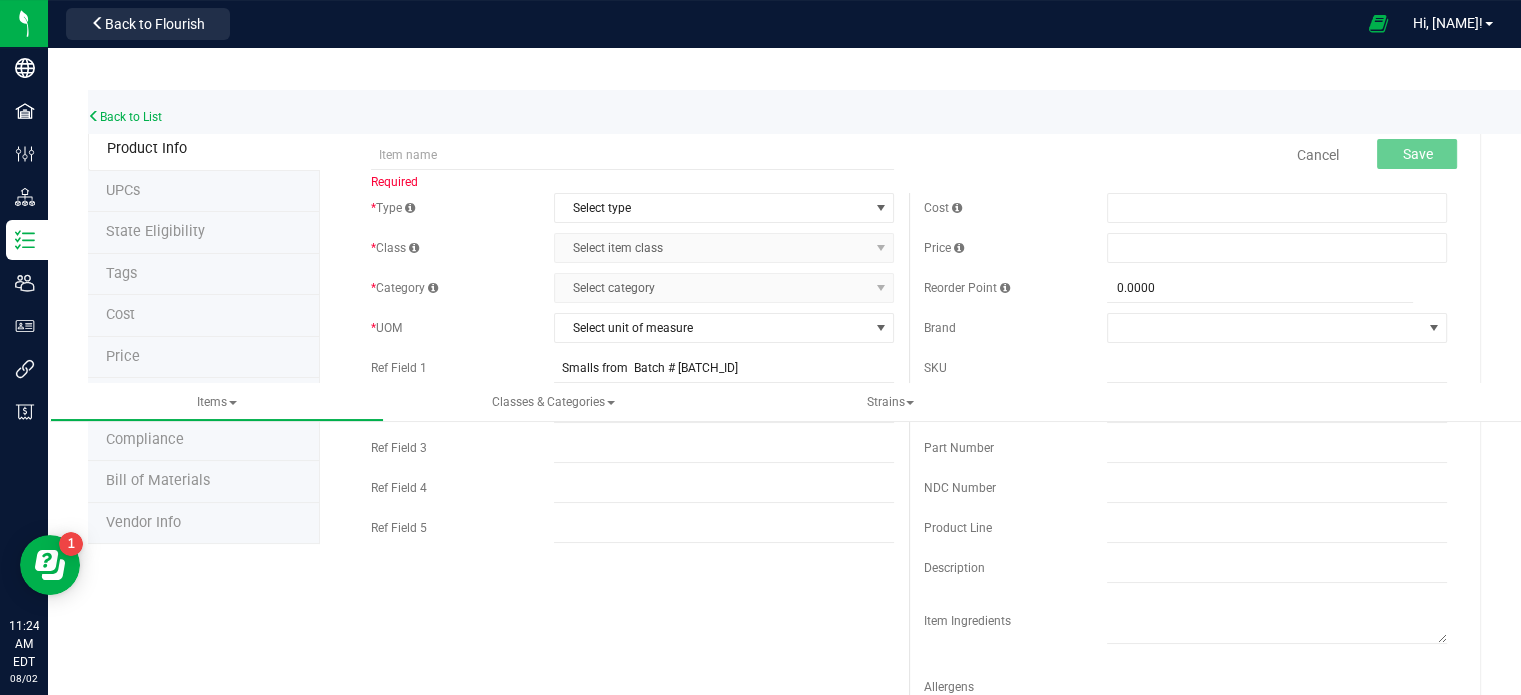 click on "Select item class Select item class" at bounding box center (724, 248) 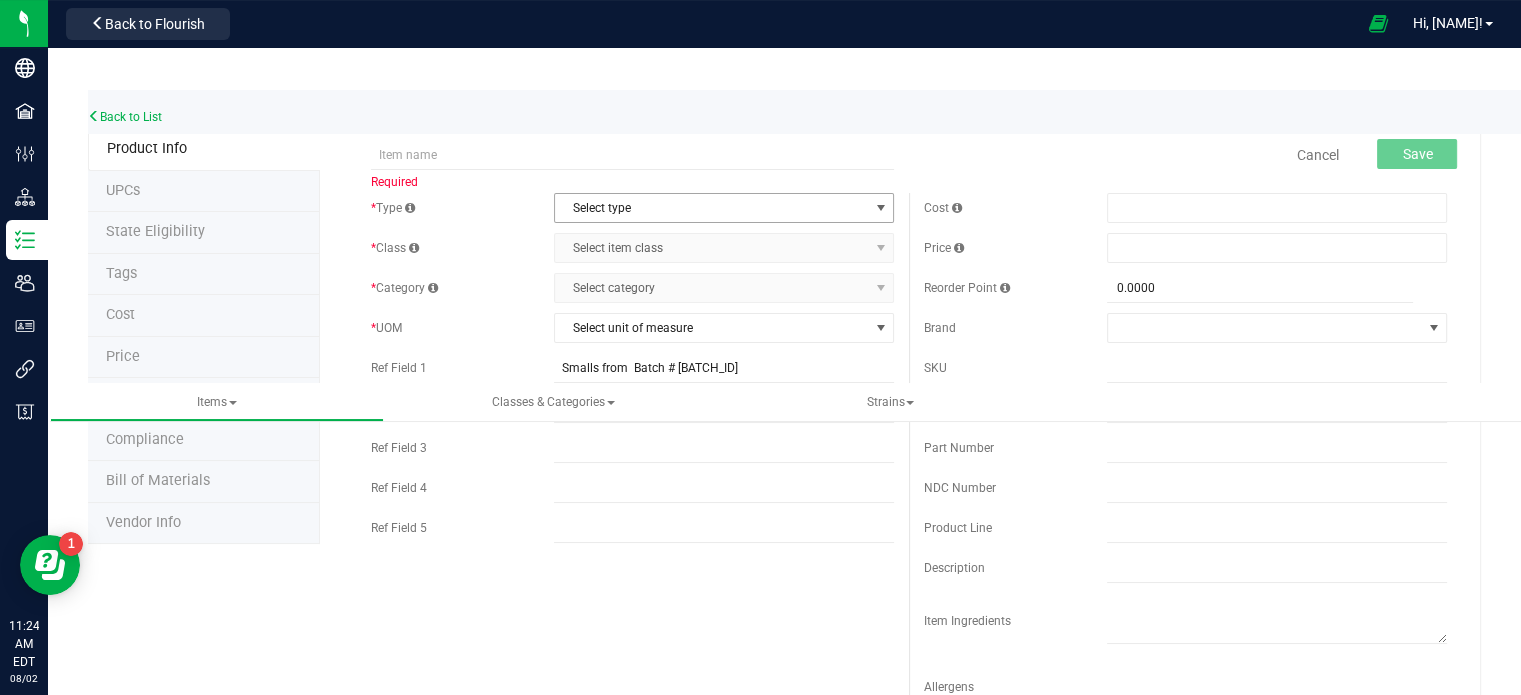 click on "Select type" at bounding box center (711, 208) 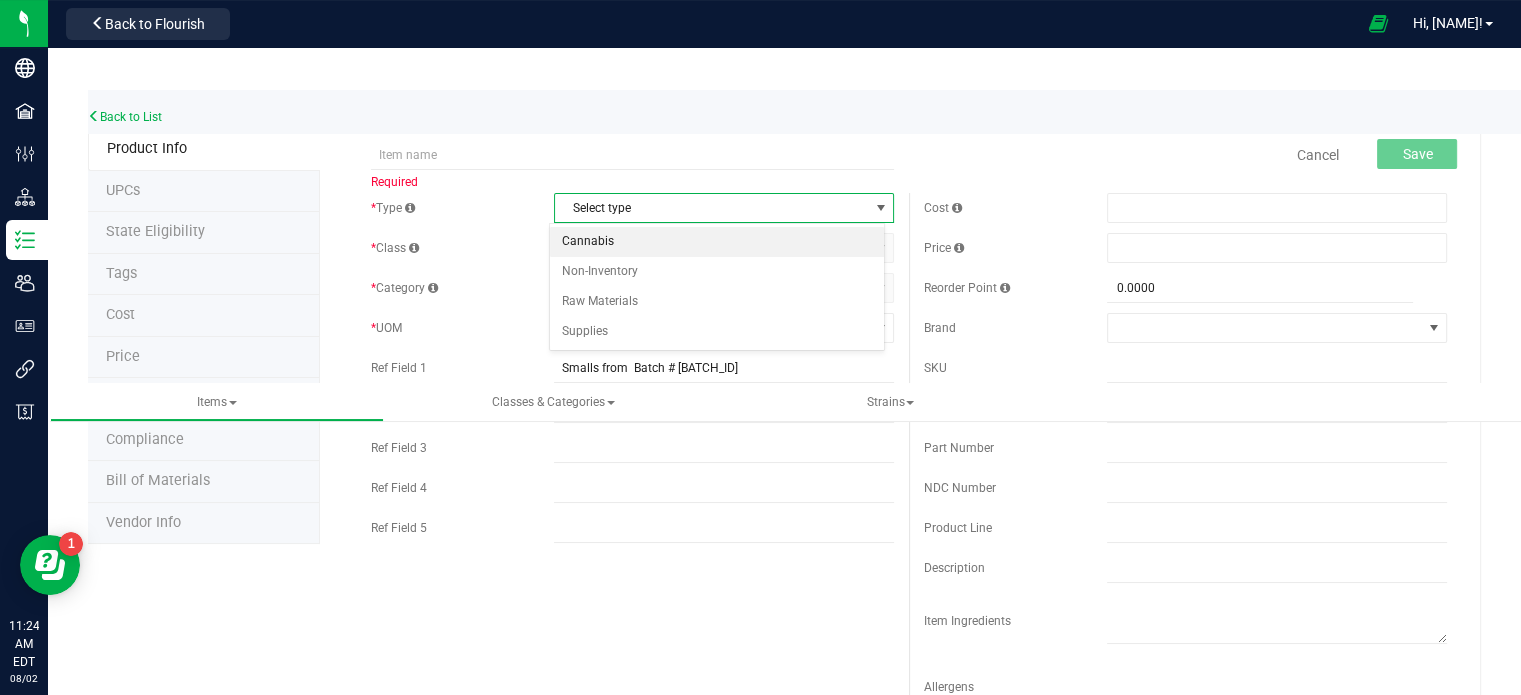 click on "Cannabis" at bounding box center [717, 242] 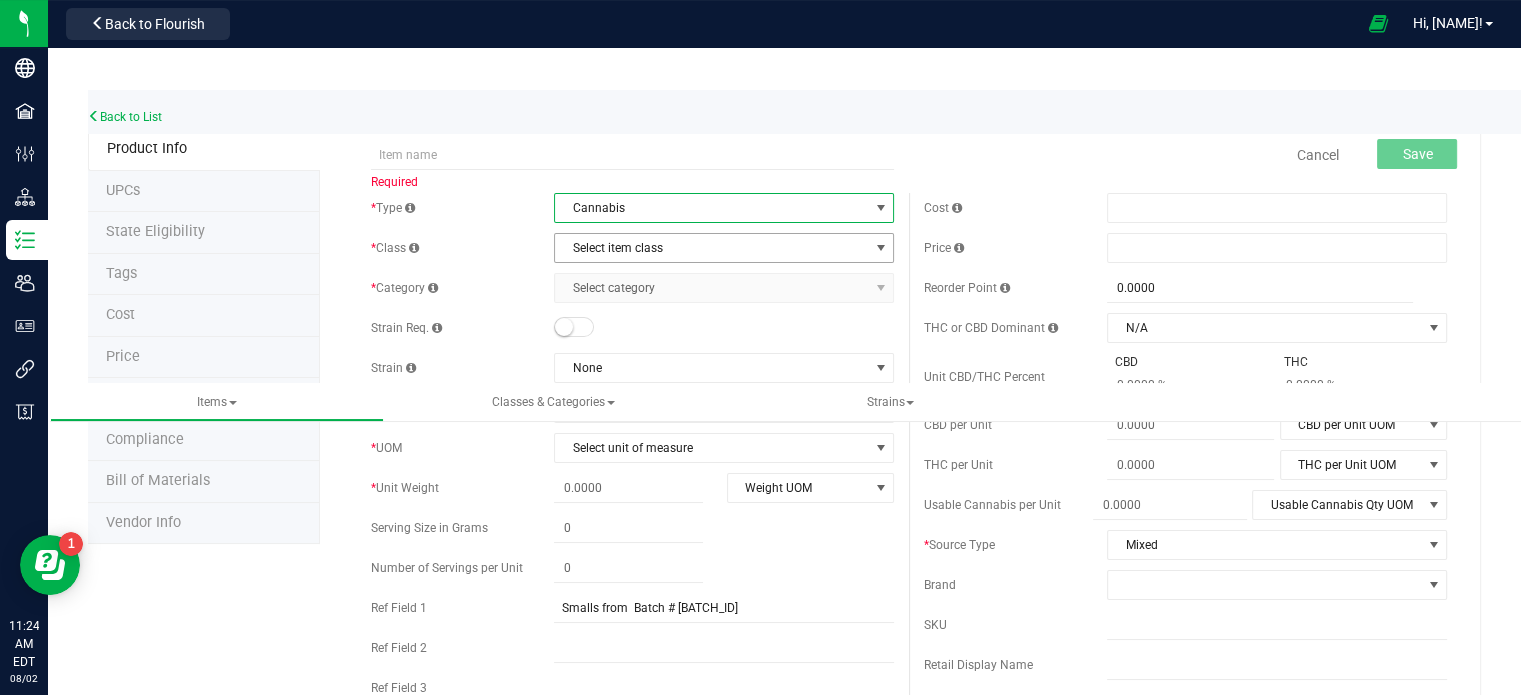 click on "Select item class" at bounding box center (711, 248) 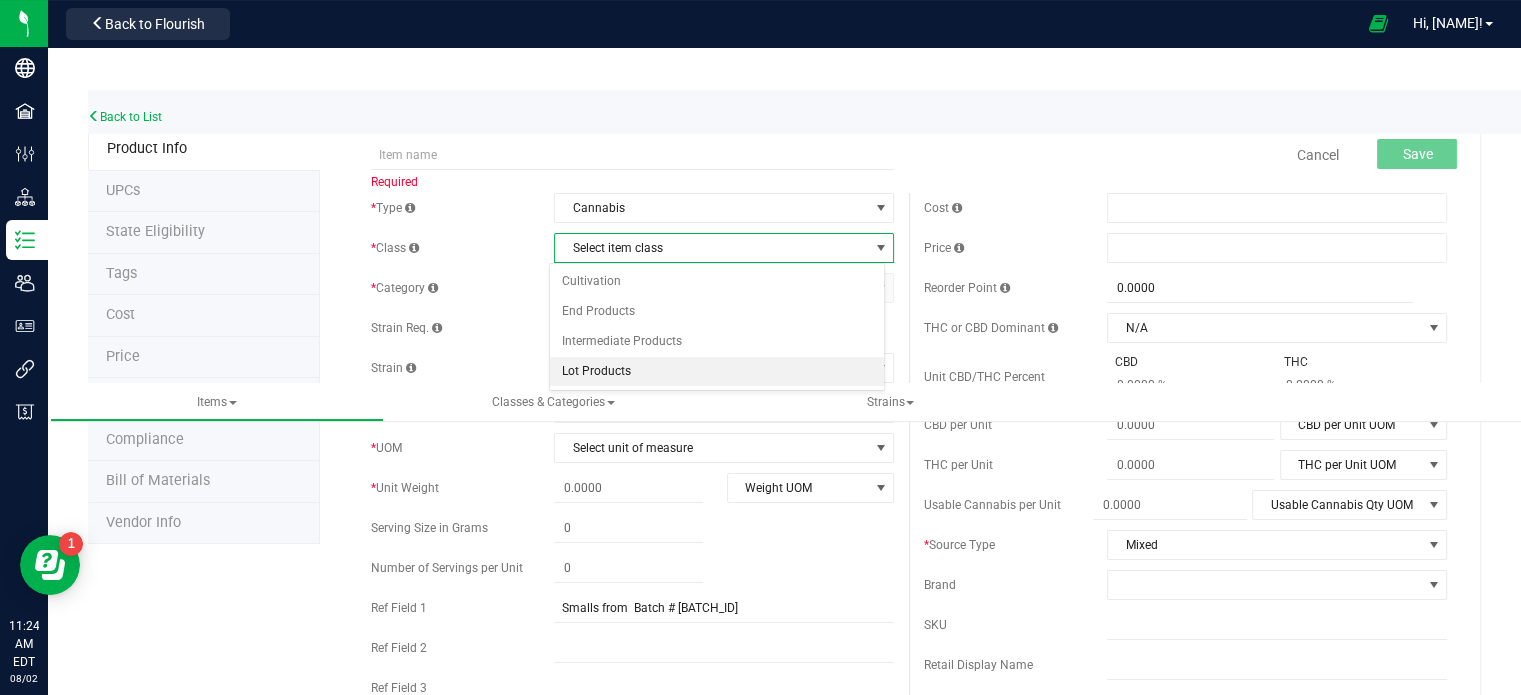 drag, startPoint x: 661, startPoint y: 287, endPoint x: 670, endPoint y: 367, distance: 80.50466 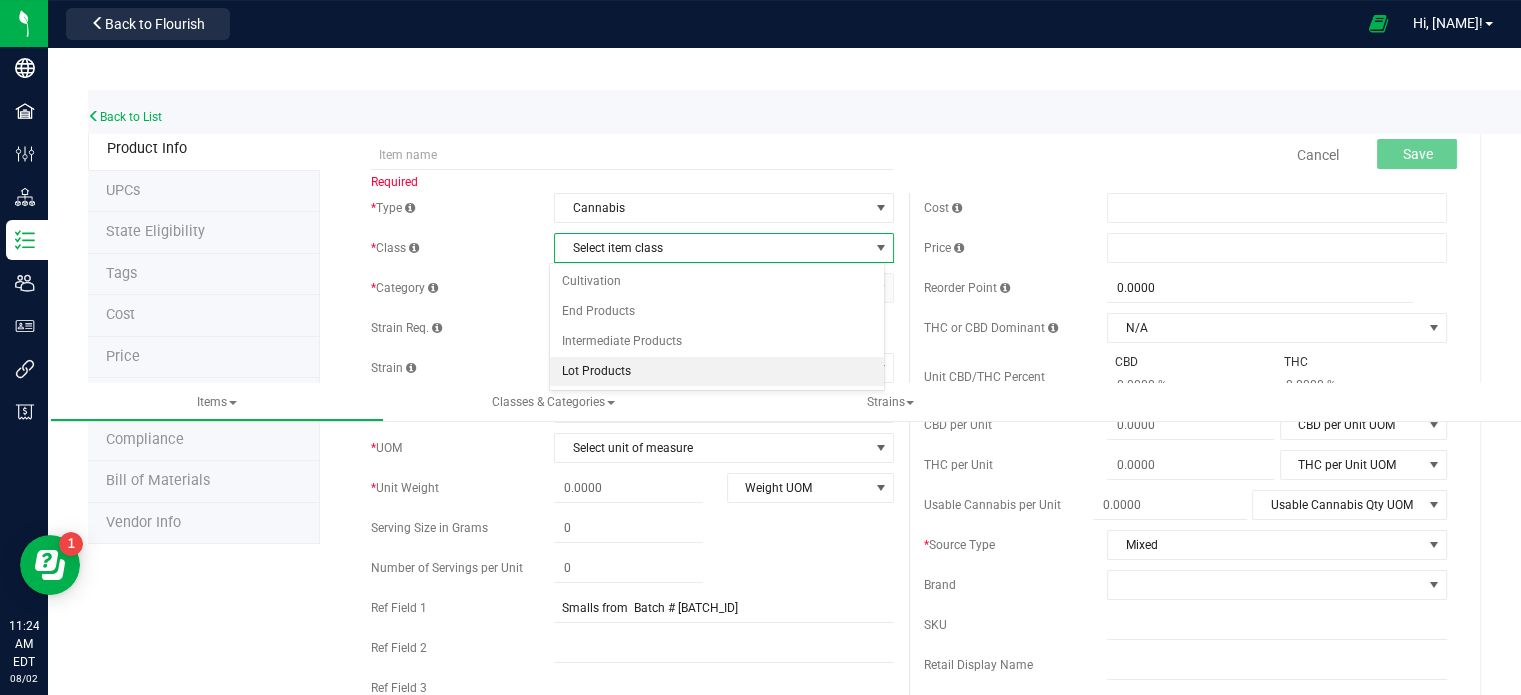 click on "Cultivation End Products Intermediate Products Lot Products" at bounding box center (717, 326) 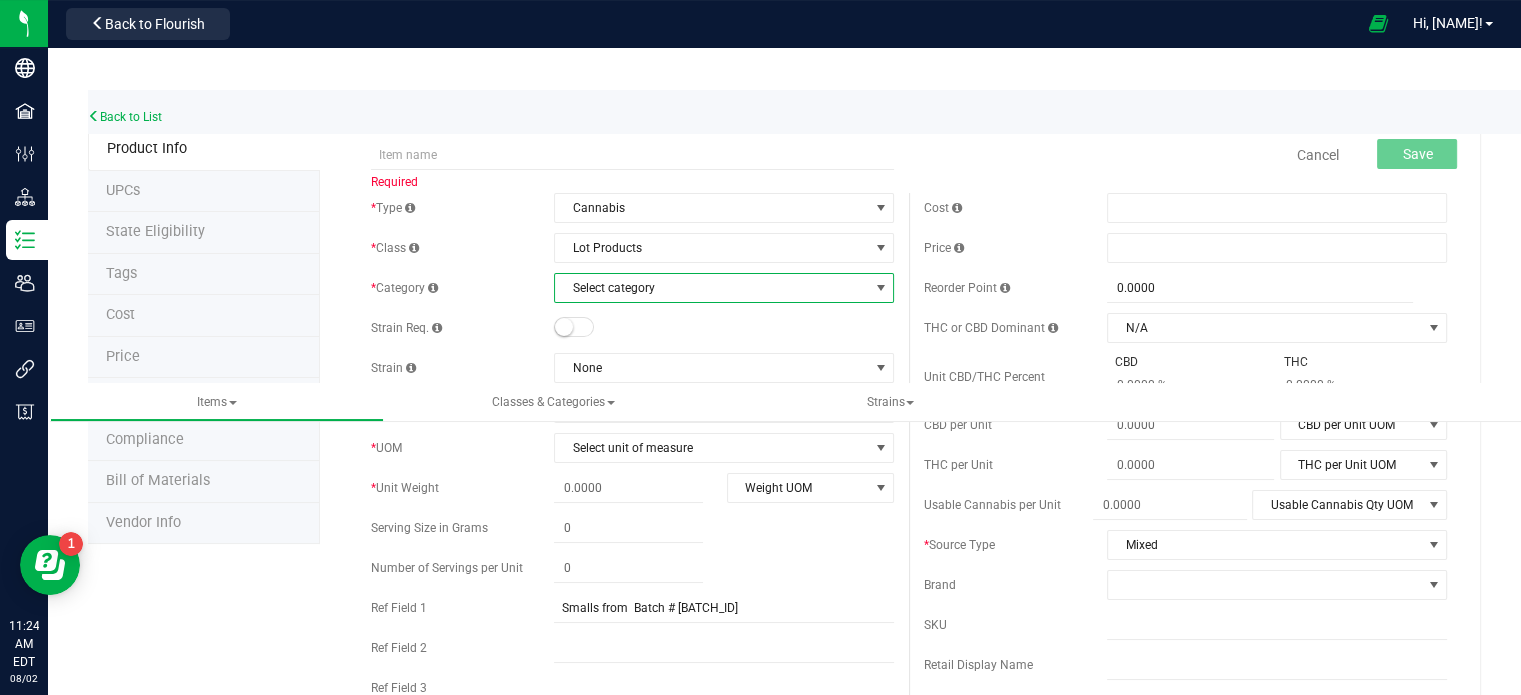 click on "Select category" at bounding box center [711, 288] 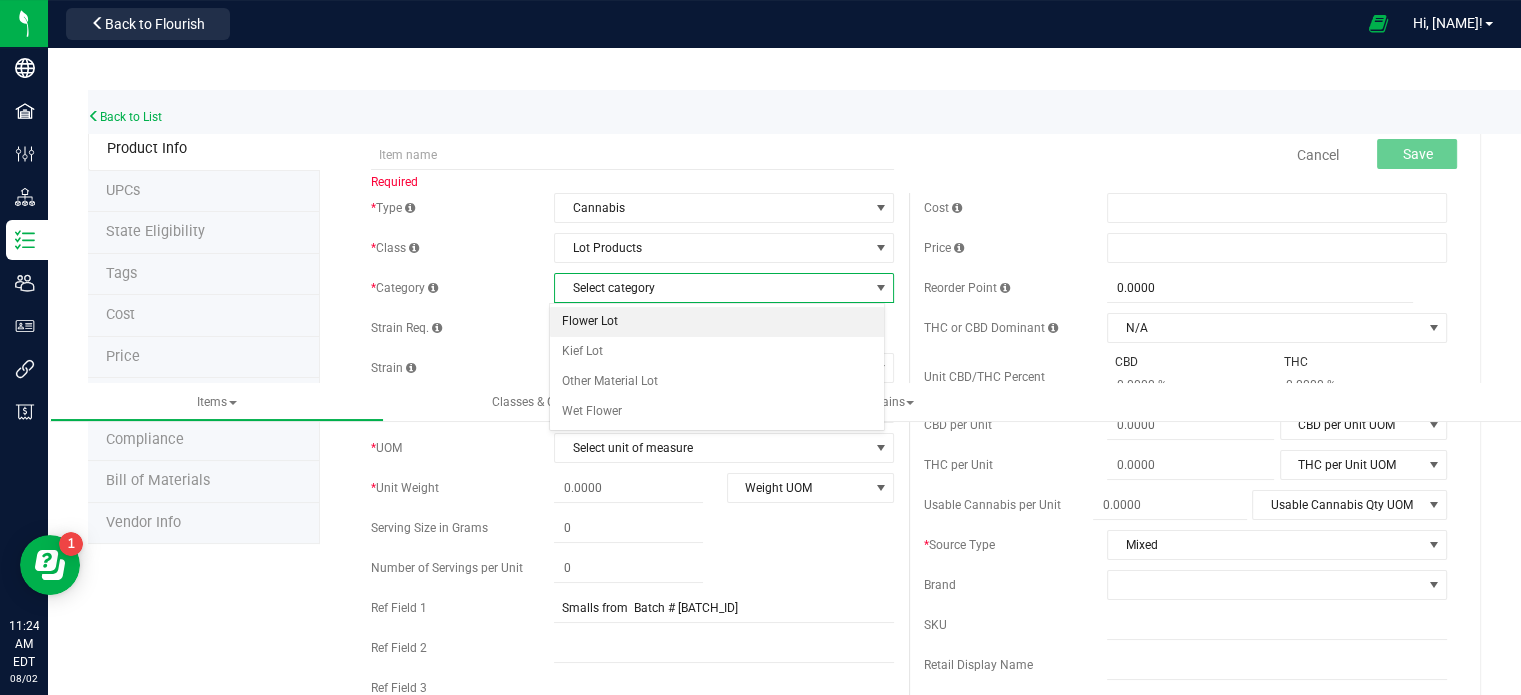 click on "Flower Lot" at bounding box center [717, 322] 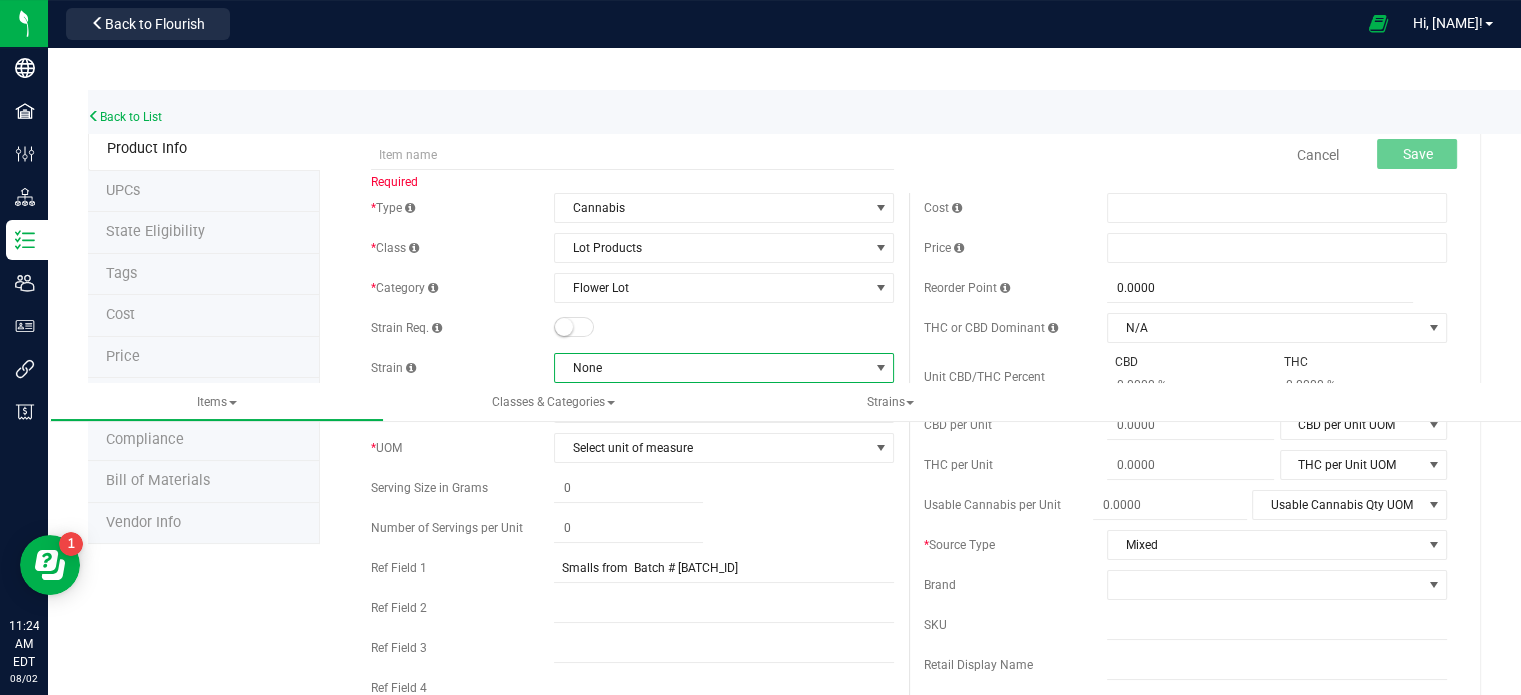 click on "None" at bounding box center (711, 368) 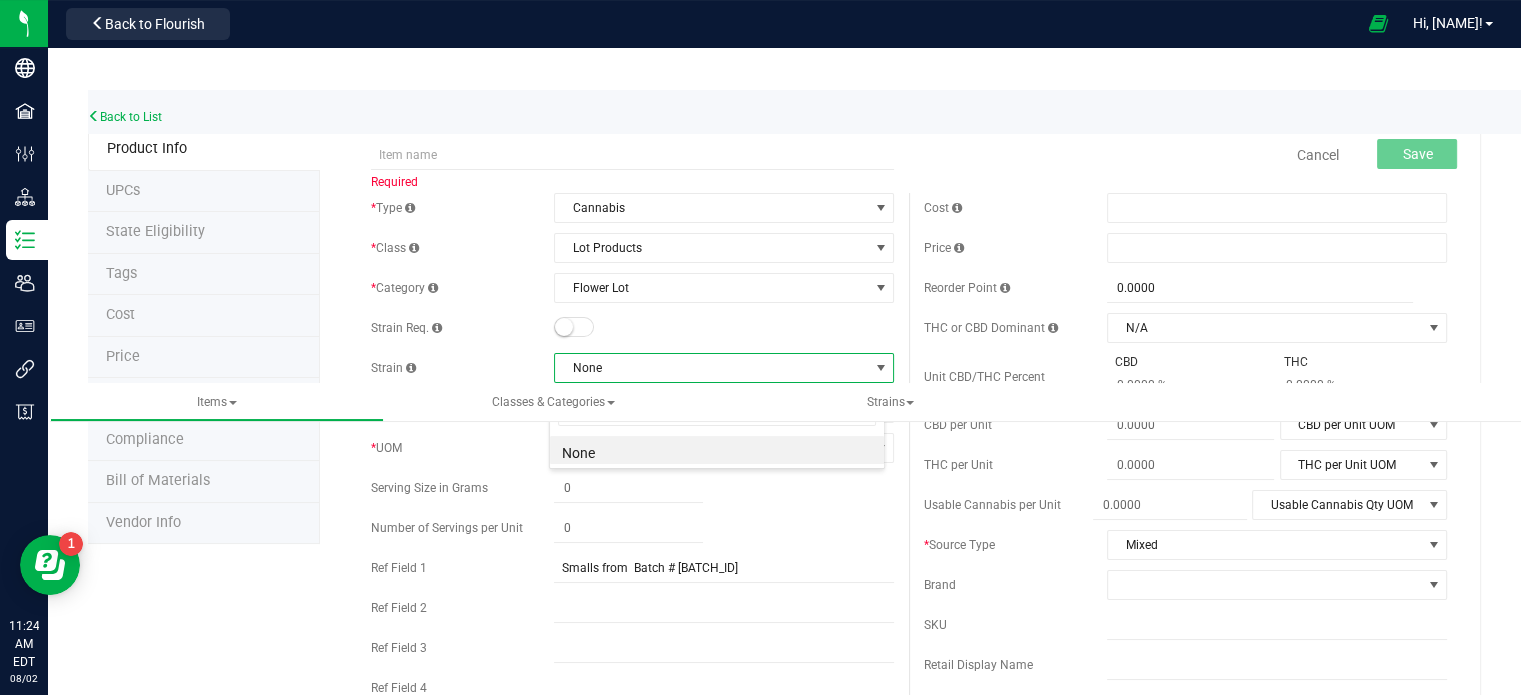 scroll, scrollTop: 99970, scrollLeft: 99664, axis: both 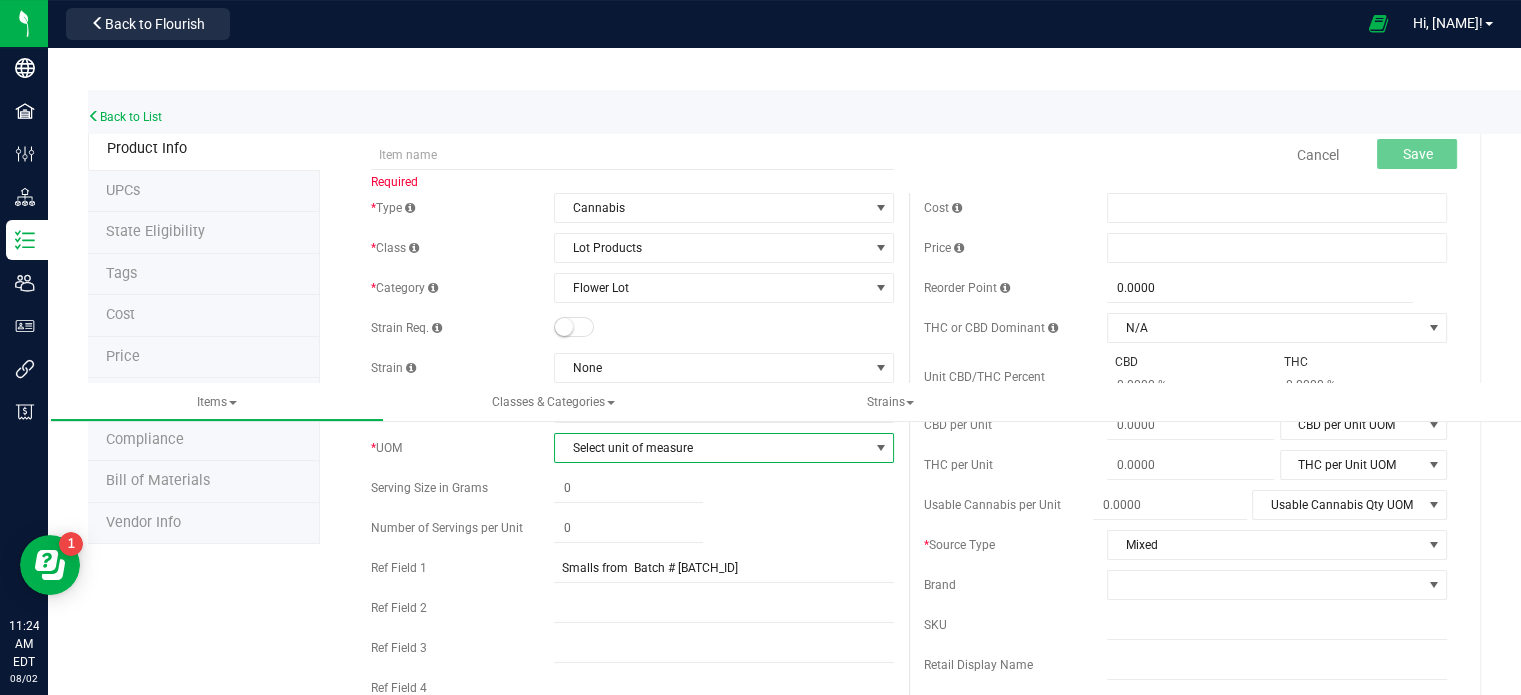 click on "Select unit of measure" at bounding box center [724, 448] 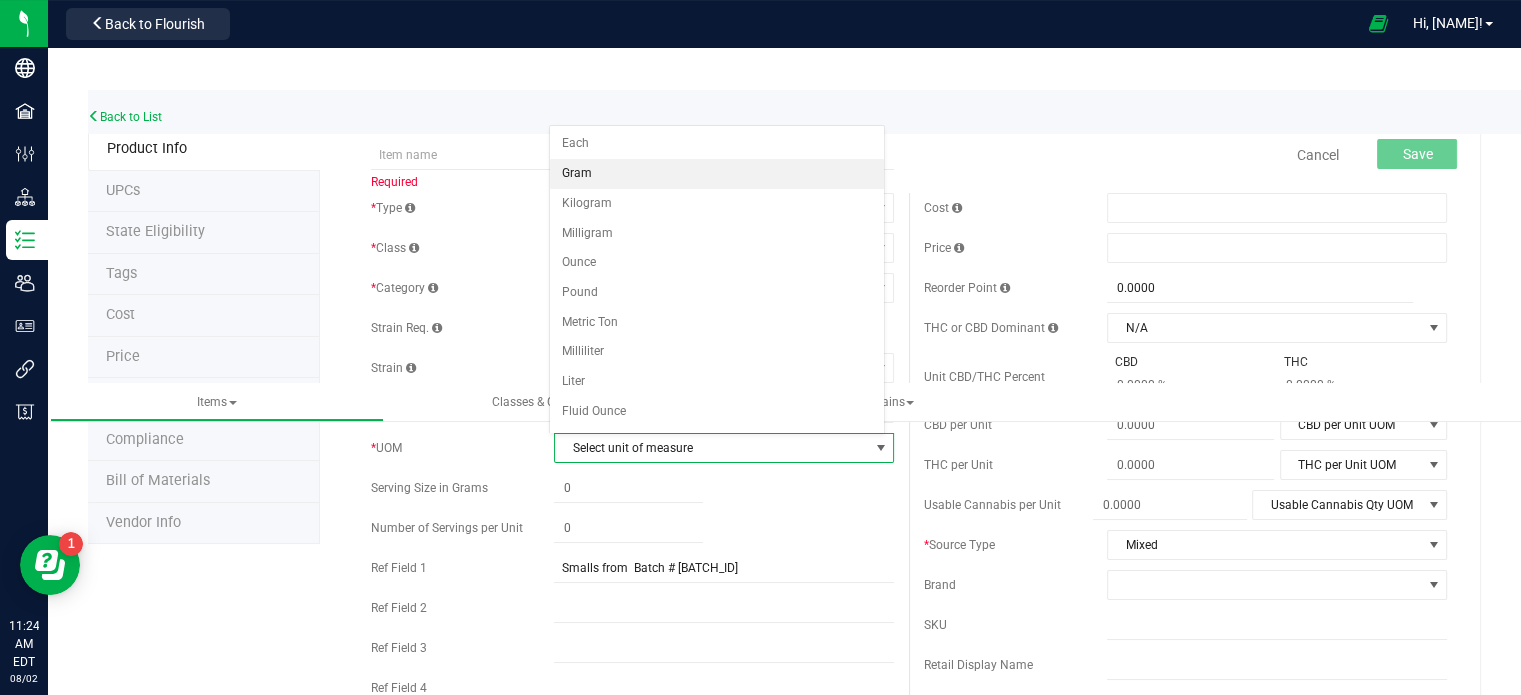 click on "Gram" at bounding box center (717, 174) 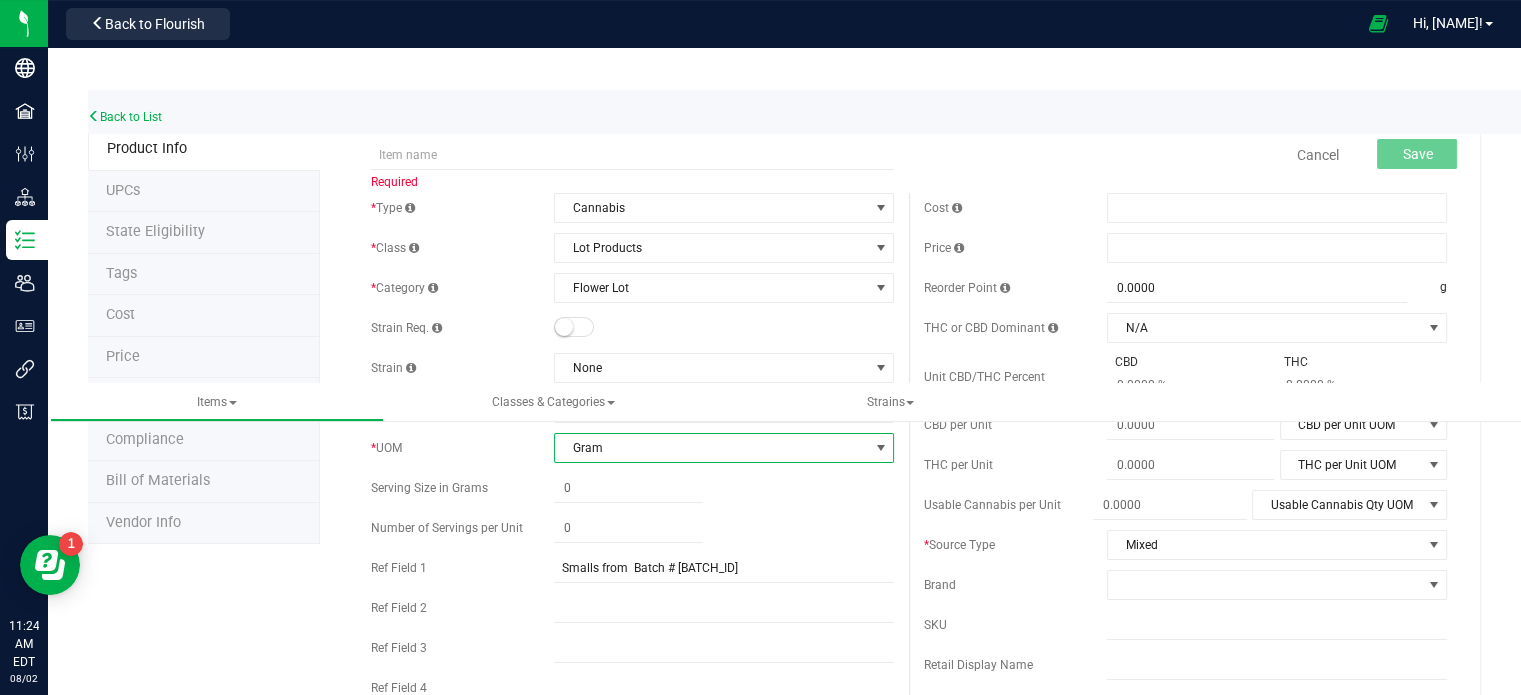 click at bounding box center (1350, 385) 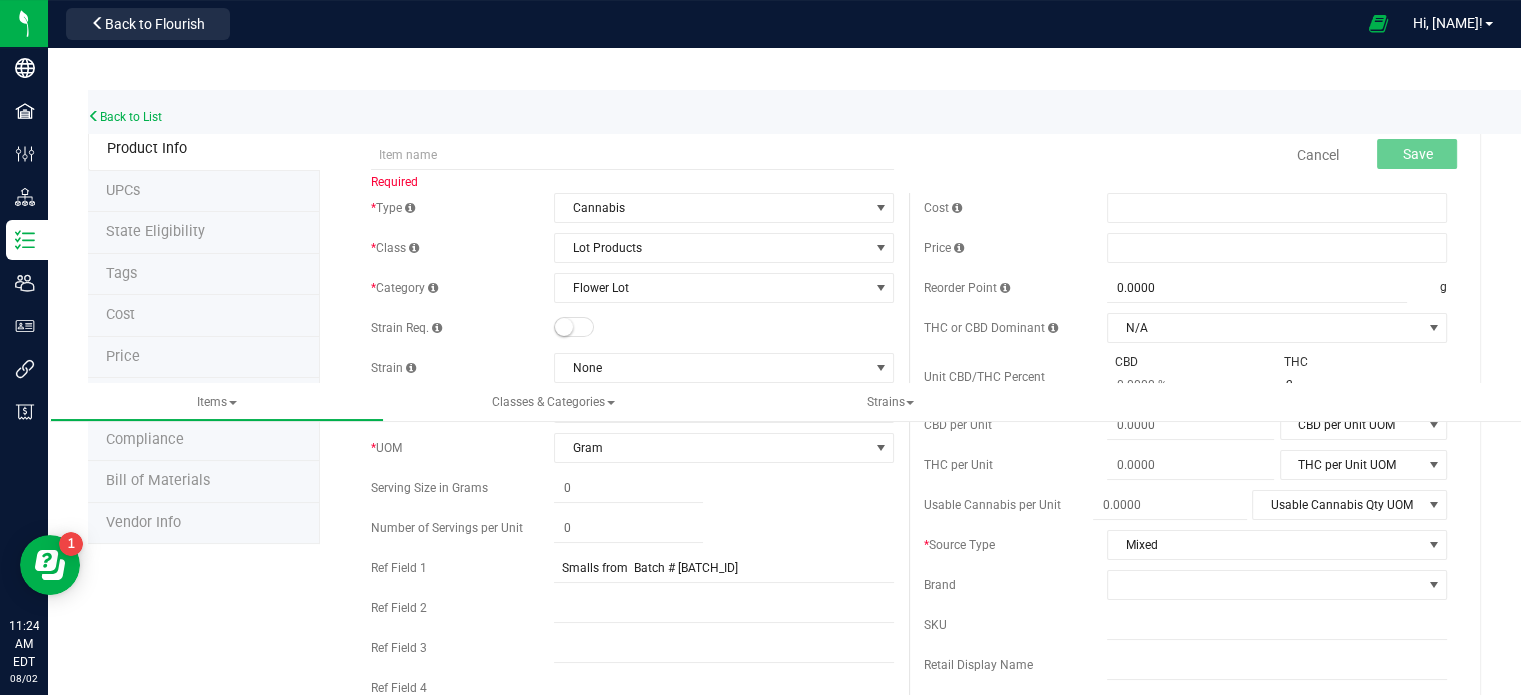 type on "23" 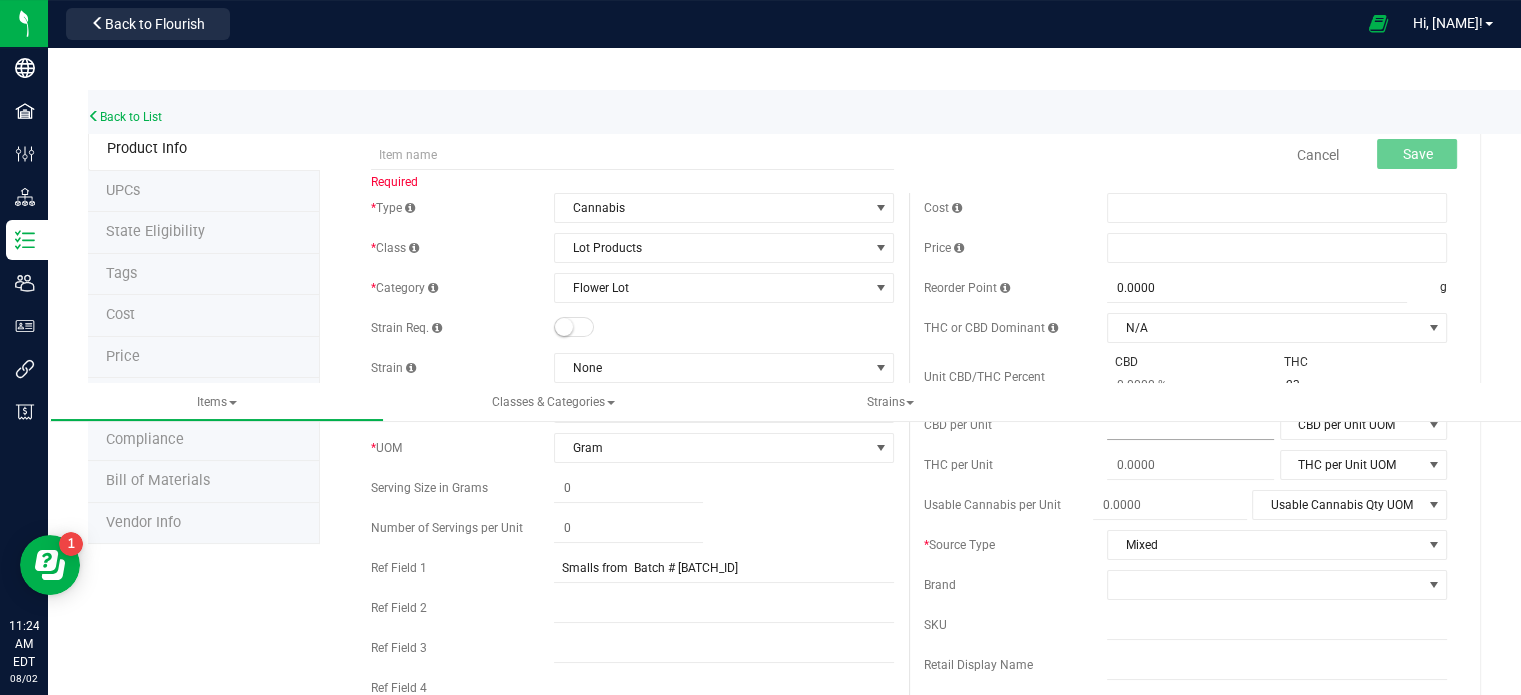 type on "23 %" 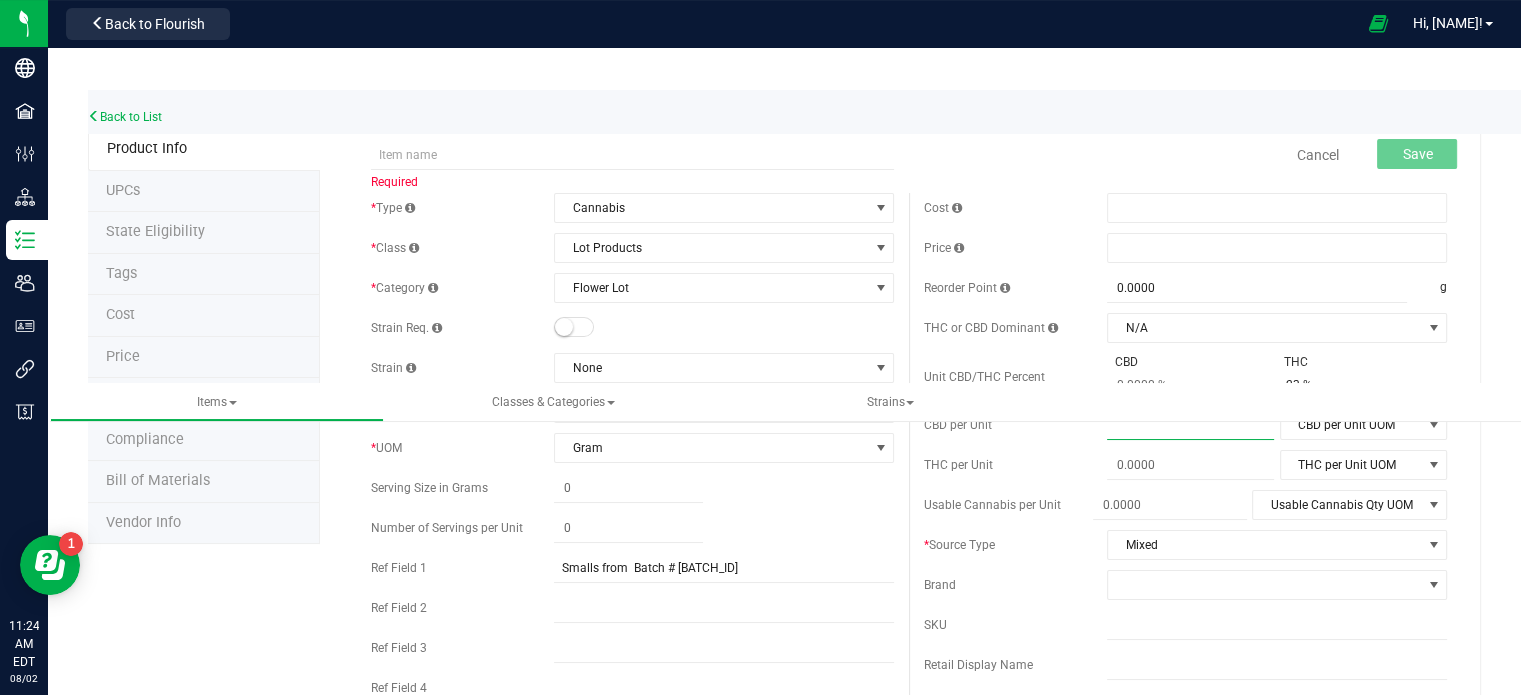 click at bounding box center (1190, 425) 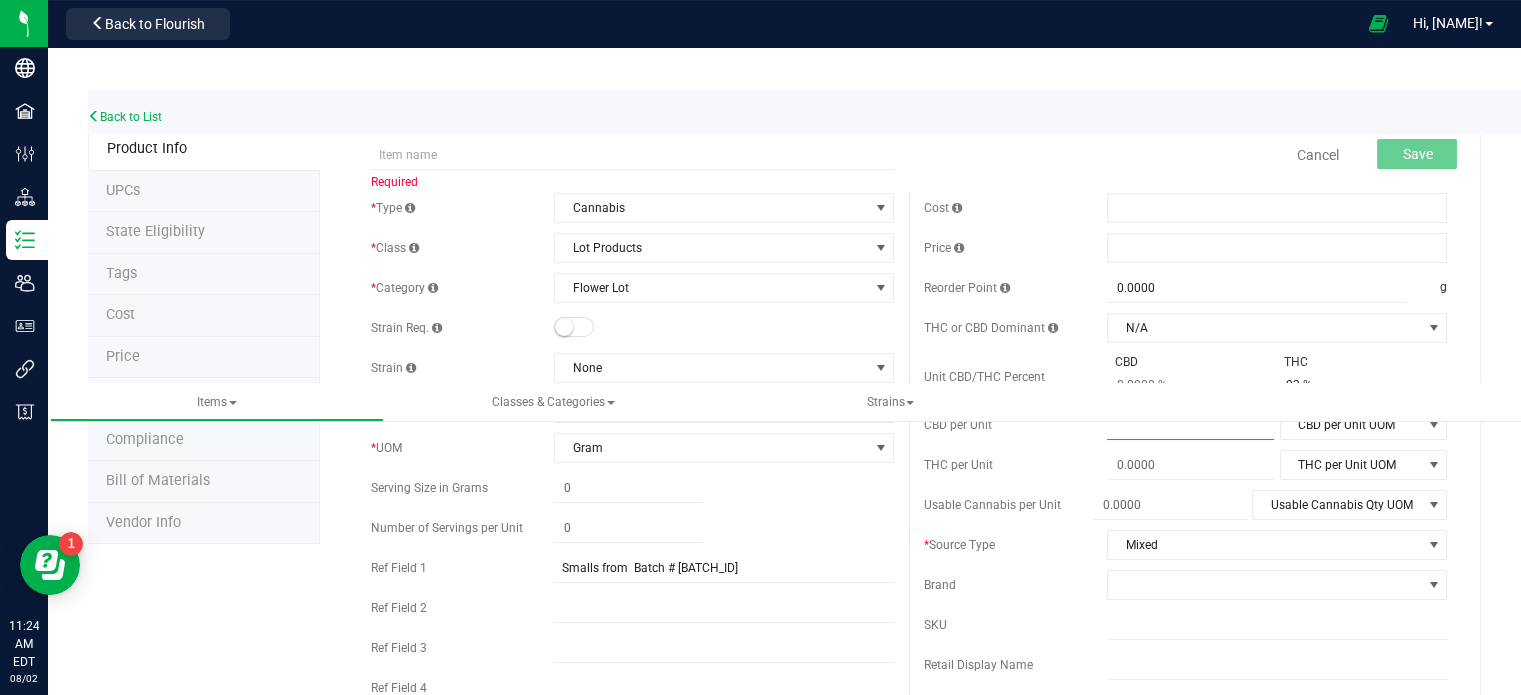 type on "1" 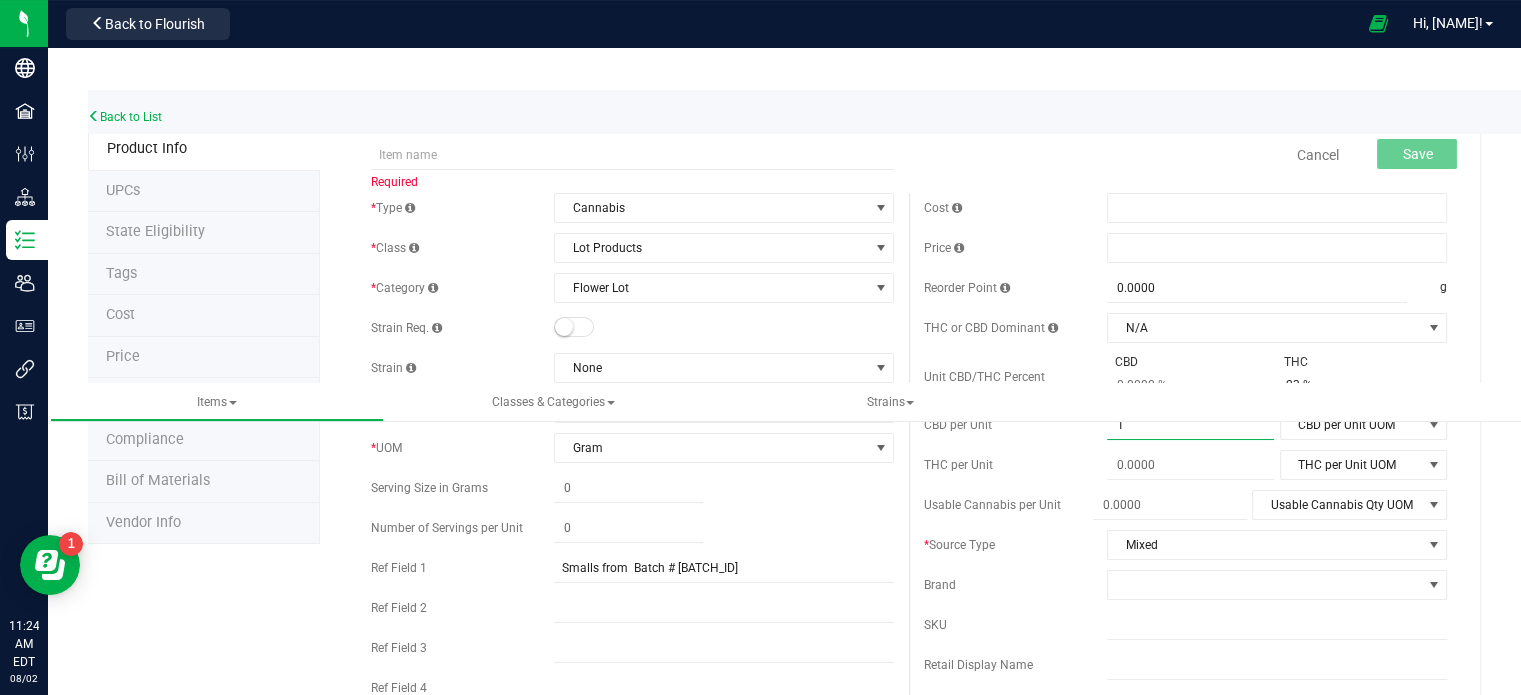 type on "1.0000" 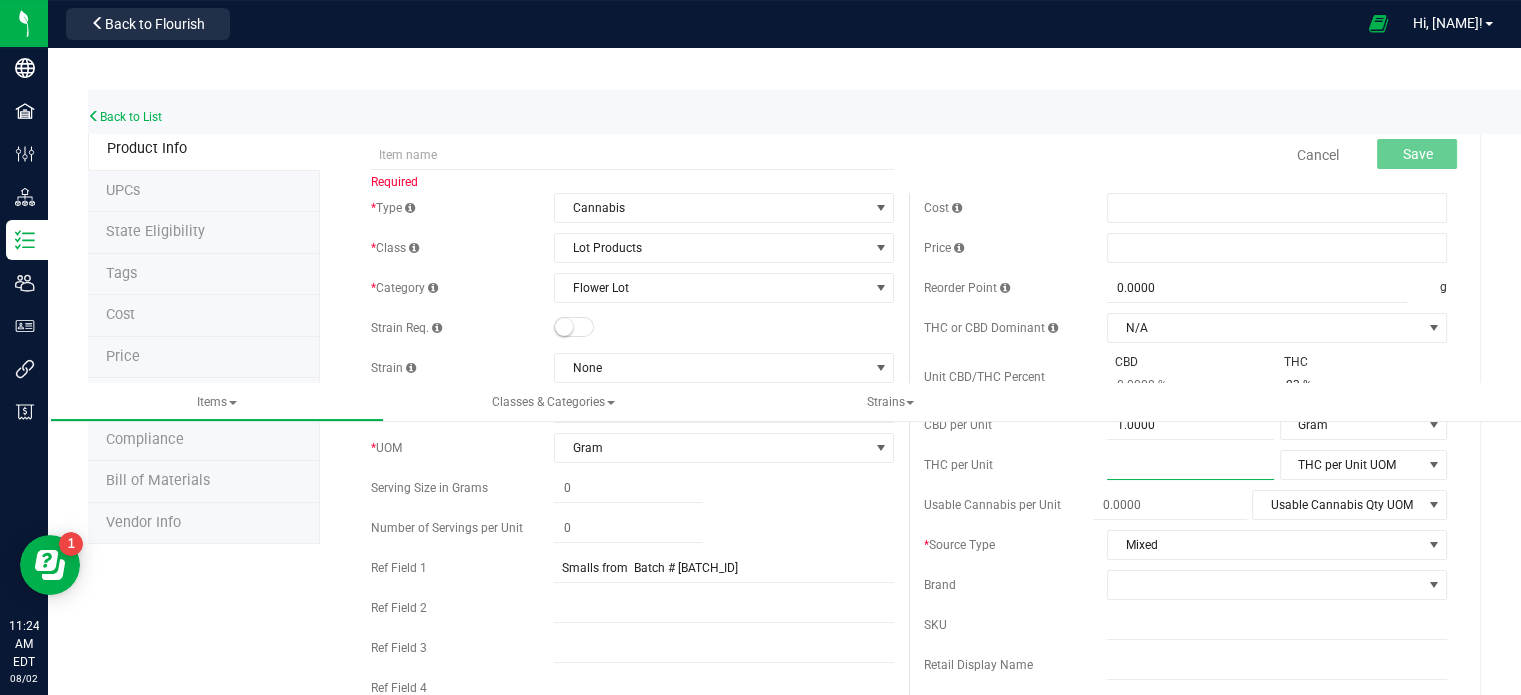 type on "1" 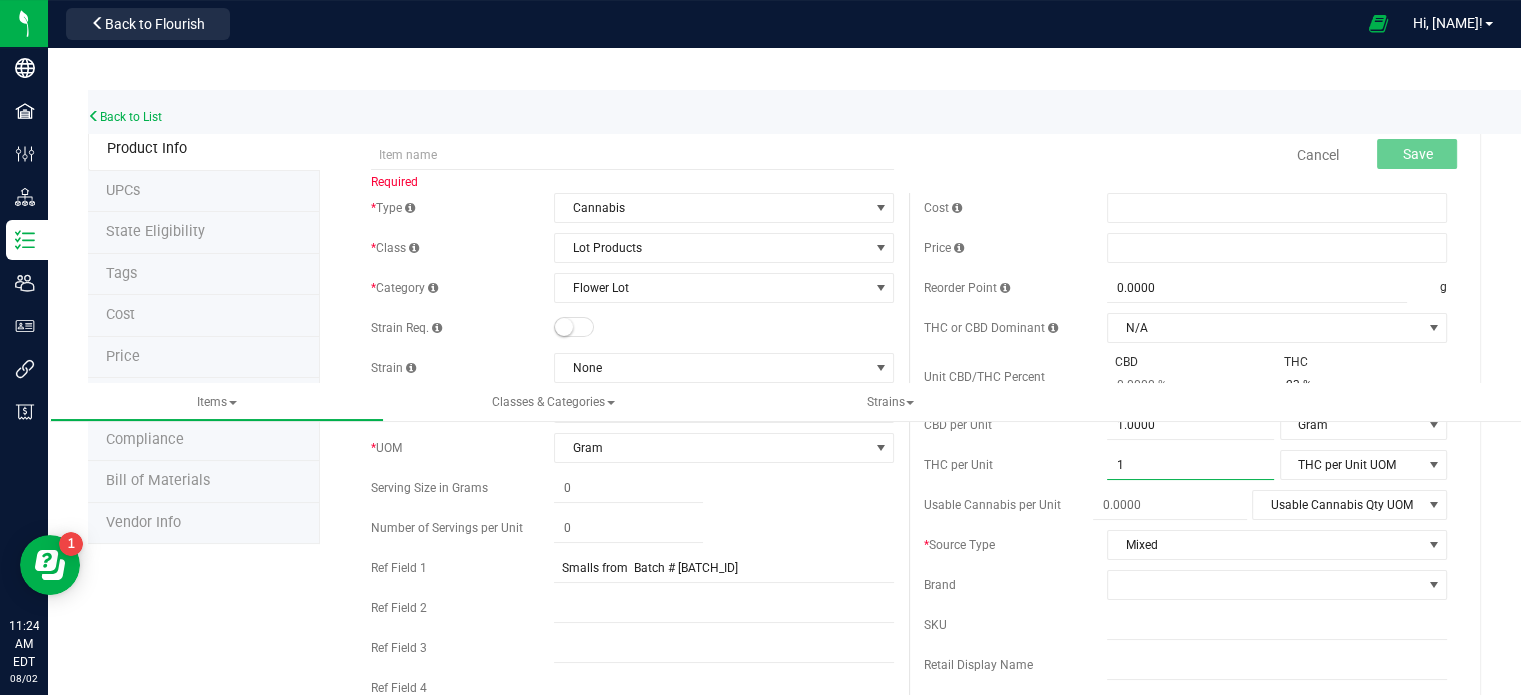 type on "1.0000" 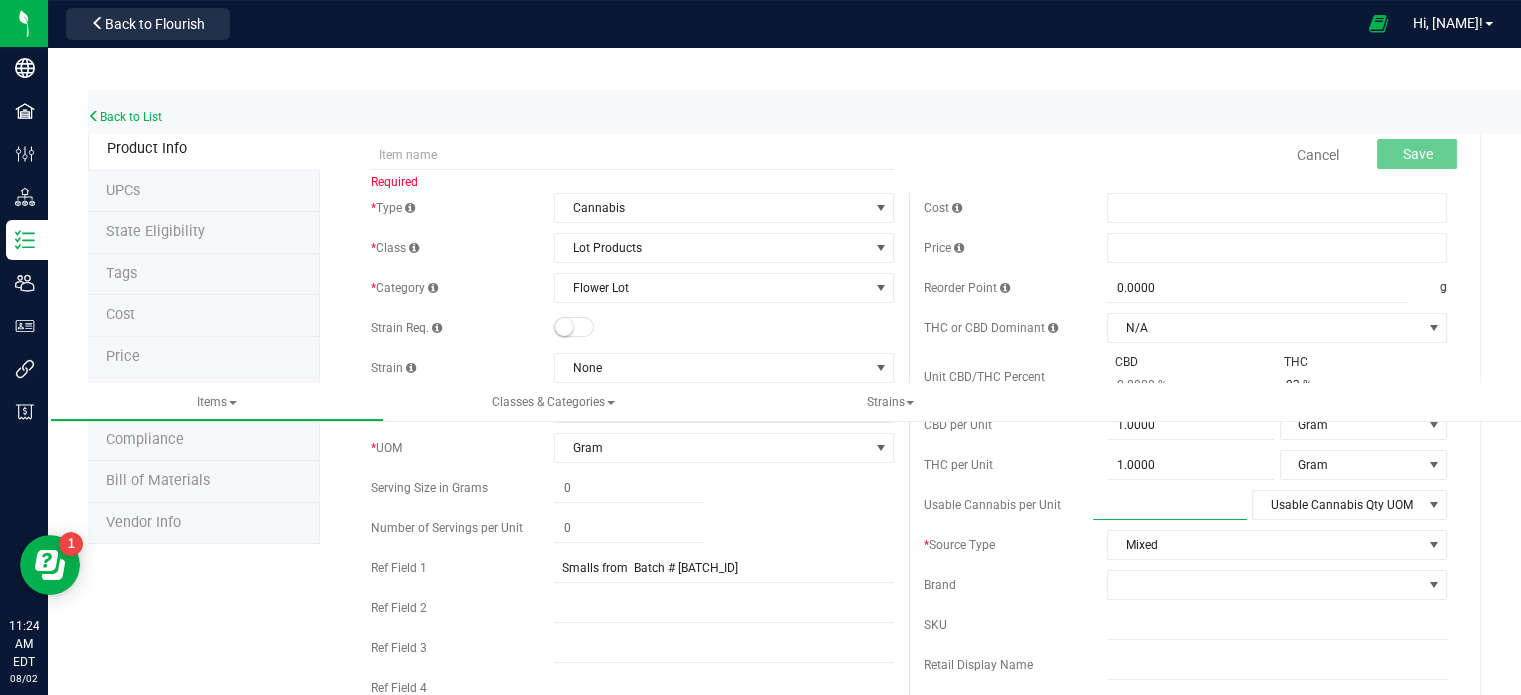 type on "1" 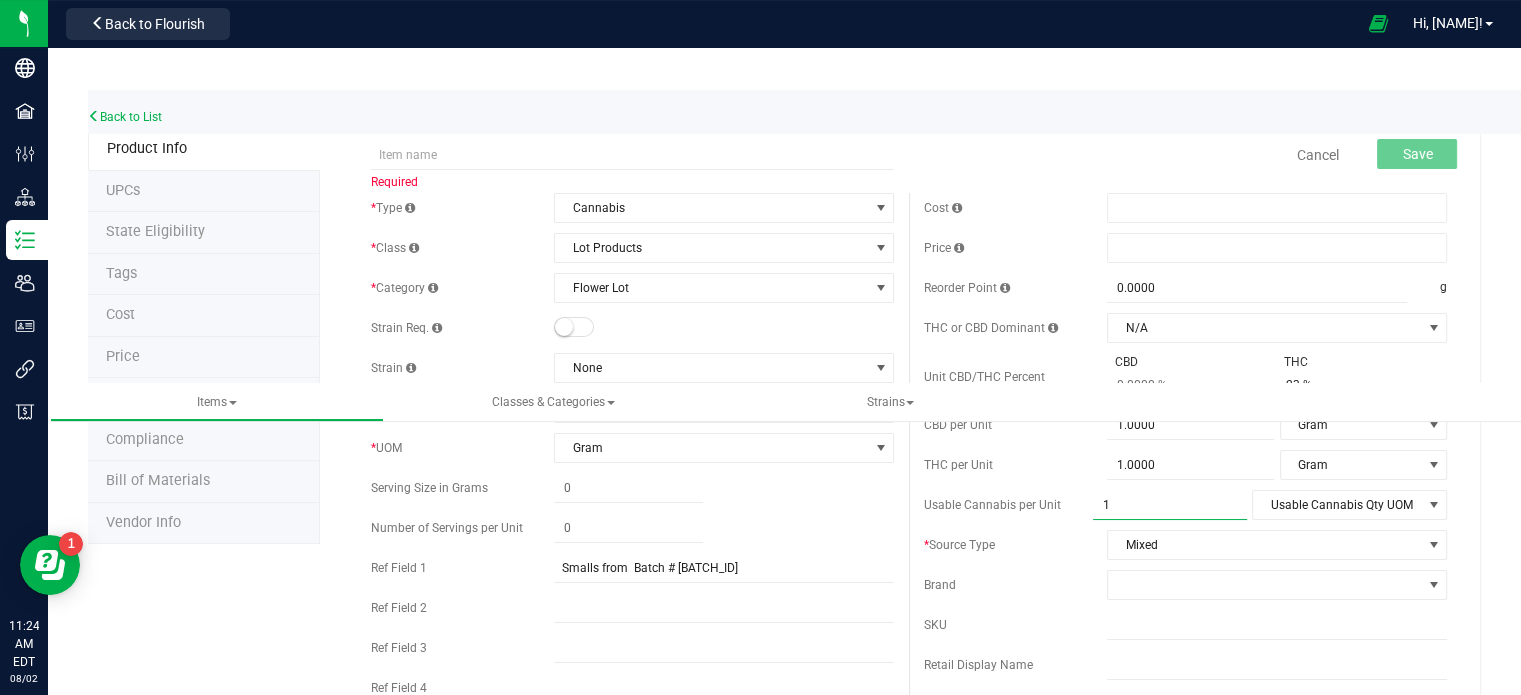 type on "1.0000" 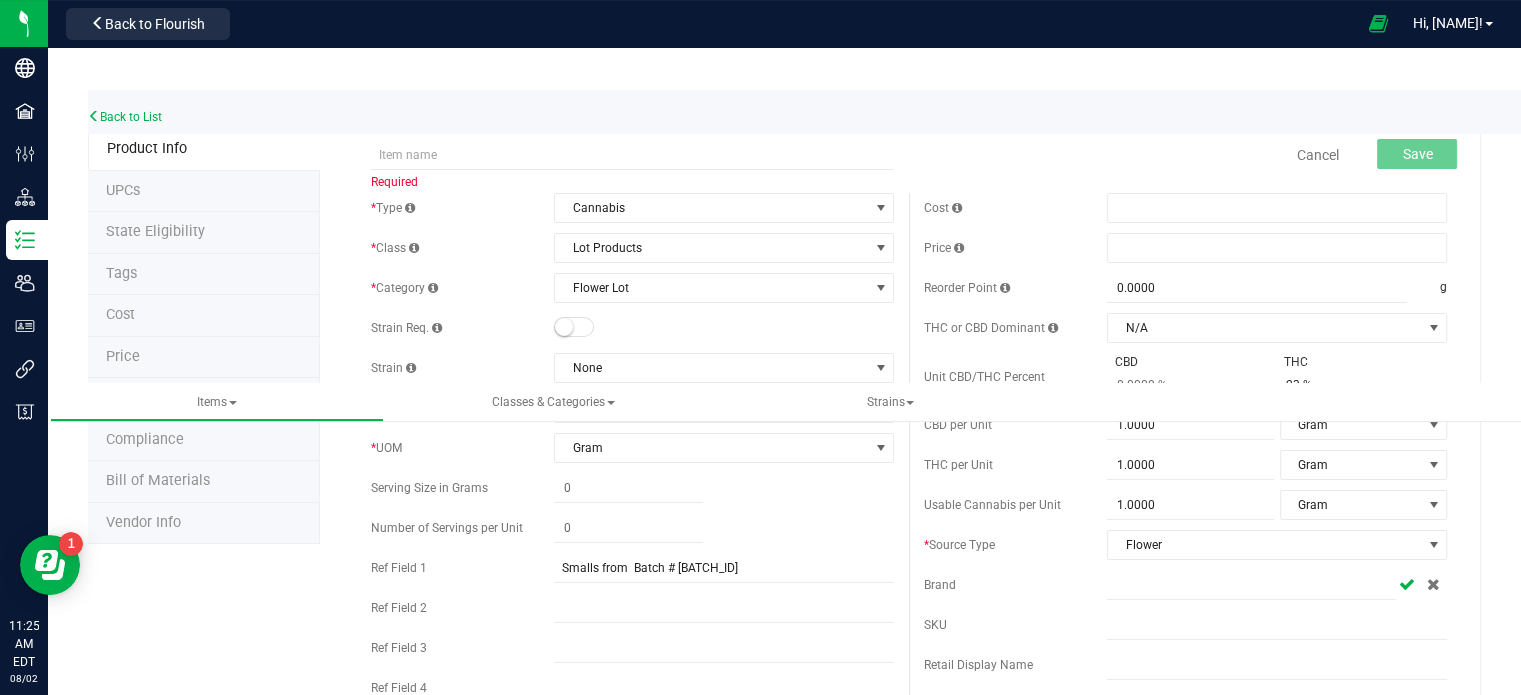 click on "Cost
Price
Reorder Point
0.0000 0
g
THC or CBD Dominant
N/A N/A" at bounding box center [1185, 587] 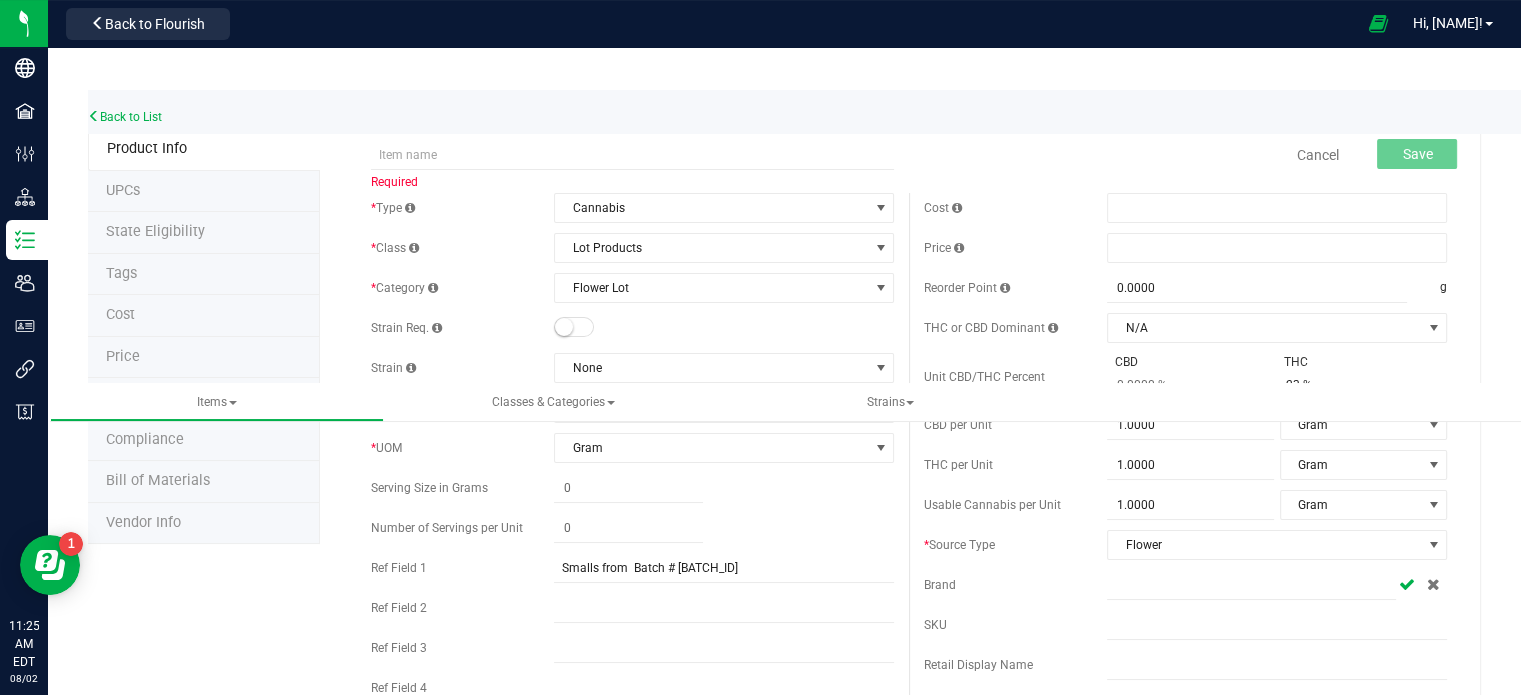 click at bounding box center [1433, 584] 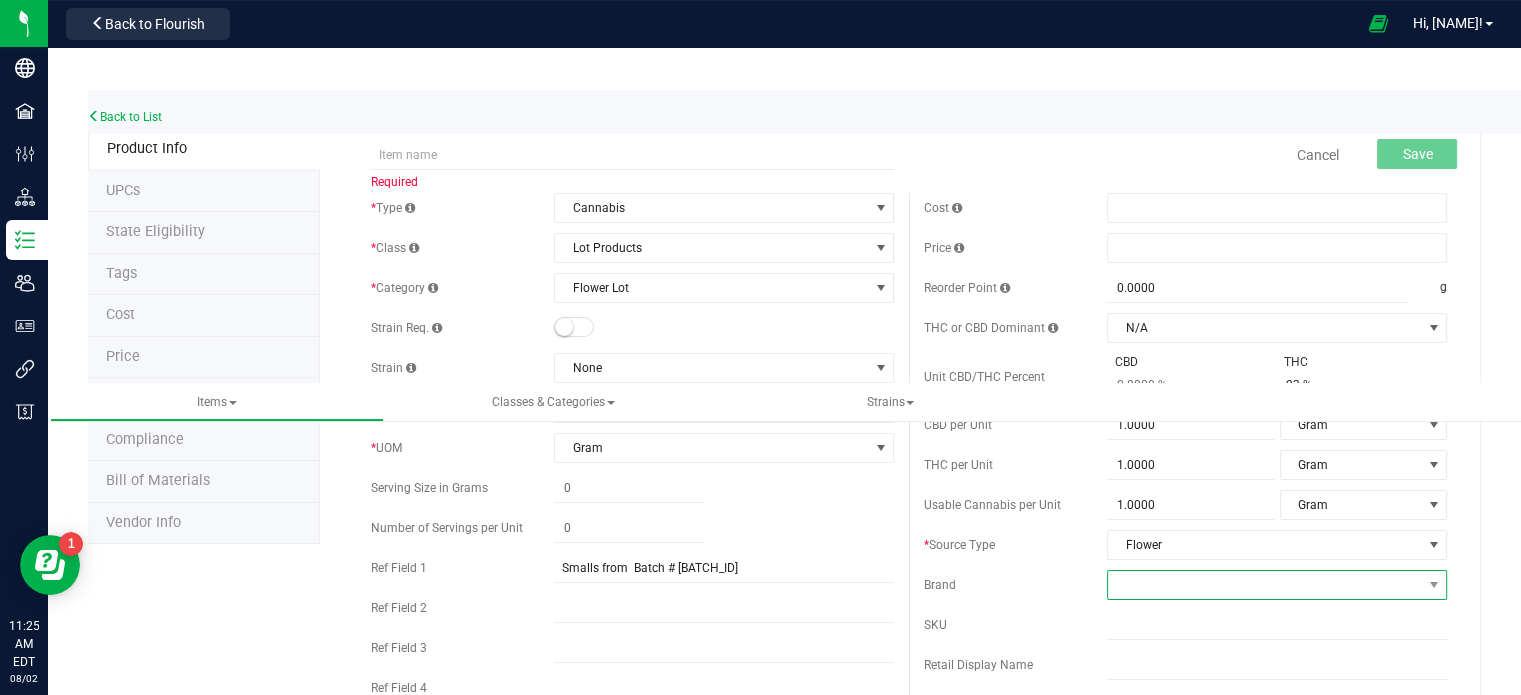 click at bounding box center [1264, 585] 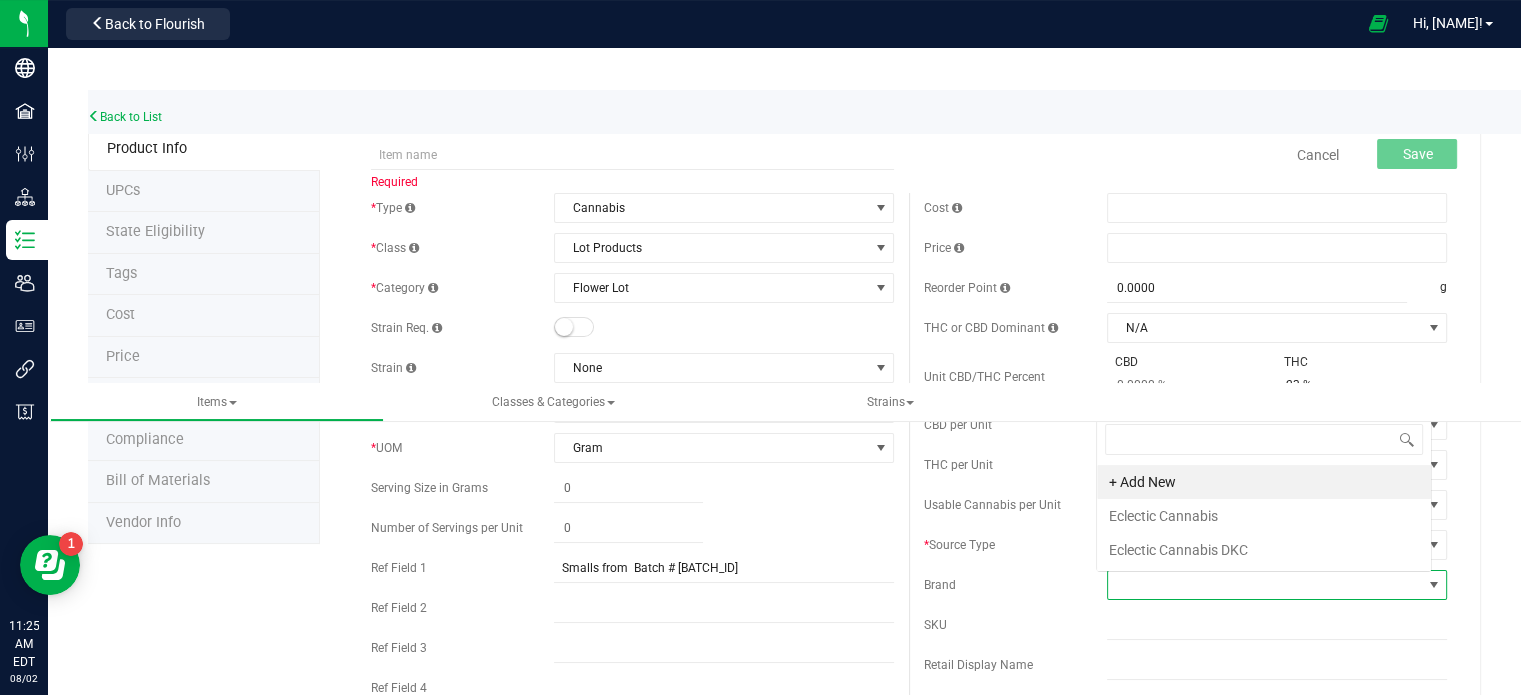 scroll, scrollTop: 0, scrollLeft: 0, axis: both 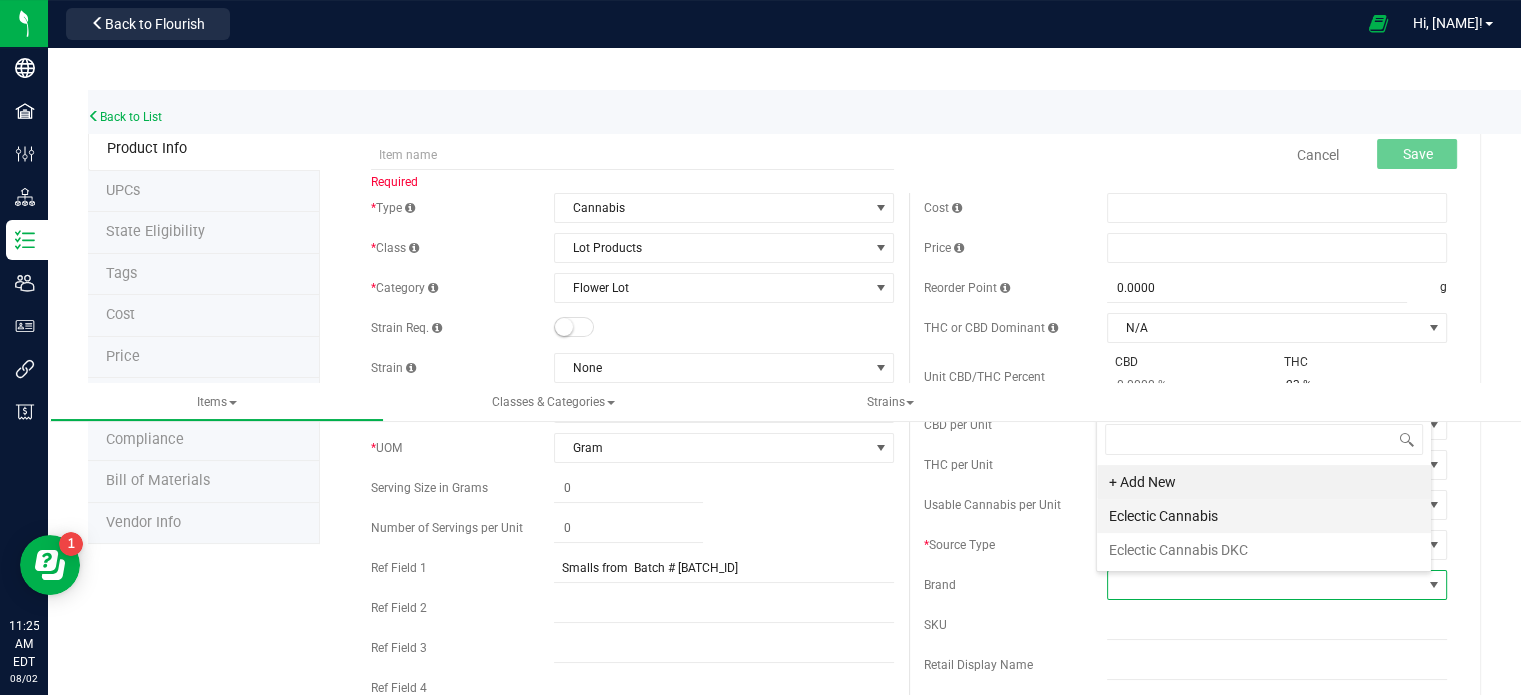 click on "Eclectic Cannabis" at bounding box center (1264, 516) 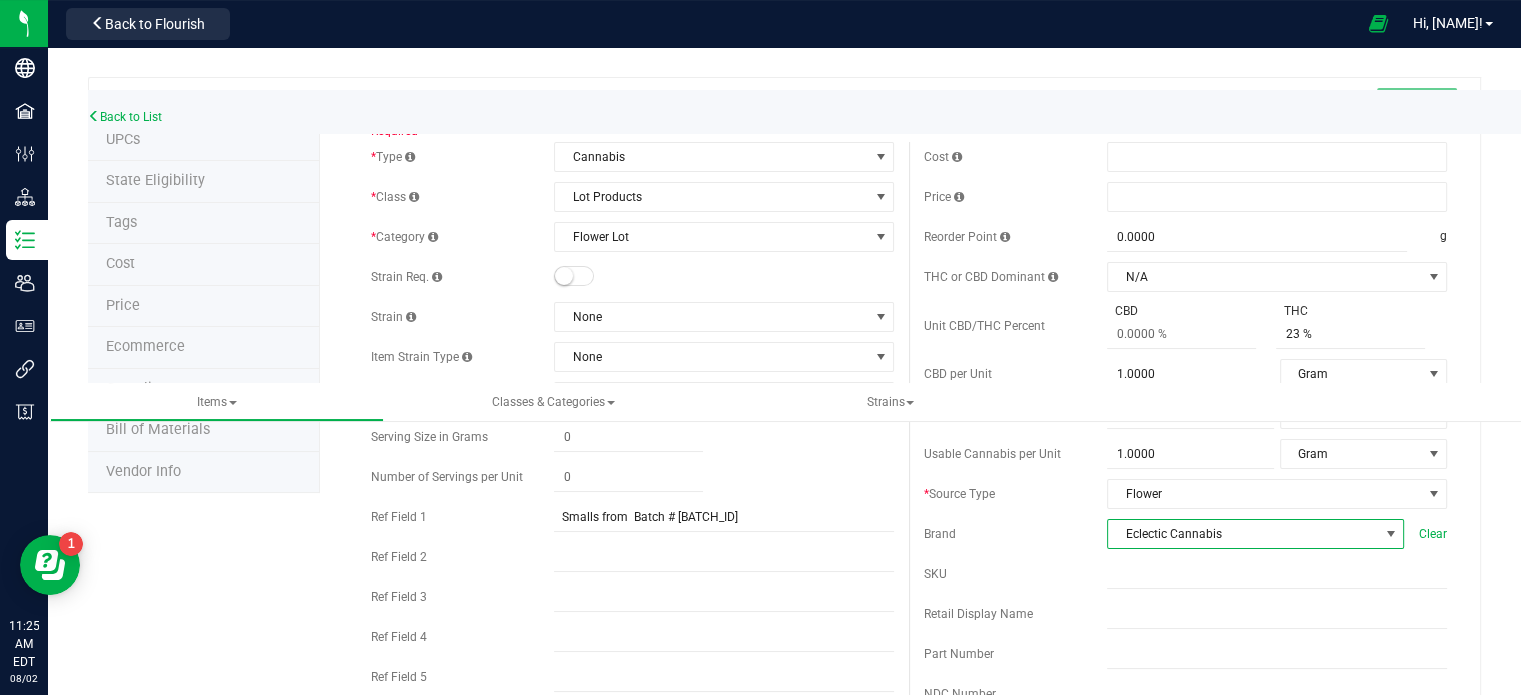 scroll, scrollTop: 0, scrollLeft: 0, axis: both 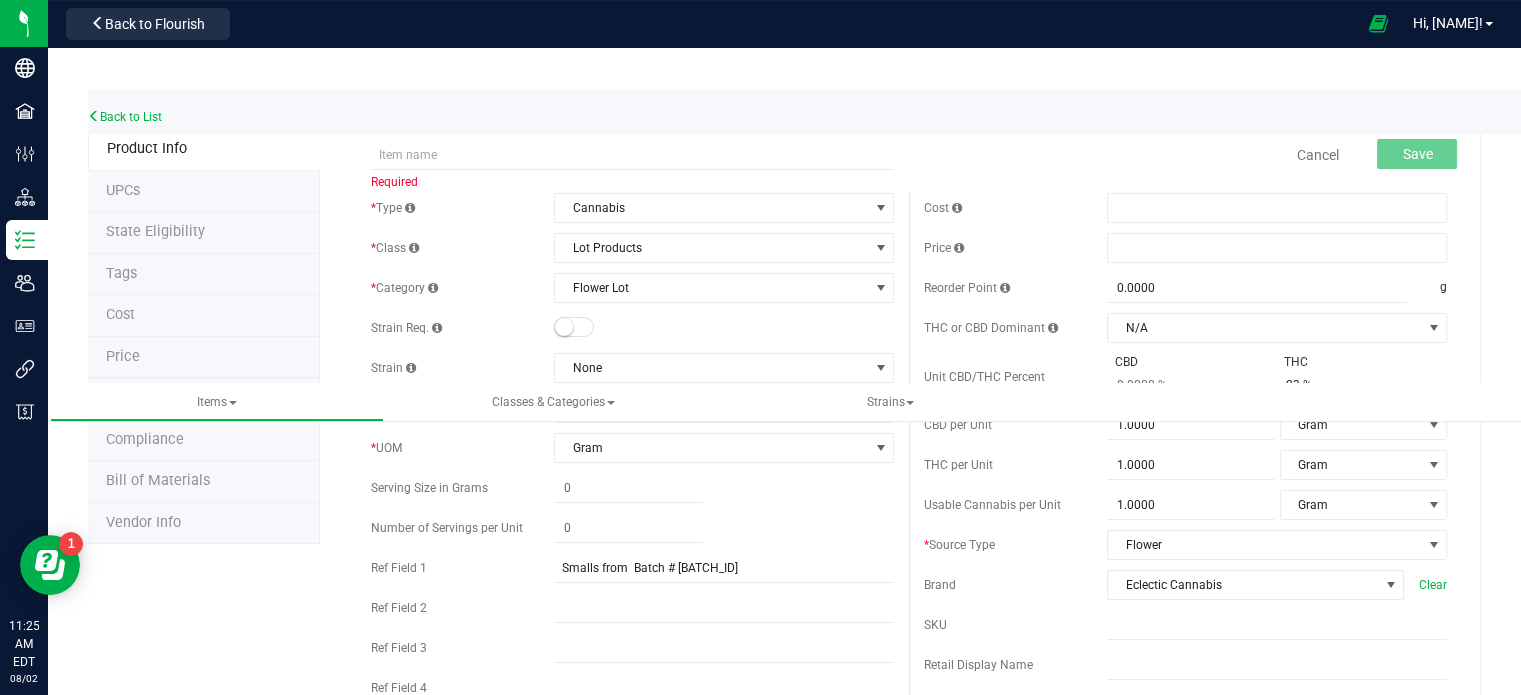 drag, startPoint x: 1492, startPoint y: 208, endPoint x: 1503, endPoint y: 250, distance: 43.416588 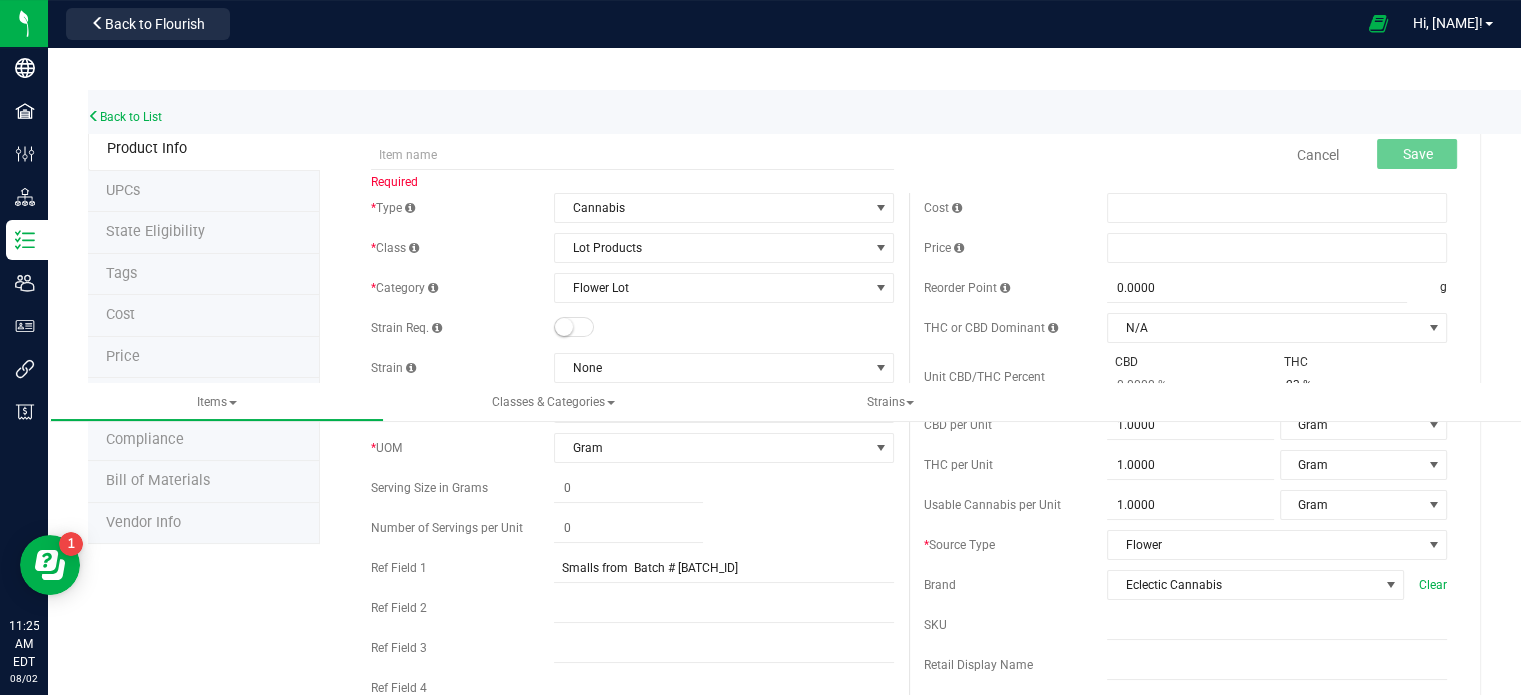 scroll, scrollTop: 0, scrollLeft: 0, axis: both 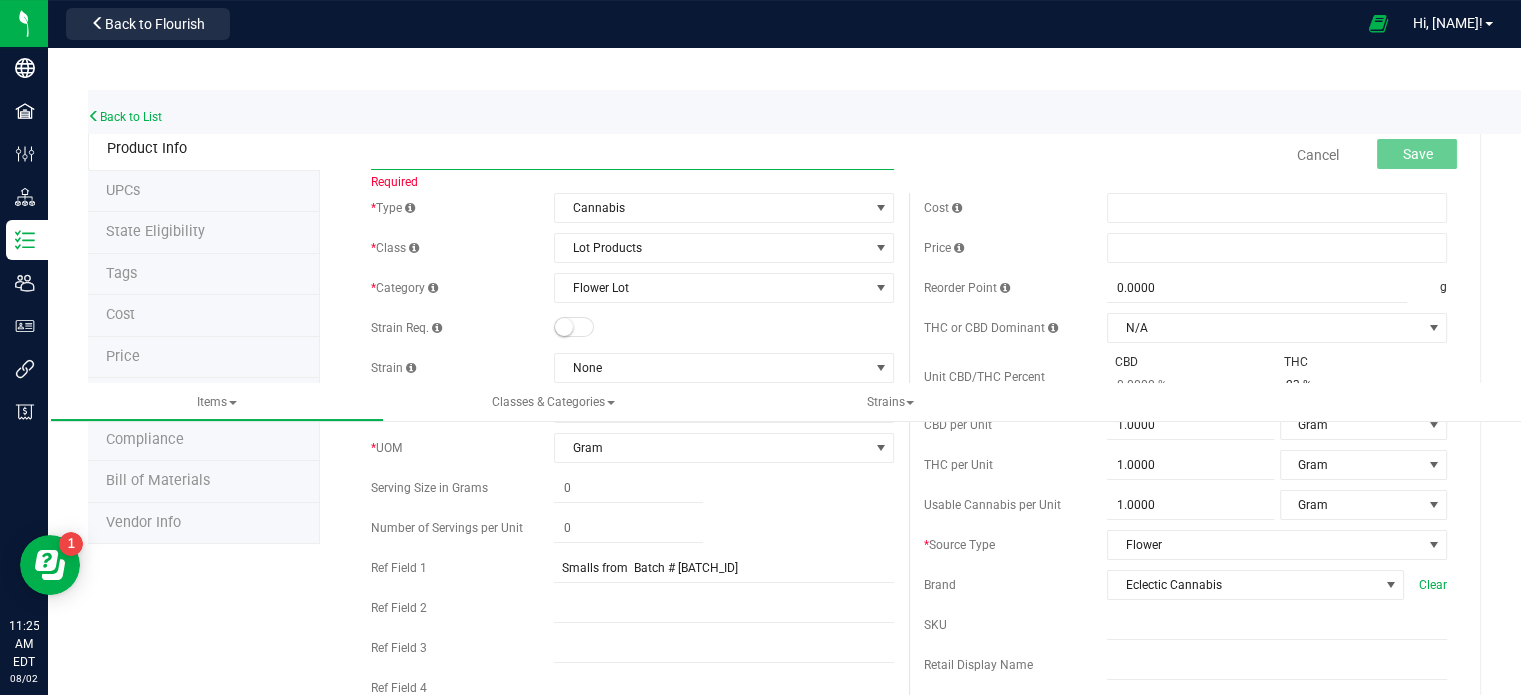 click at bounding box center (632, 155) 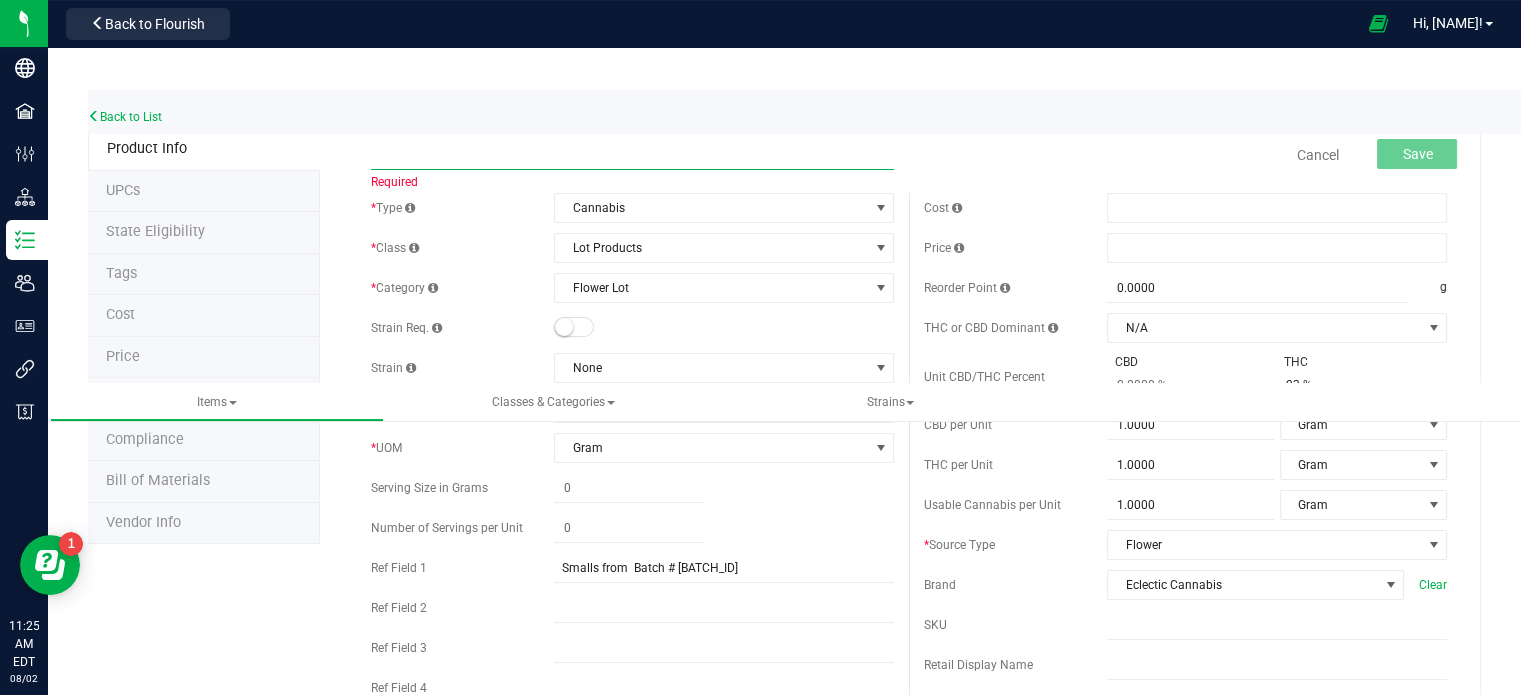 type on "P" 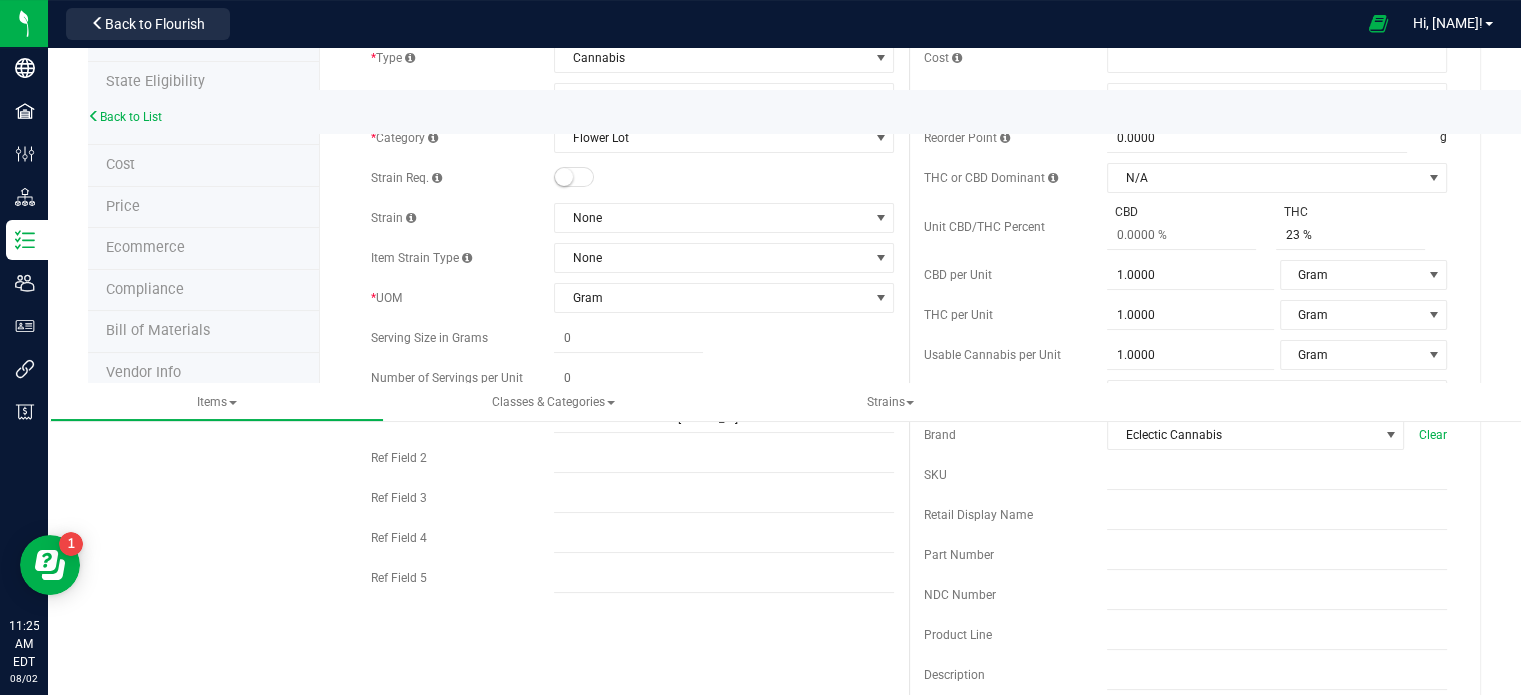 scroll, scrollTop: 238, scrollLeft: 0, axis: vertical 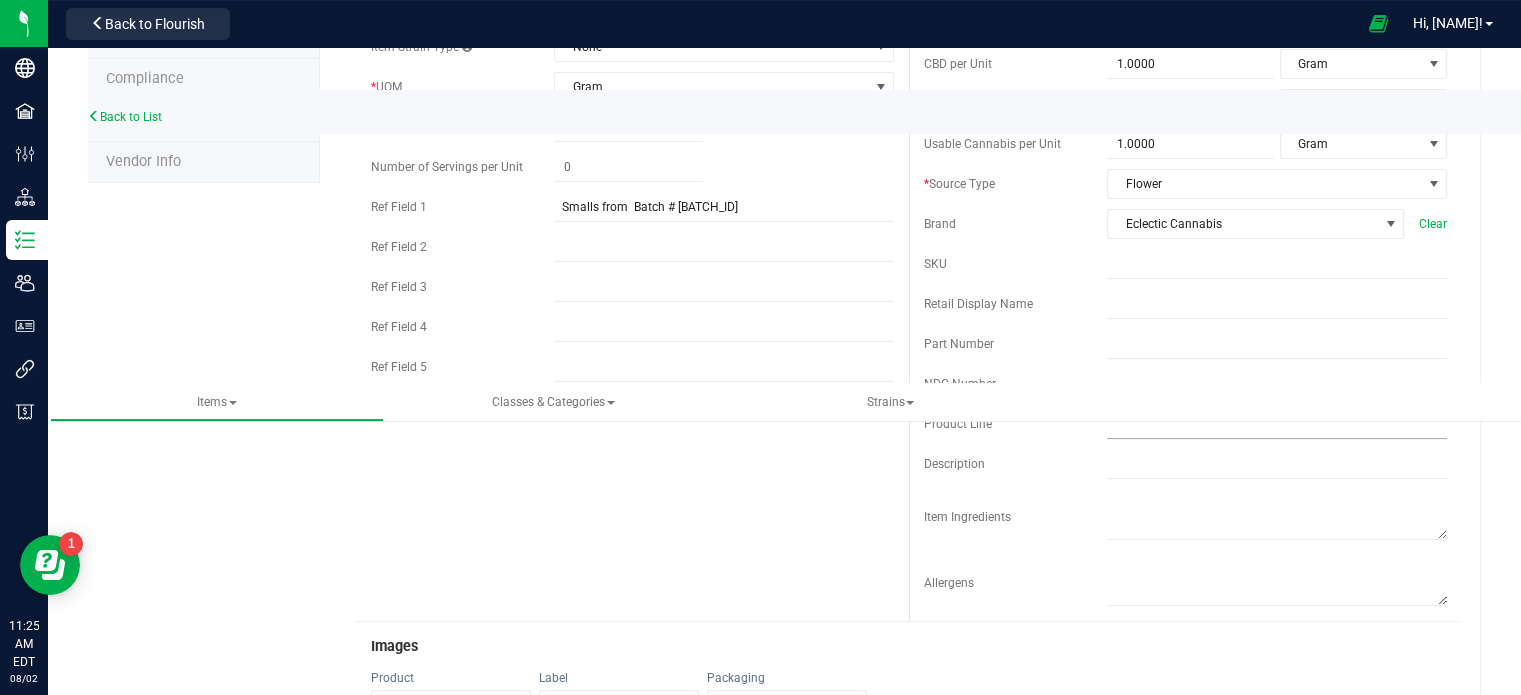 type on "Flavor Burst" 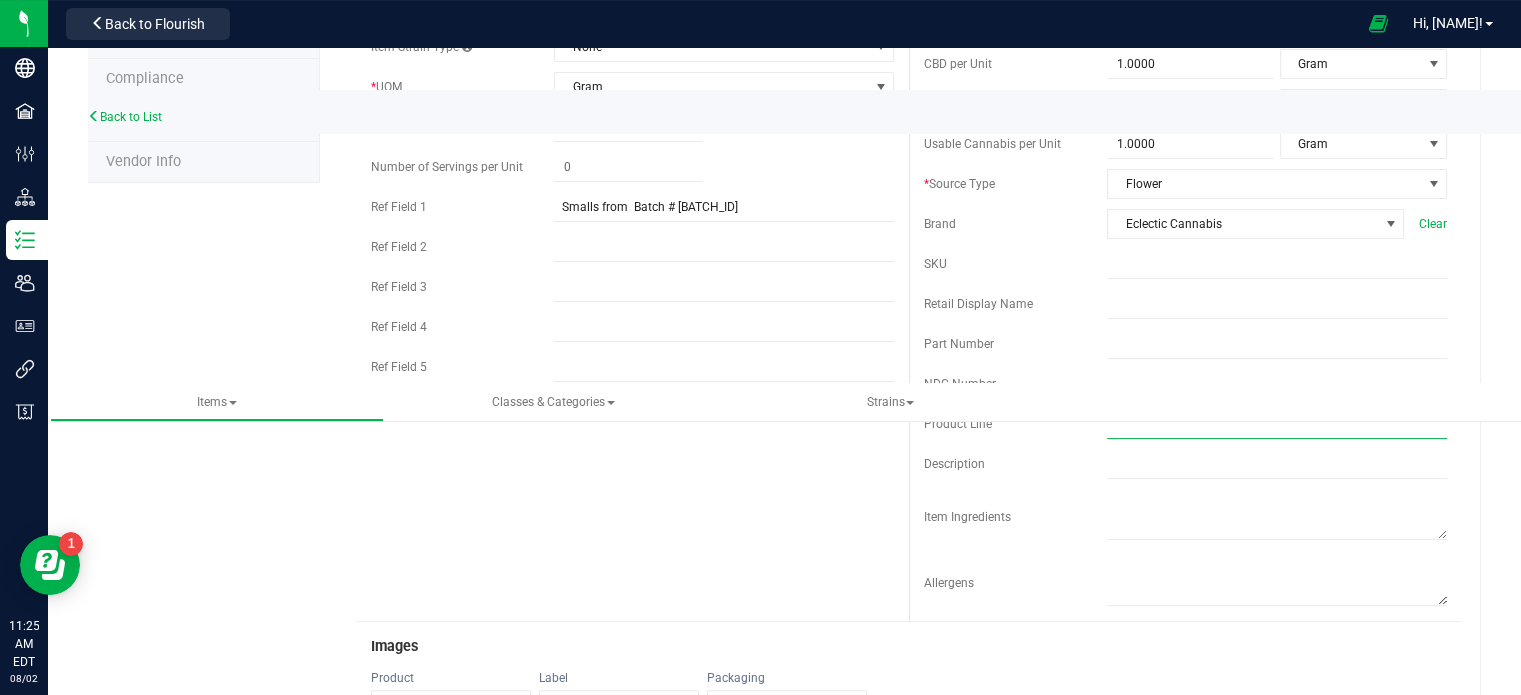 click at bounding box center [1277, 424] 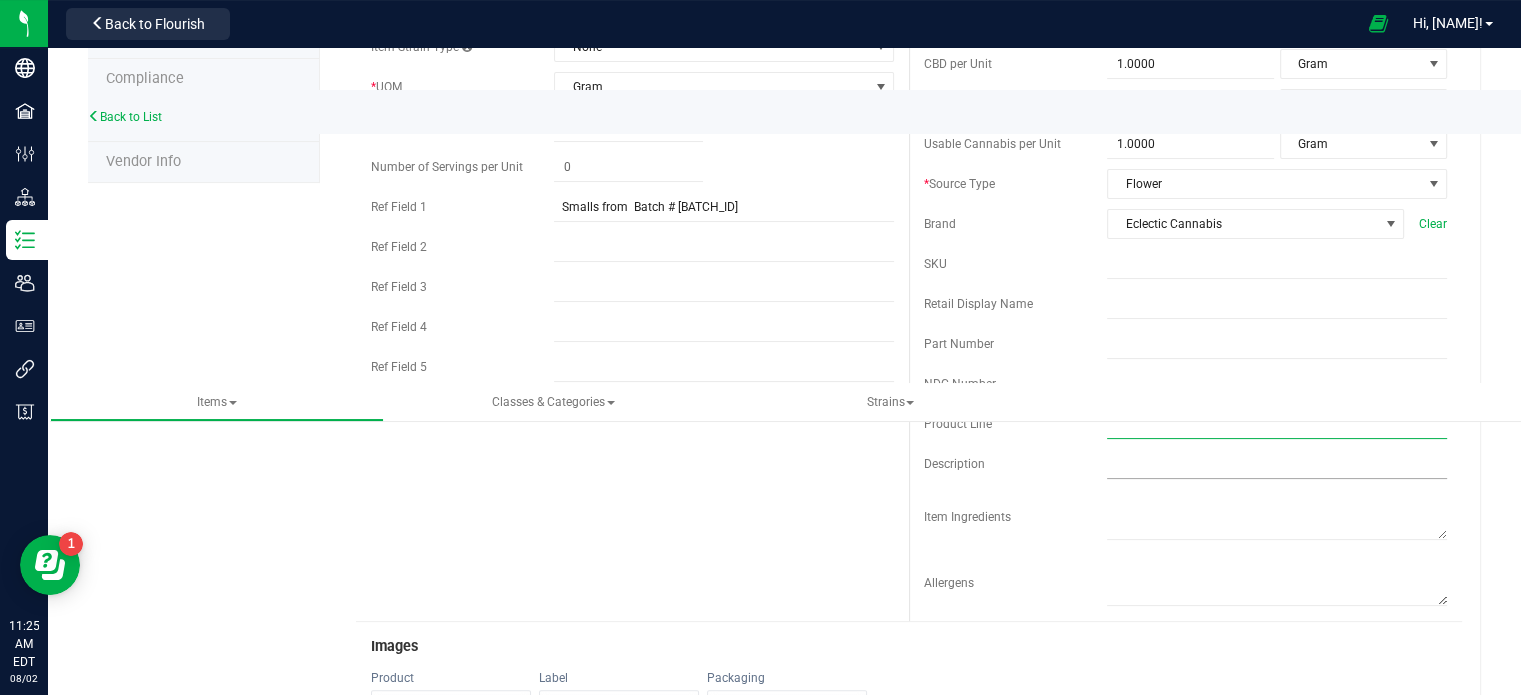 type on "D" 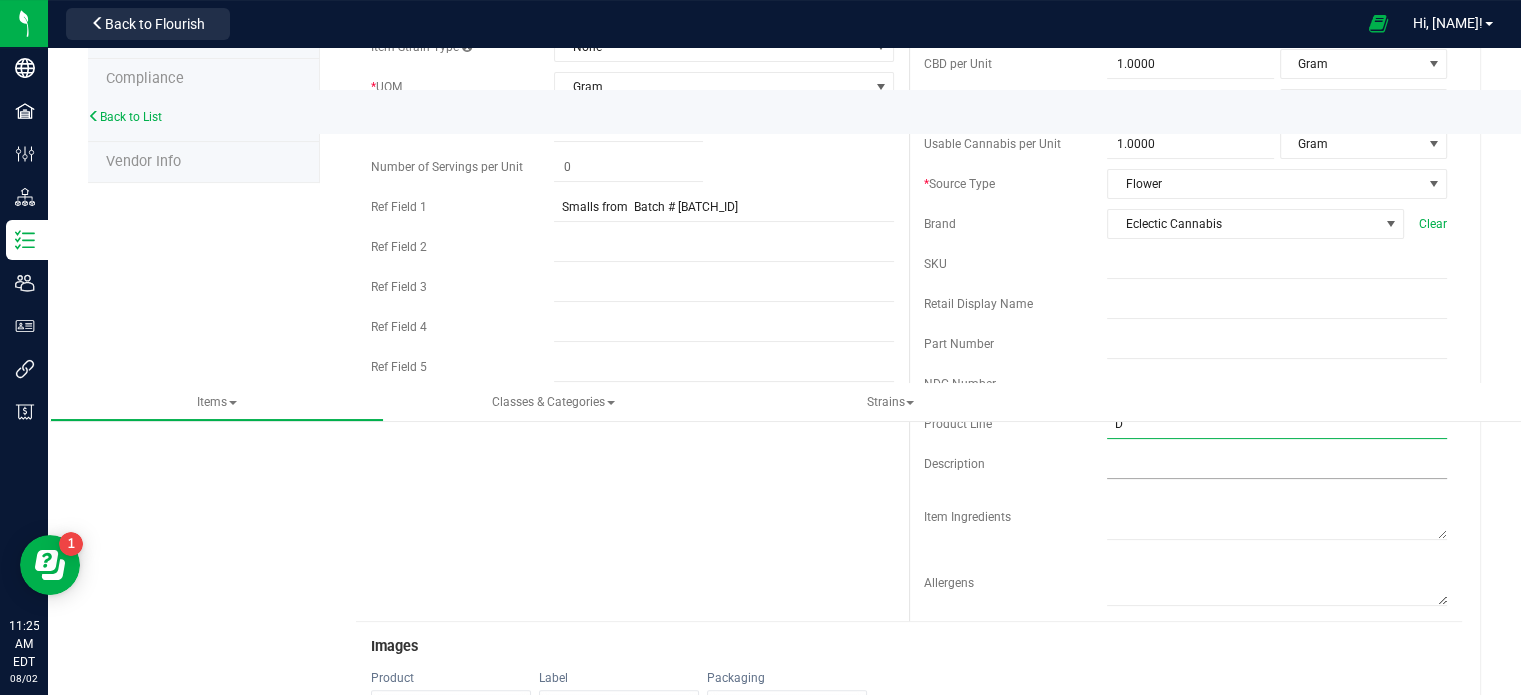 type 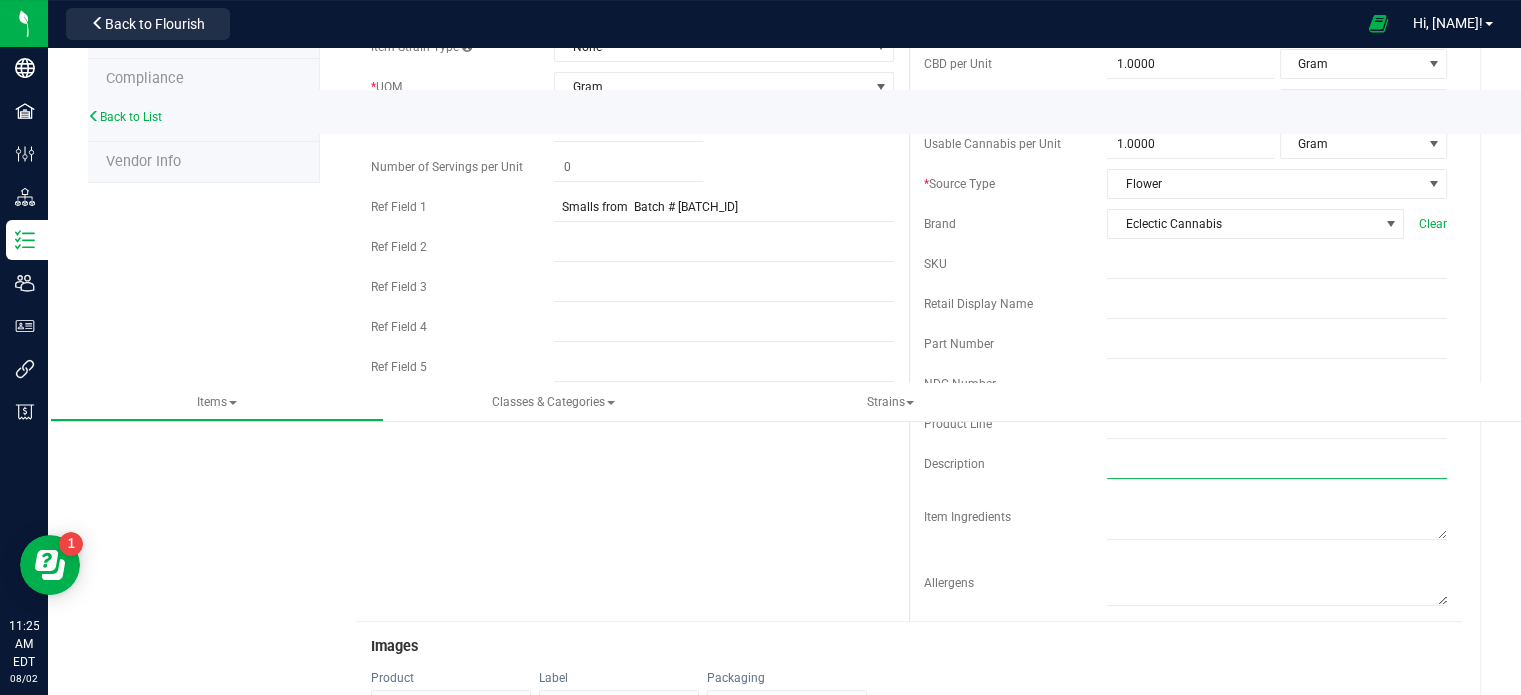 click at bounding box center [1277, 464] 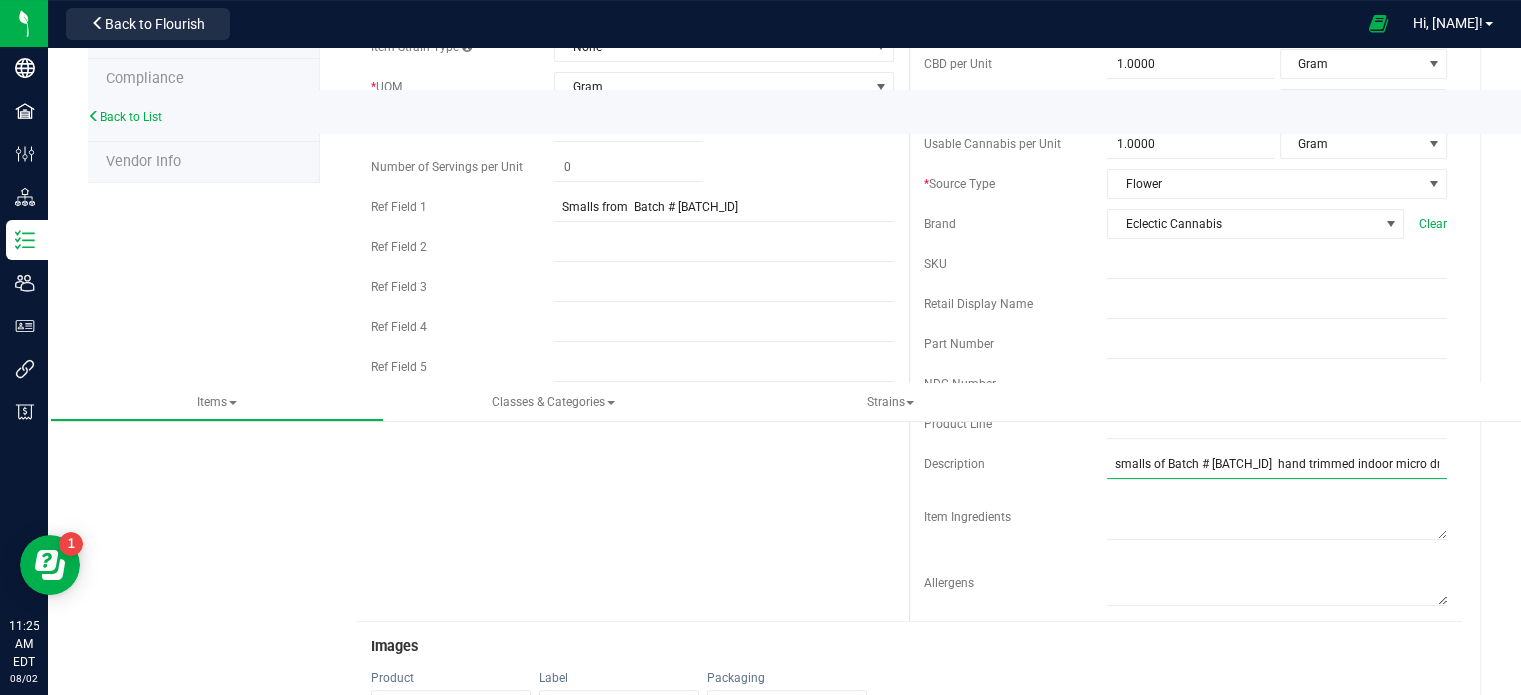 click on "smalls of Batch # [BATCH_ID]  hand trimmed indoor micro drop" at bounding box center [1277, 464] 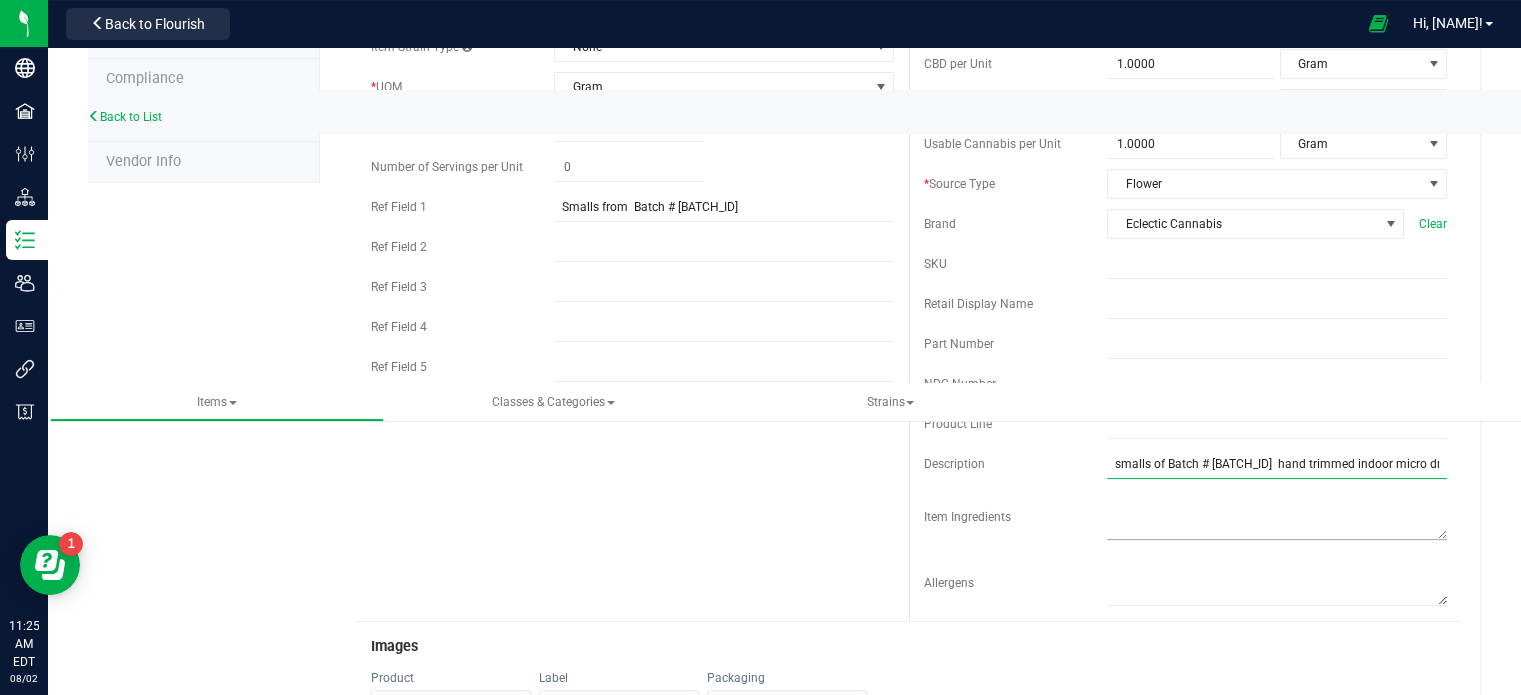 type on "smalls of Batch # [BATCH_ID]  hand trimmed indoor micro drop" 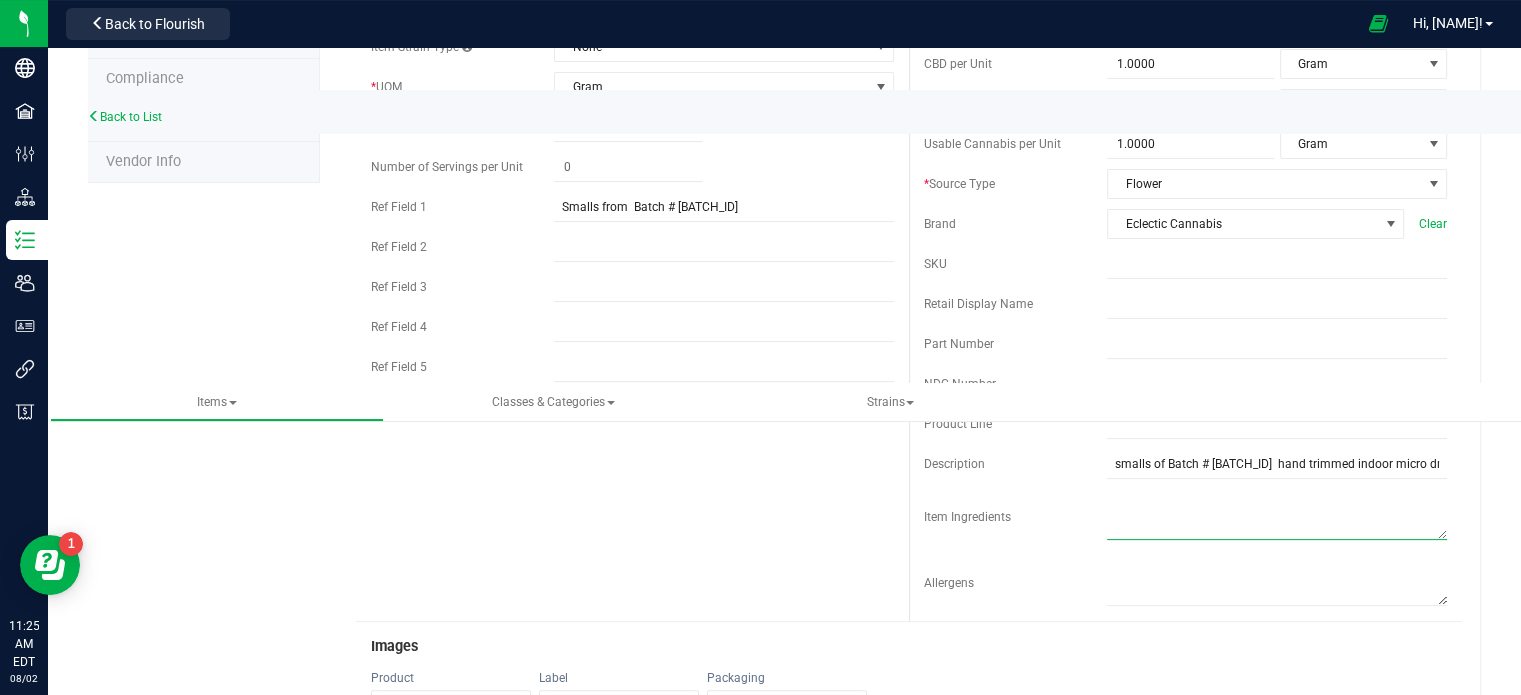 click at bounding box center (1277, 514) 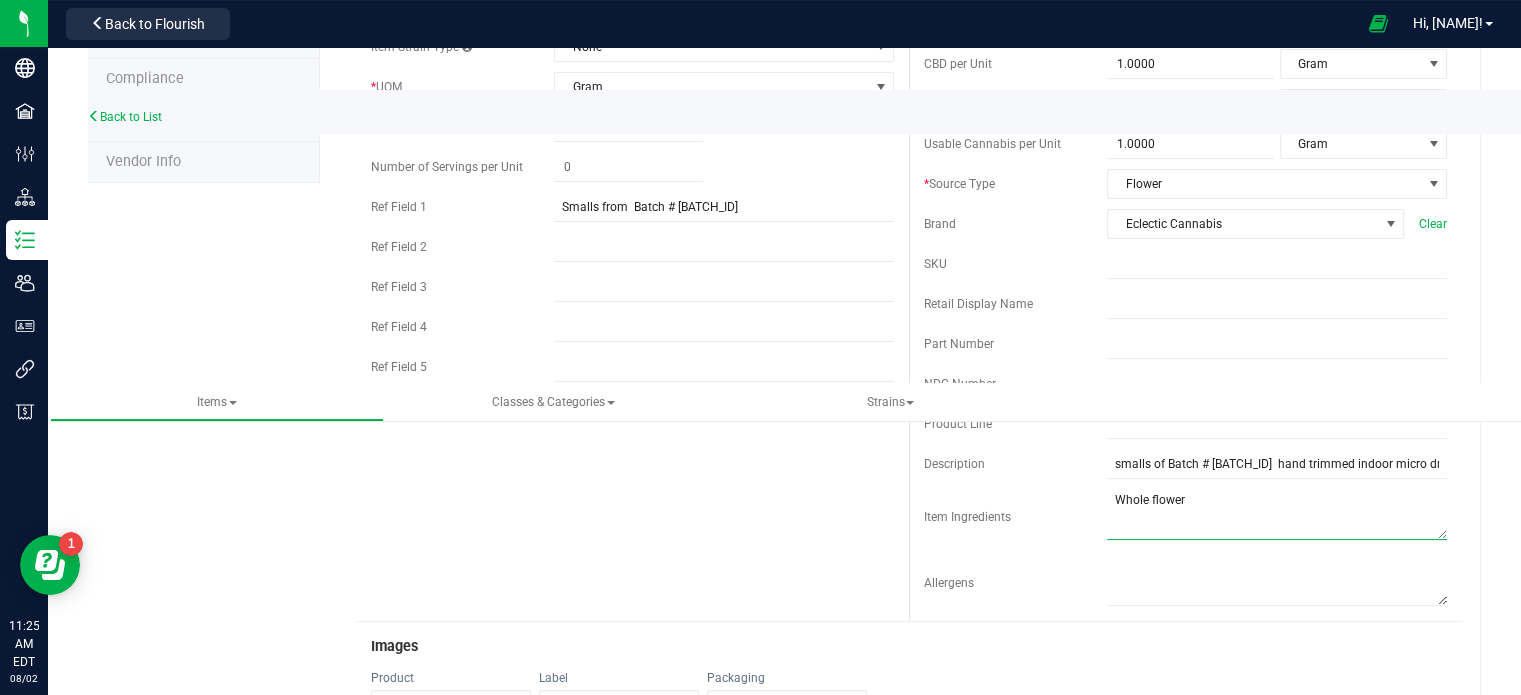type on "Whole flower" 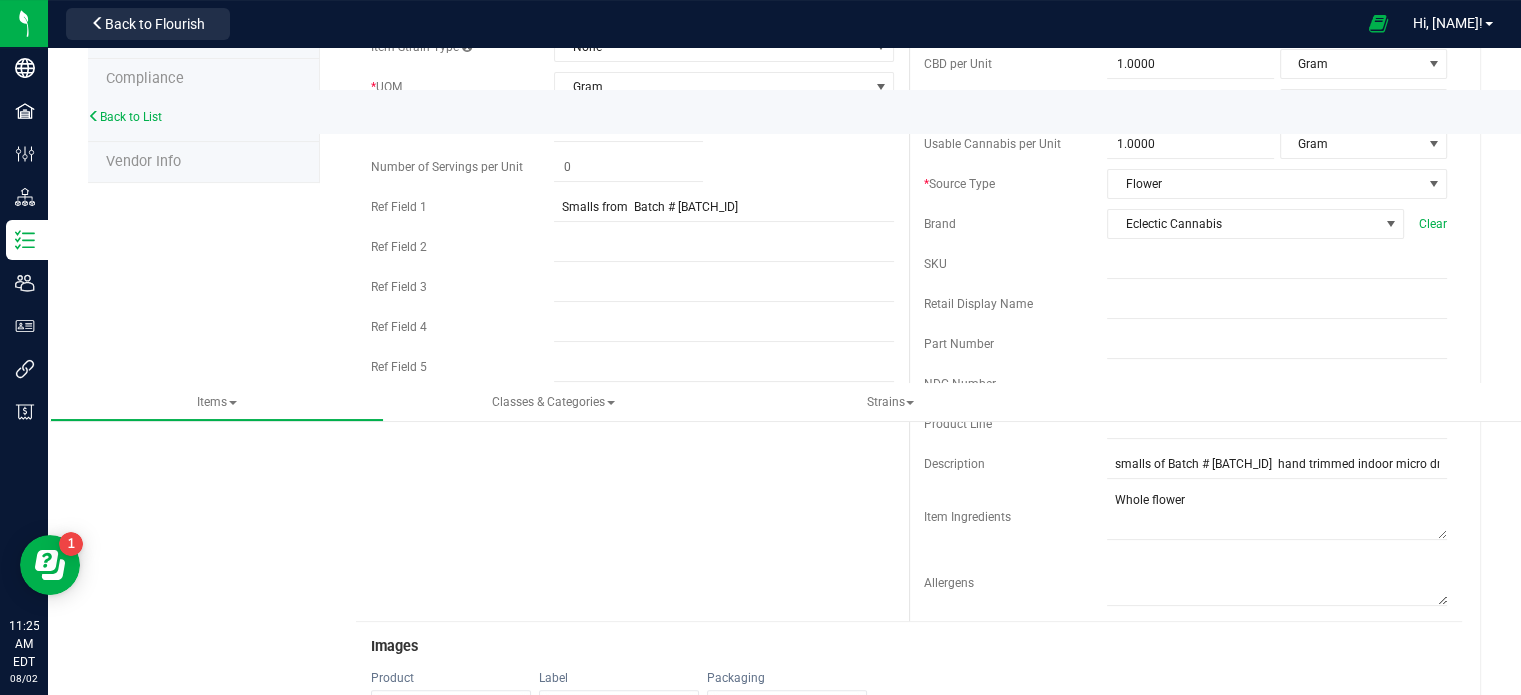 click on "Cost
Price
Reorder Point
0.0000 0
g
THC or CBD Dominant
N/A N/A" at bounding box center [1185, 226] 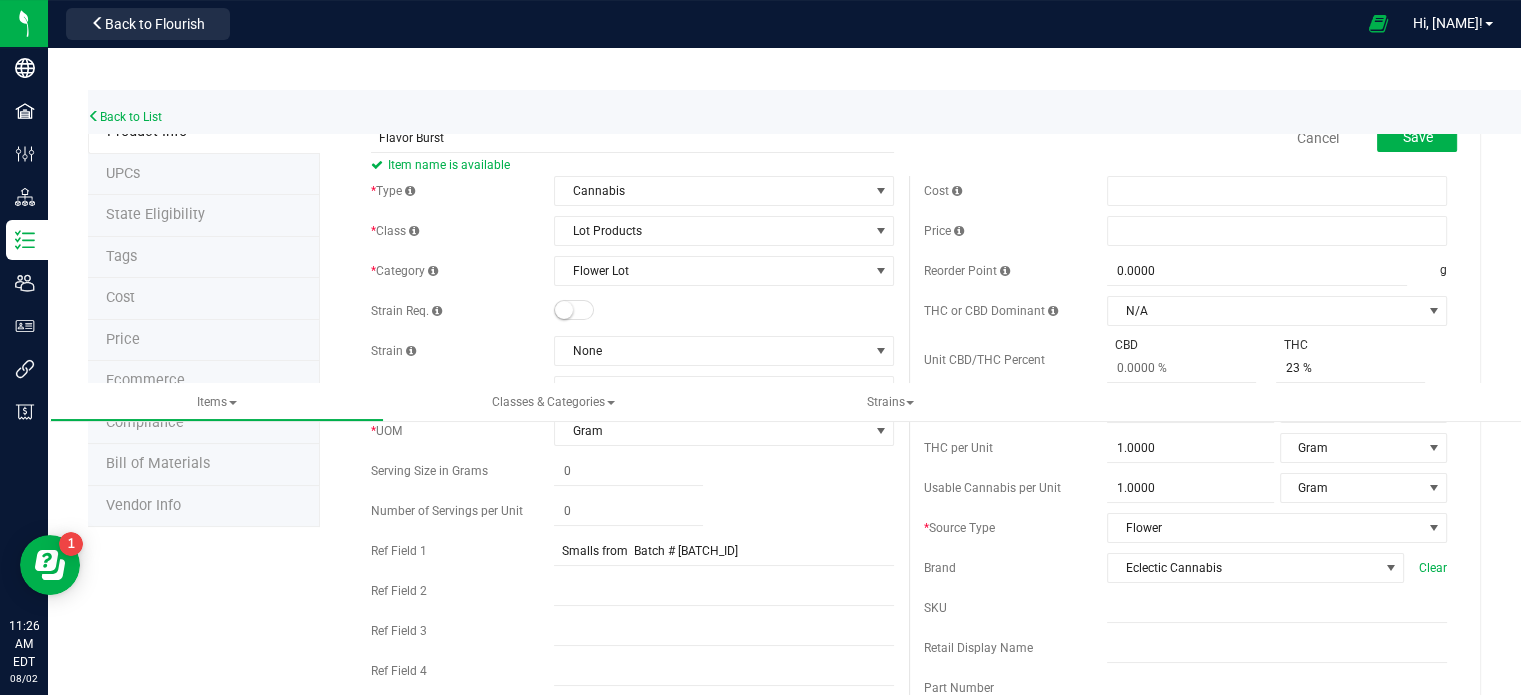 scroll, scrollTop: 0, scrollLeft: 0, axis: both 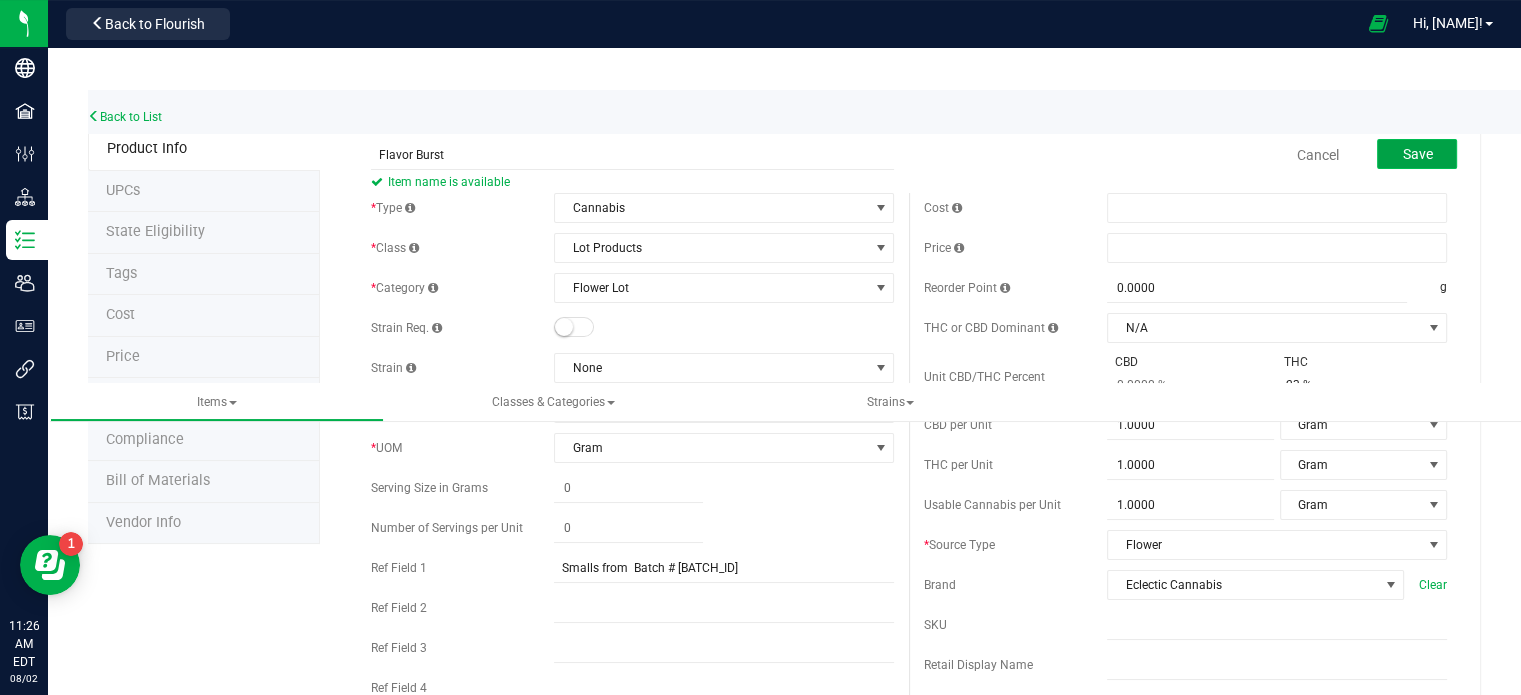 click on "Save" at bounding box center [1417, 154] 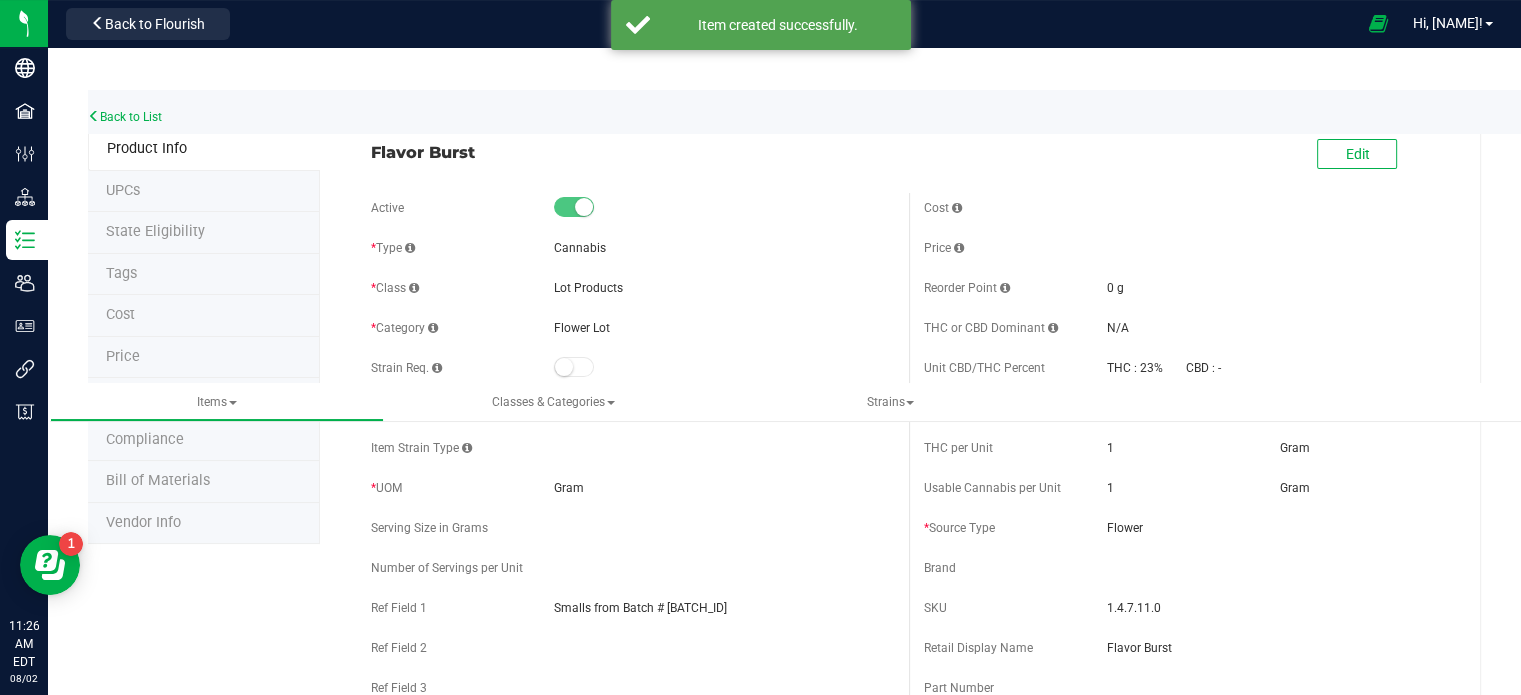 scroll, scrollTop: 0, scrollLeft: 0, axis: both 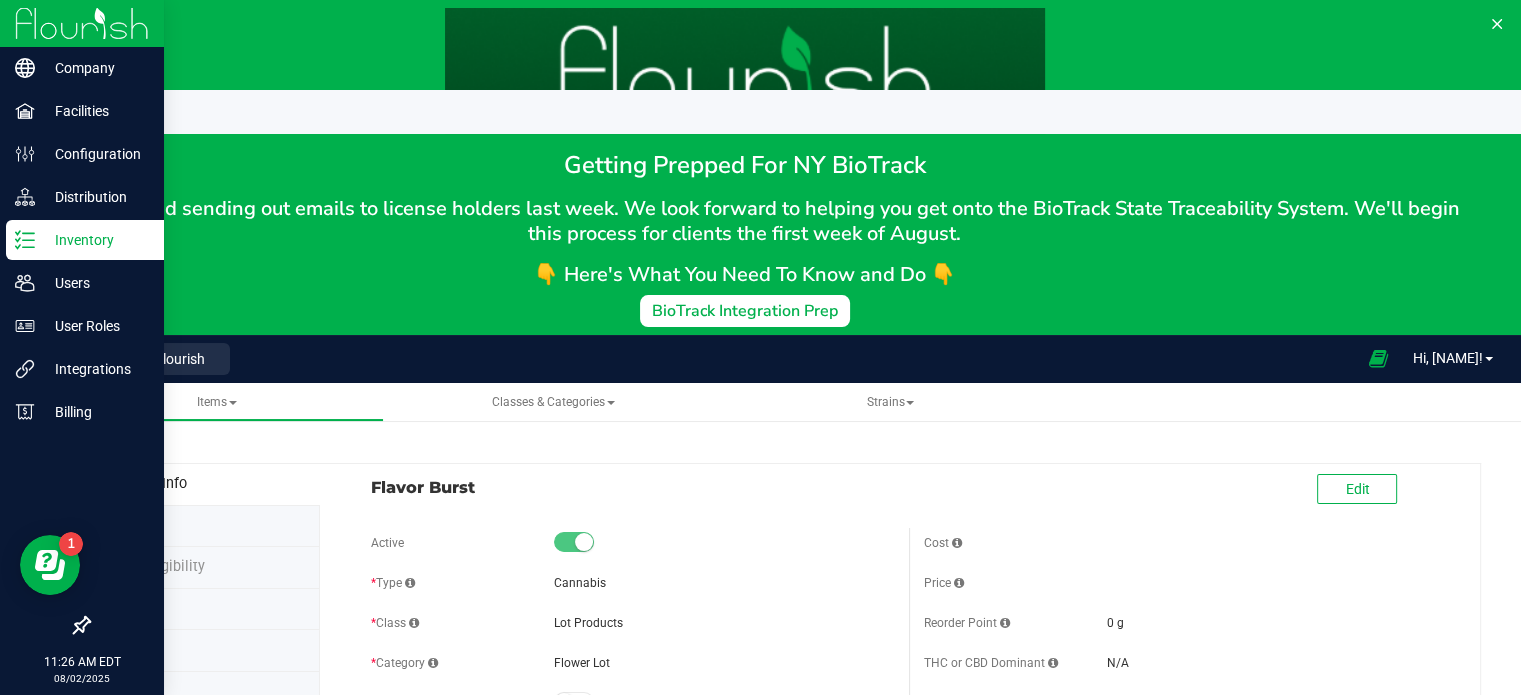 click on "Inventory" at bounding box center [95, 240] 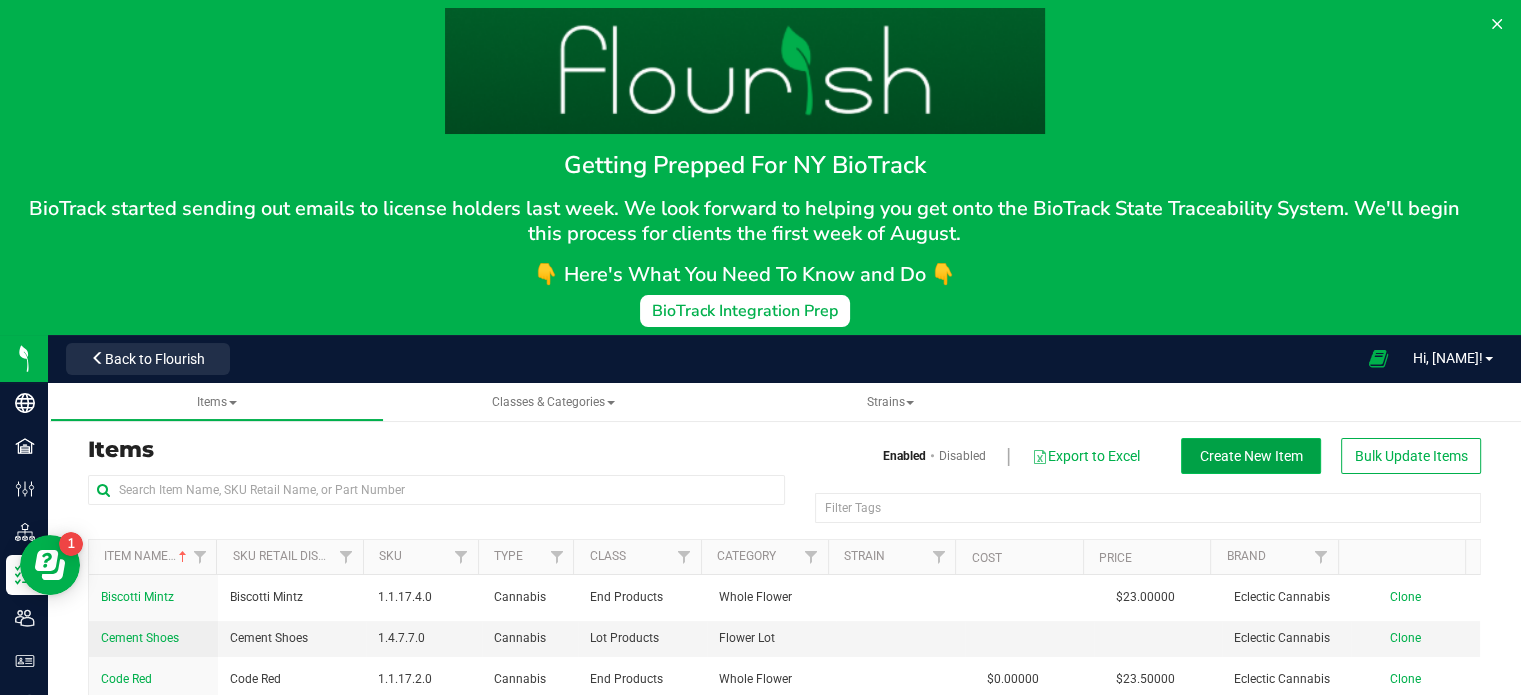 click on "Create New Item" at bounding box center [1251, 456] 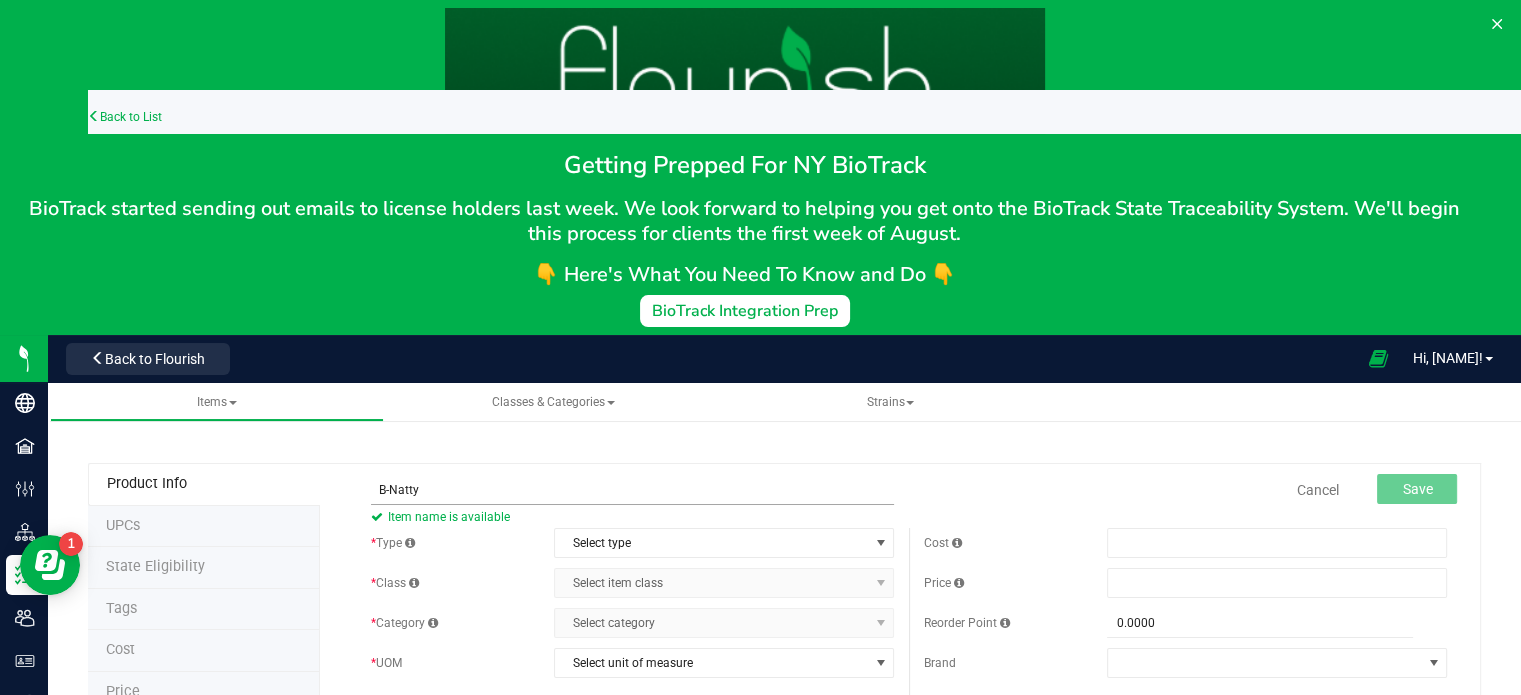 type on "B-Natty" 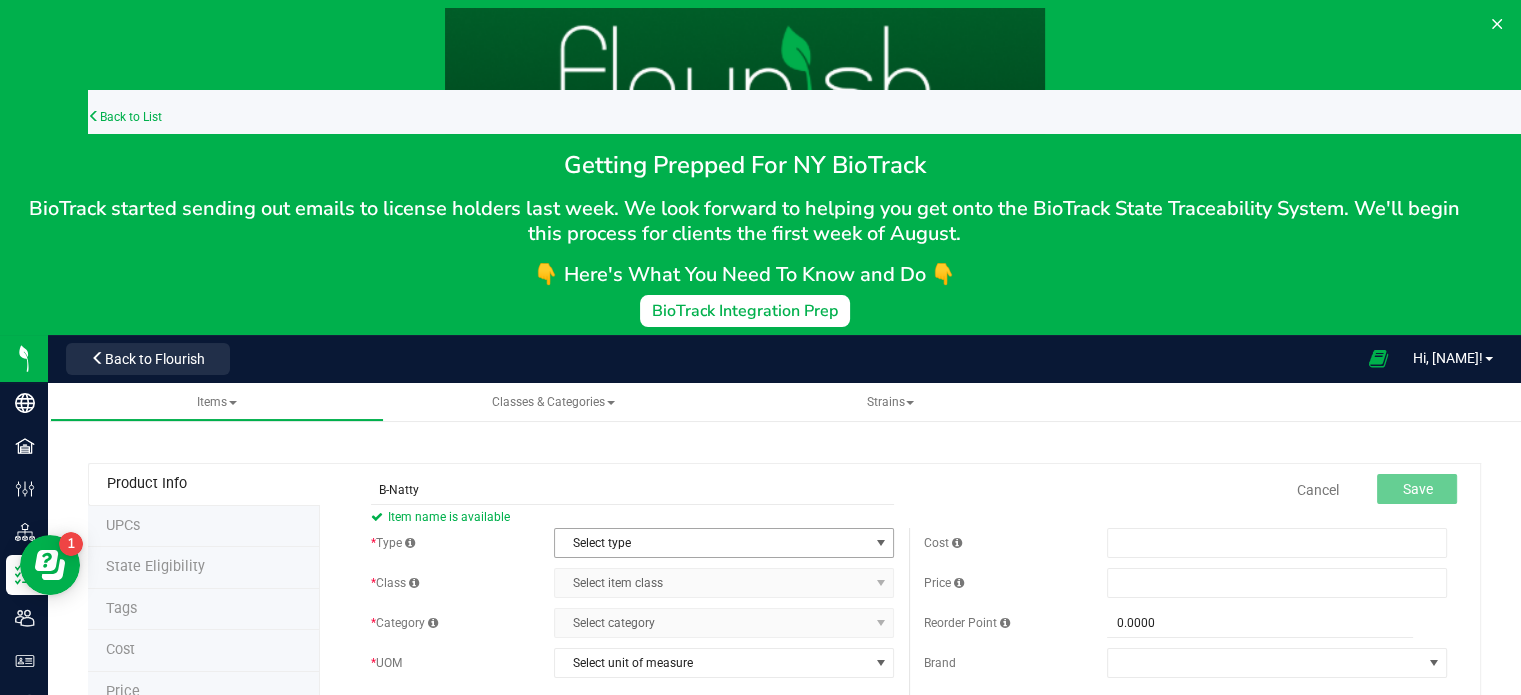 click on "Select type" at bounding box center (711, 543) 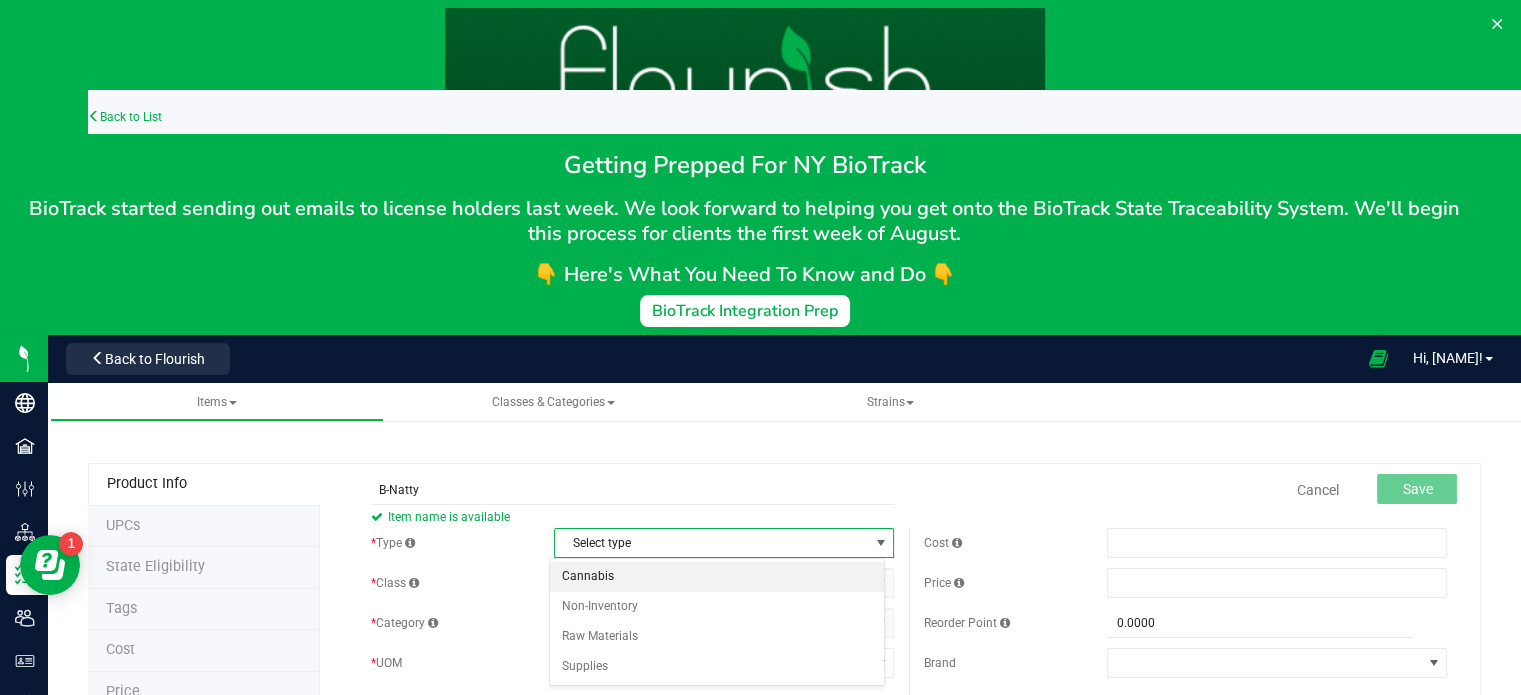 click on "Cannabis" at bounding box center [717, 577] 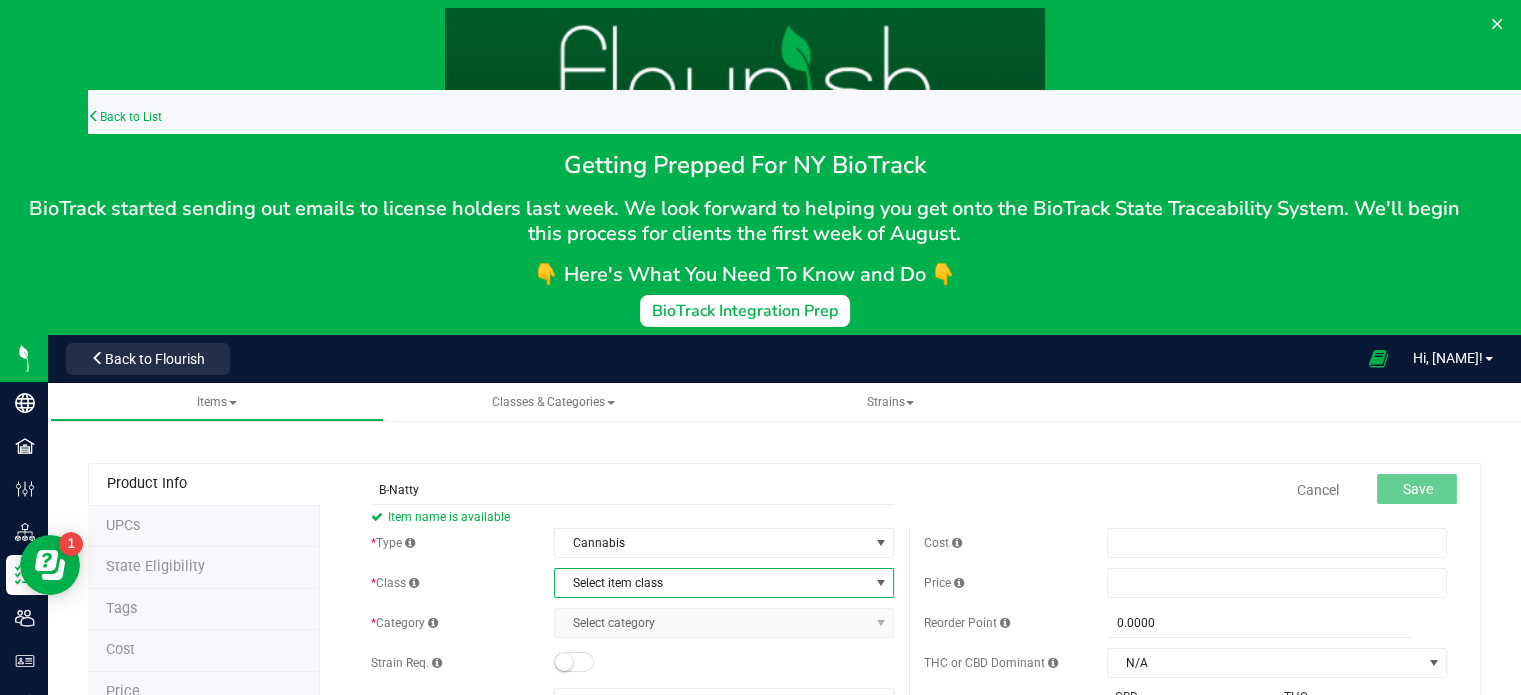 click on "Select item class" at bounding box center (711, 583) 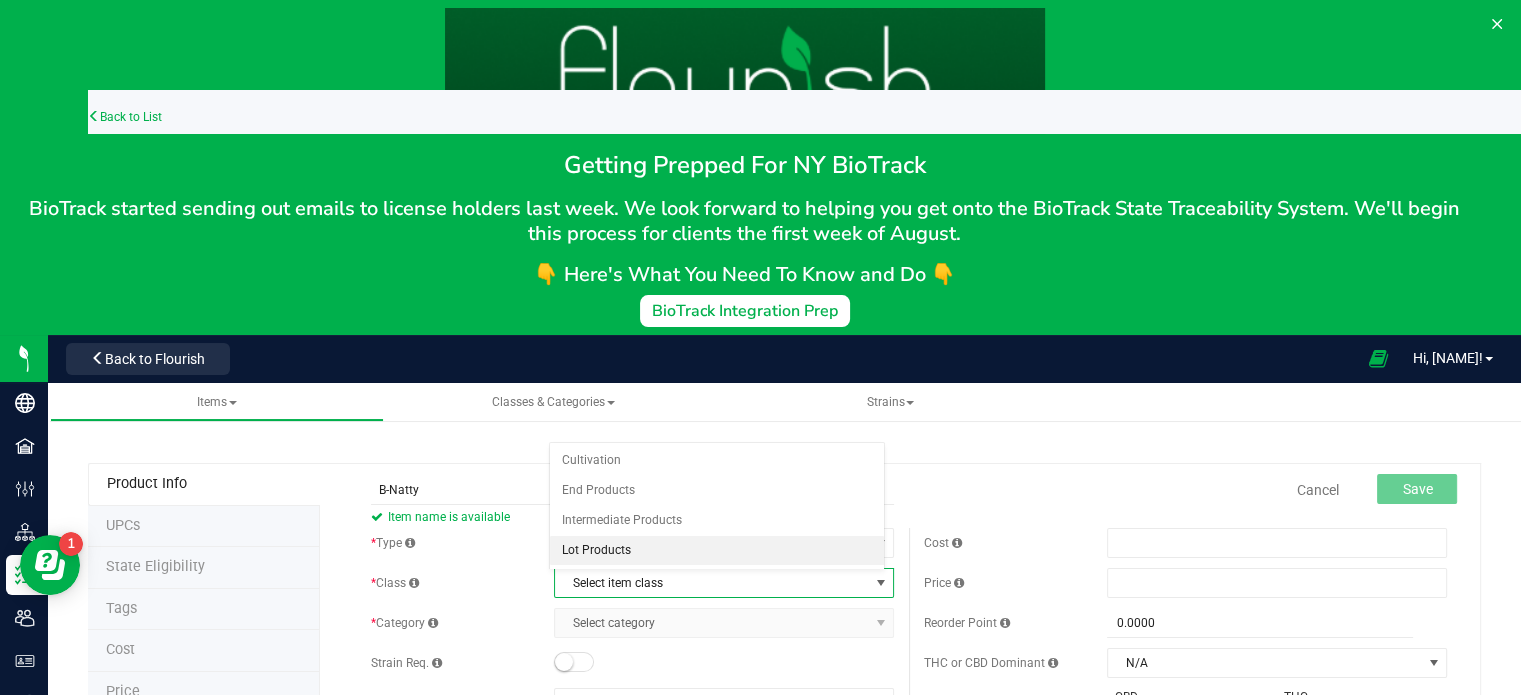 click on "Lot Products" at bounding box center [717, 551] 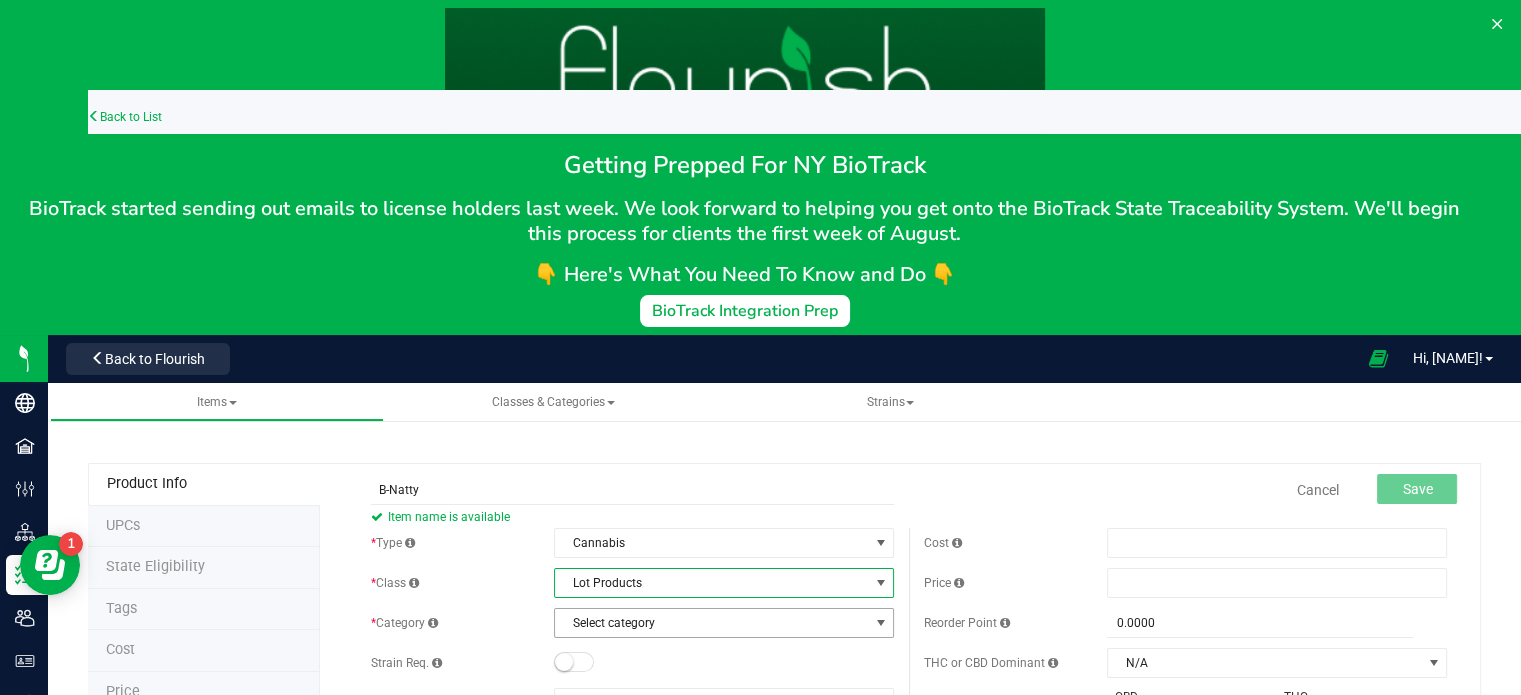 click on "Select category" at bounding box center (711, 623) 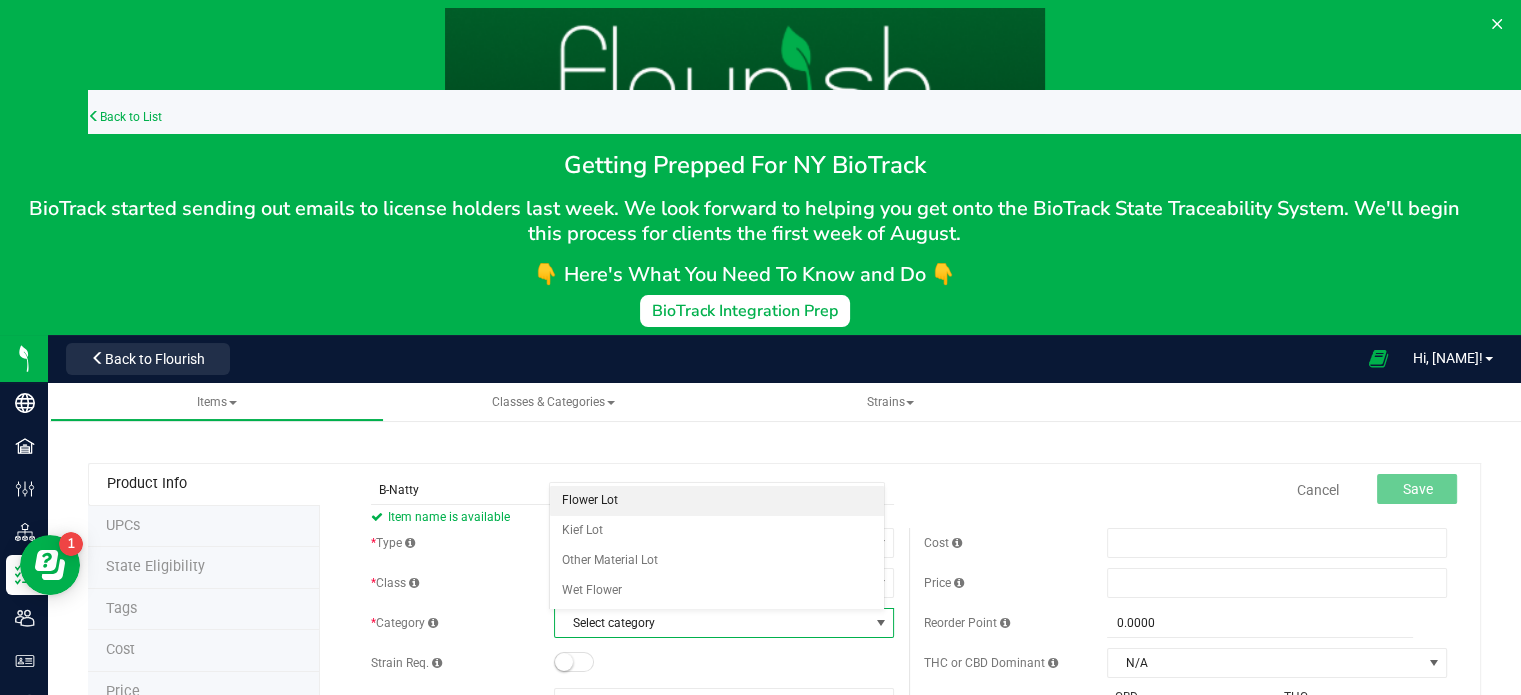 click on "Flower Lot" at bounding box center (717, 501) 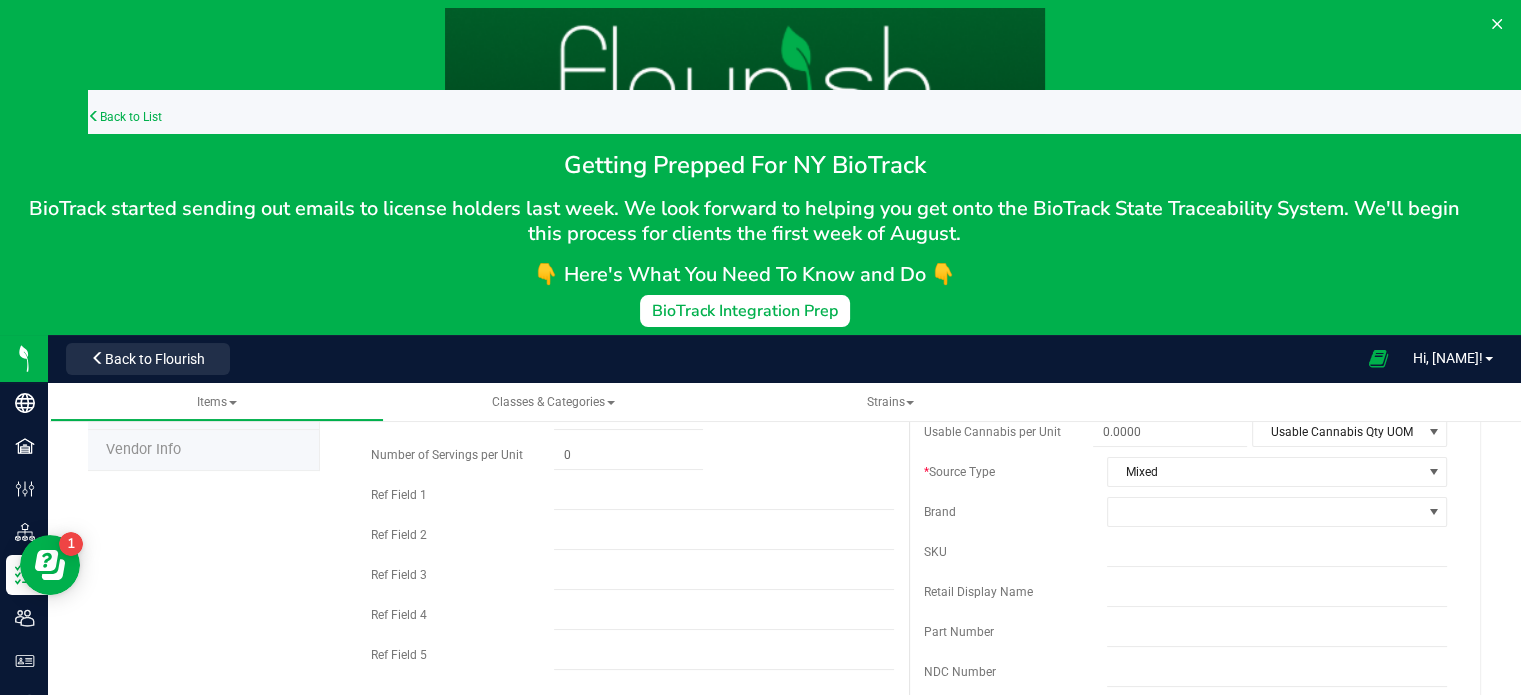 scroll, scrollTop: 448, scrollLeft: 0, axis: vertical 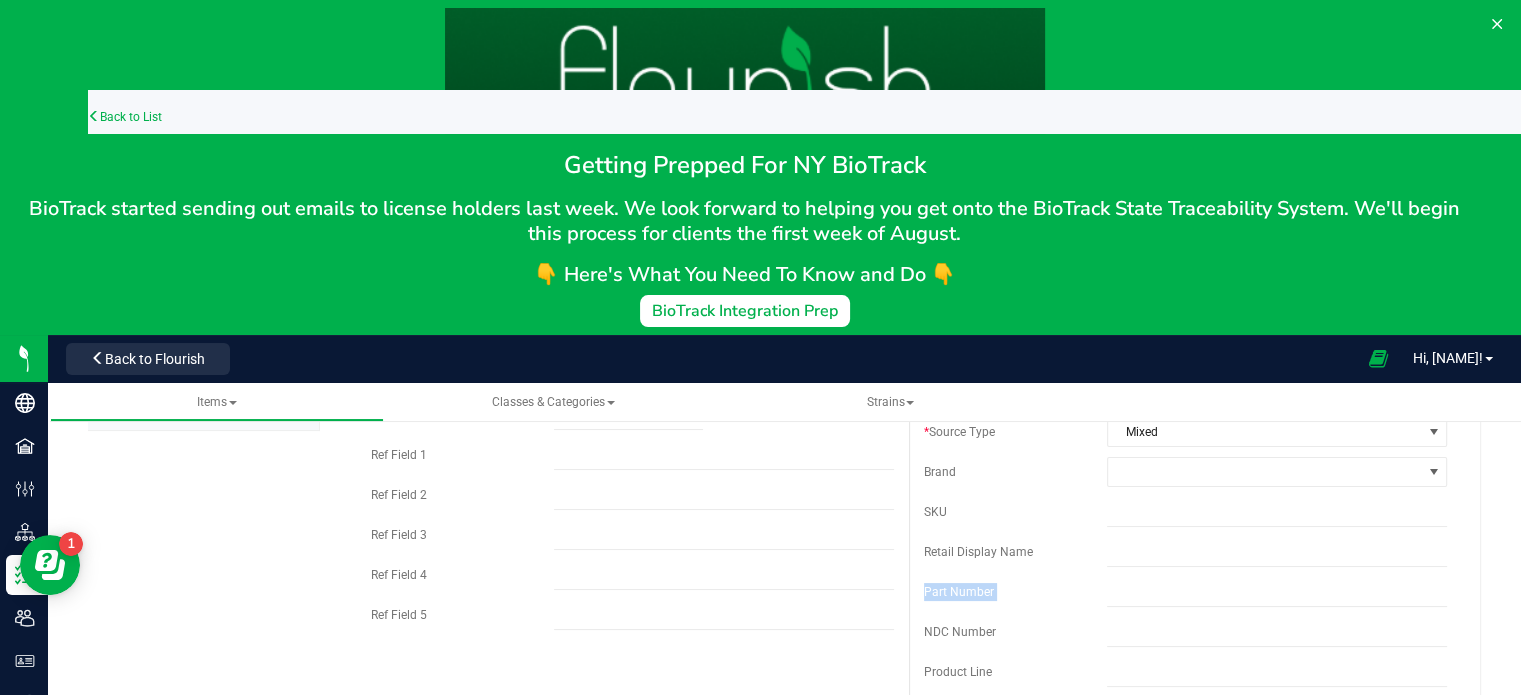 drag, startPoint x: 1492, startPoint y: 603, endPoint x: 1510, endPoint y: 535, distance: 70.34202 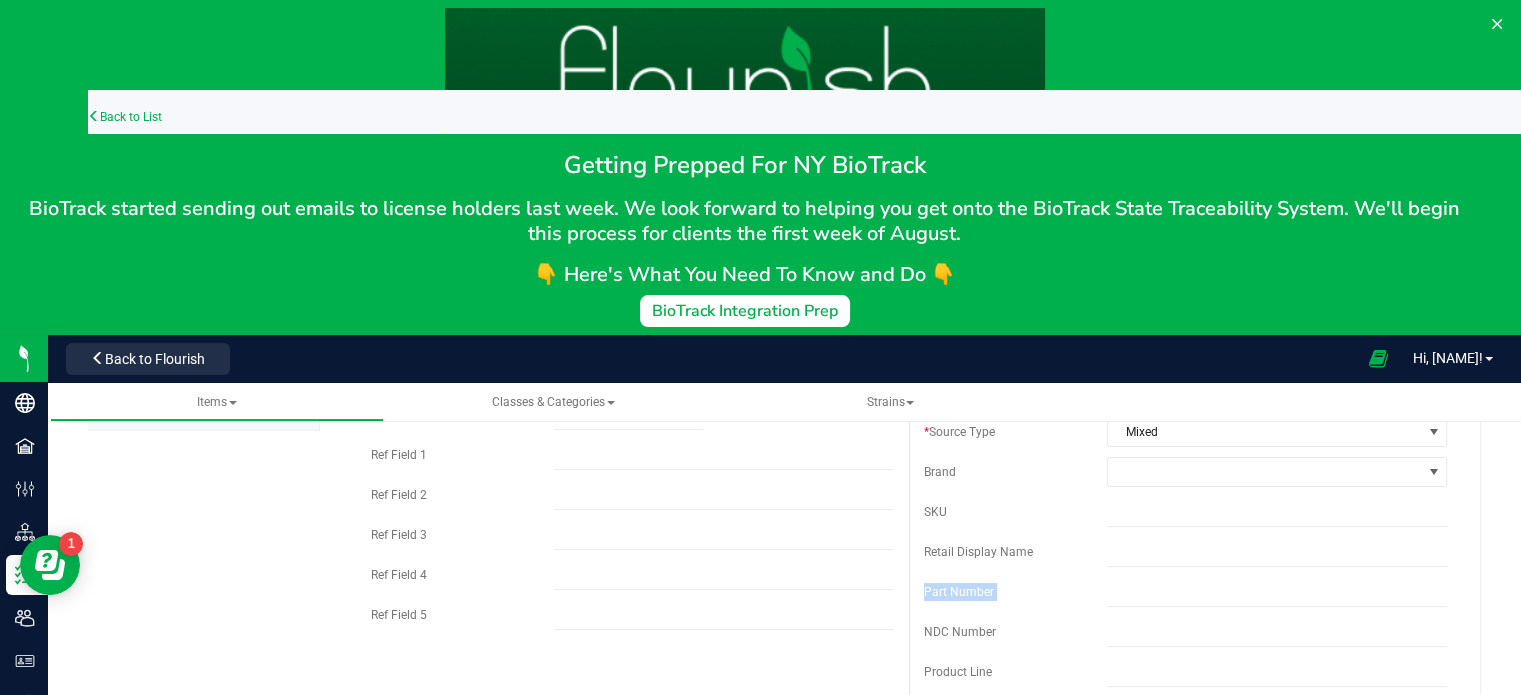 click on "Items   Classes & Categories   Strains
&nbsp;Back to List
Product Info
UPCs
State Eligibility
Tags
Cost
Price
Ecommerce
Compliance
Bill of Materials
Vendor Info
B-Natty
Item name is available" at bounding box center [784, 706] 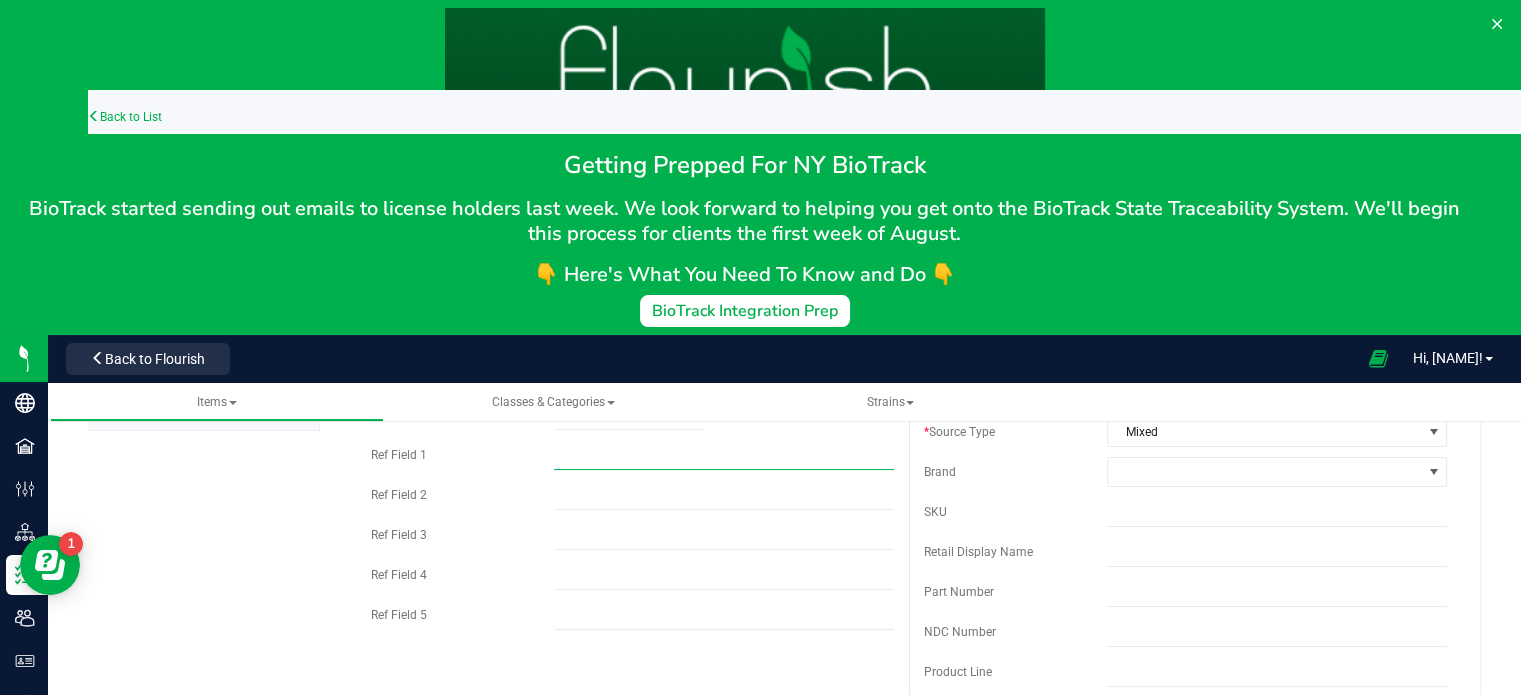 click at bounding box center (724, 455) 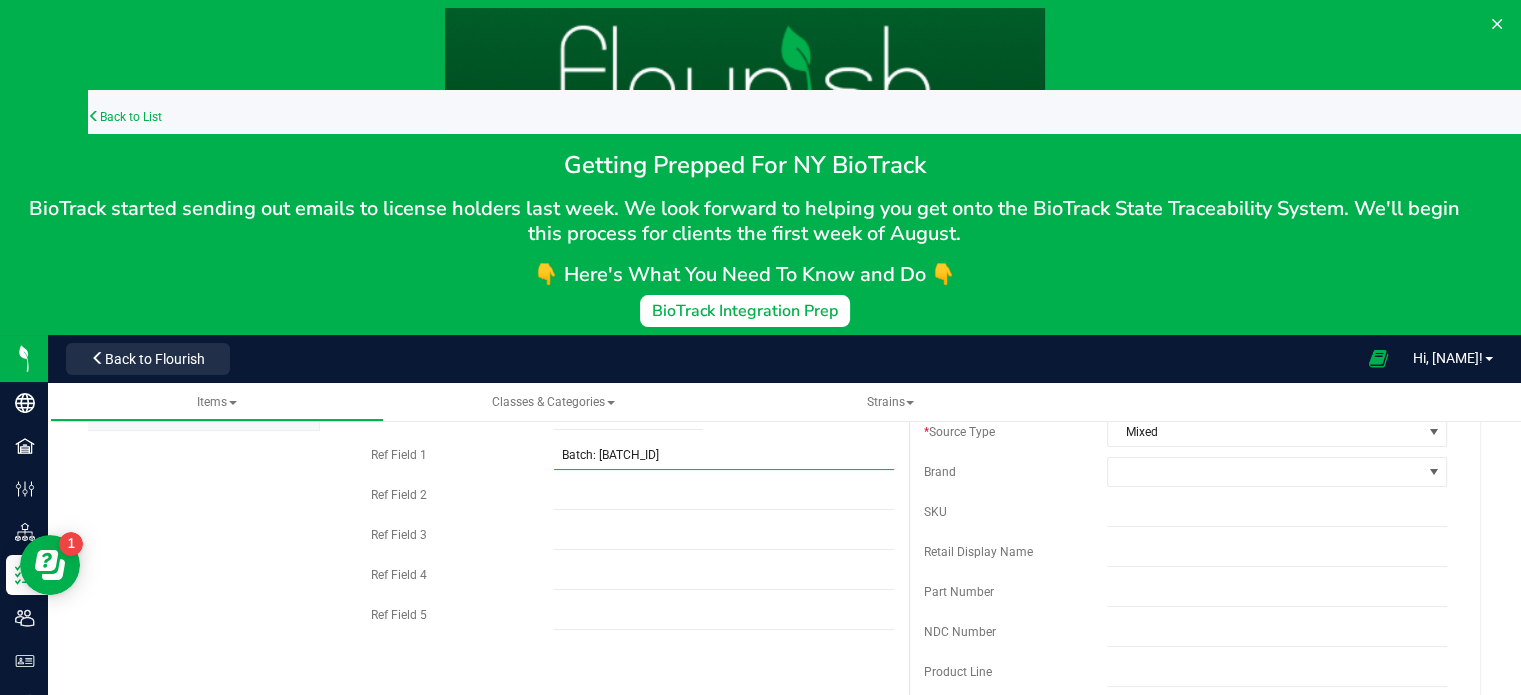 click on "Batch: [BATCH_ID]" at bounding box center (724, 455) 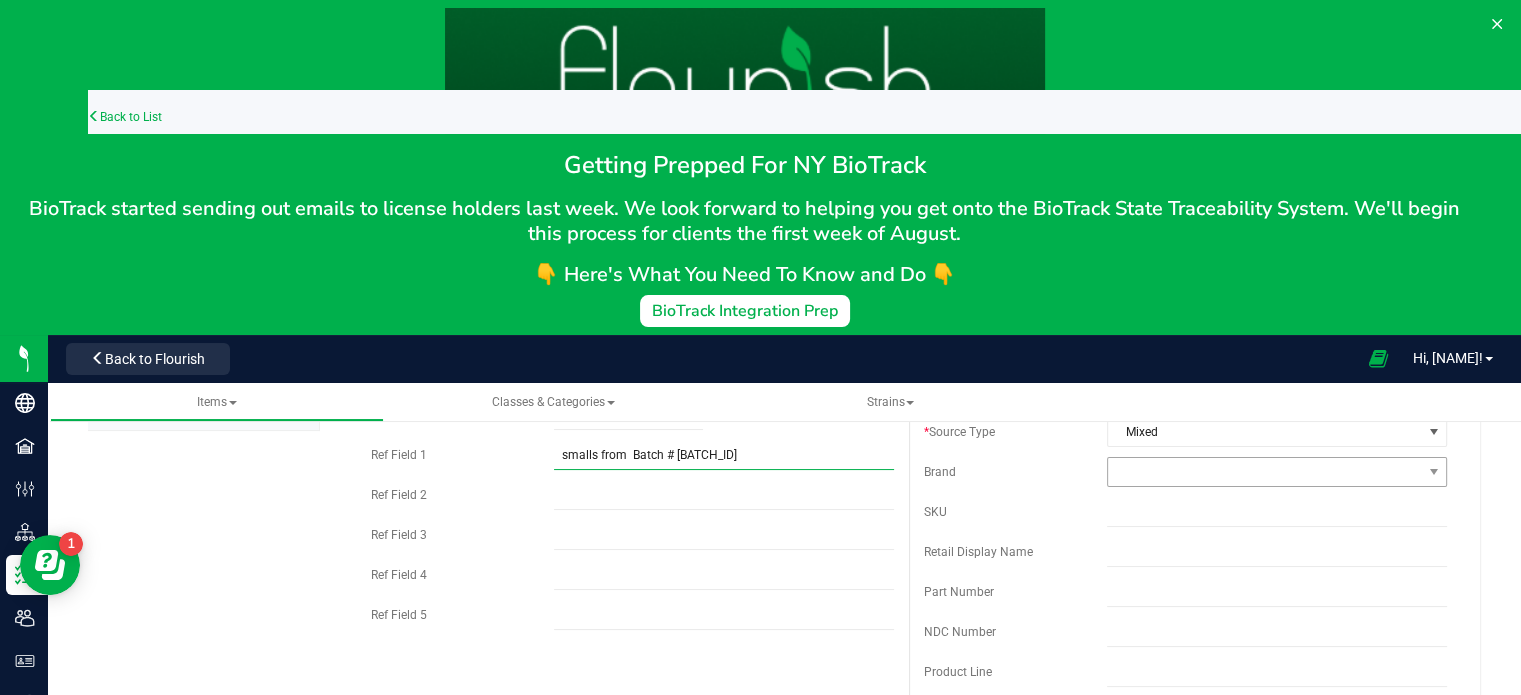 type on "smalls from  Batch # [BATCH_ID]" 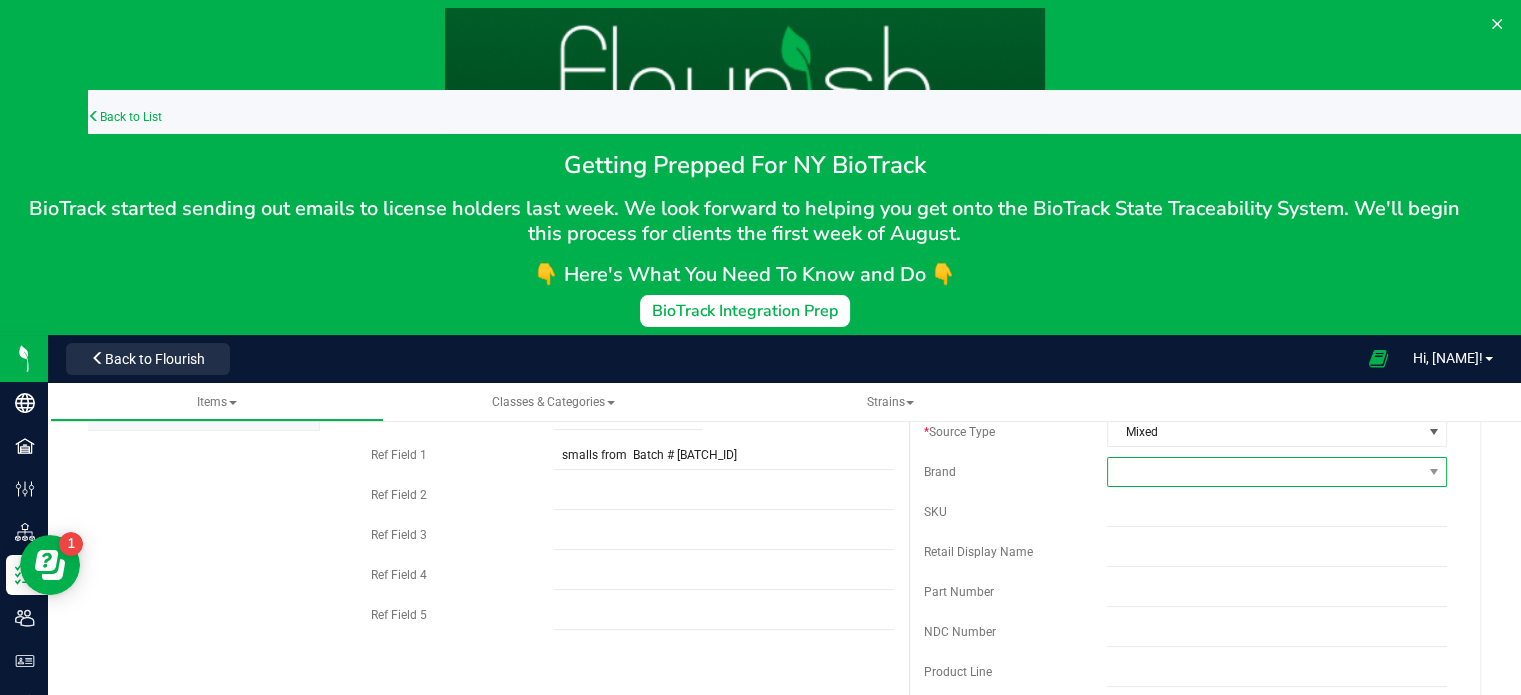 click at bounding box center (1264, 472) 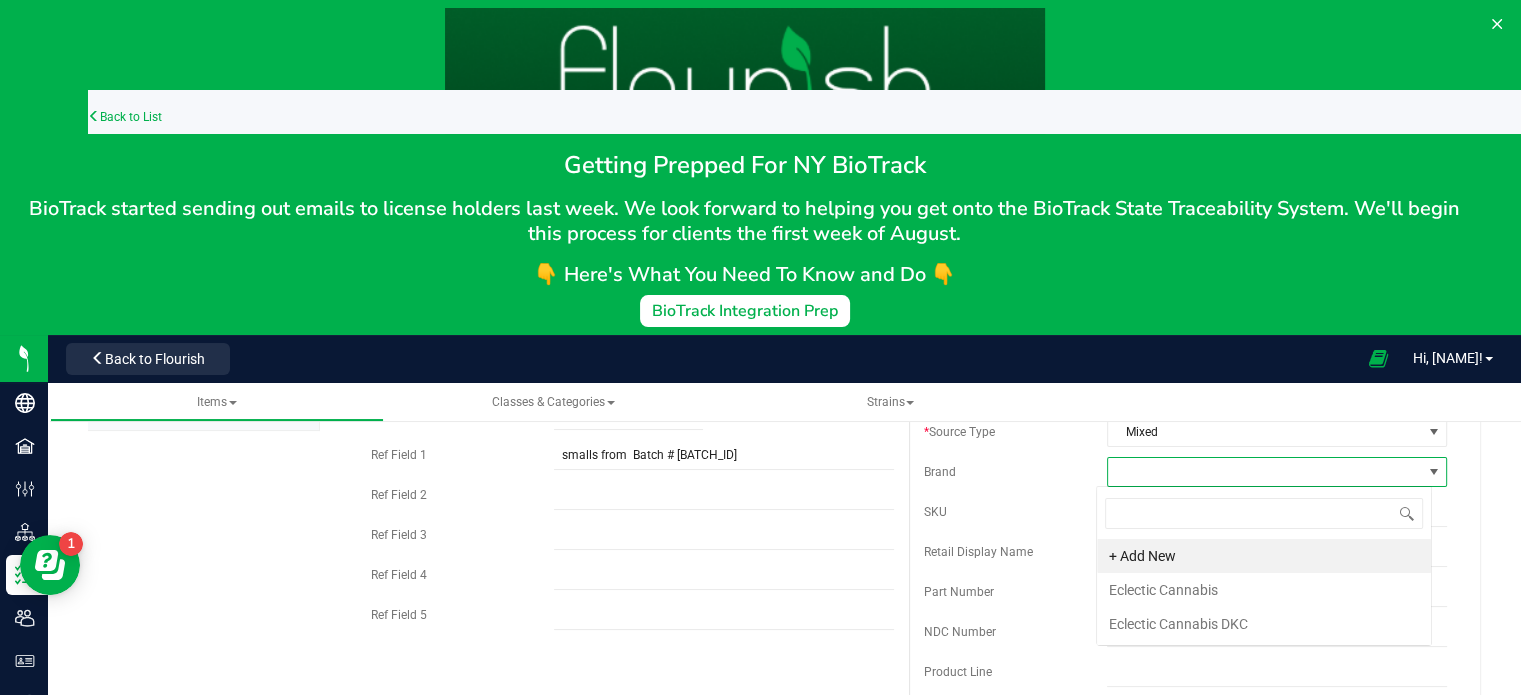 scroll, scrollTop: 99970, scrollLeft: 99664, axis: both 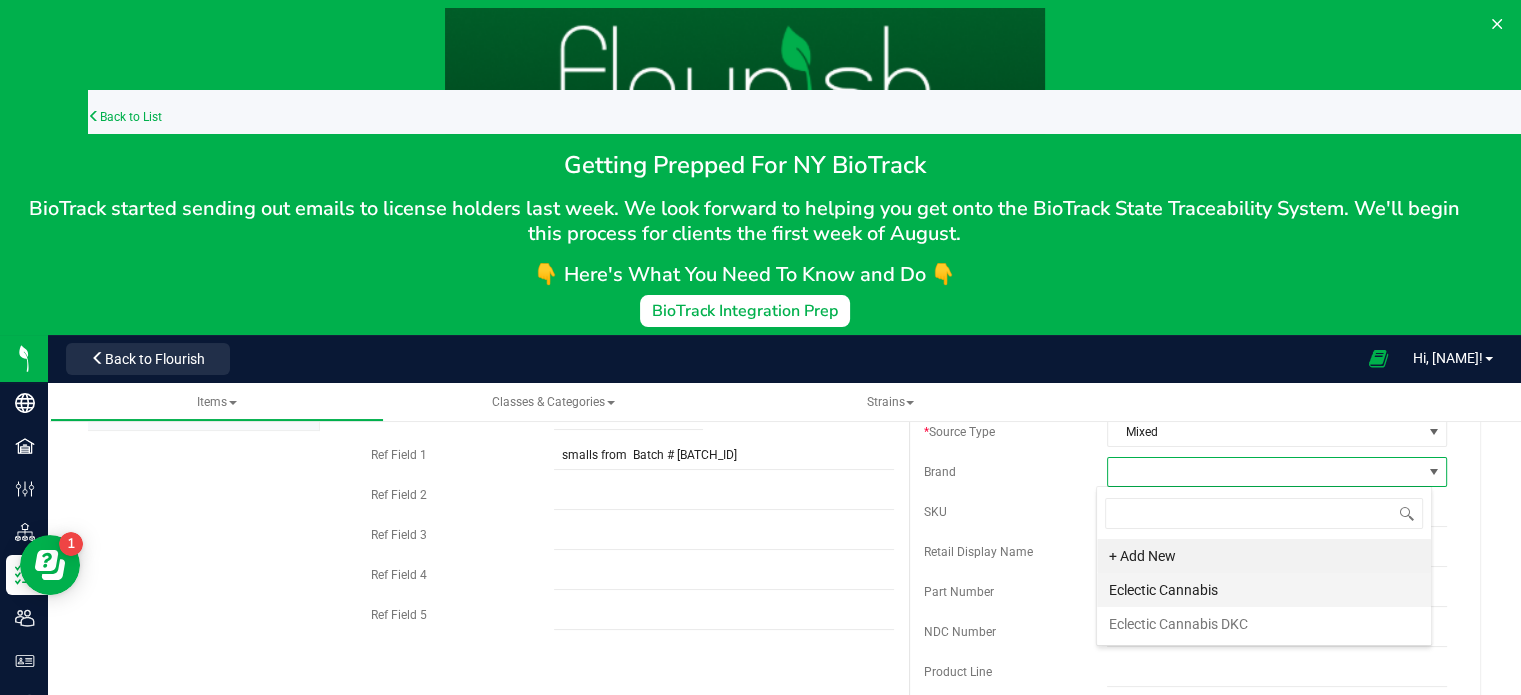 click on "Eclectic Cannabis" at bounding box center (1264, 590) 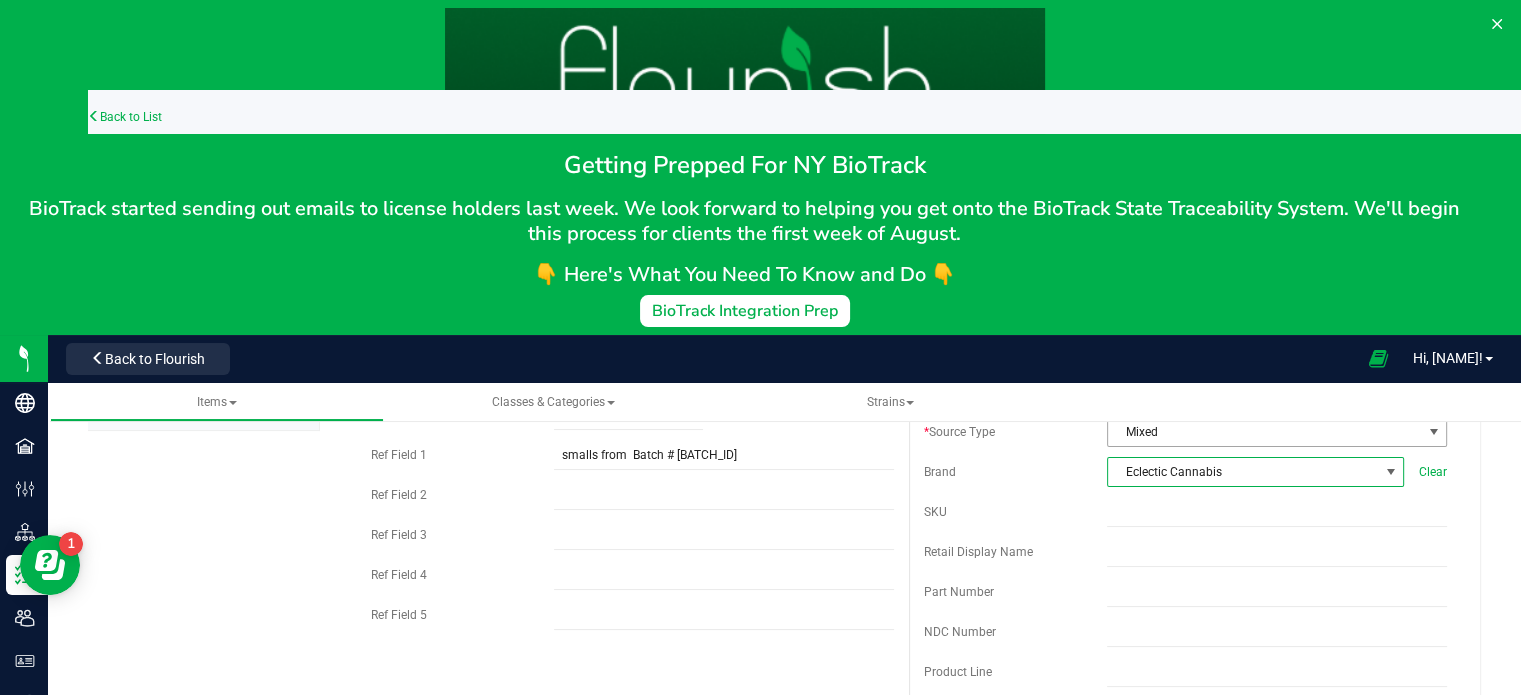 click on "Mixed" at bounding box center [1264, 432] 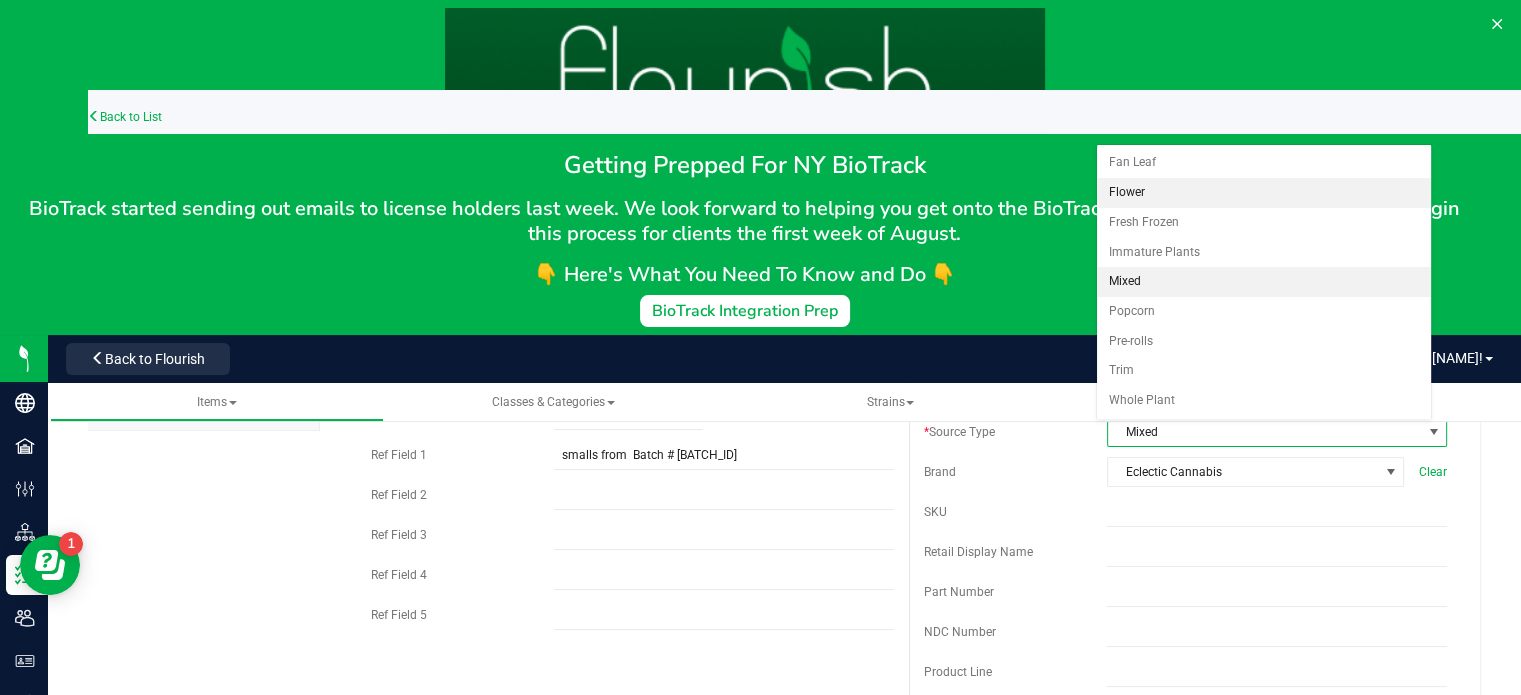 click on "Flower" at bounding box center [1264, 193] 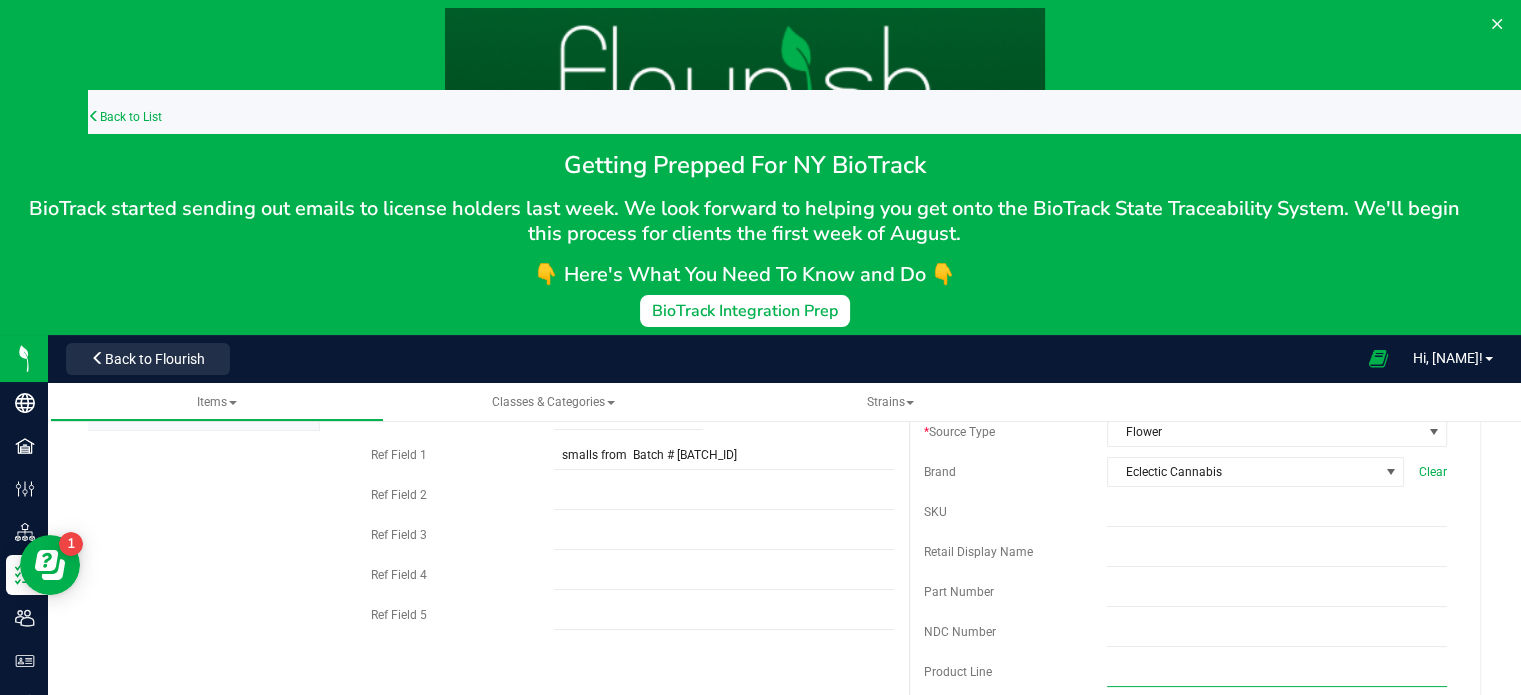 click at bounding box center [1277, 672] 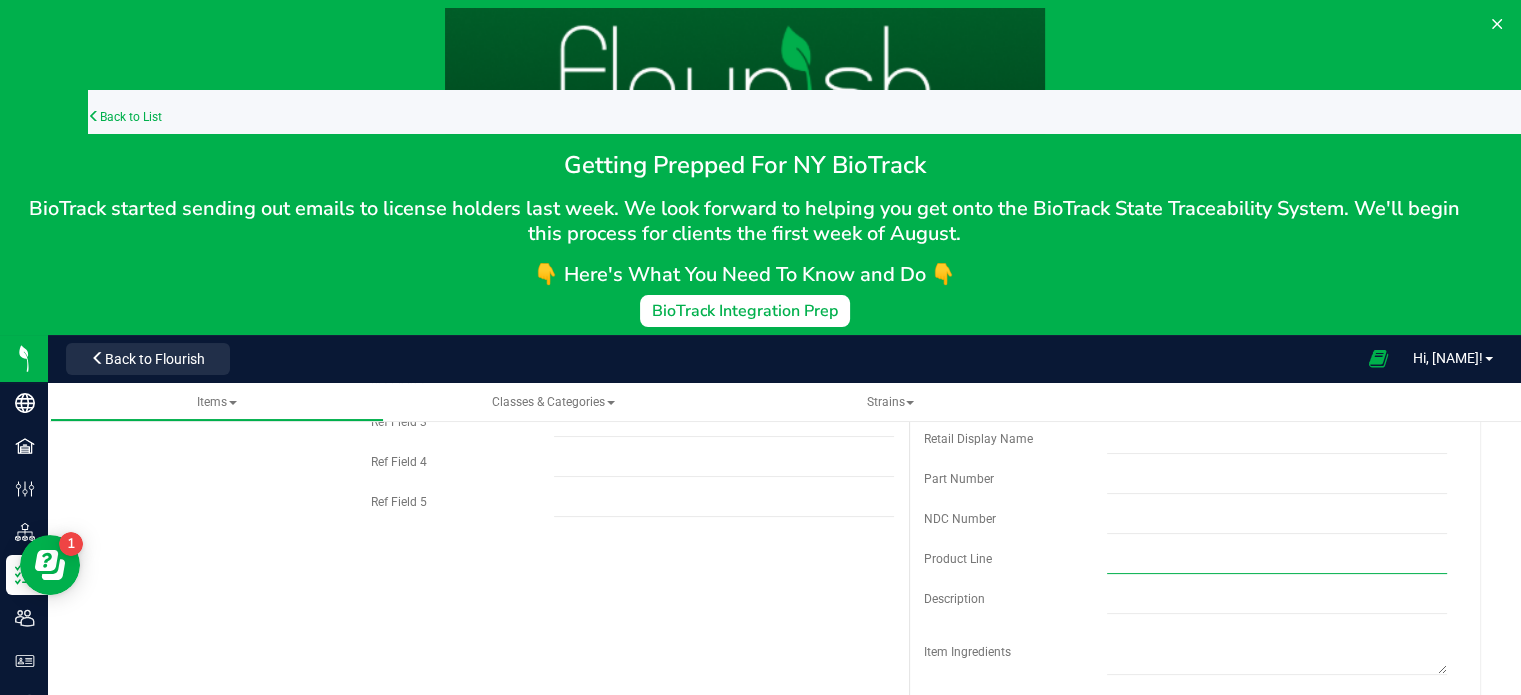 scroll, scrollTop: 568, scrollLeft: 0, axis: vertical 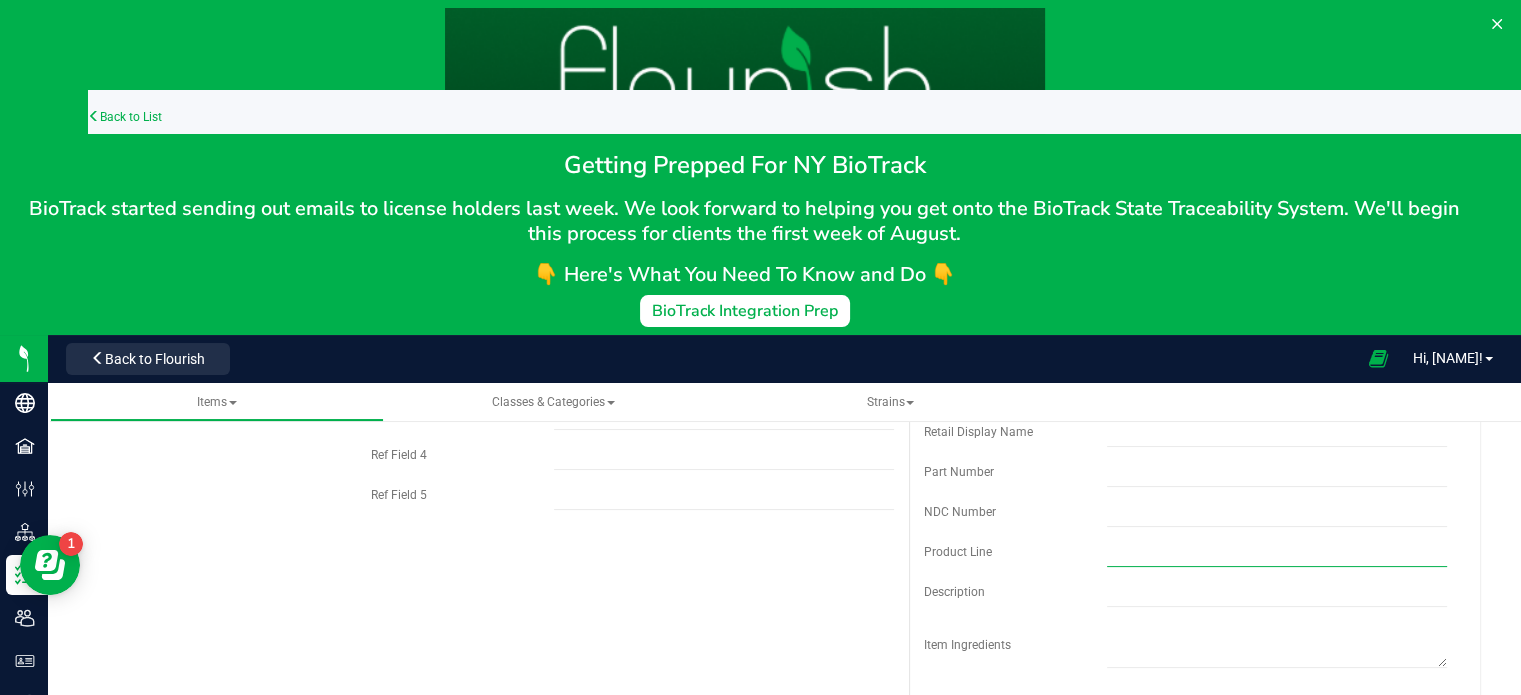 click at bounding box center [1277, 552] 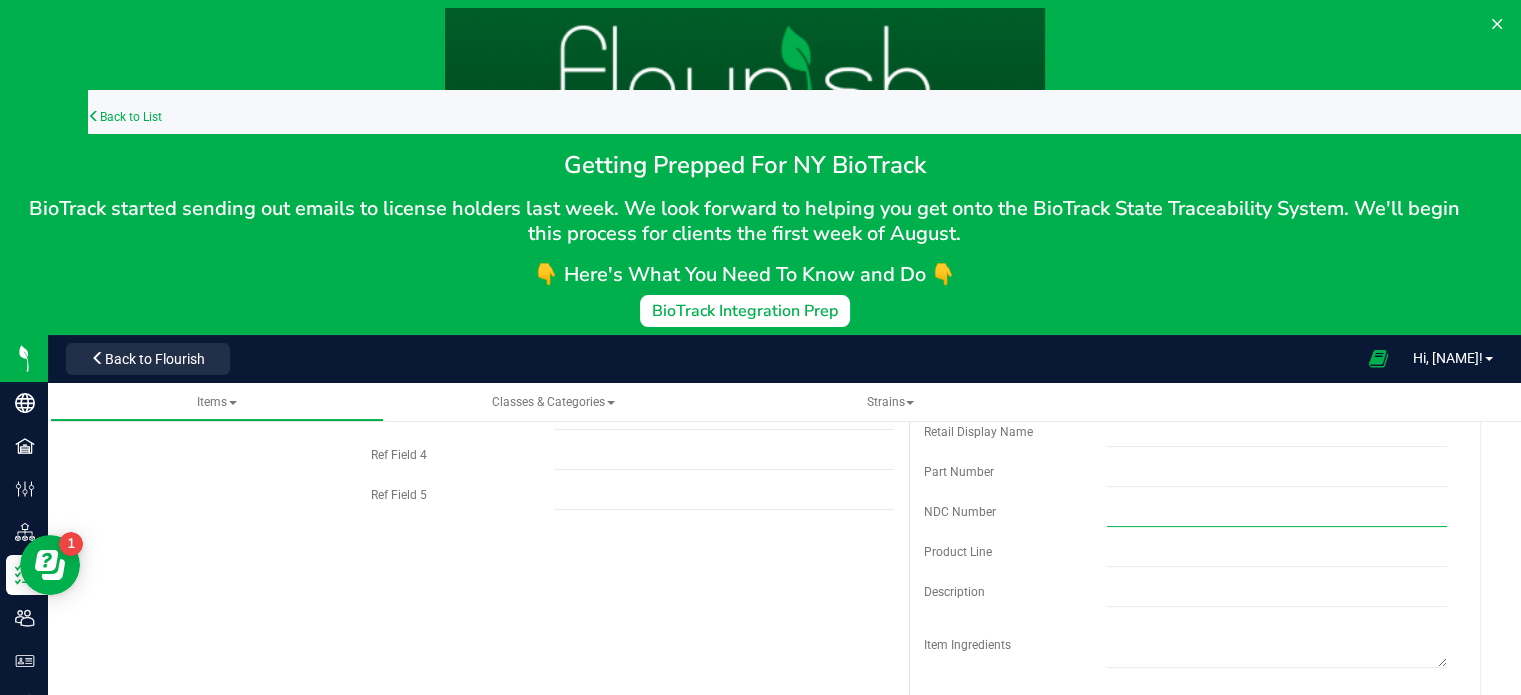 click at bounding box center [1277, 512] 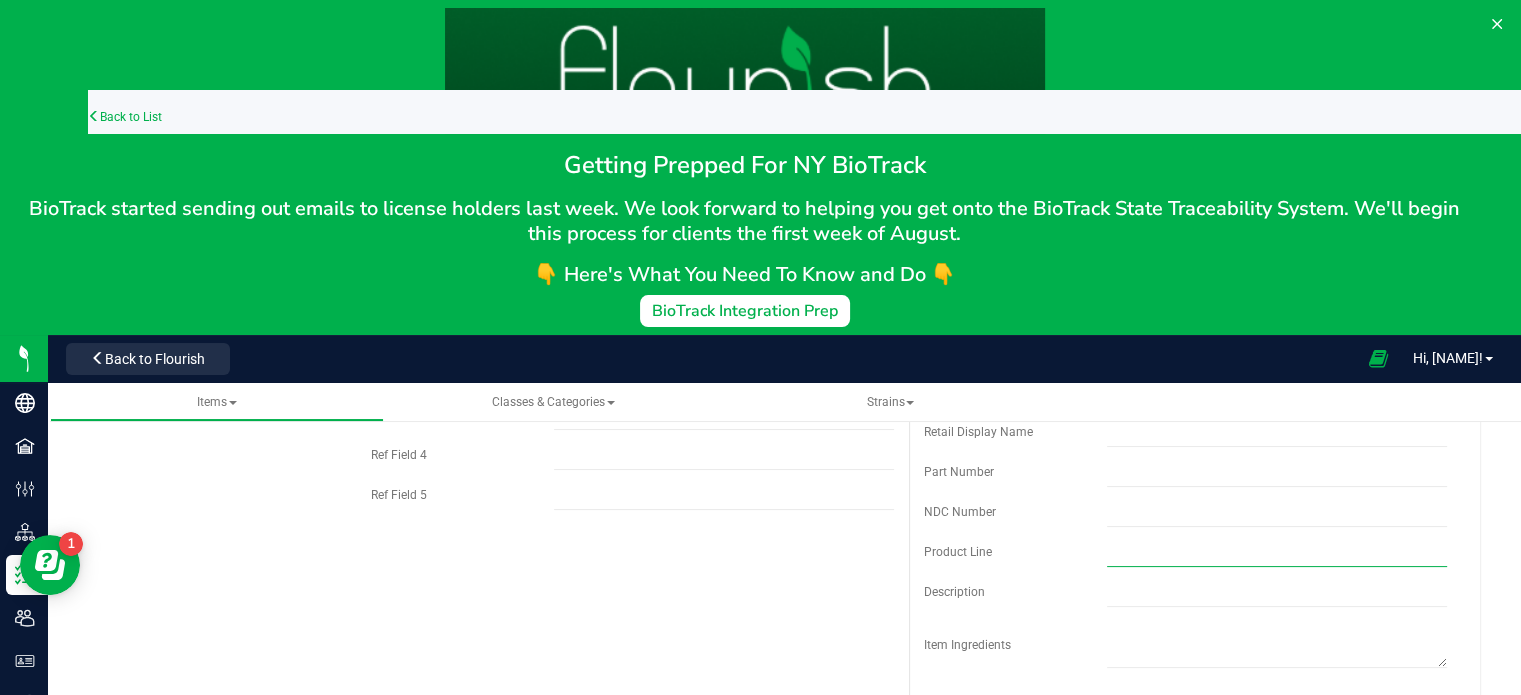 click at bounding box center (1277, 552) 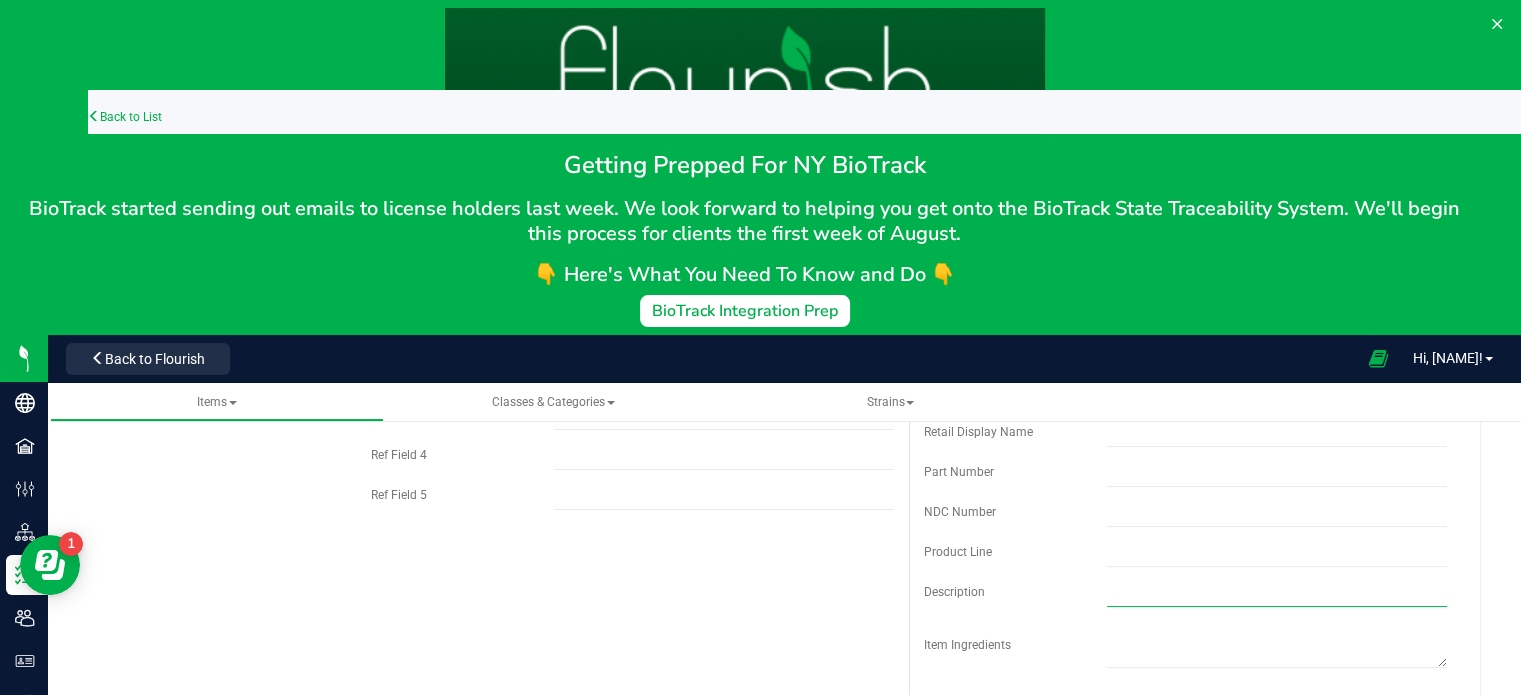 click at bounding box center (1277, 592) 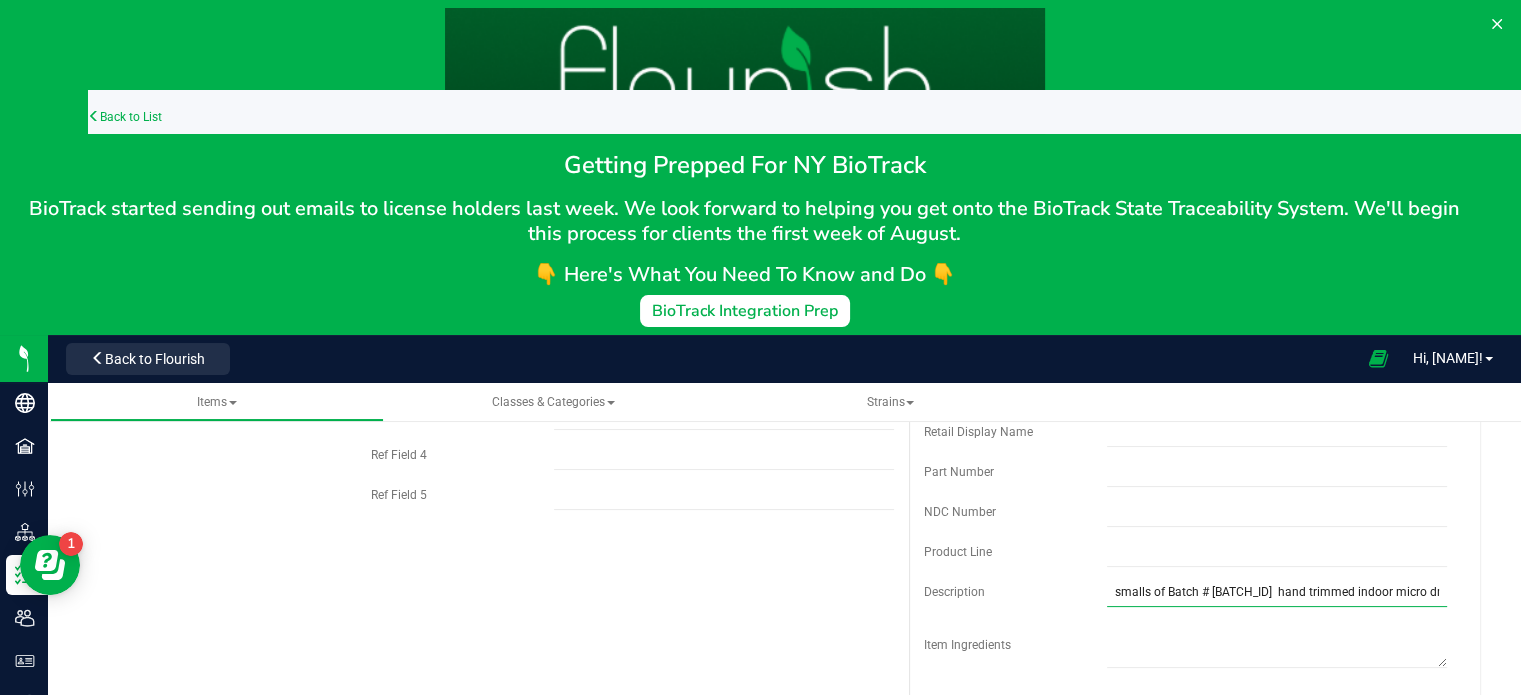 click on "smalls of Batch # [BATCH_ID]  hand trimmed indoor micro drop" at bounding box center (1277, 592) 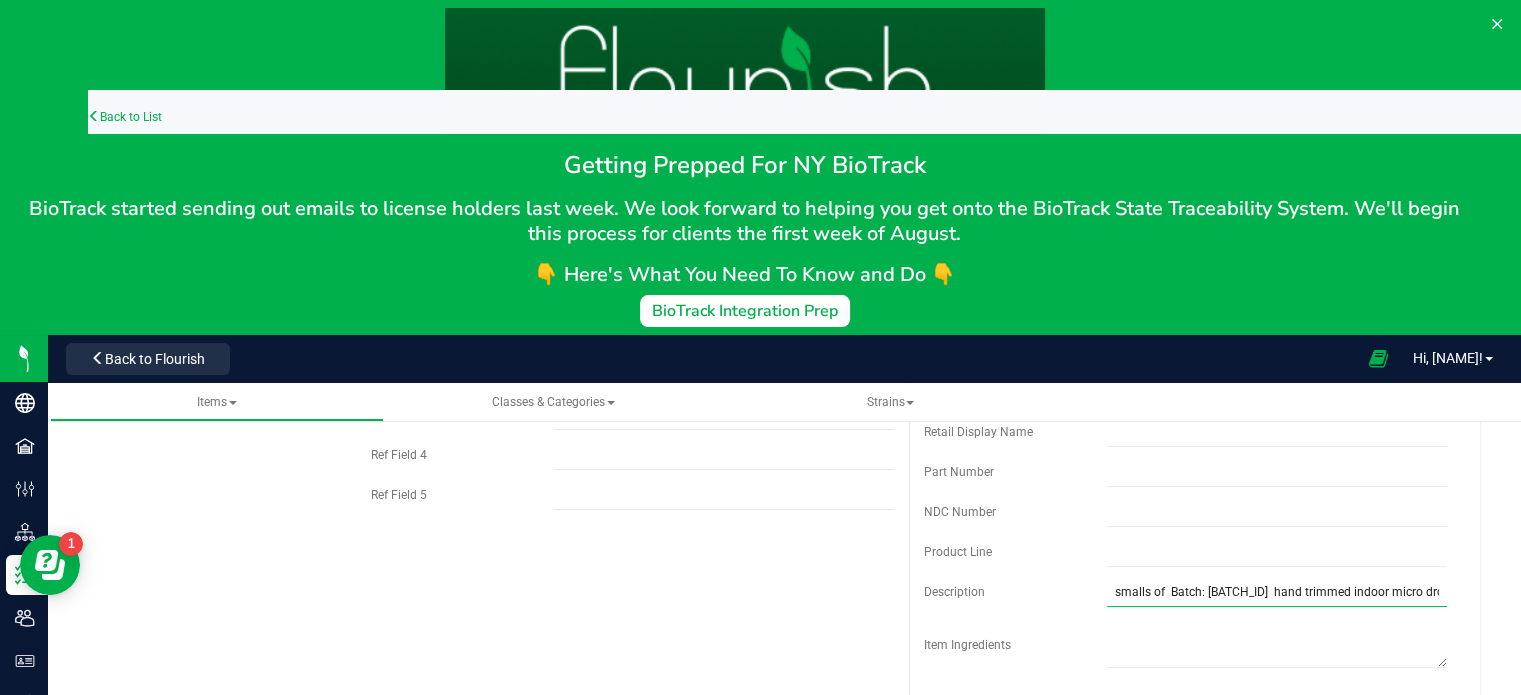click on "smalls of  Batch: [BATCH_ID]  hand trimmed indoor micro drop" at bounding box center [1277, 592] 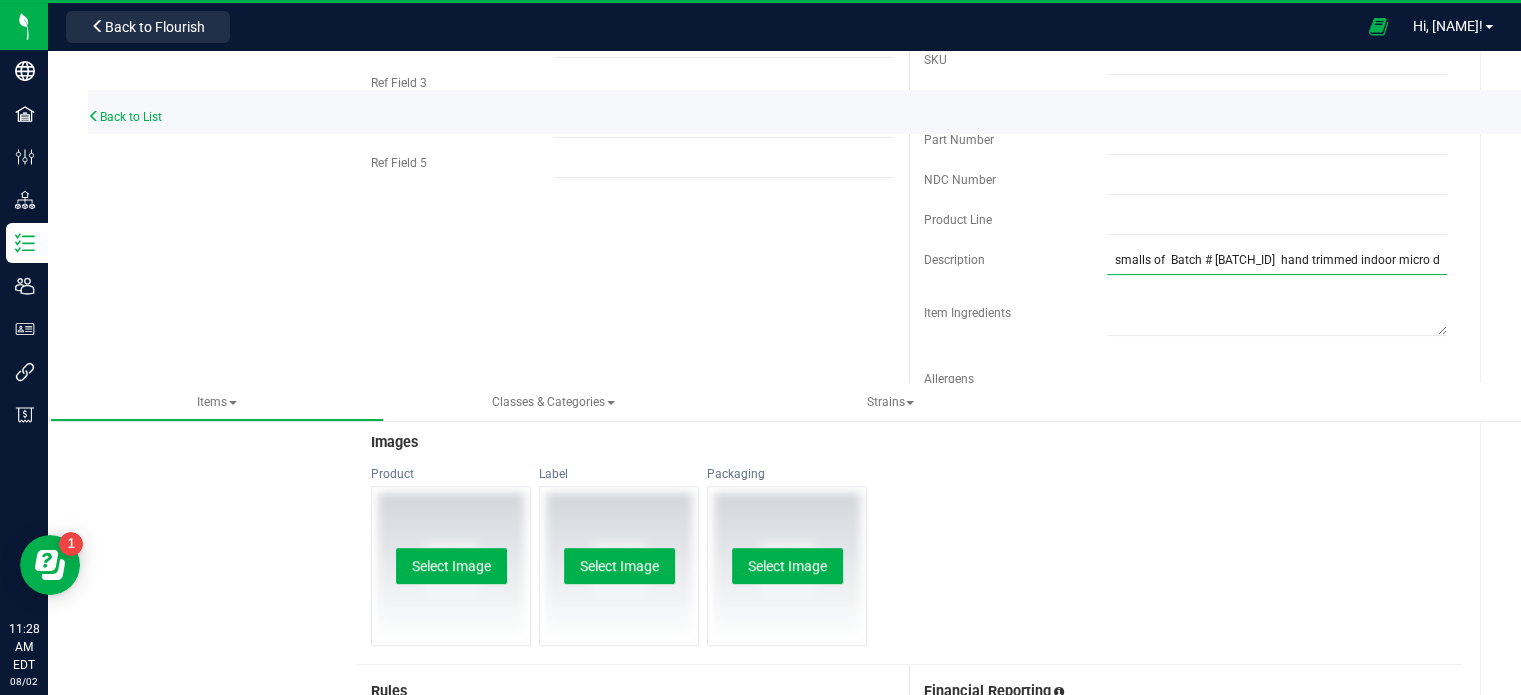 scroll, scrollTop: 335, scrollLeft: 0, axis: vertical 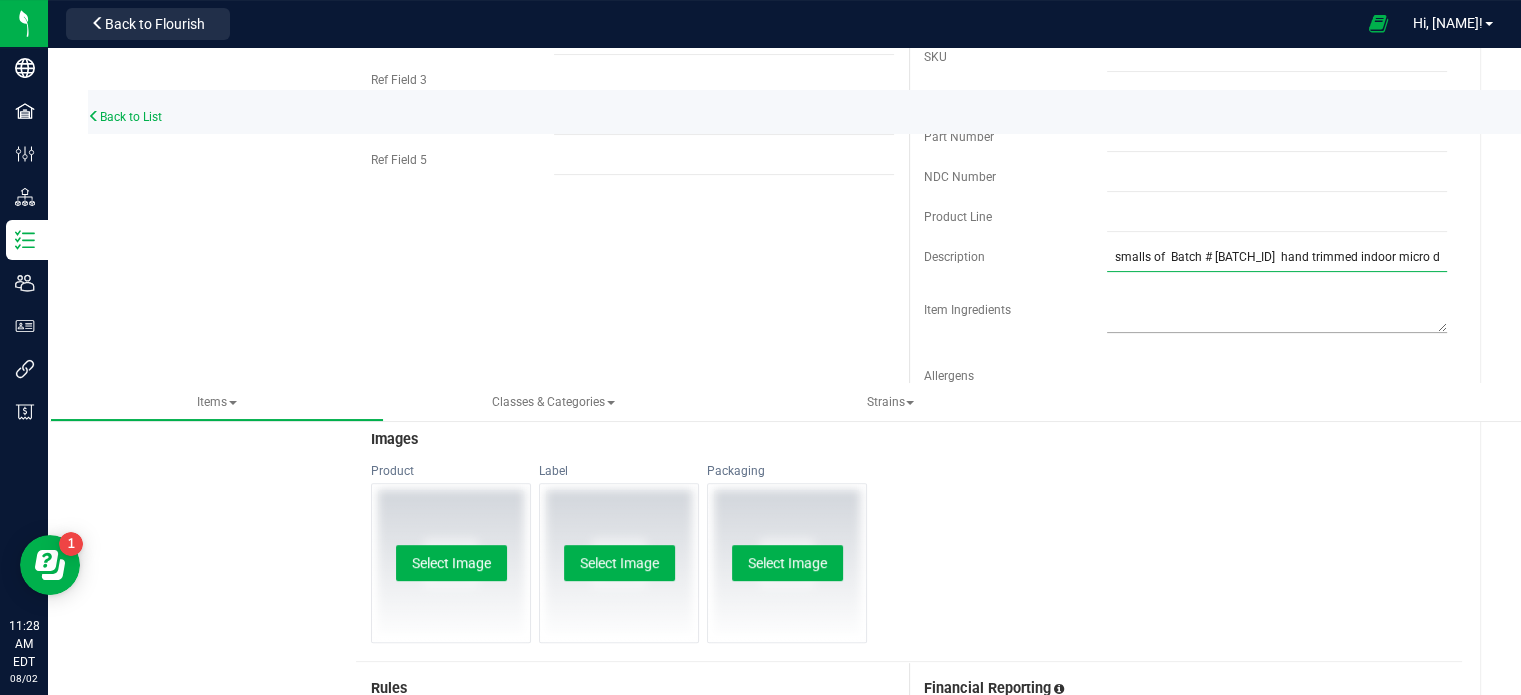 type on "smalls of  Batch # [BATCH_ID]  hand trimmed indoor micro drop" 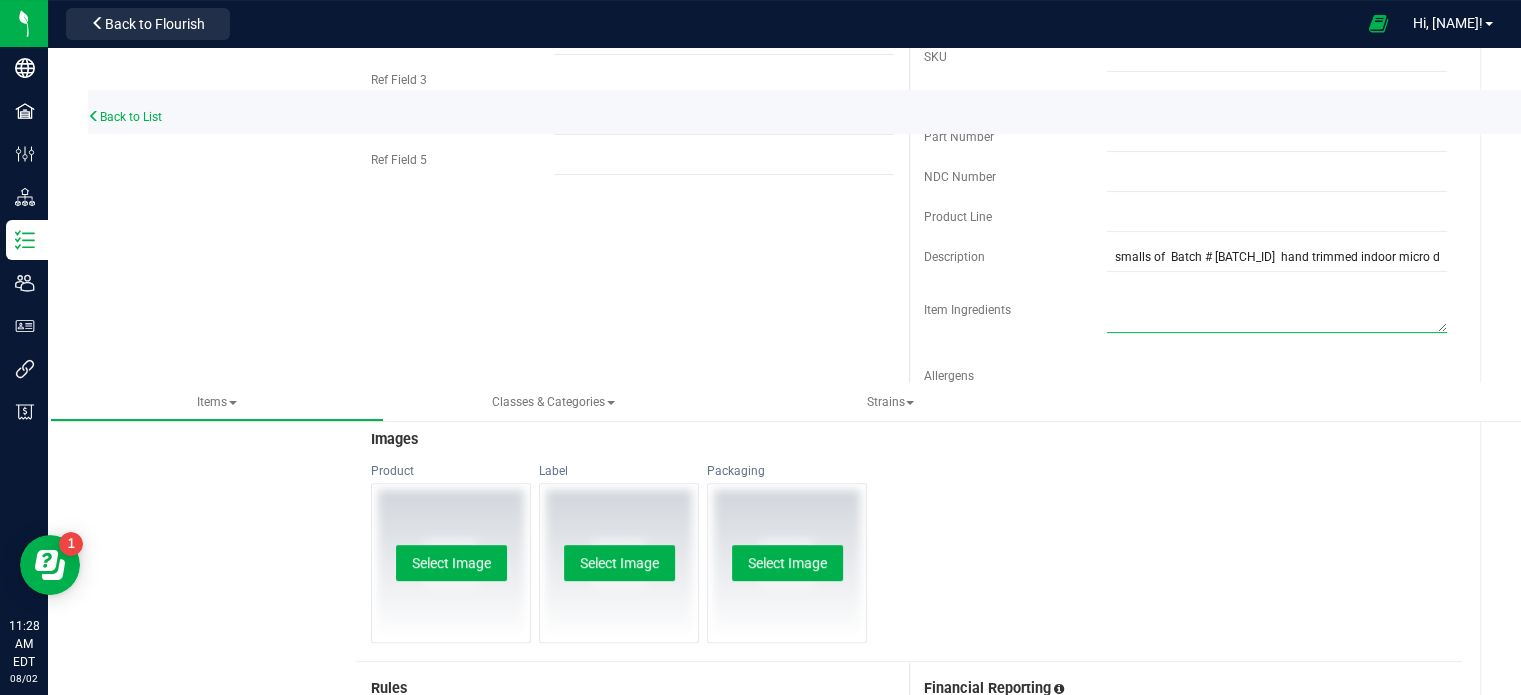 click at bounding box center (1277, 307) 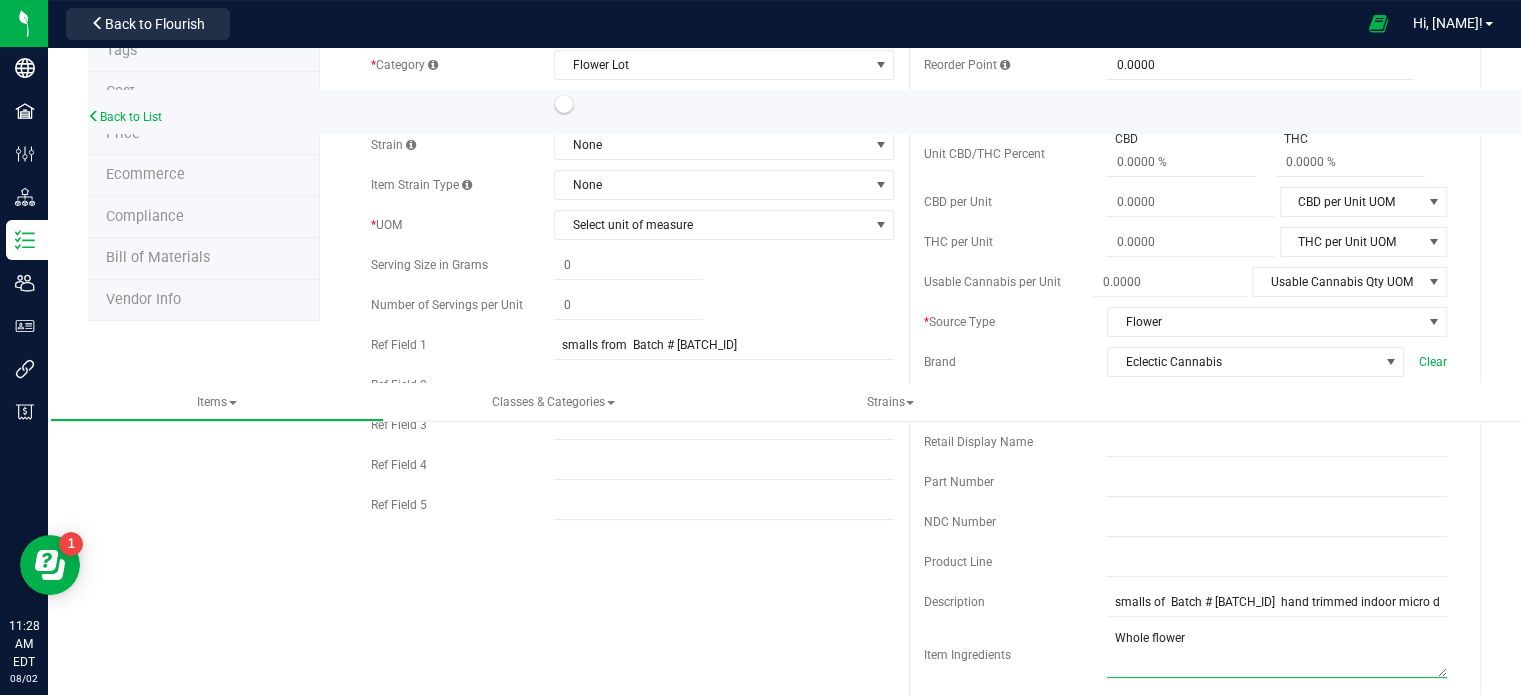 scroll, scrollTop: 219, scrollLeft: 0, axis: vertical 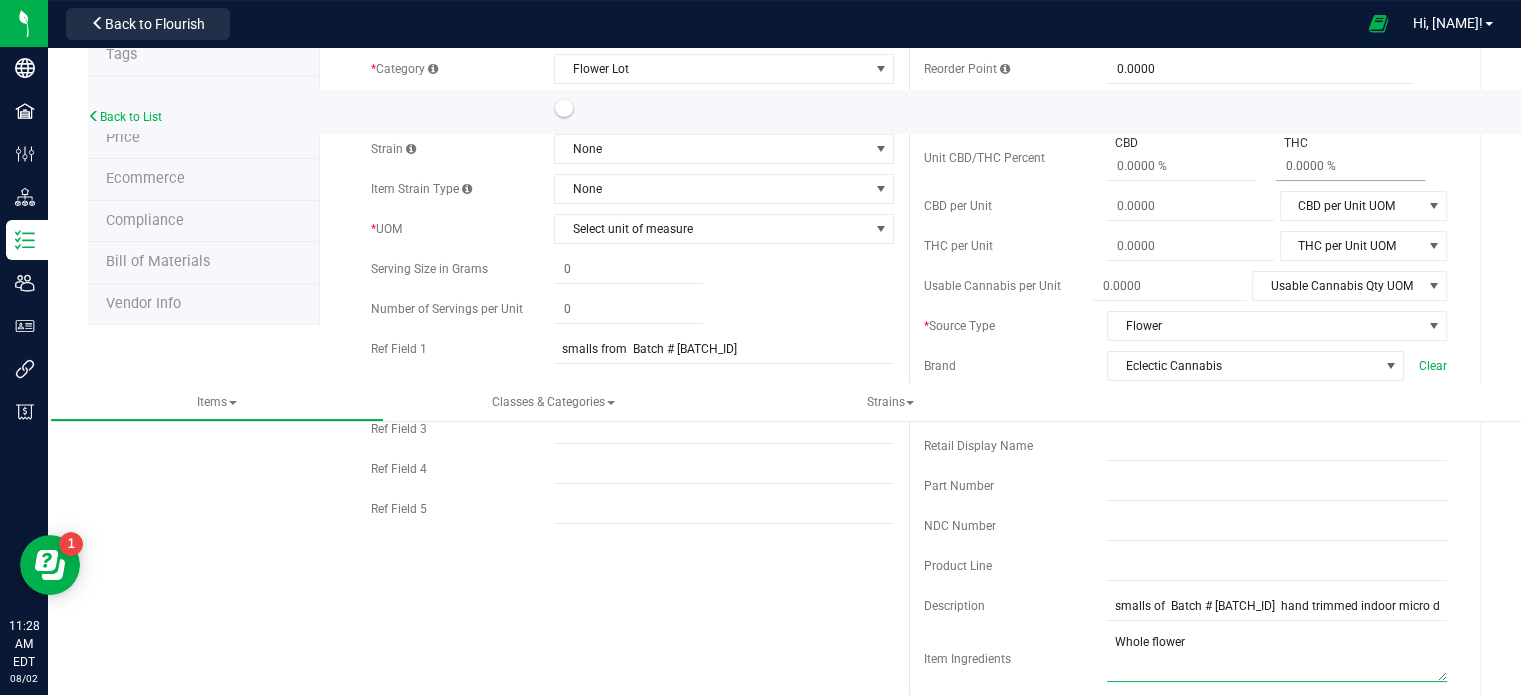 type on "Whole flower" 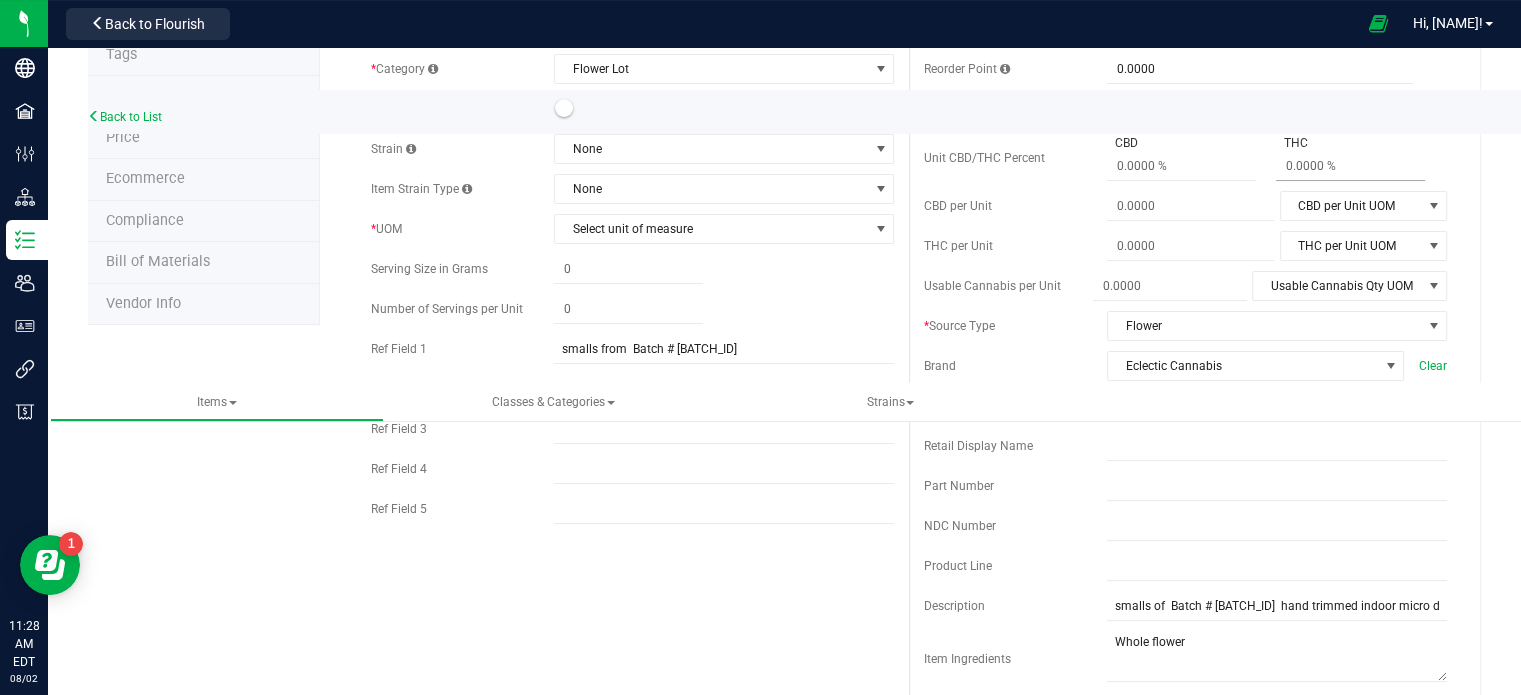 click at bounding box center (1350, 166) 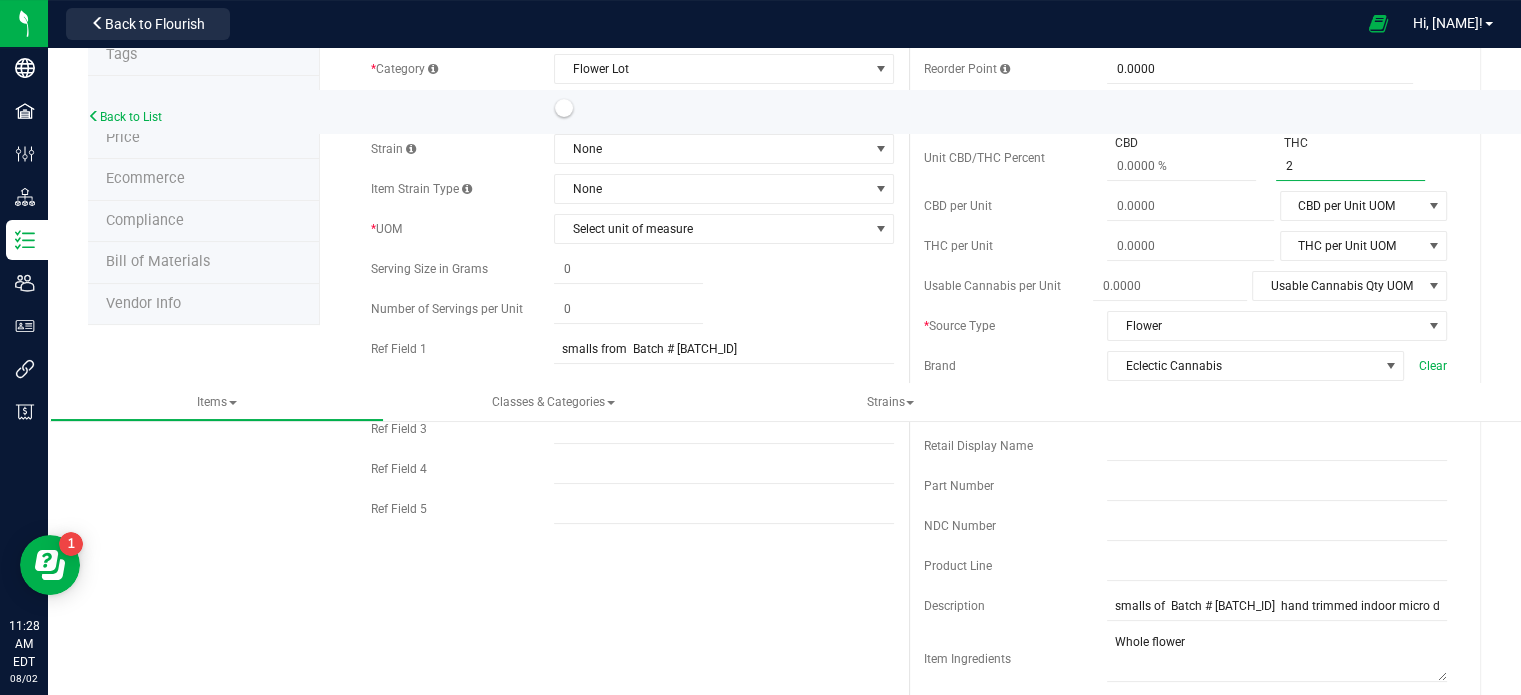 type on "28" 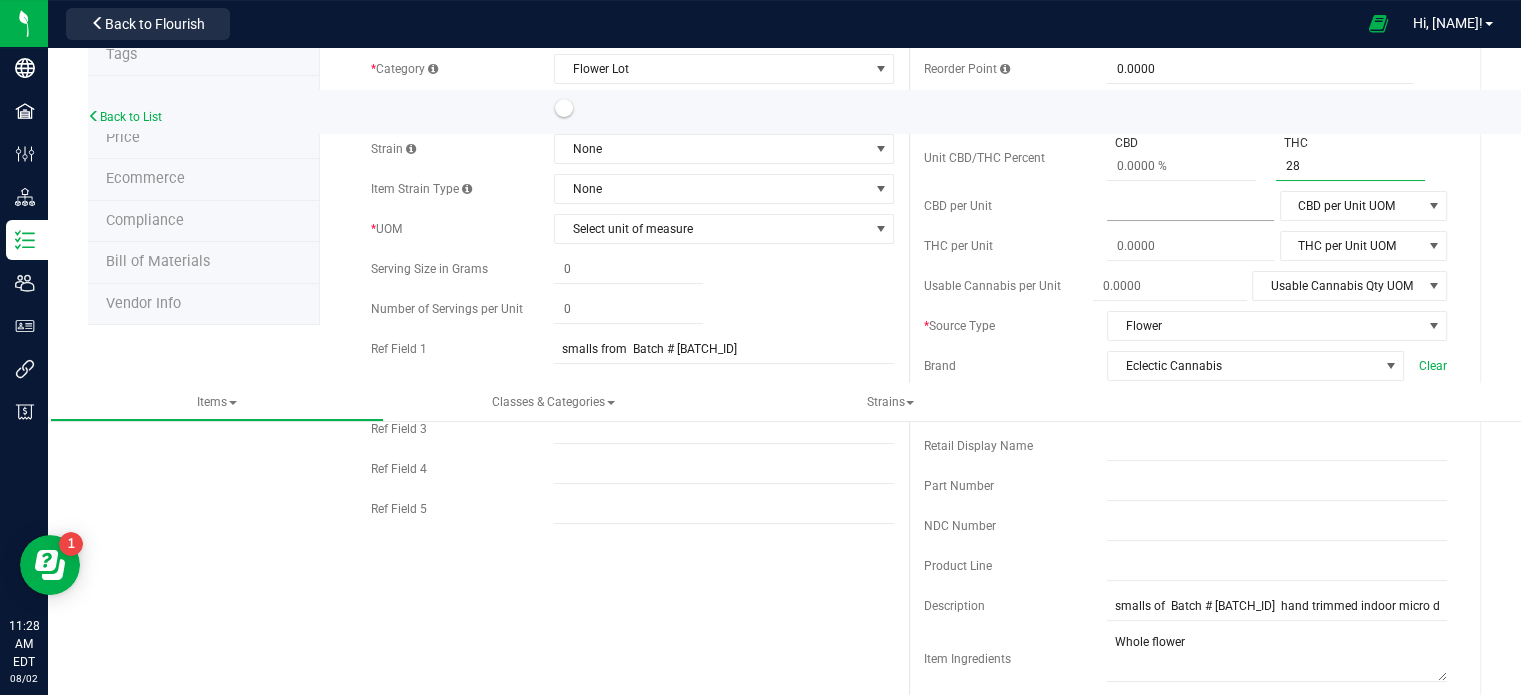 type on "28 %" 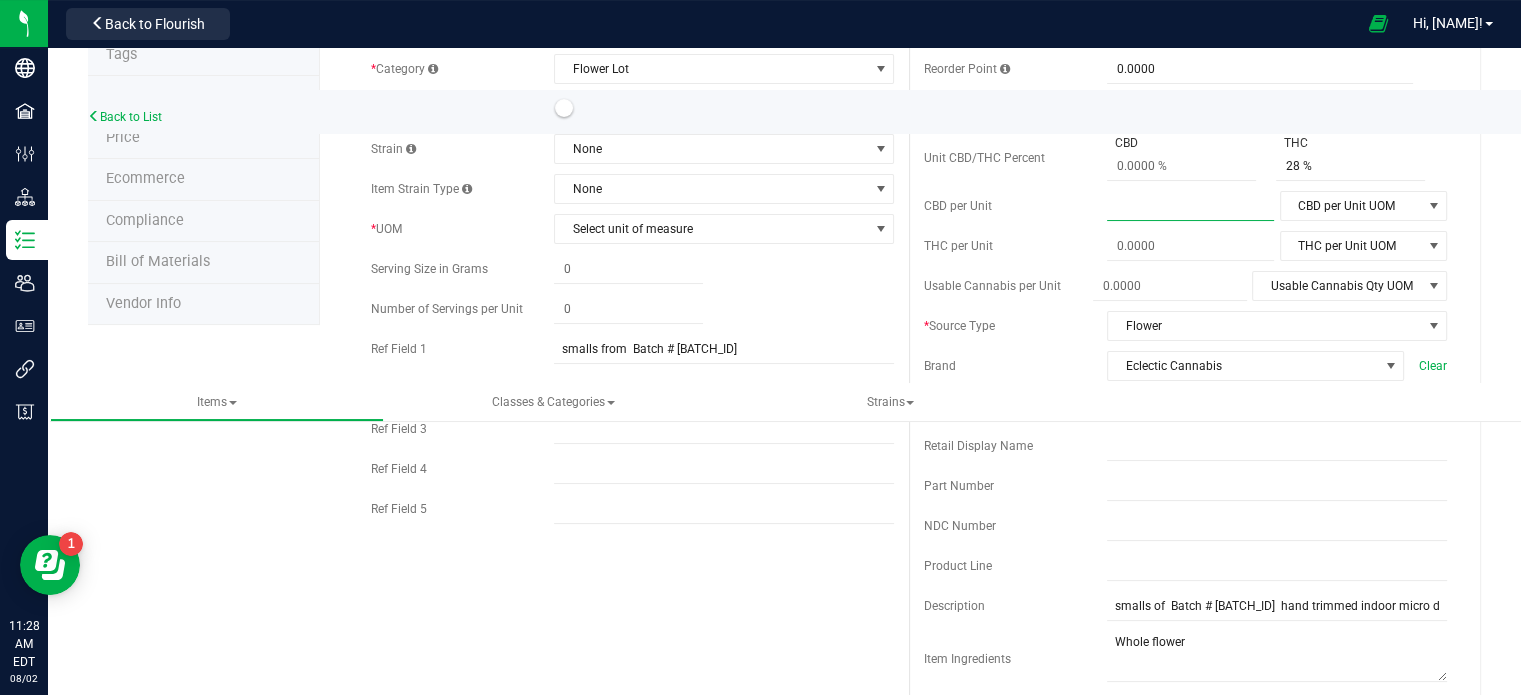 click at bounding box center [1190, 206] 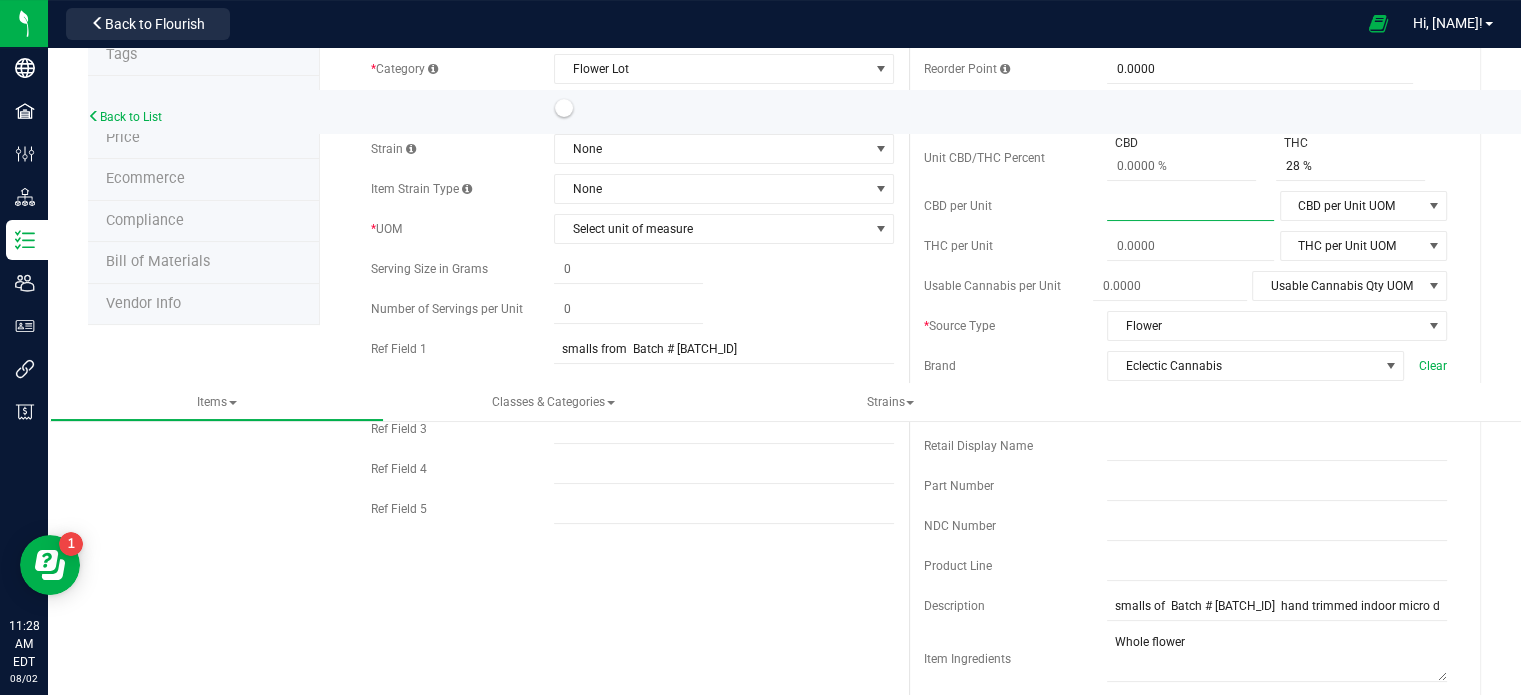 type on "1" 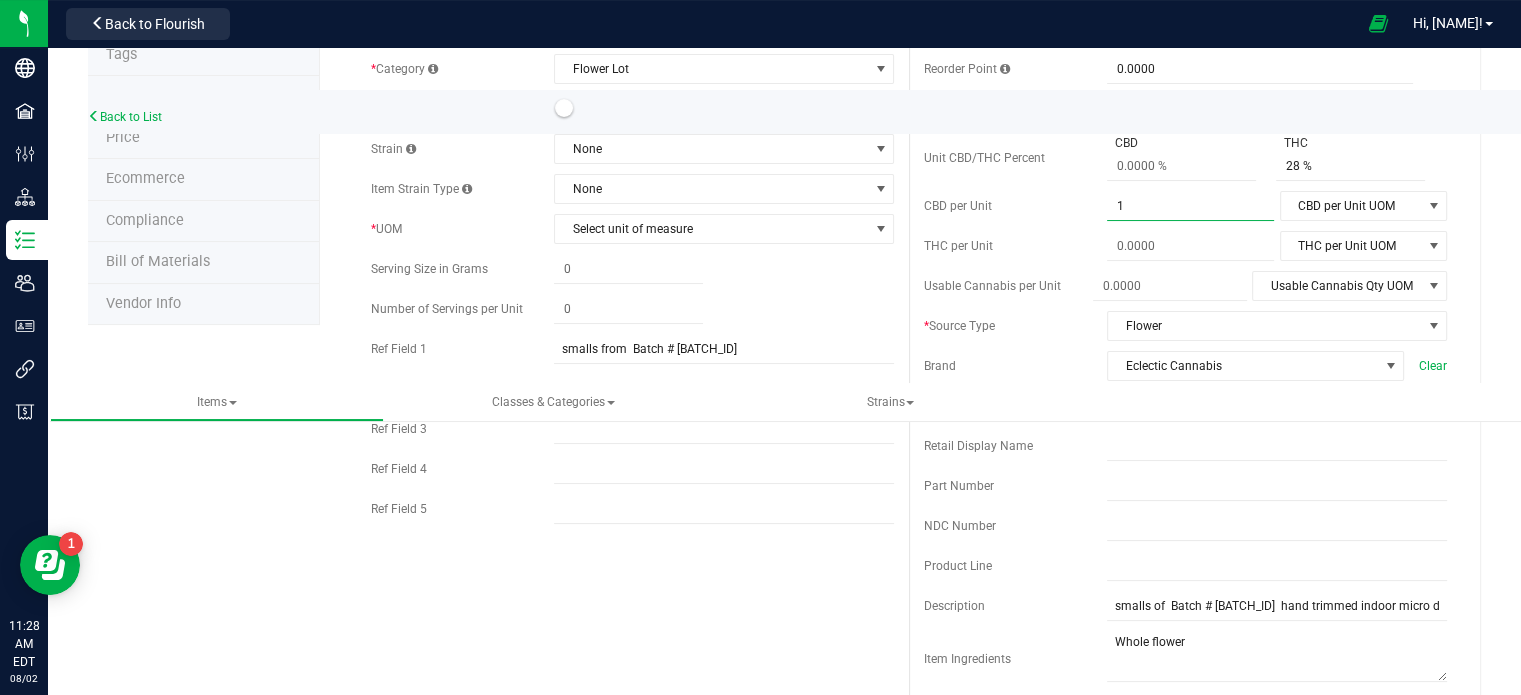 type on "1.0000" 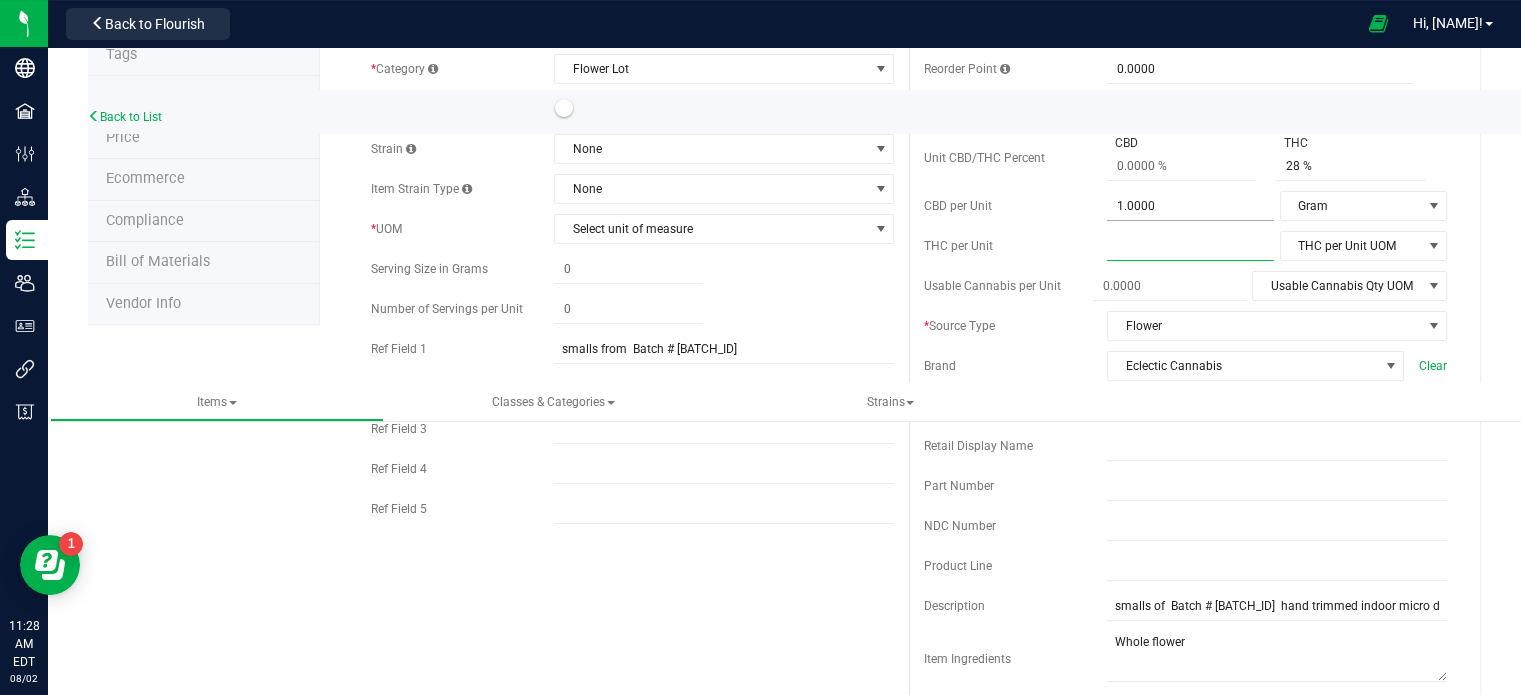 type on "1" 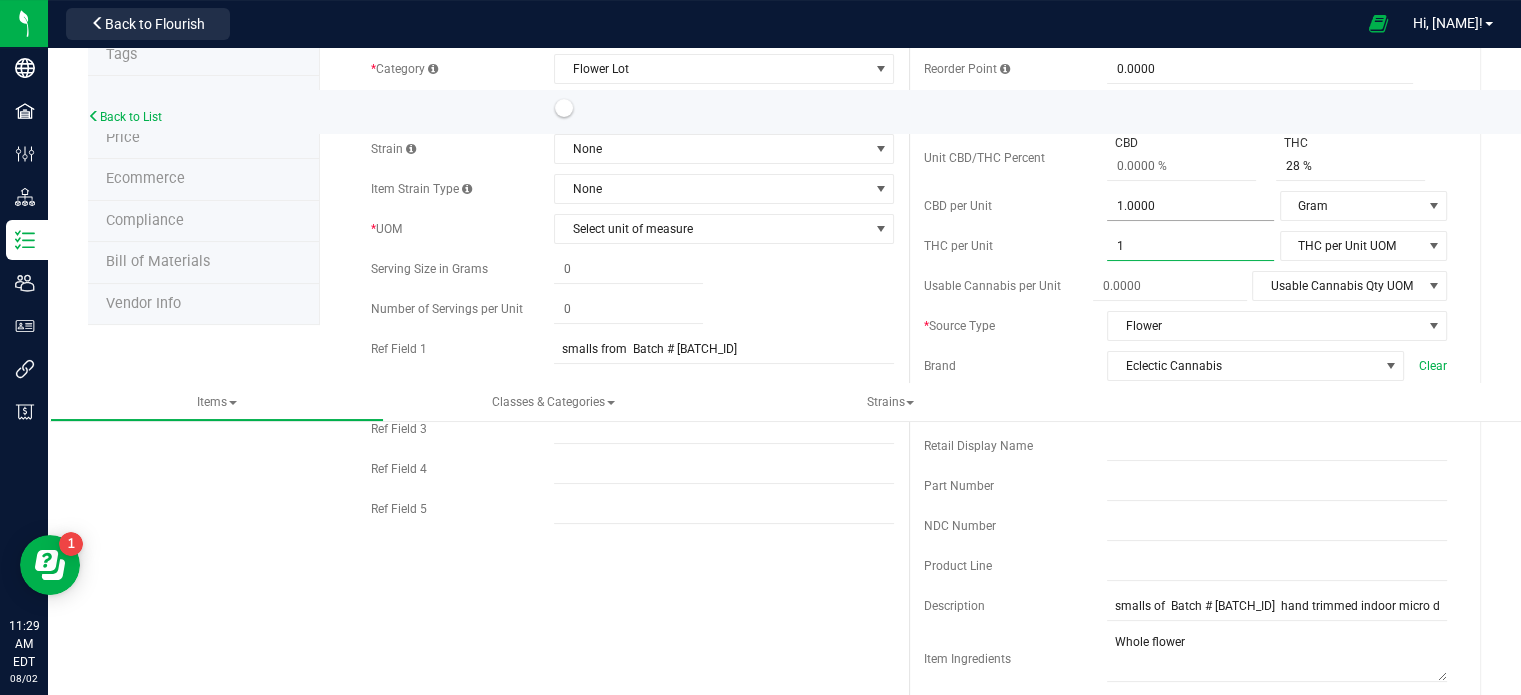 type on "1.0000" 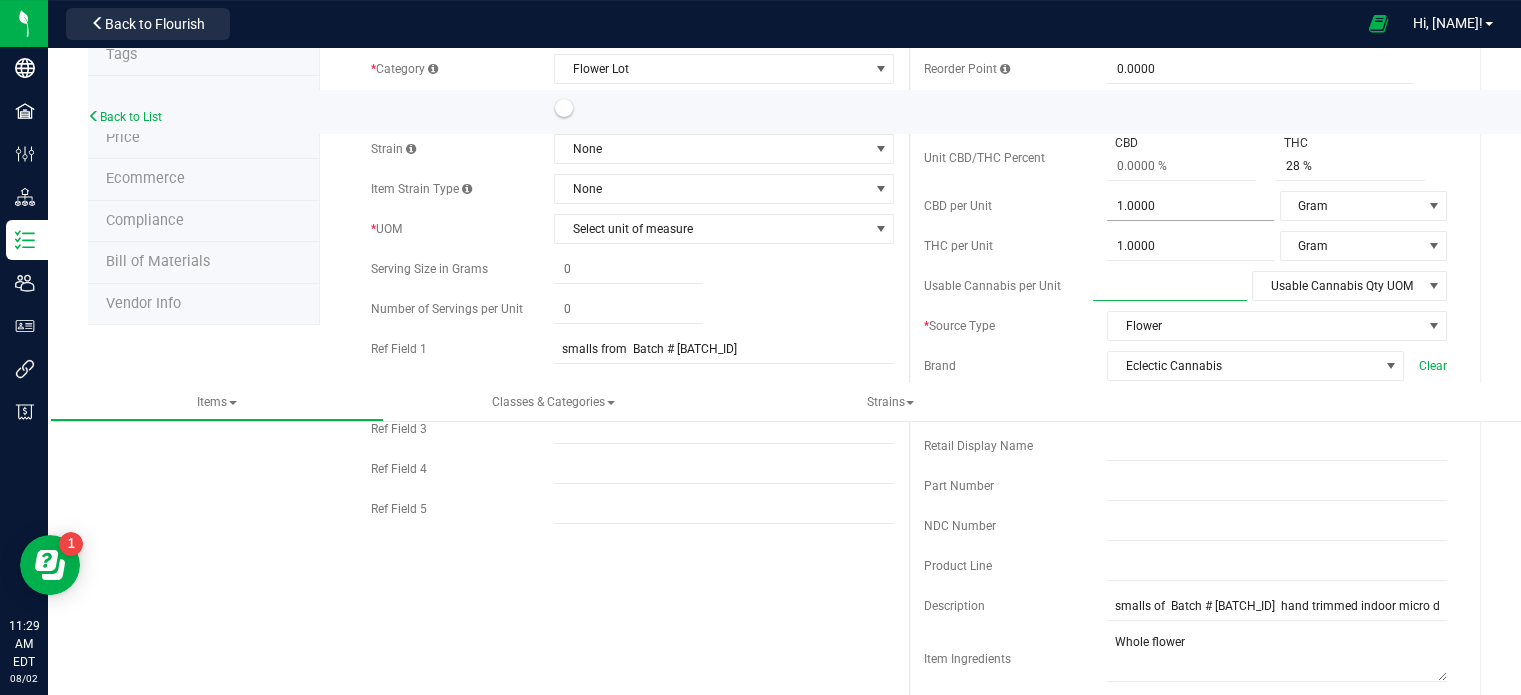 type on "1" 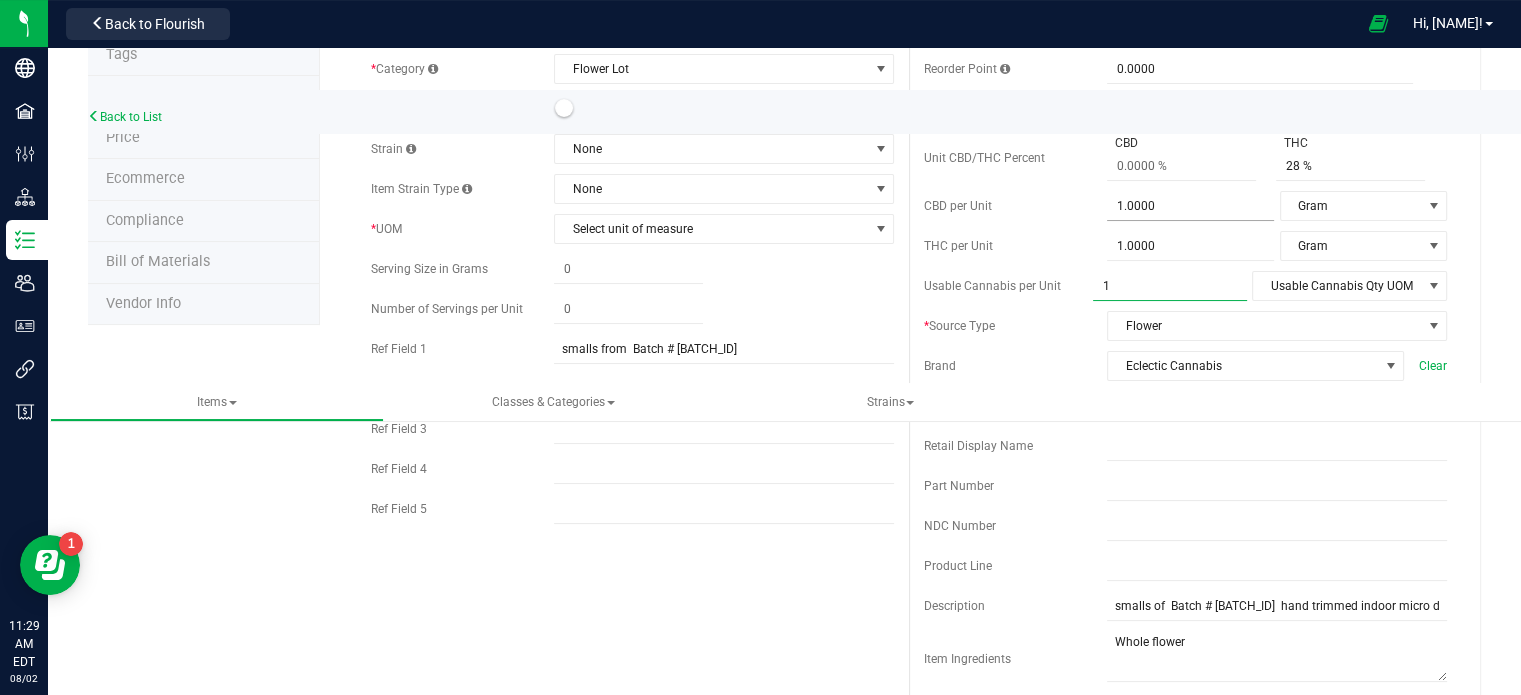 type on "1.0000" 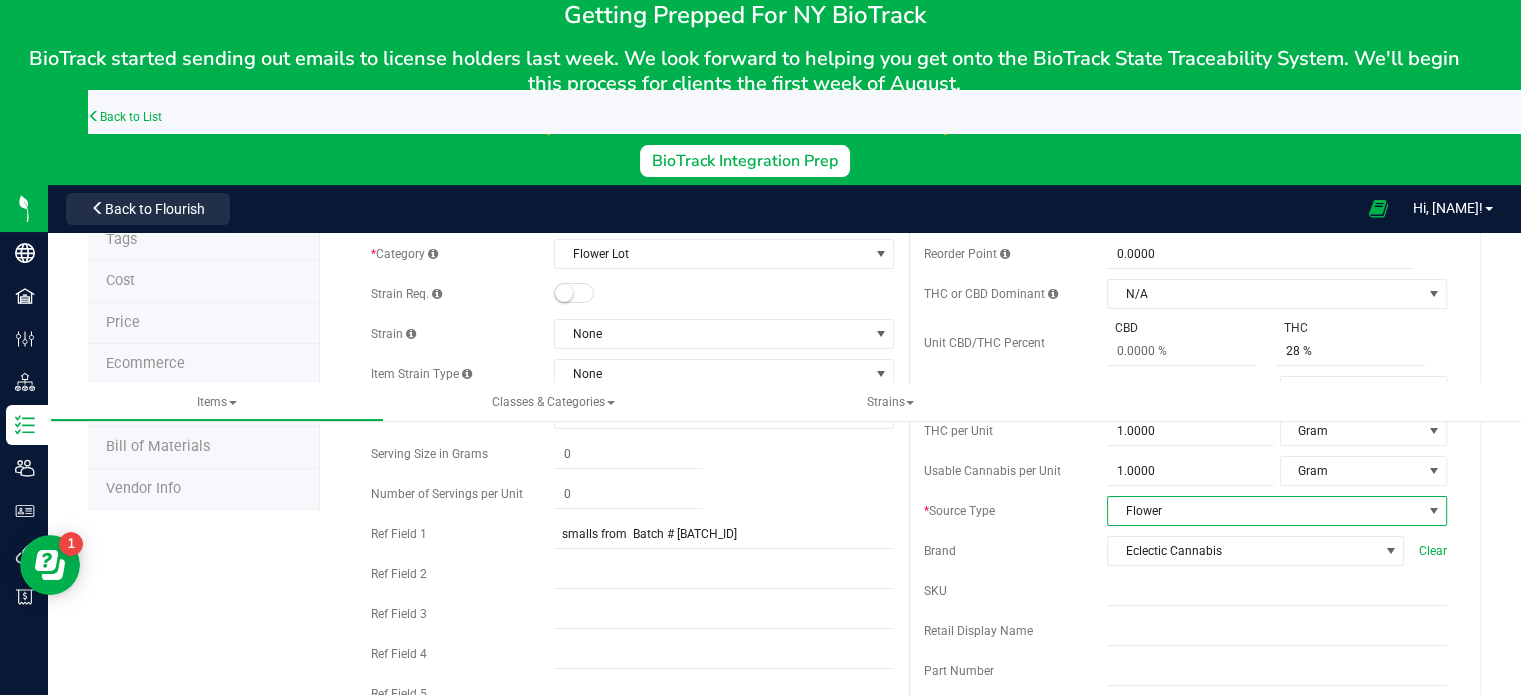 scroll, scrollTop: 155, scrollLeft: 0, axis: vertical 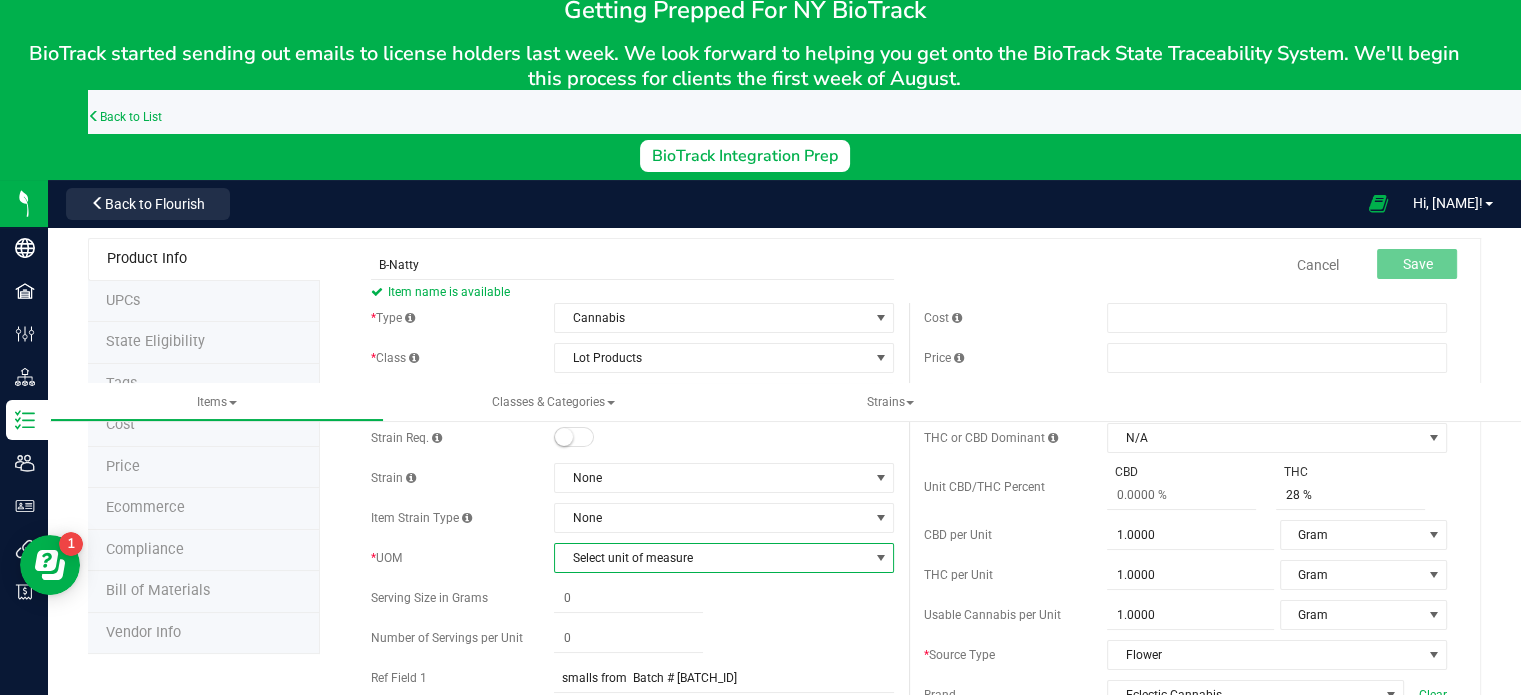 click on "Select unit of measure" at bounding box center (711, 558) 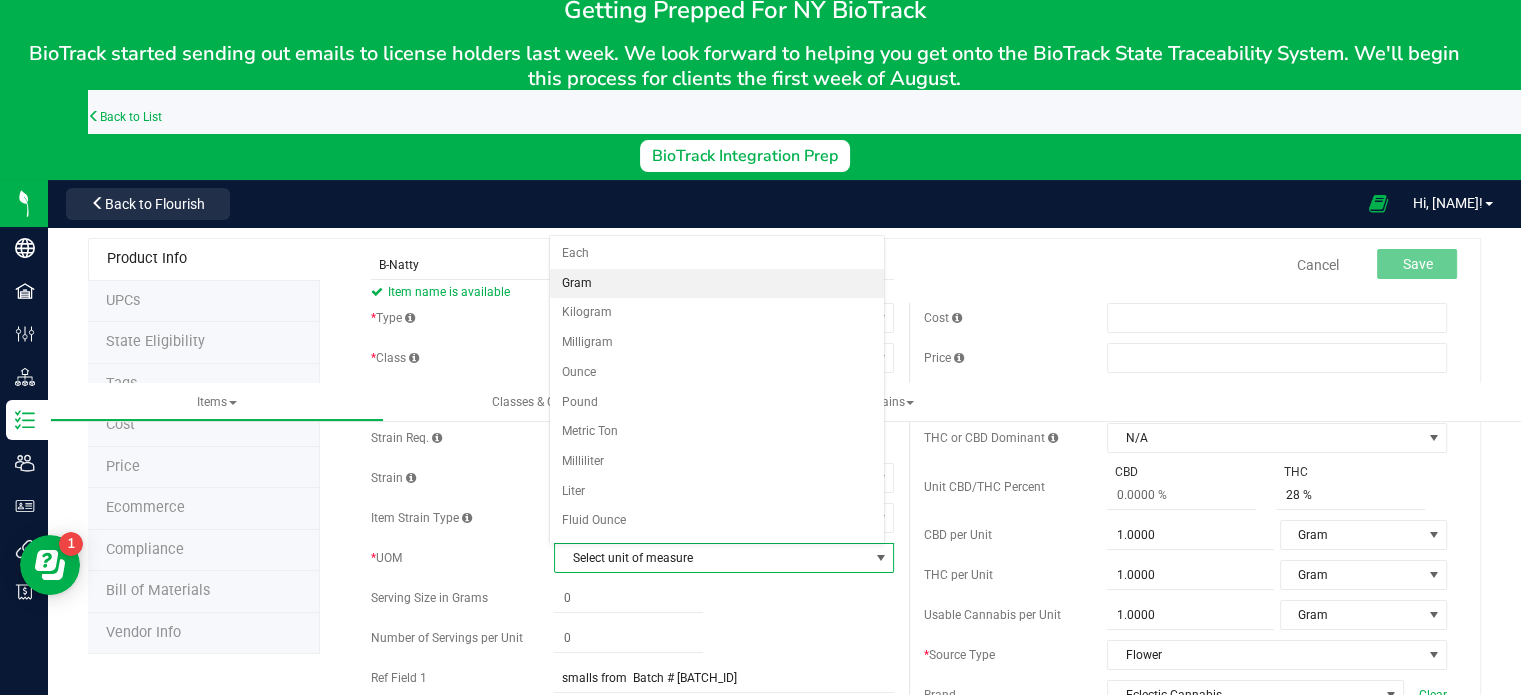 click on "Gram" at bounding box center [717, 284] 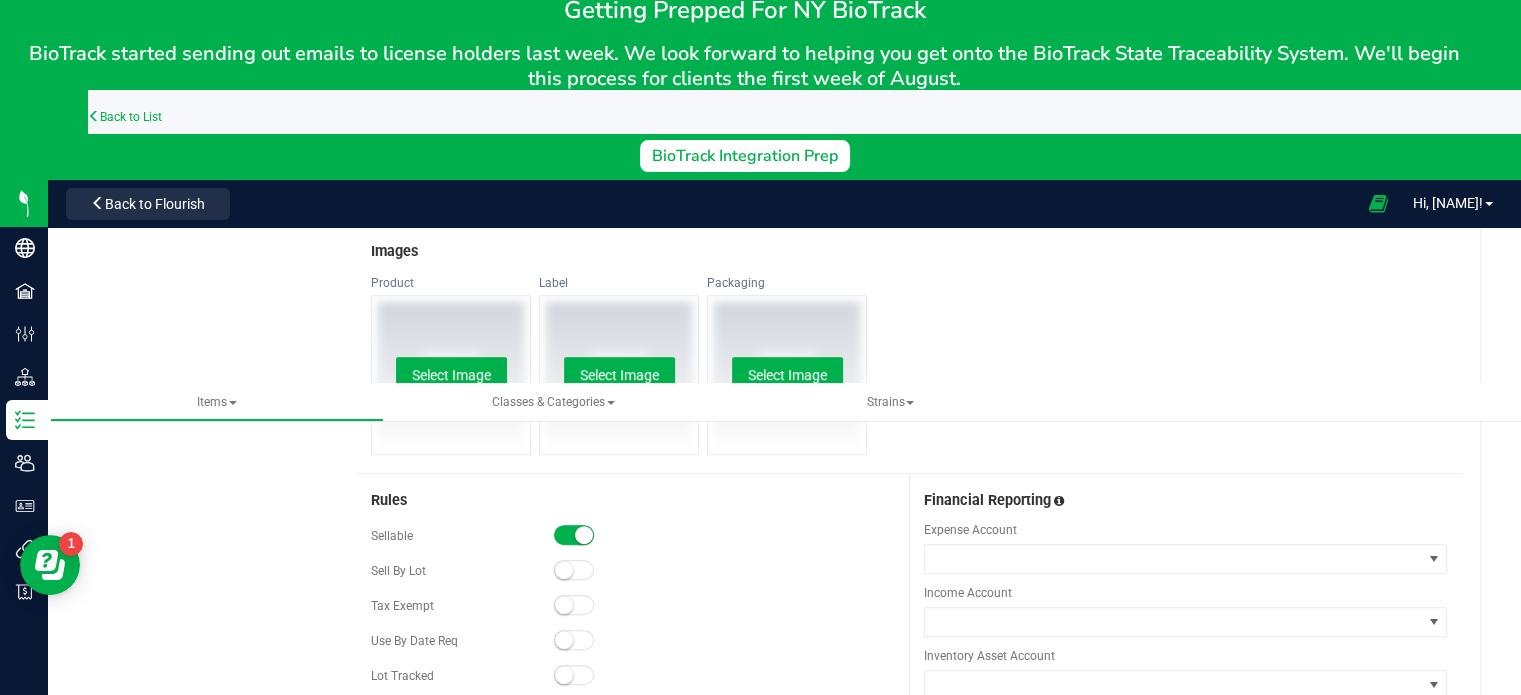 scroll, scrollTop: 1030, scrollLeft: 0, axis: vertical 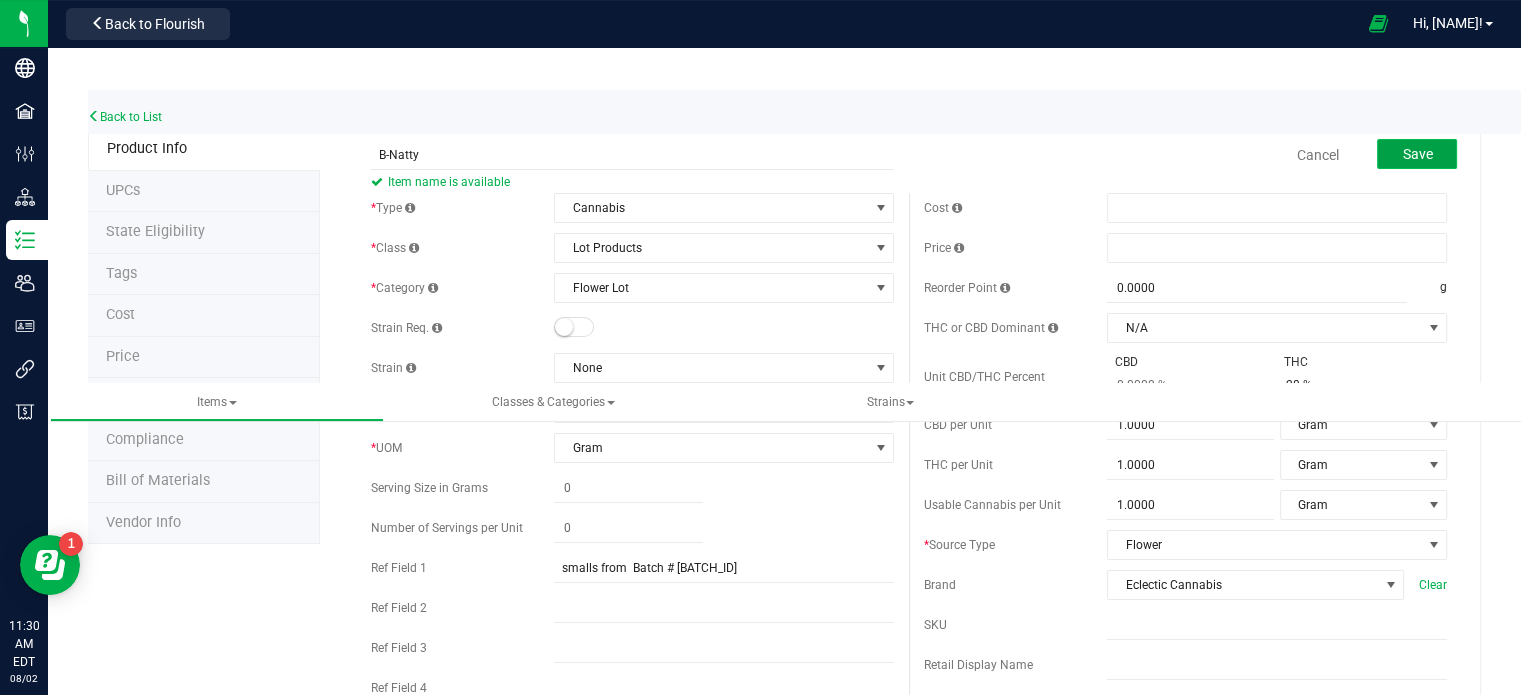 click on "Save" at bounding box center (1417, 154) 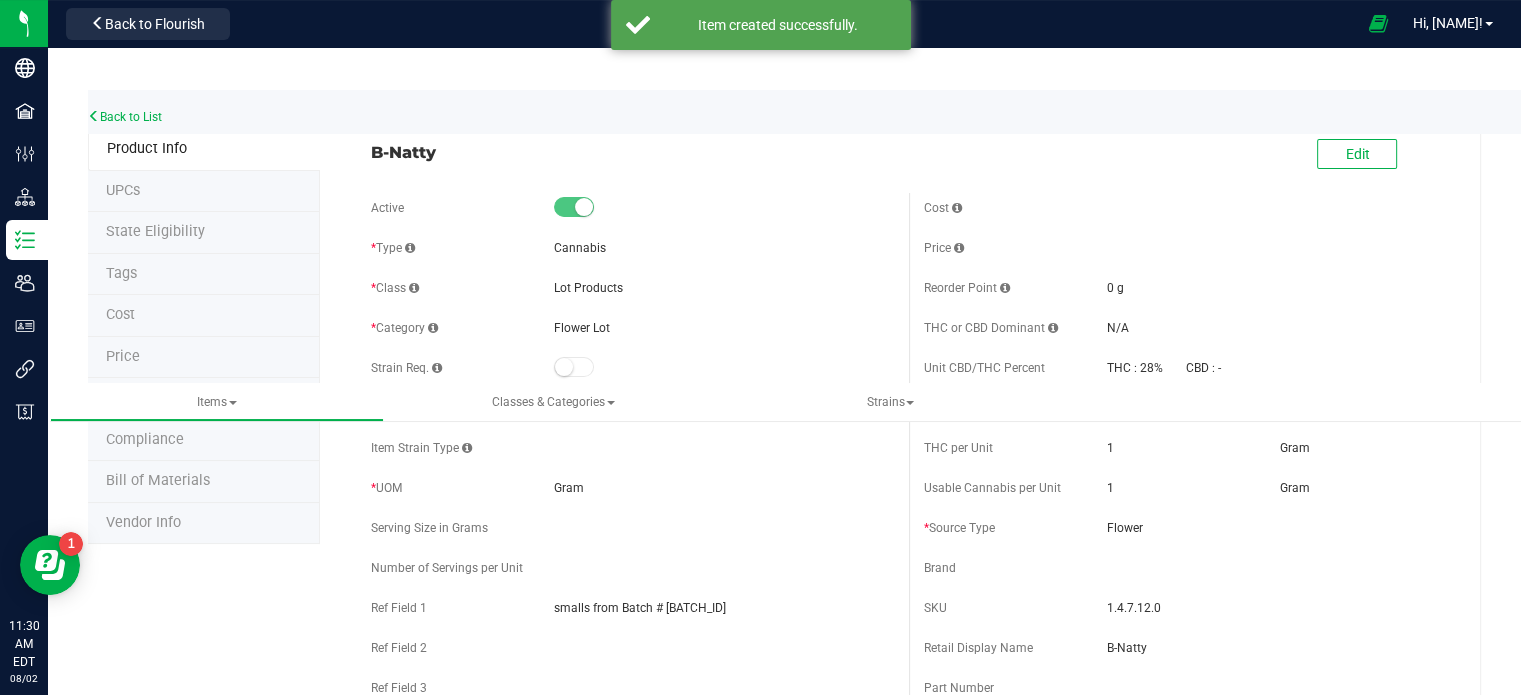scroll, scrollTop: 0, scrollLeft: 0, axis: both 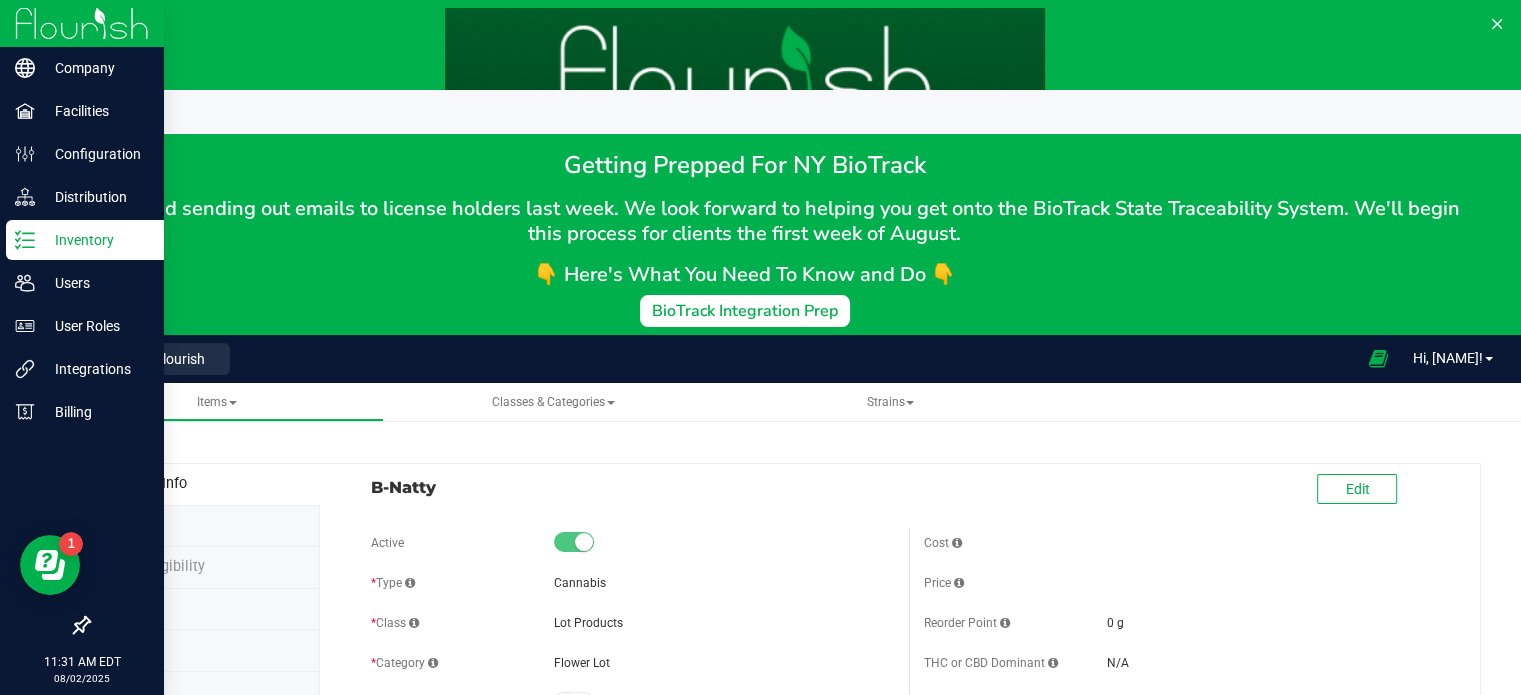 click on "Inventory" at bounding box center (95, 240) 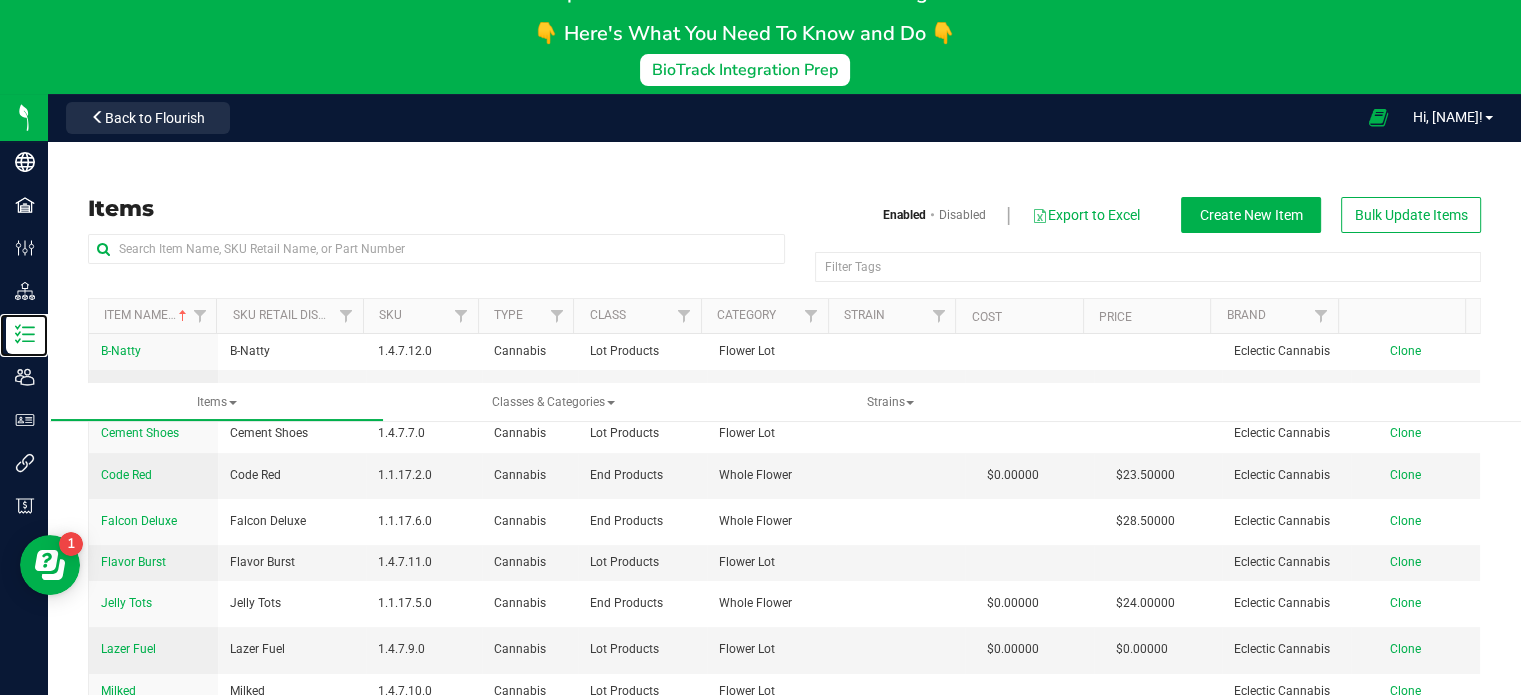 scroll, scrollTop: 335, scrollLeft: 0, axis: vertical 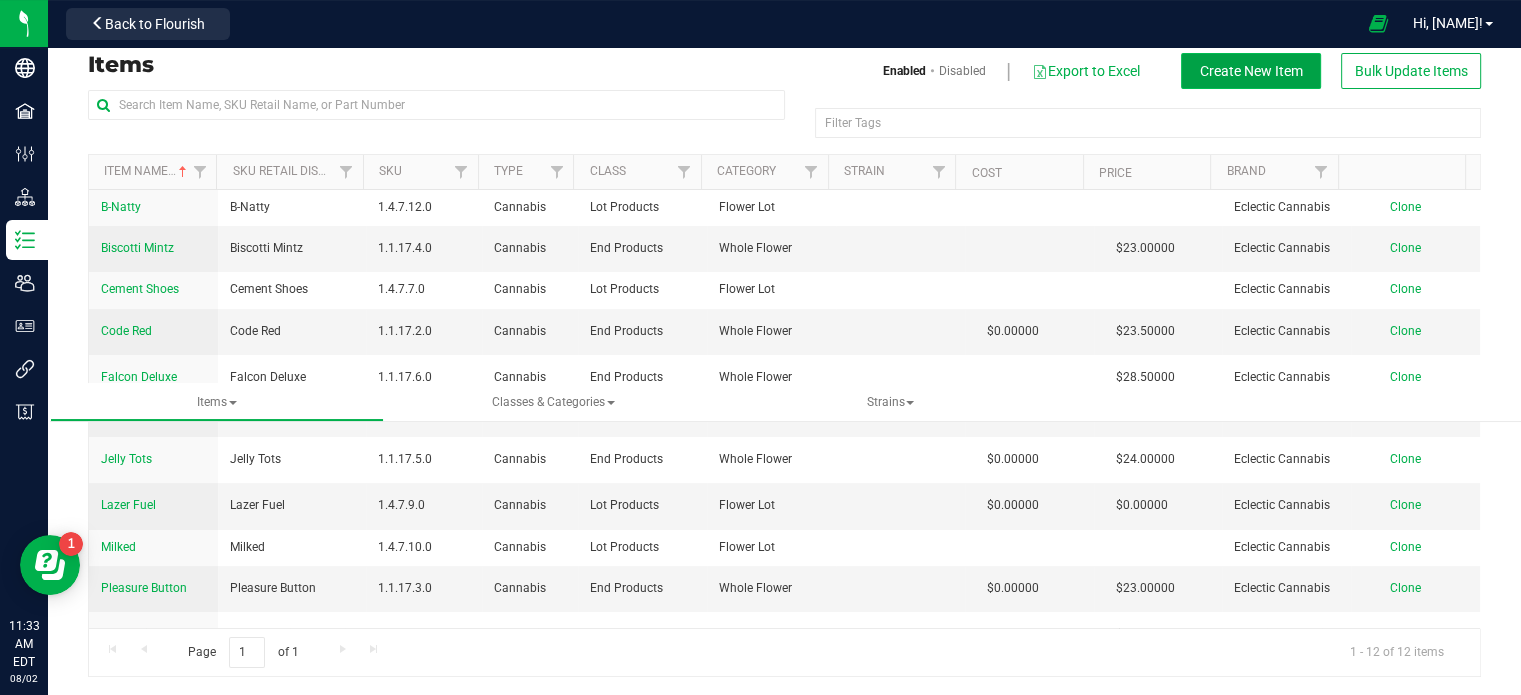 click on "Create New Item" at bounding box center (1251, 71) 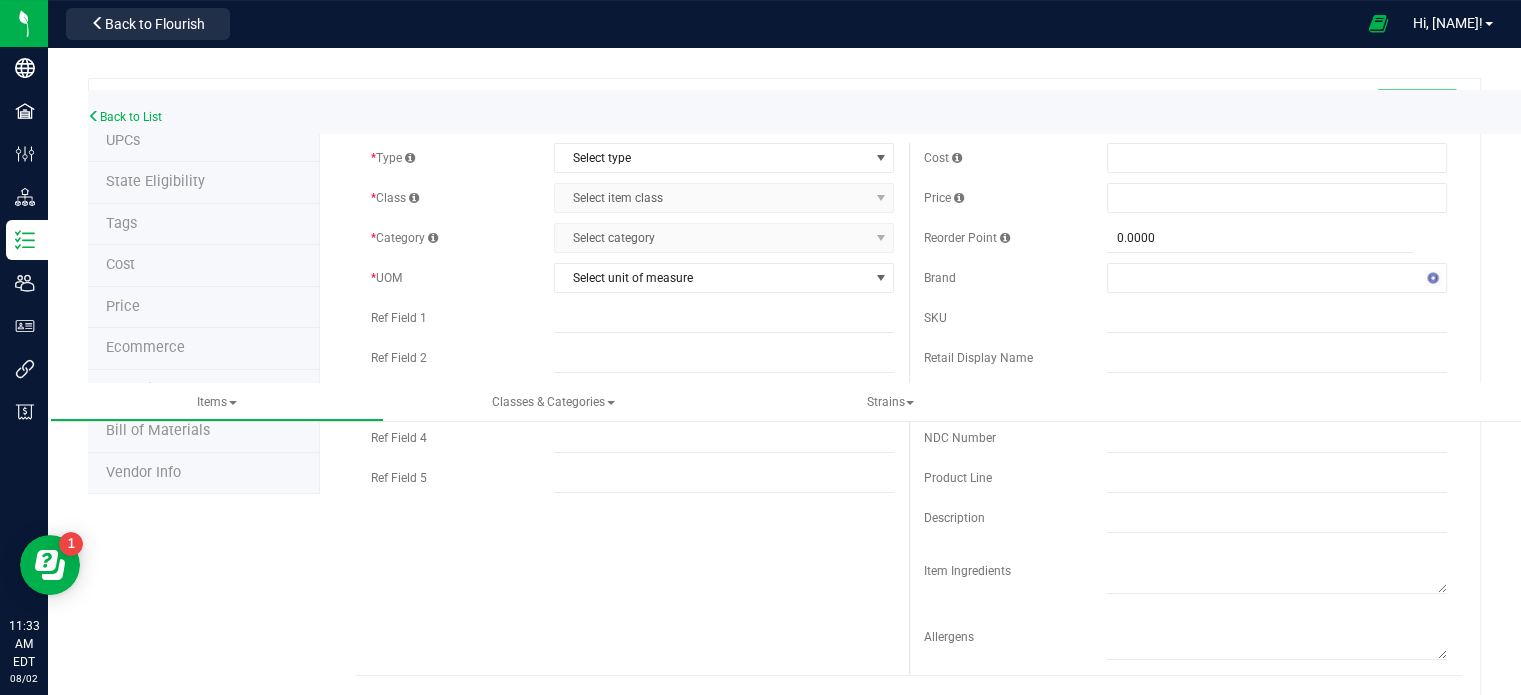 scroll, scrollTop: 0, scrollLeft: 0, axis: both 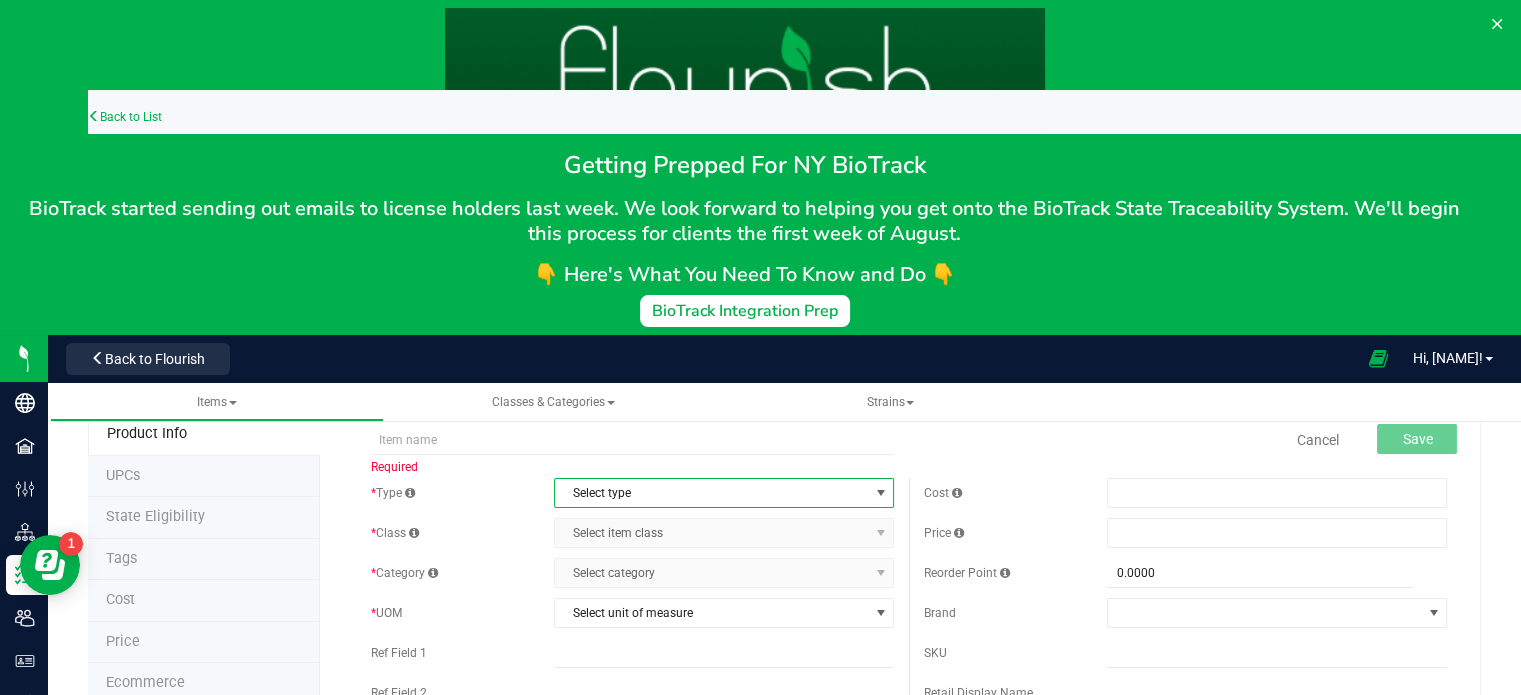 click on "Select type" at bounding box center [711, 493] 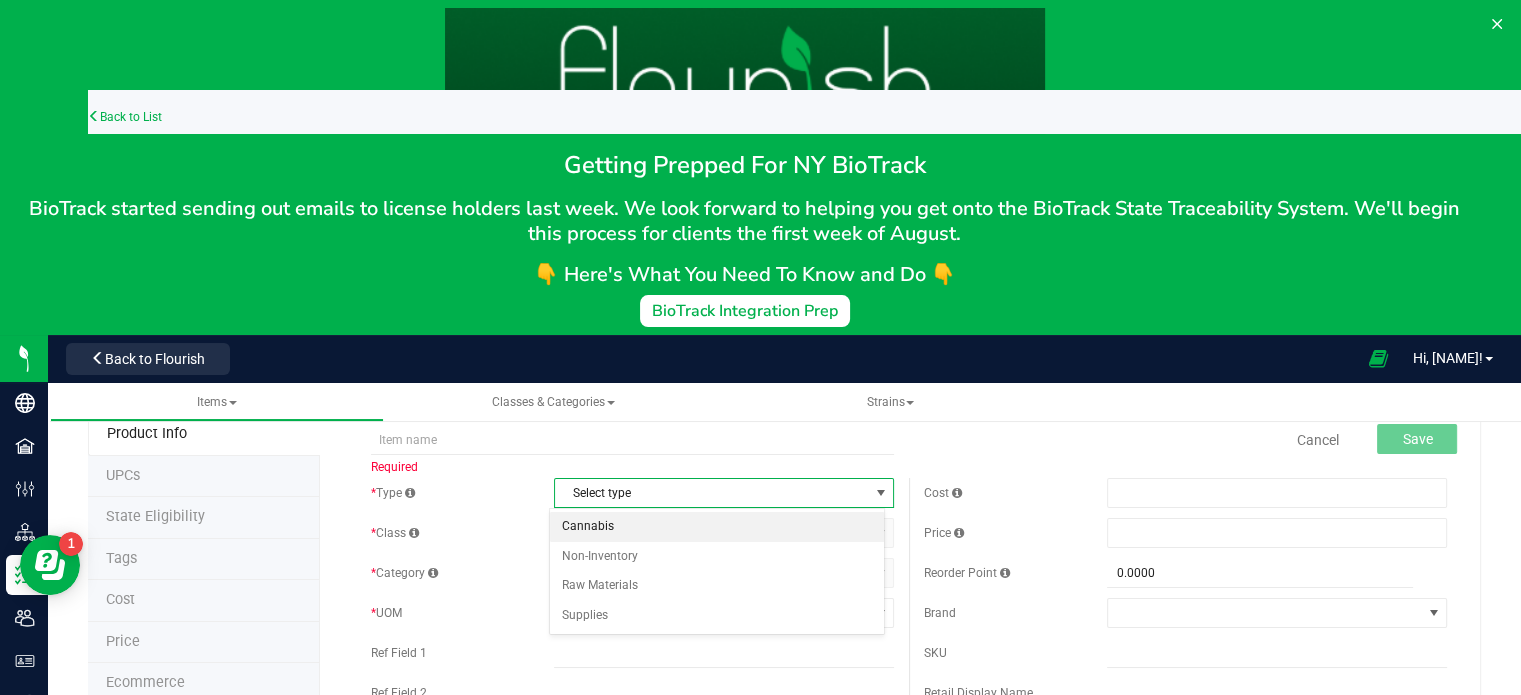 click on "Cannabis" at bounding box center (717, 527) 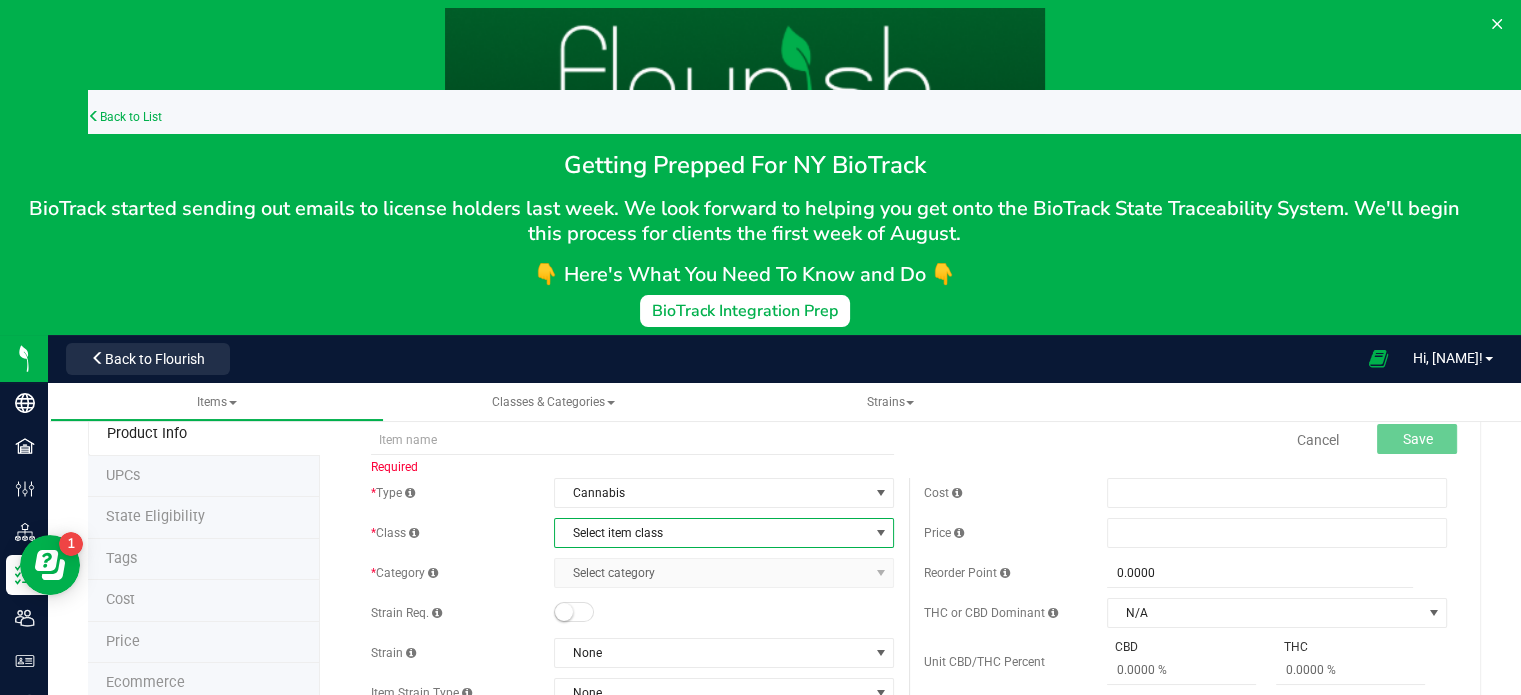 click on "Select item class" at bounding box center [711, 533] 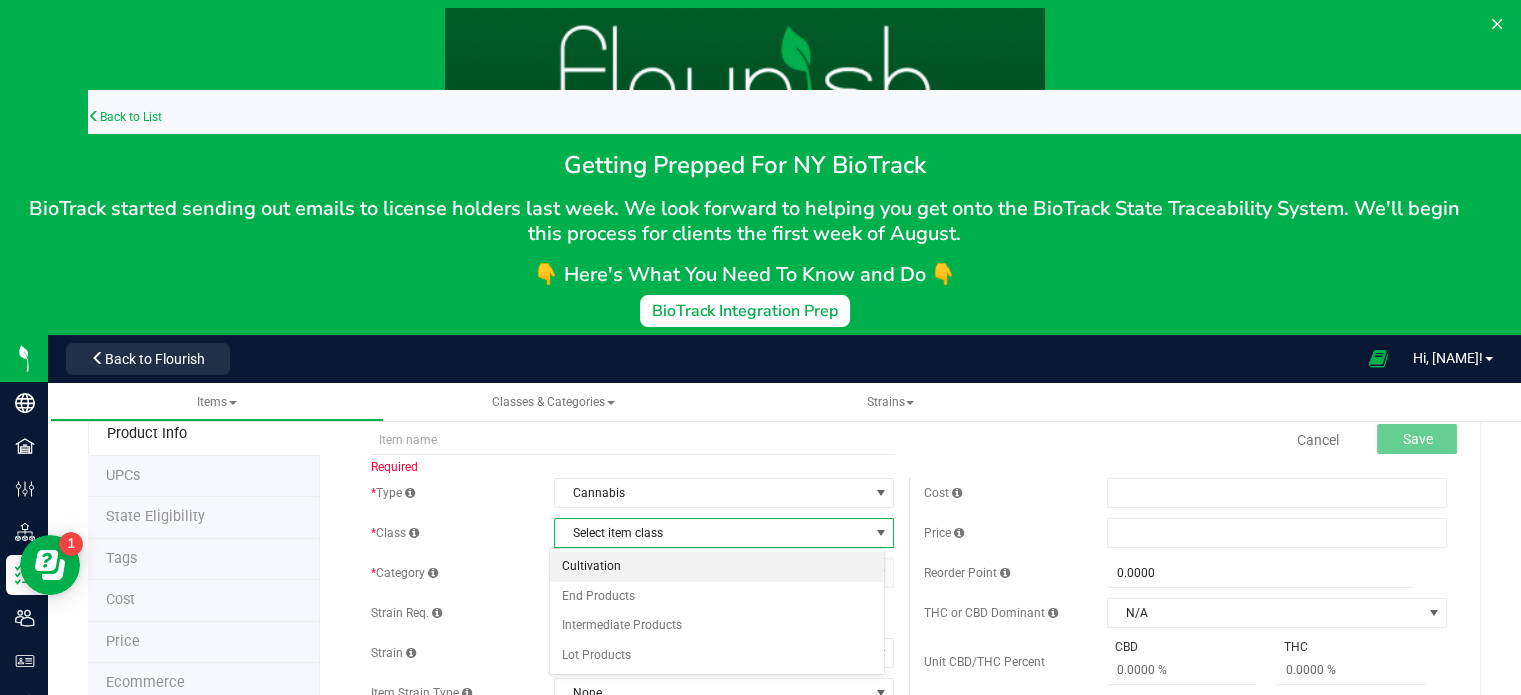 click on "Cultivation" at bounding box center [717, 567] 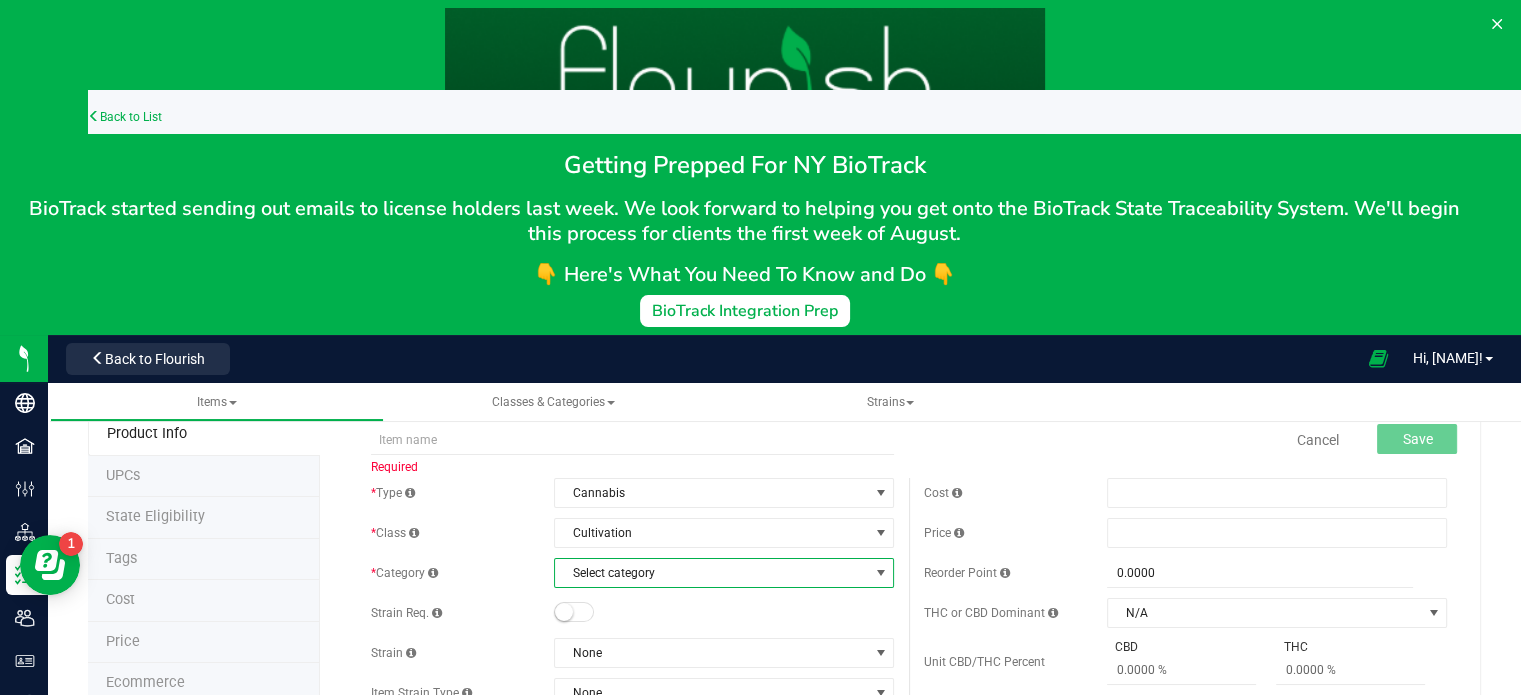 click on "Select category" at bounding box center (711, 573) 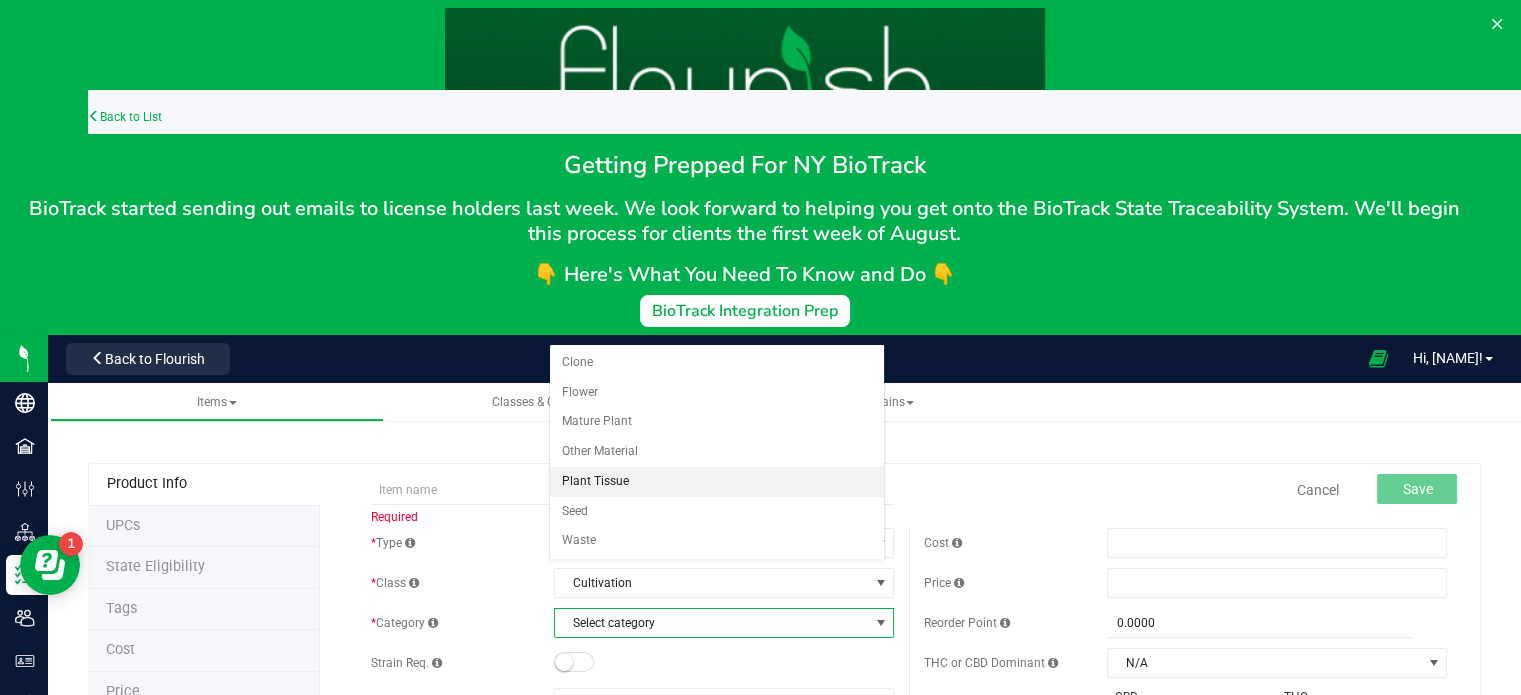 scroll, scrollTop: 0, scrollLeft: 0, axis: both 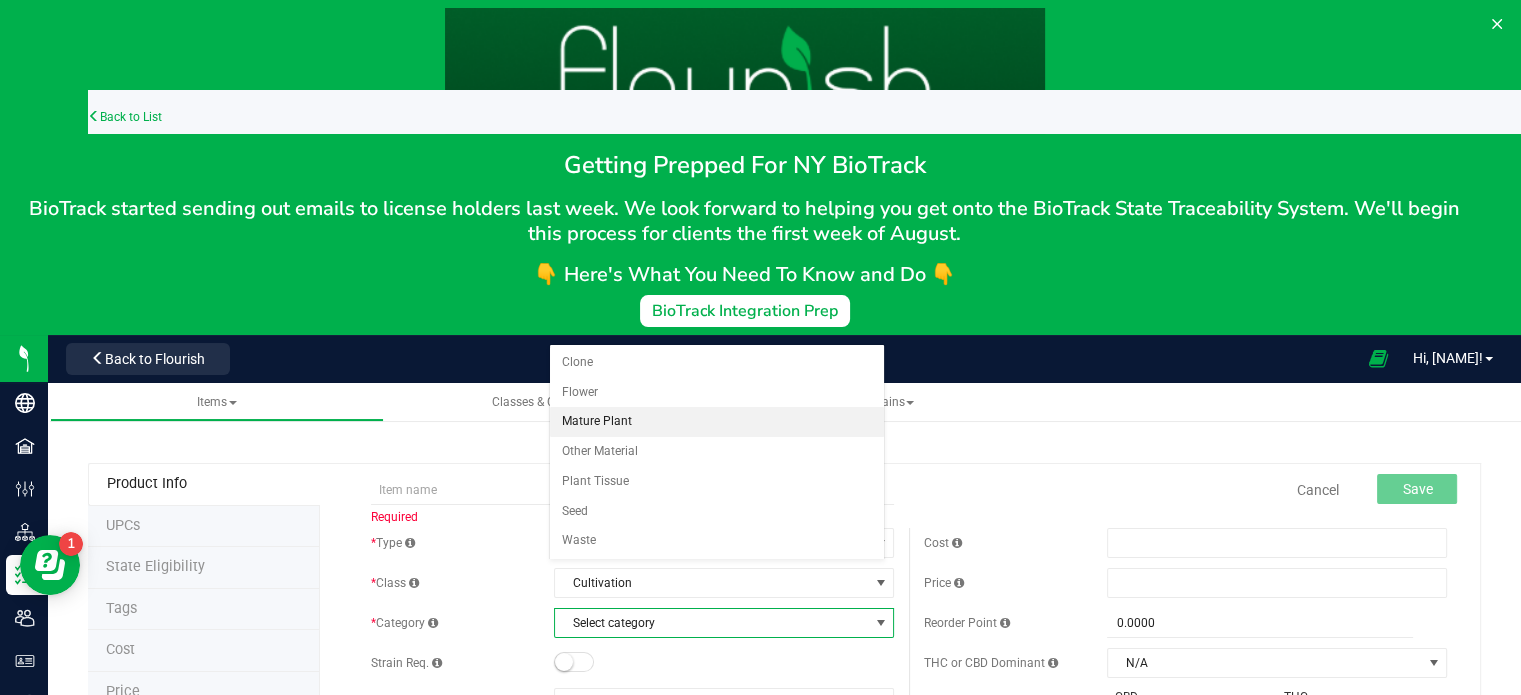 click on "Mature Plant" at bounding box center [717, 422] 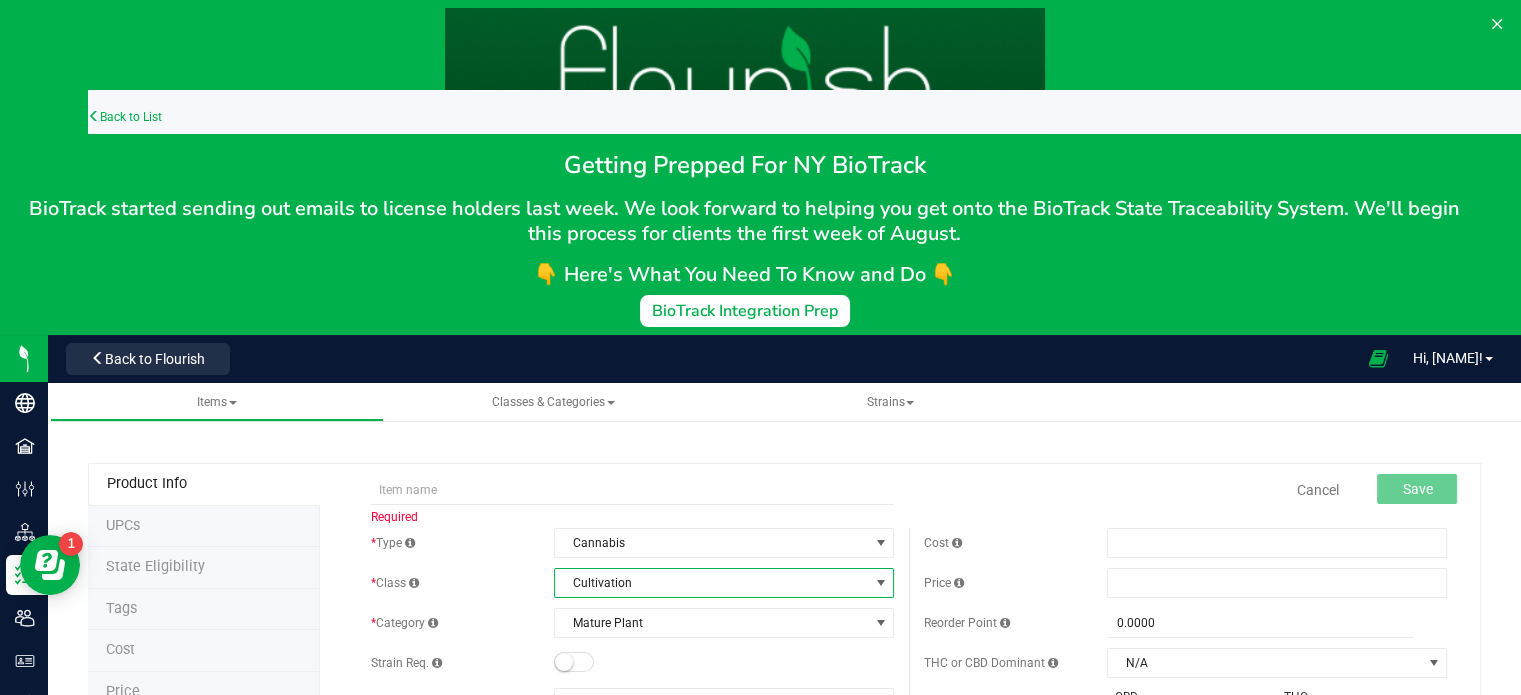 click on "Cultivation" at bounding box center [711, 583] 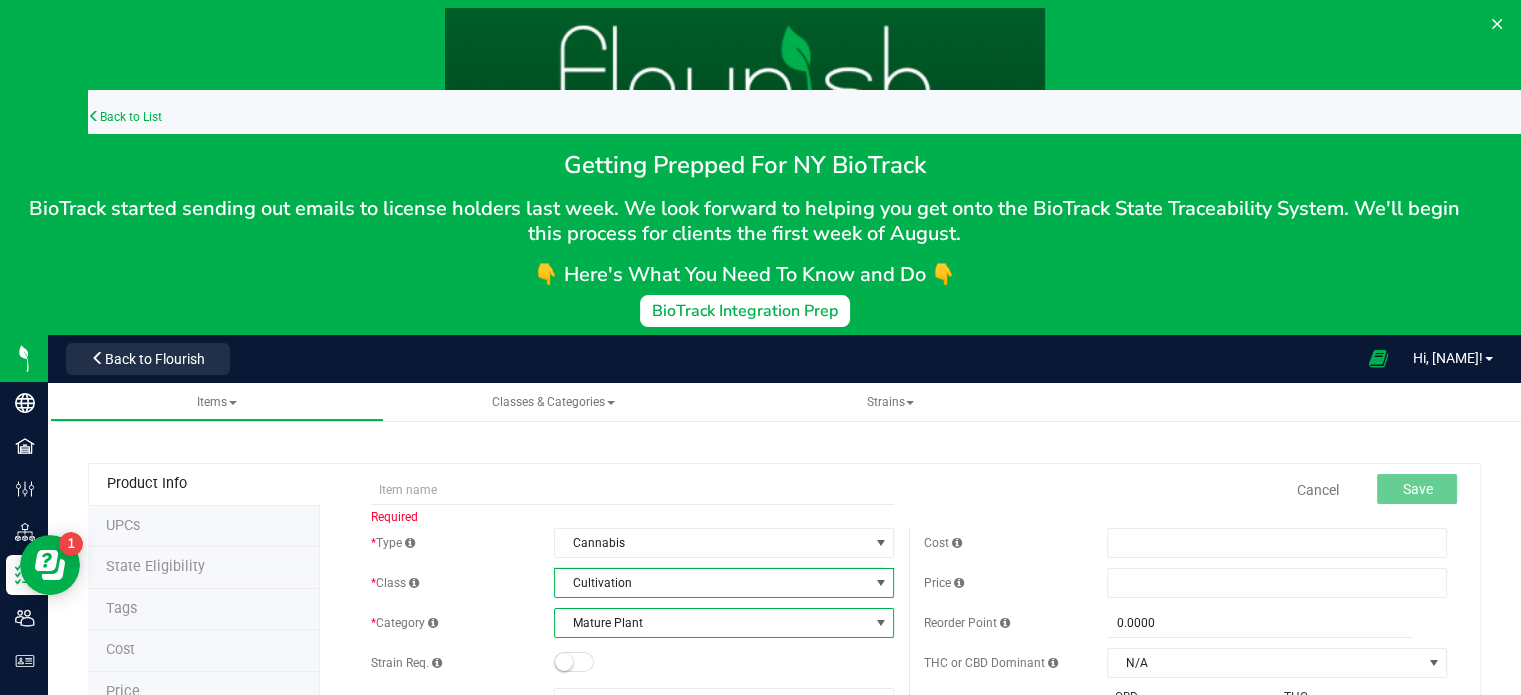 click on "Mature Plant" at bounding box center [711, 623] 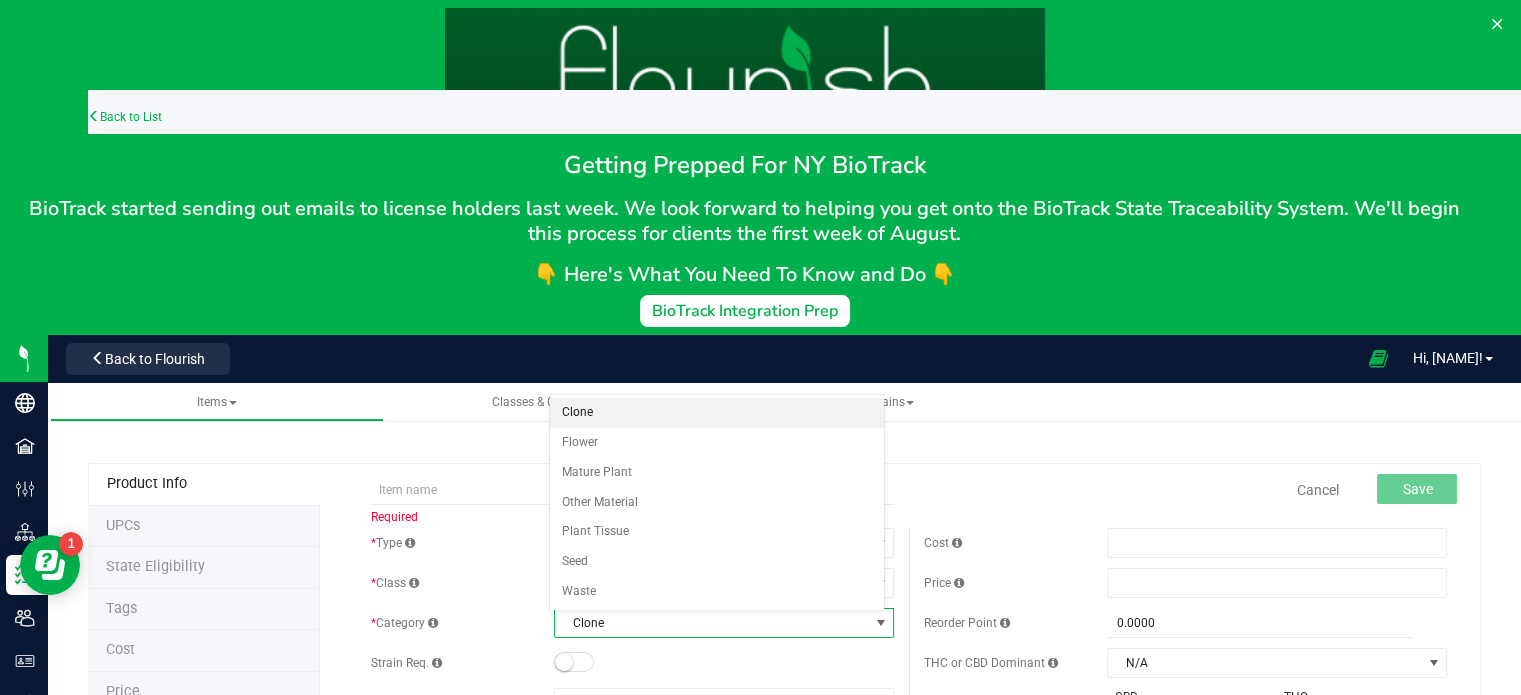 click on "Clone" at bounding box center (717, 413) 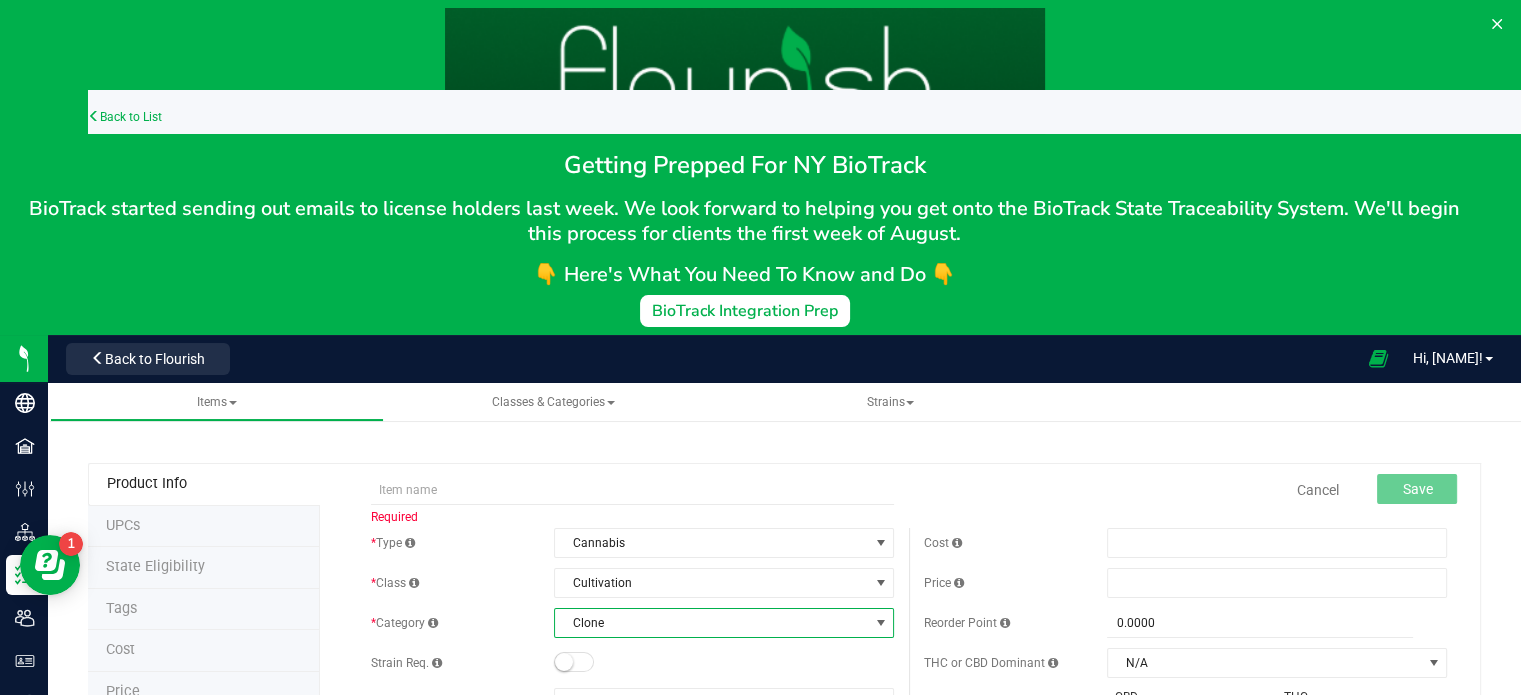 click on "Clone" at bounding box center [711, 623] 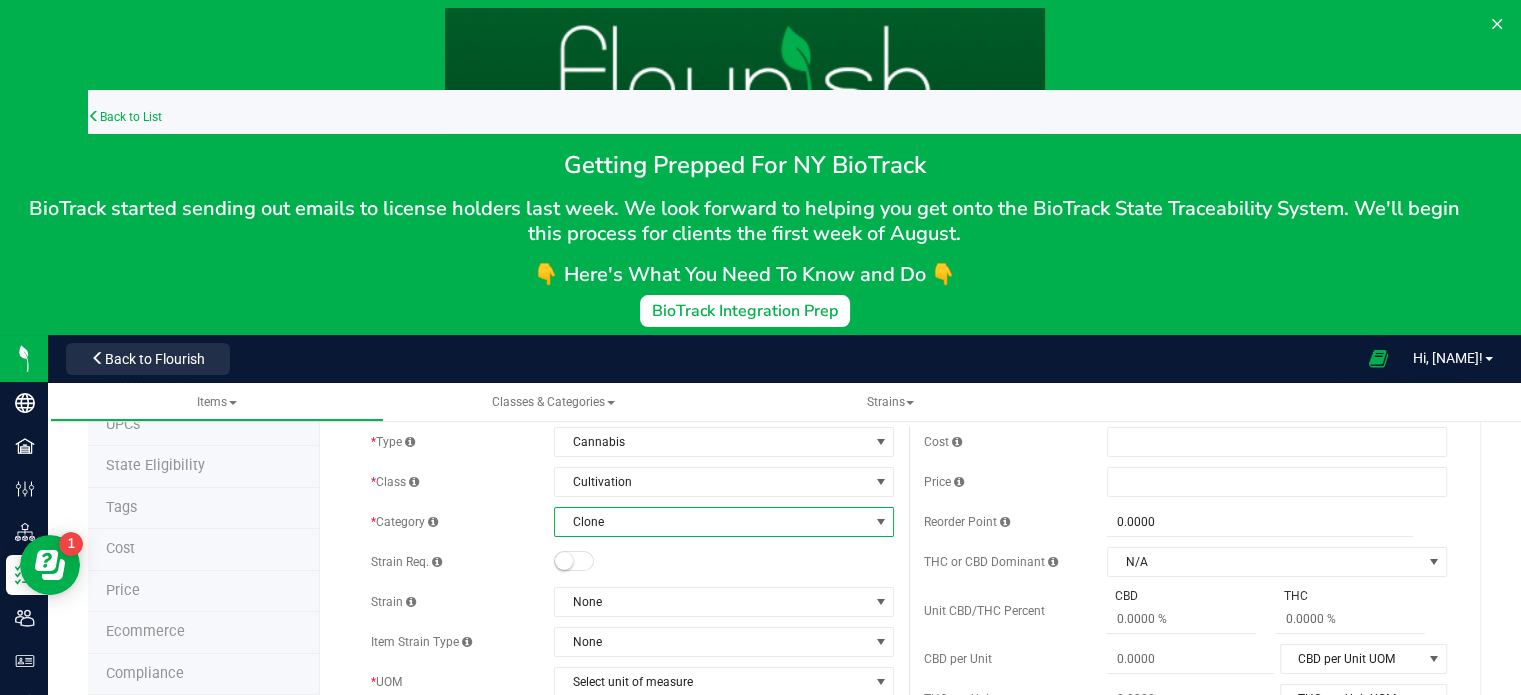 scroll, scrollTop: 145, scrollLeft: 0, axis: vertical 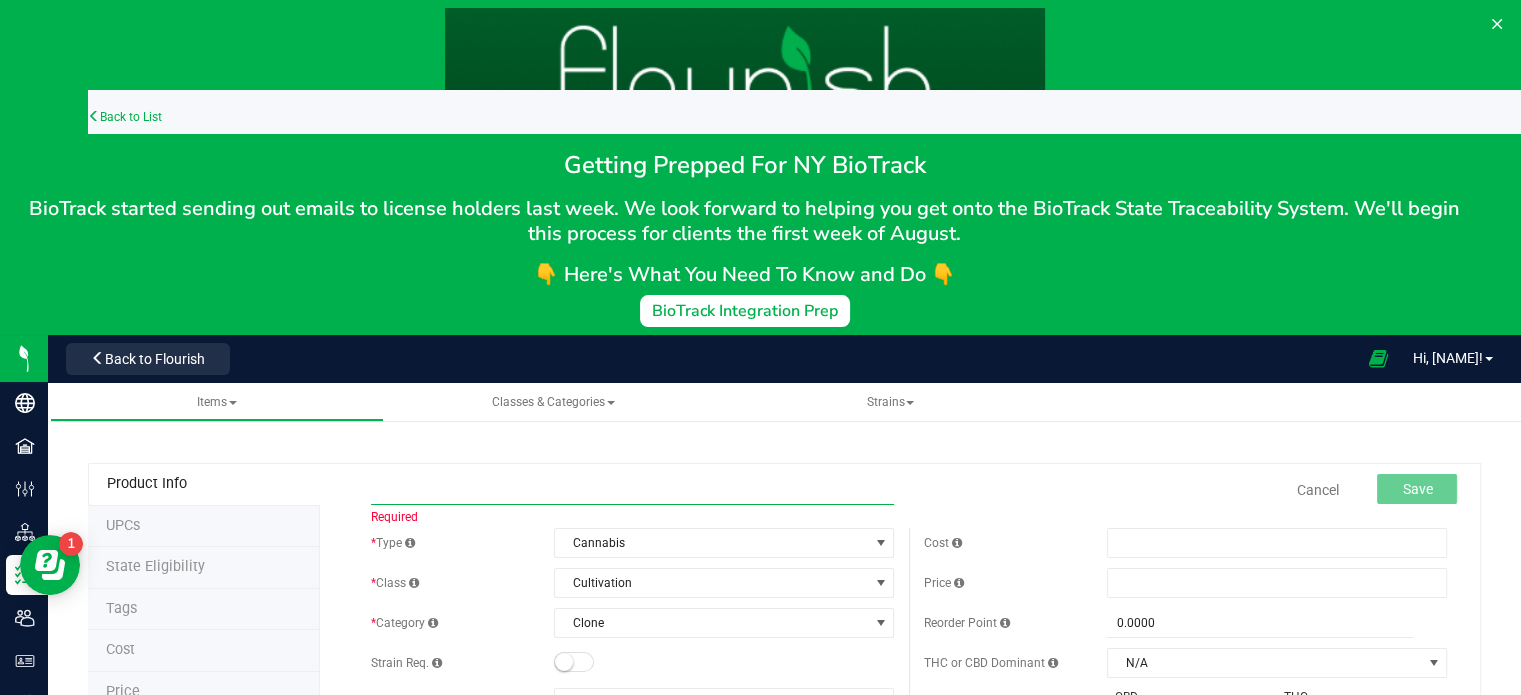click at bounding box center (632, 490) 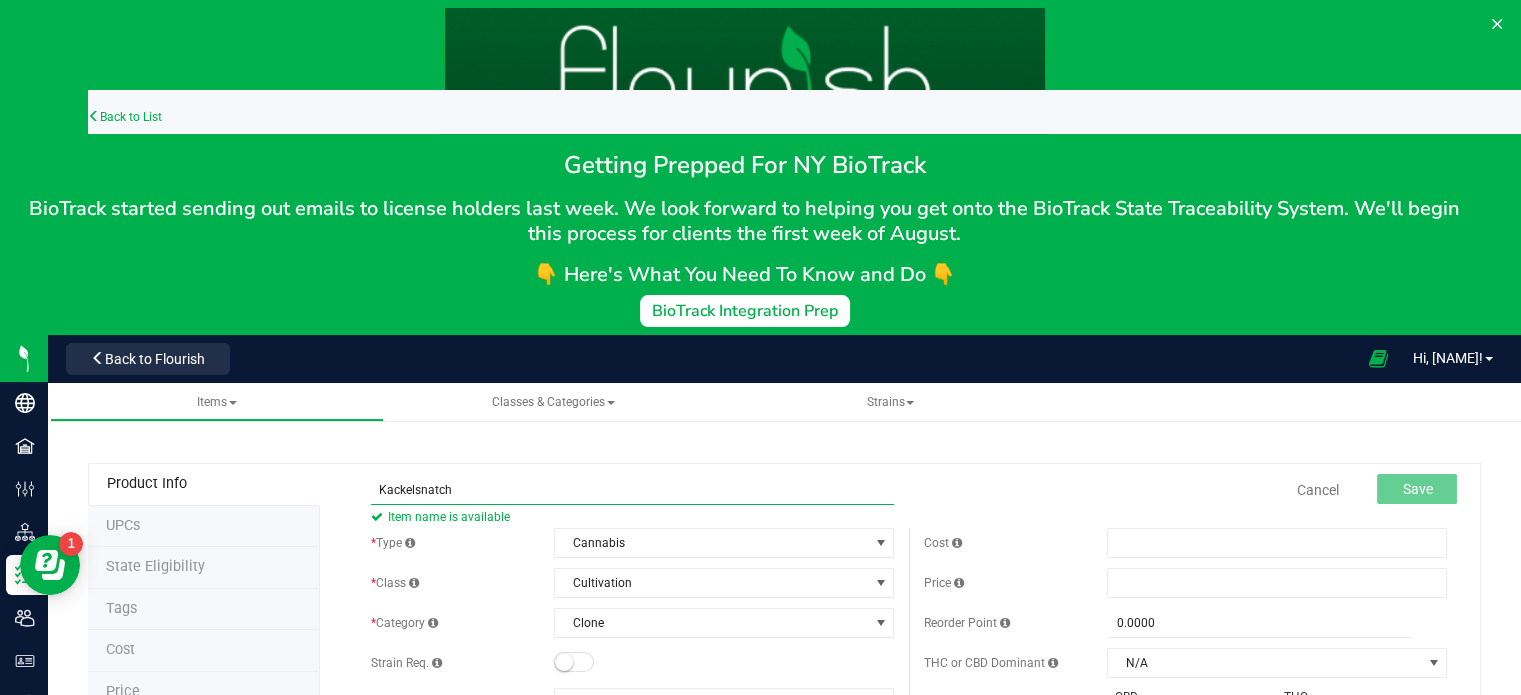 click on "Kackelsnatch" at bounding box center [632, 490] 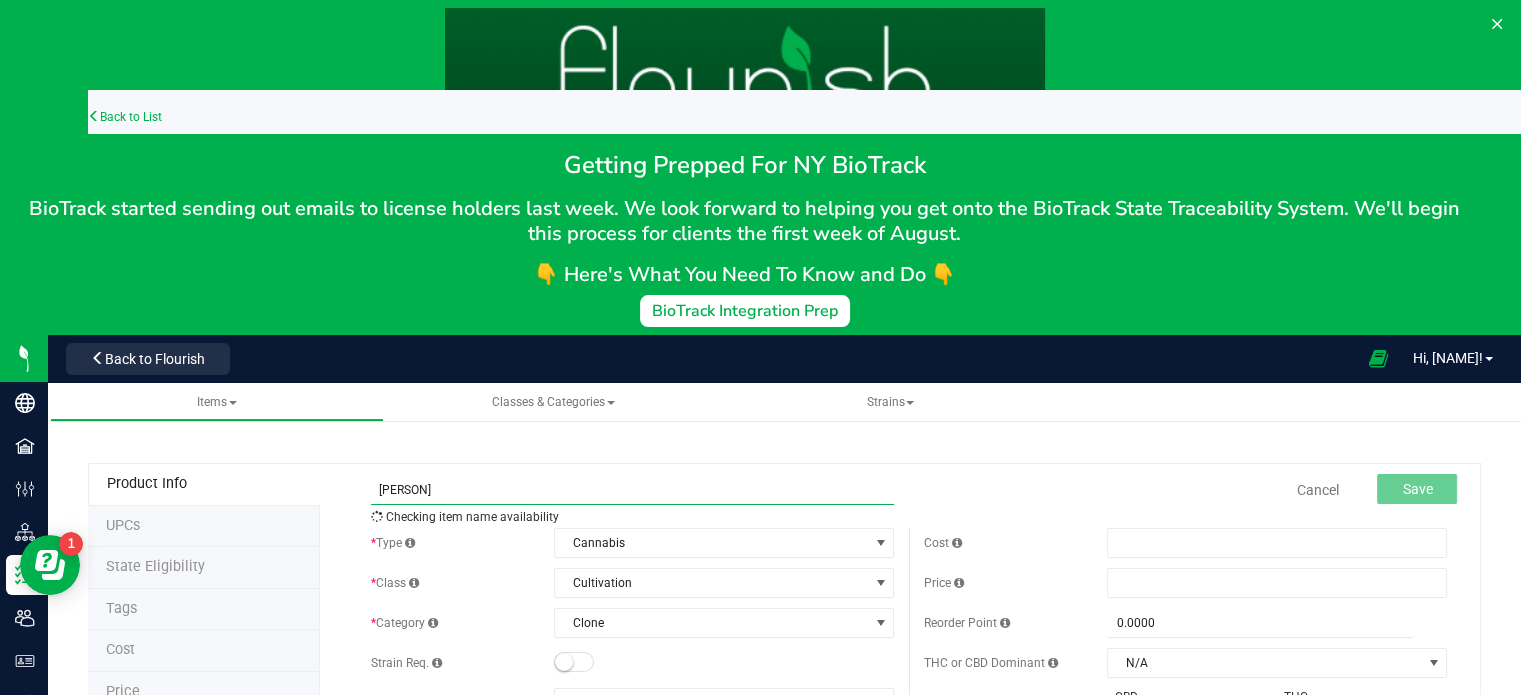 type on "[PERSON]" 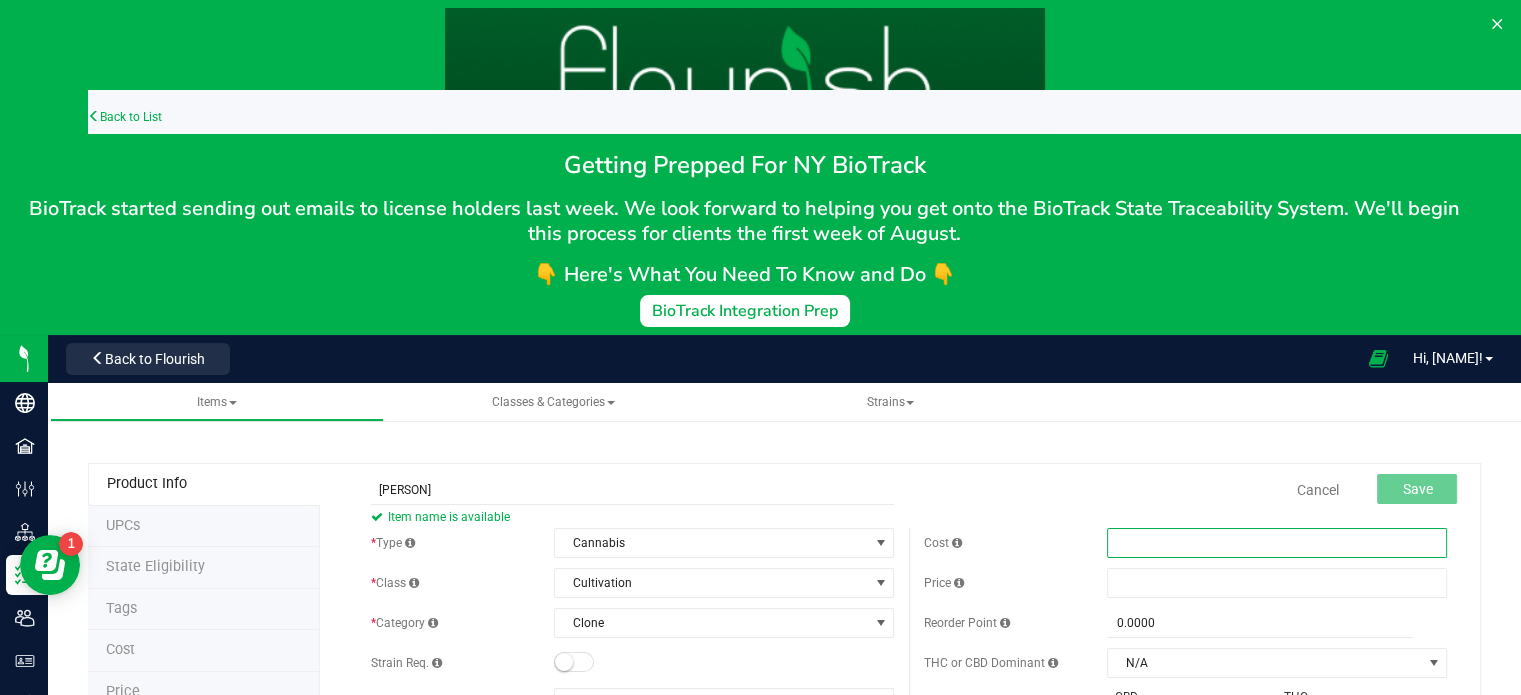 click at bounding box center [1277, 543] 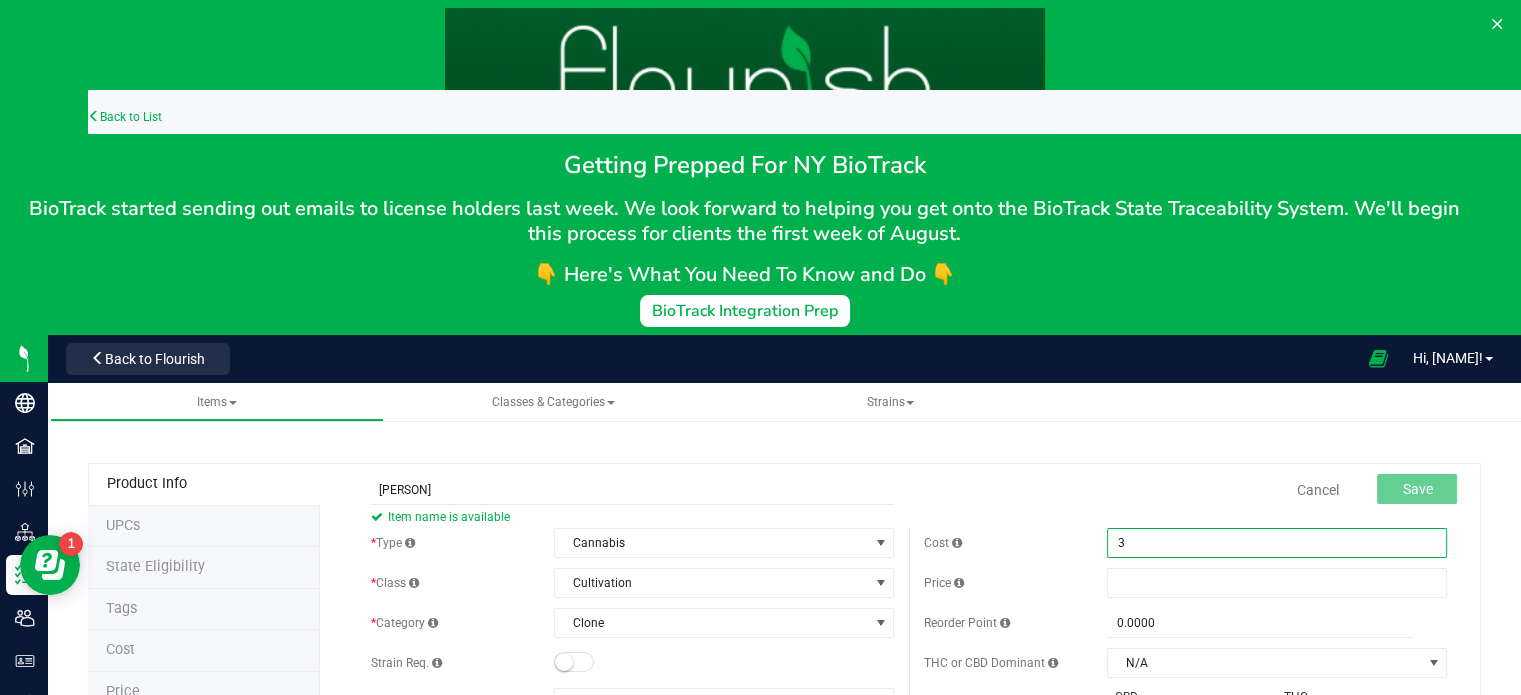 type on "35" 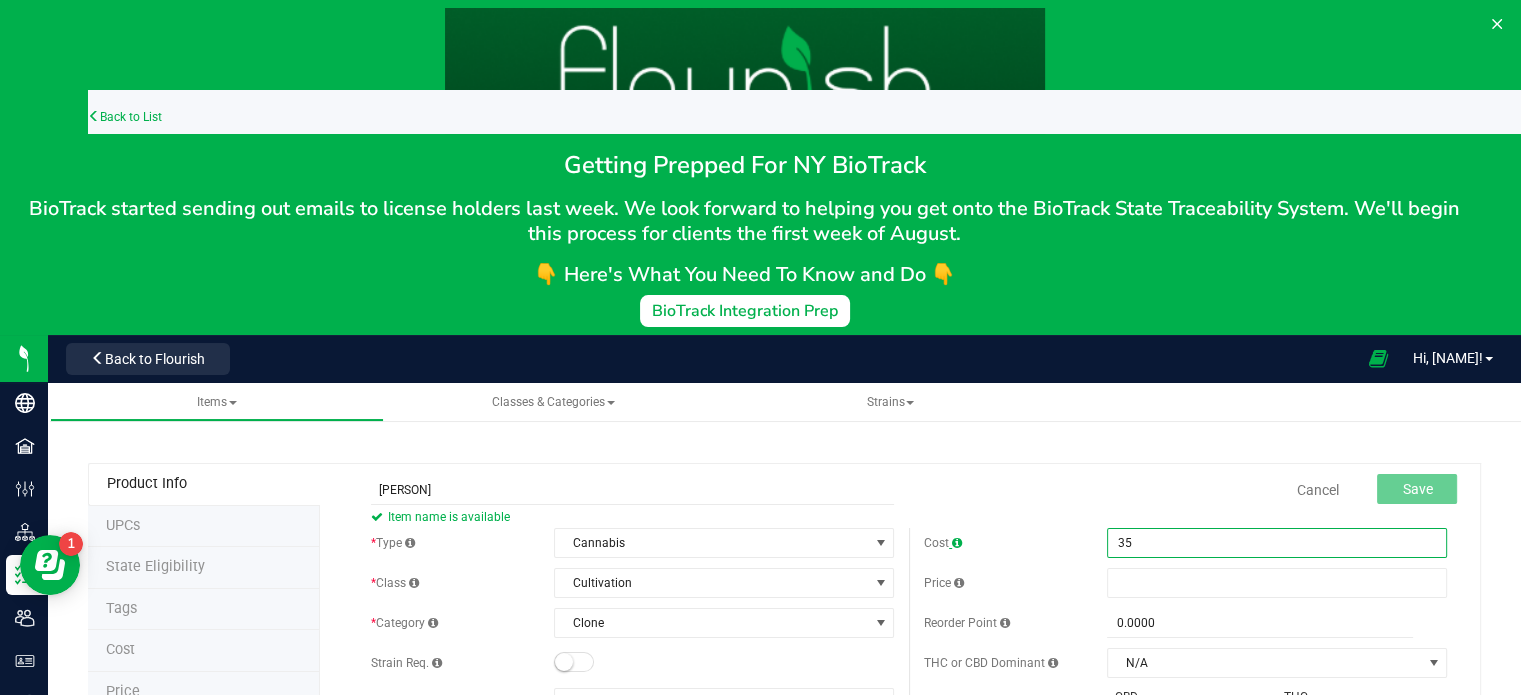 type on "$35.00000" 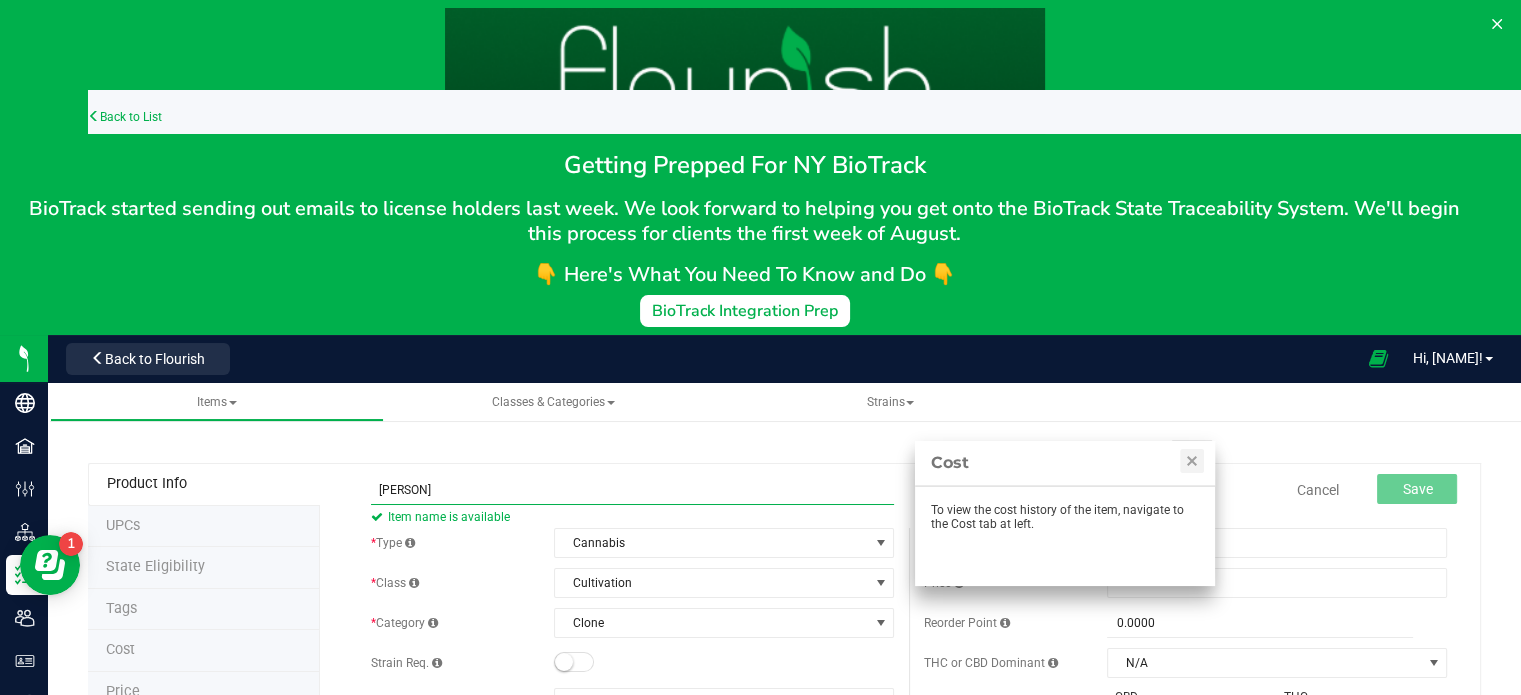 click on "[PERSON]" at bounding box center (632, 490) 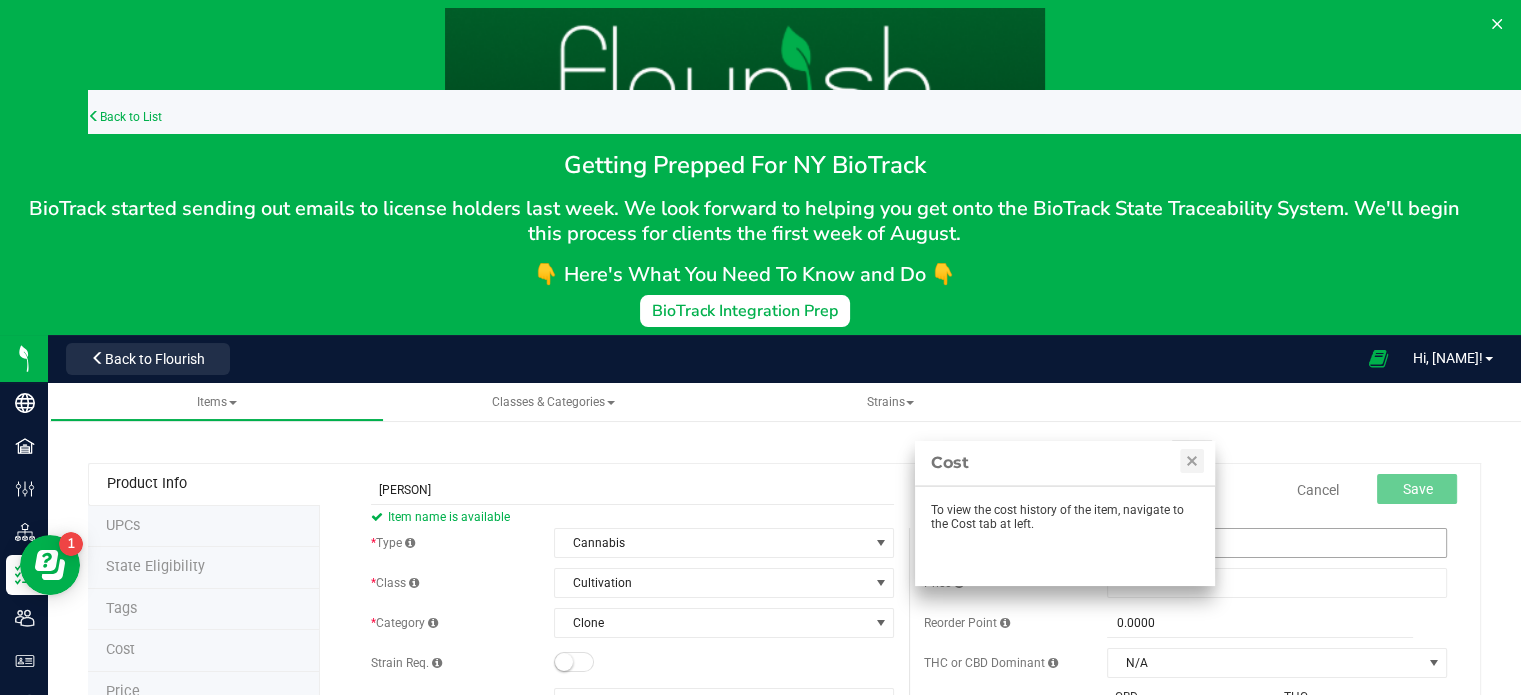 click on "$35.00000 35" at bounding box center [1277, 543] 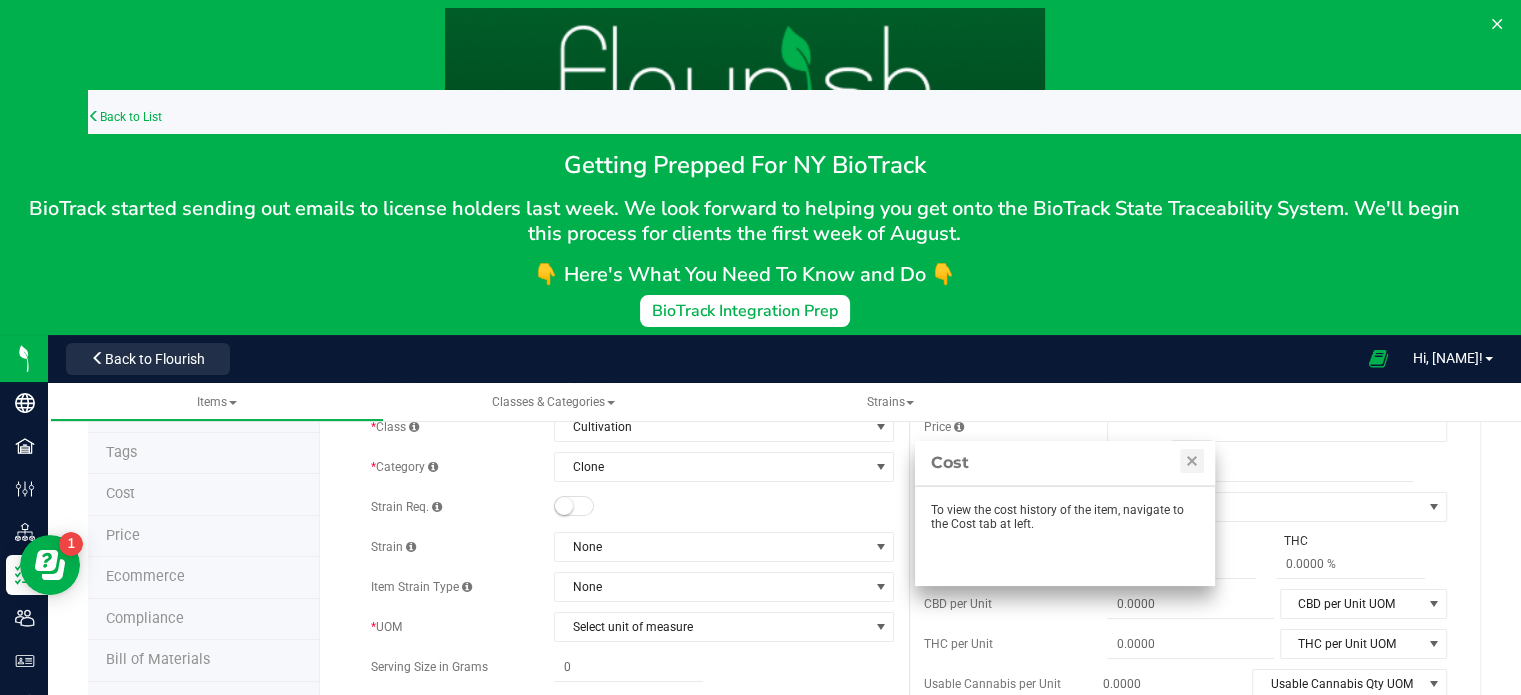 scroll, scrollTop: 158, scrollLeft: 0, axis: vertical 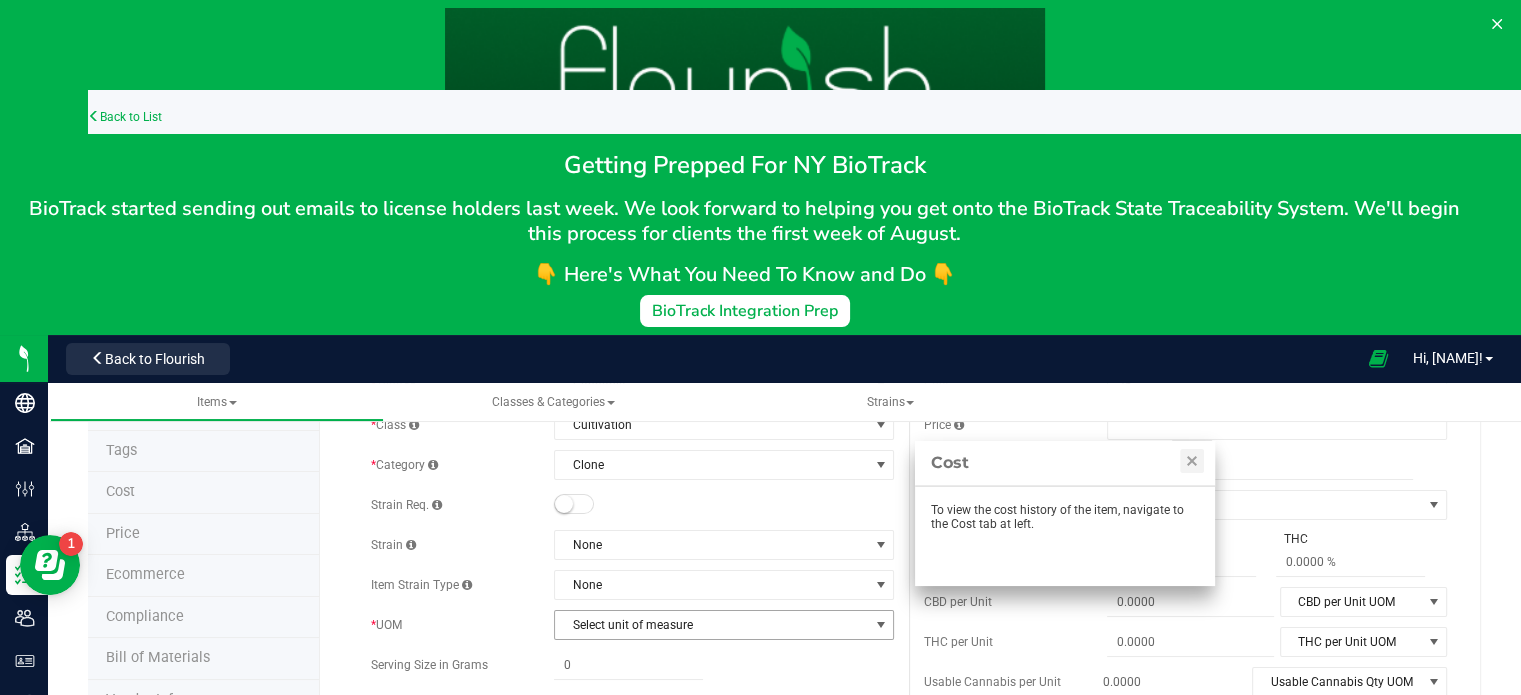 click on "Select unit of measure" at bounding box center [711, 625] 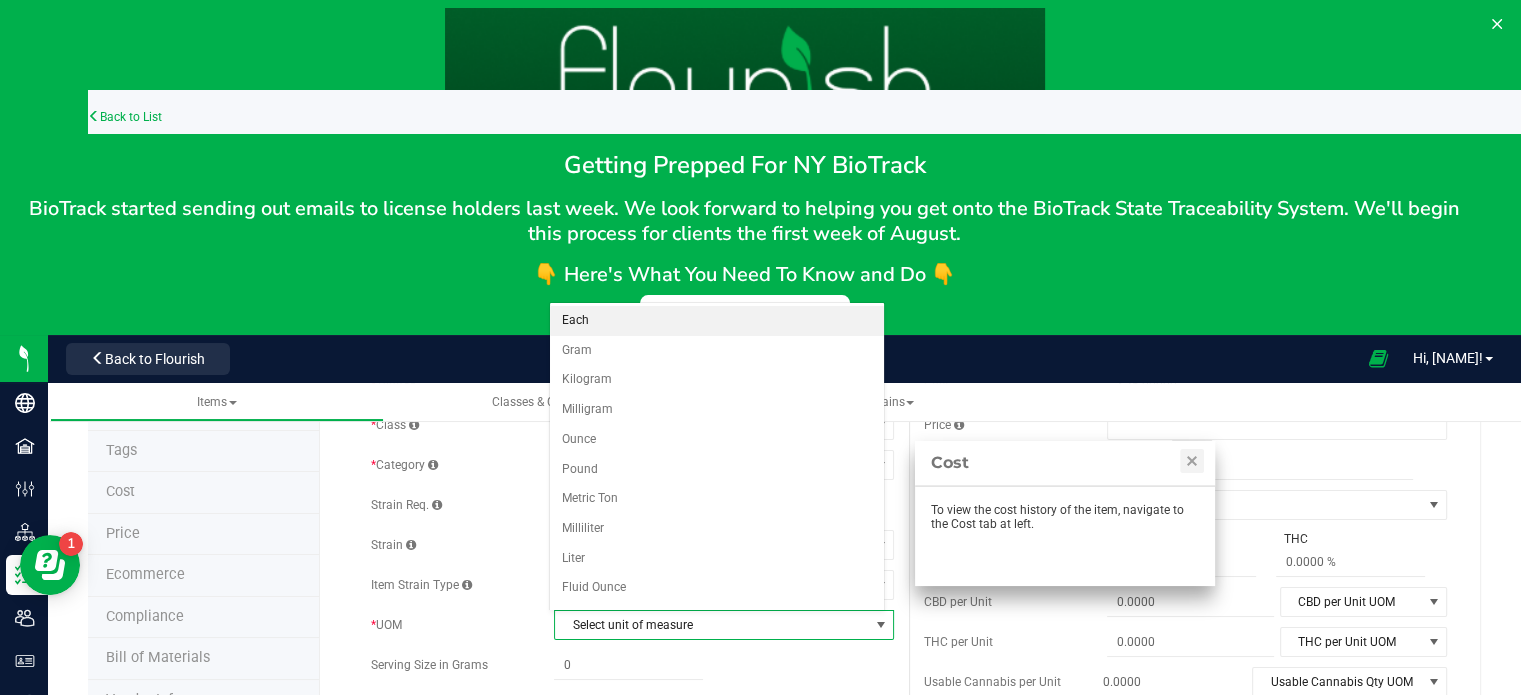 click on "Each" at bounding box center (717, 321) 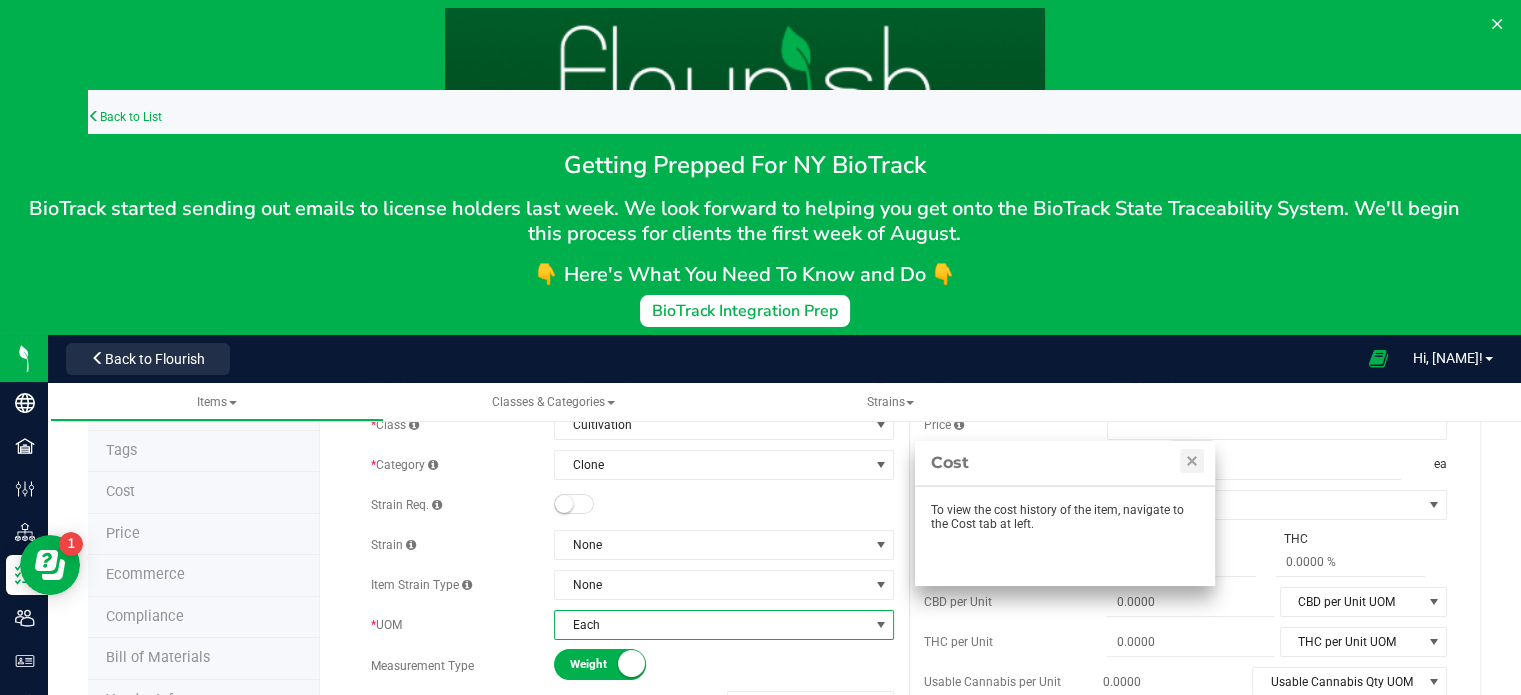 click at bounding box center (631, 663) 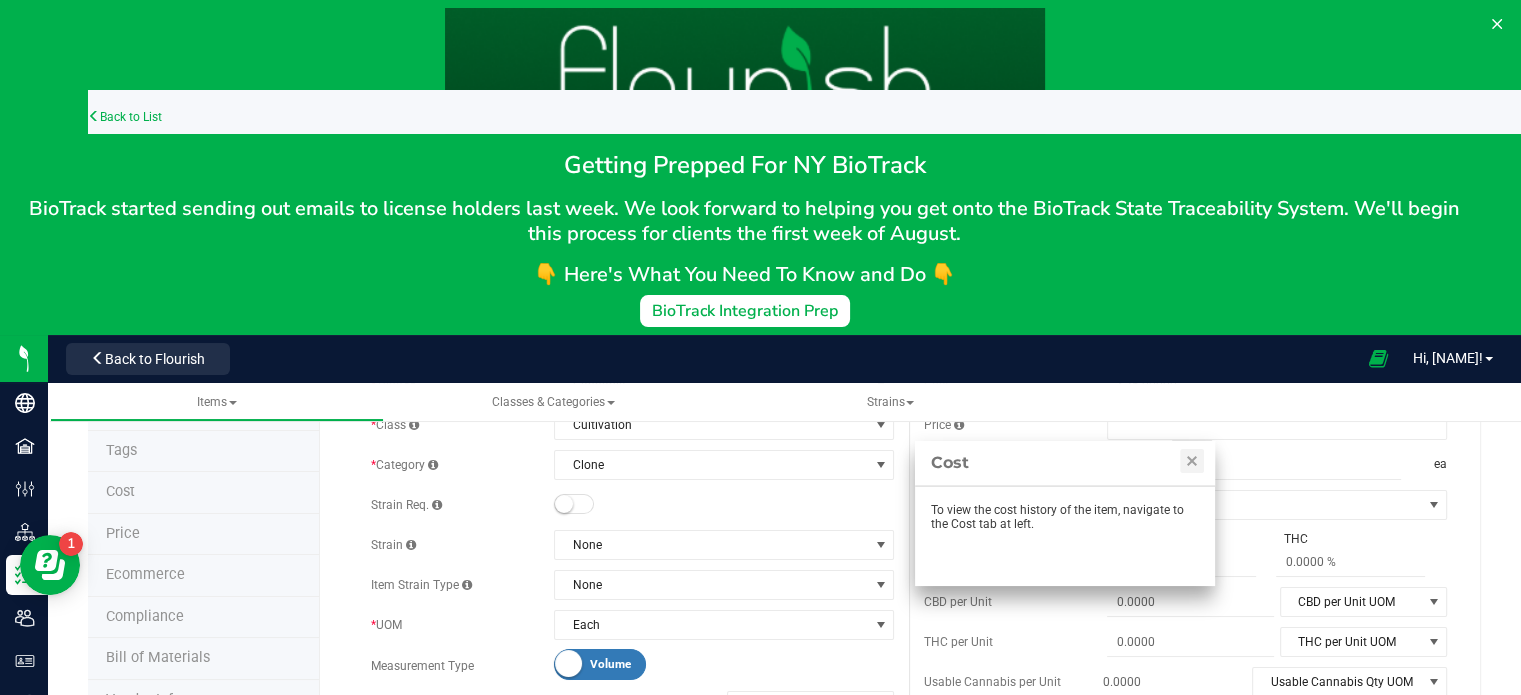 click on "Weight
Volume" at bounding box center [600, 664] 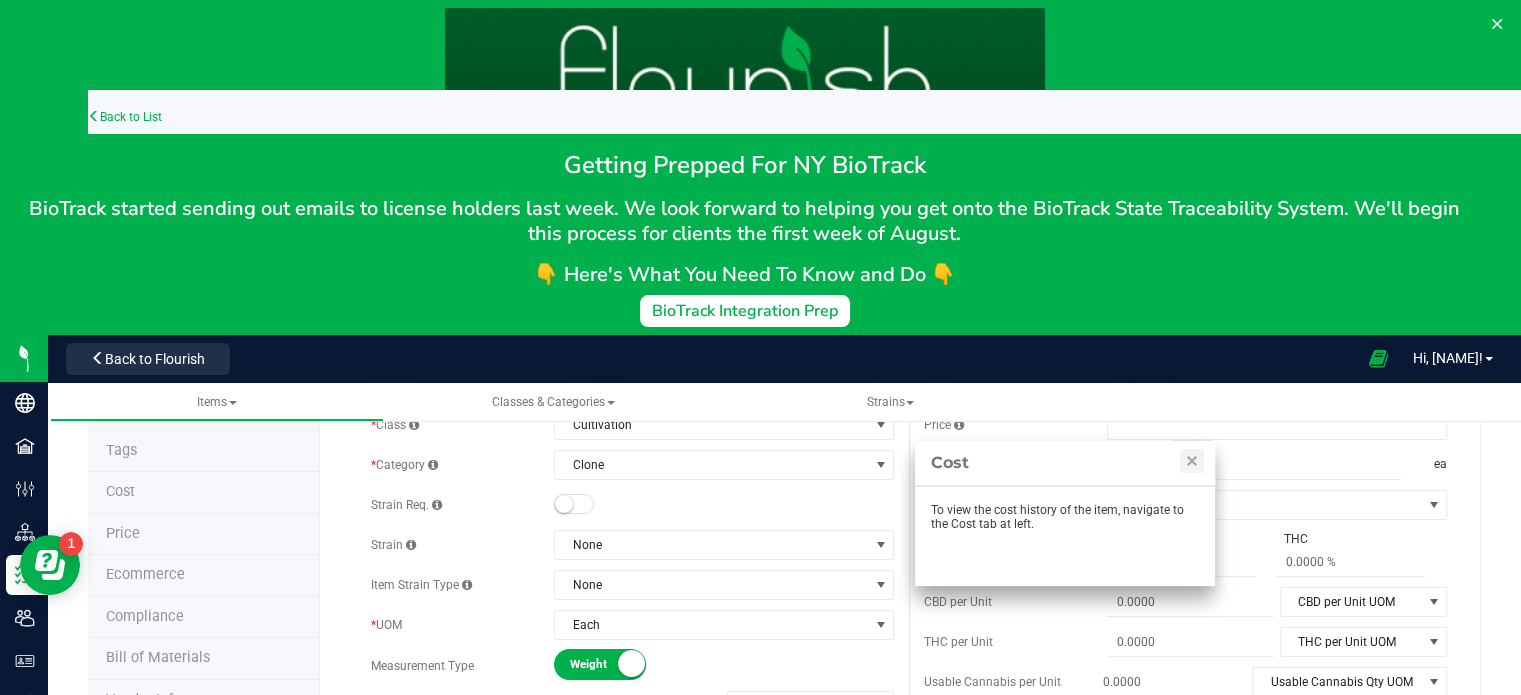click on "Weight" at bounding box center [615, 664] 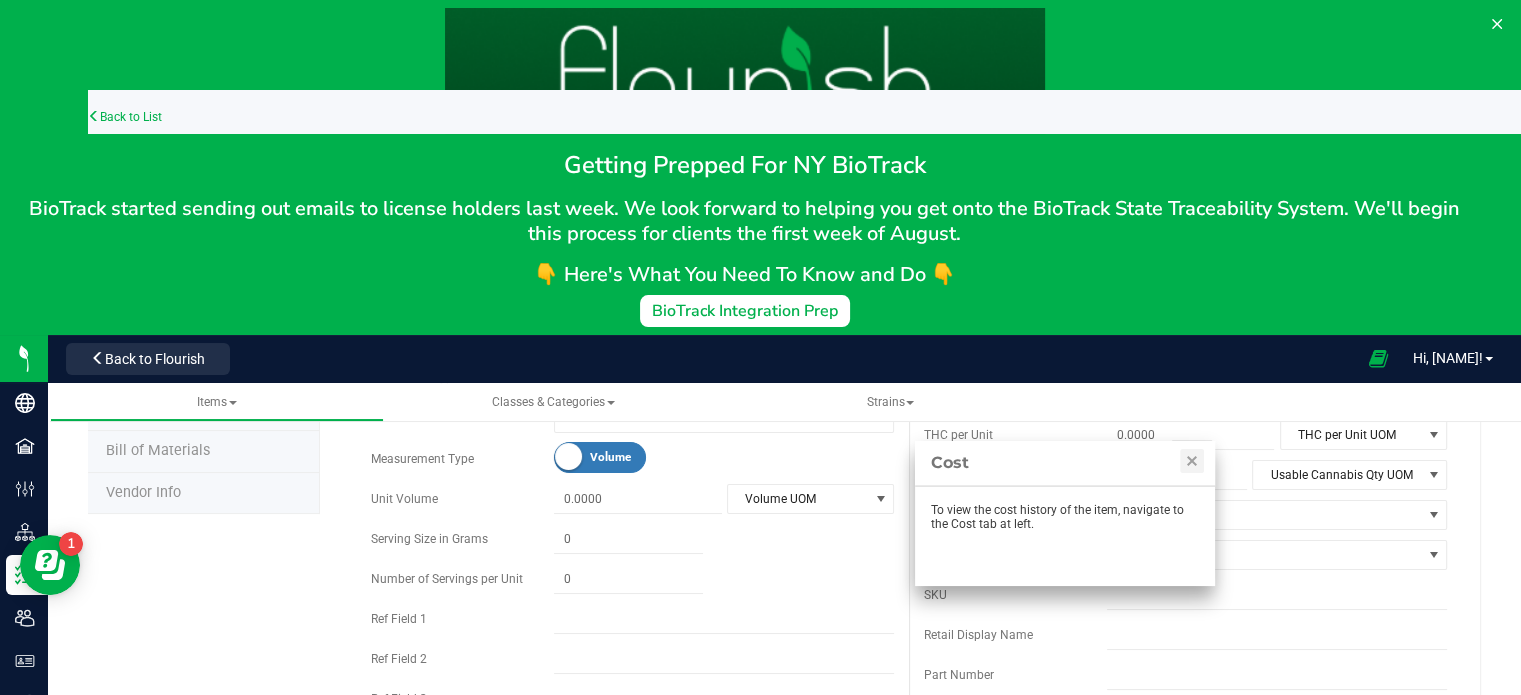 scroll, scrollTop: 364, scrollLeft: 0, axis: vertical 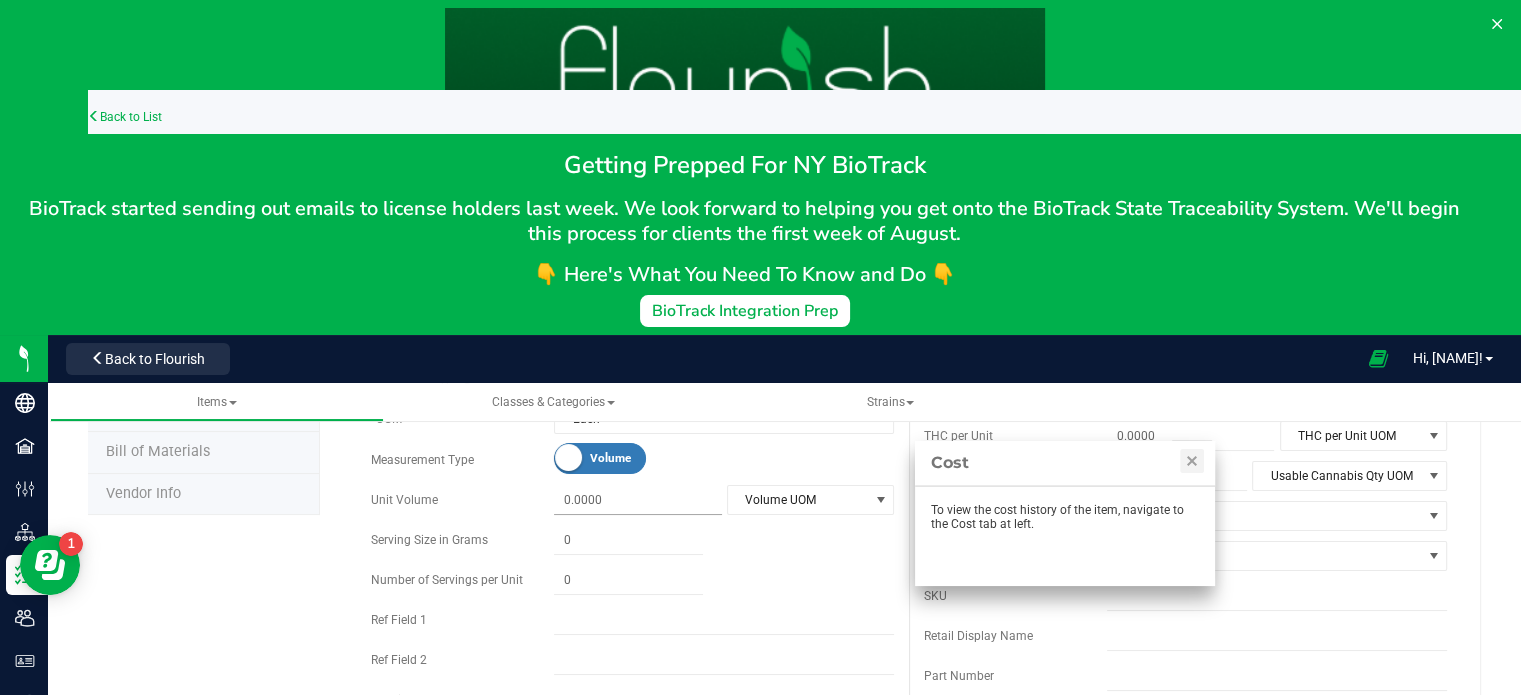click at bounding box center [637, 500] 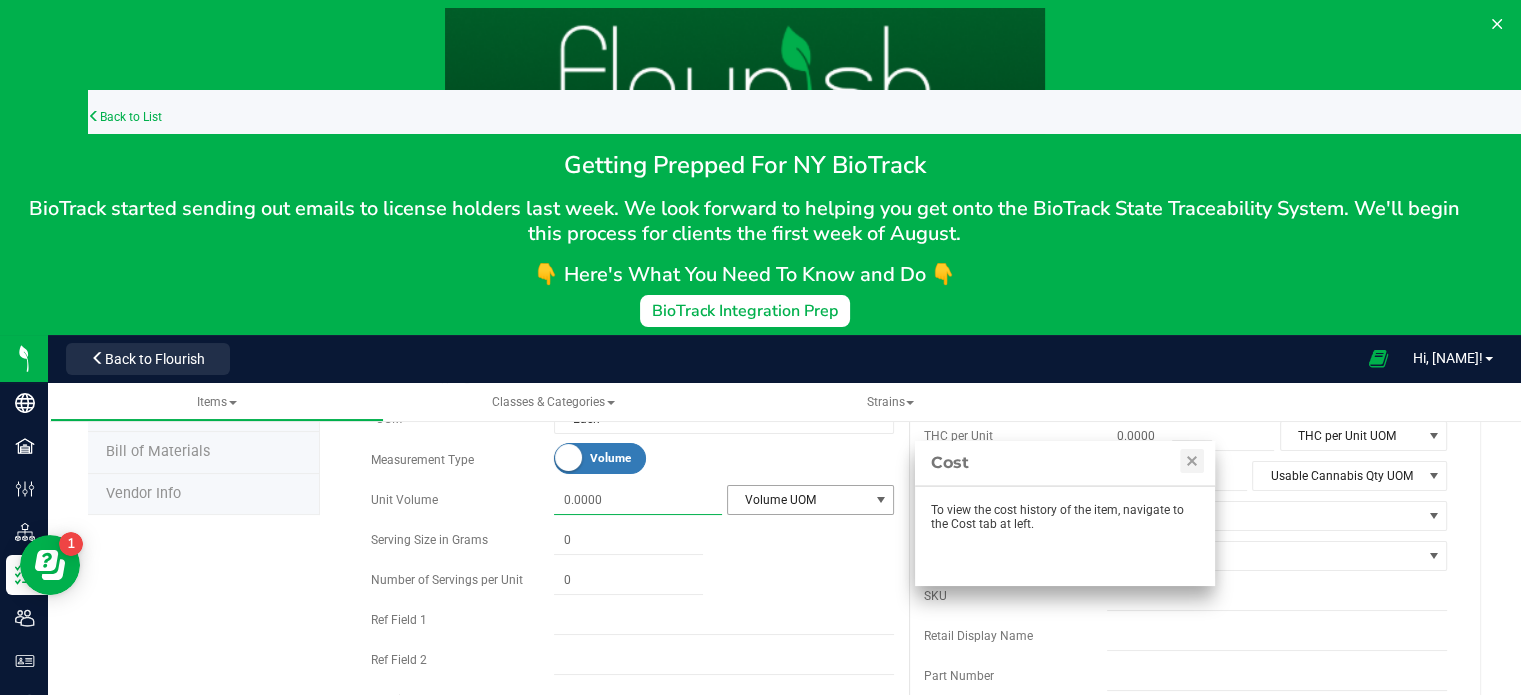 type on "0.0000" 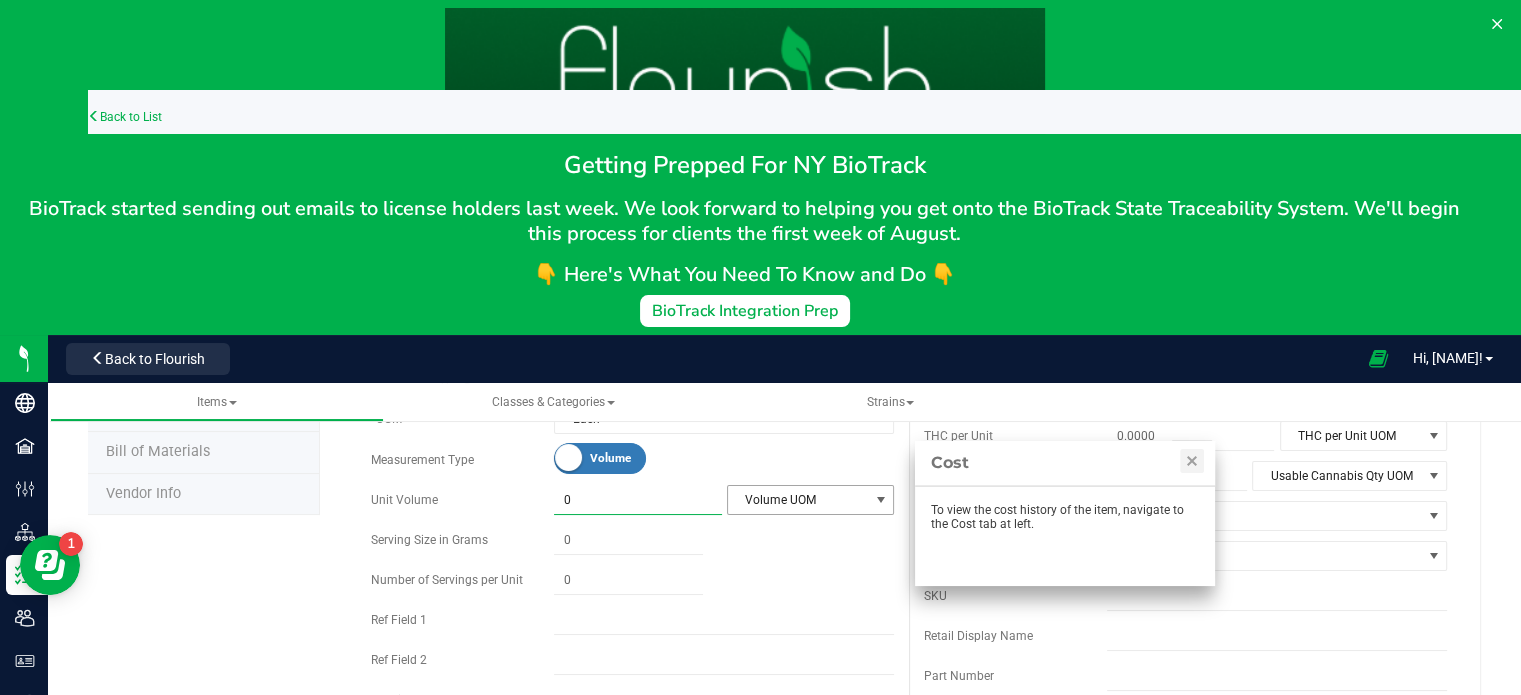 click on "Volume UOM" at bounding box center (798, 500) 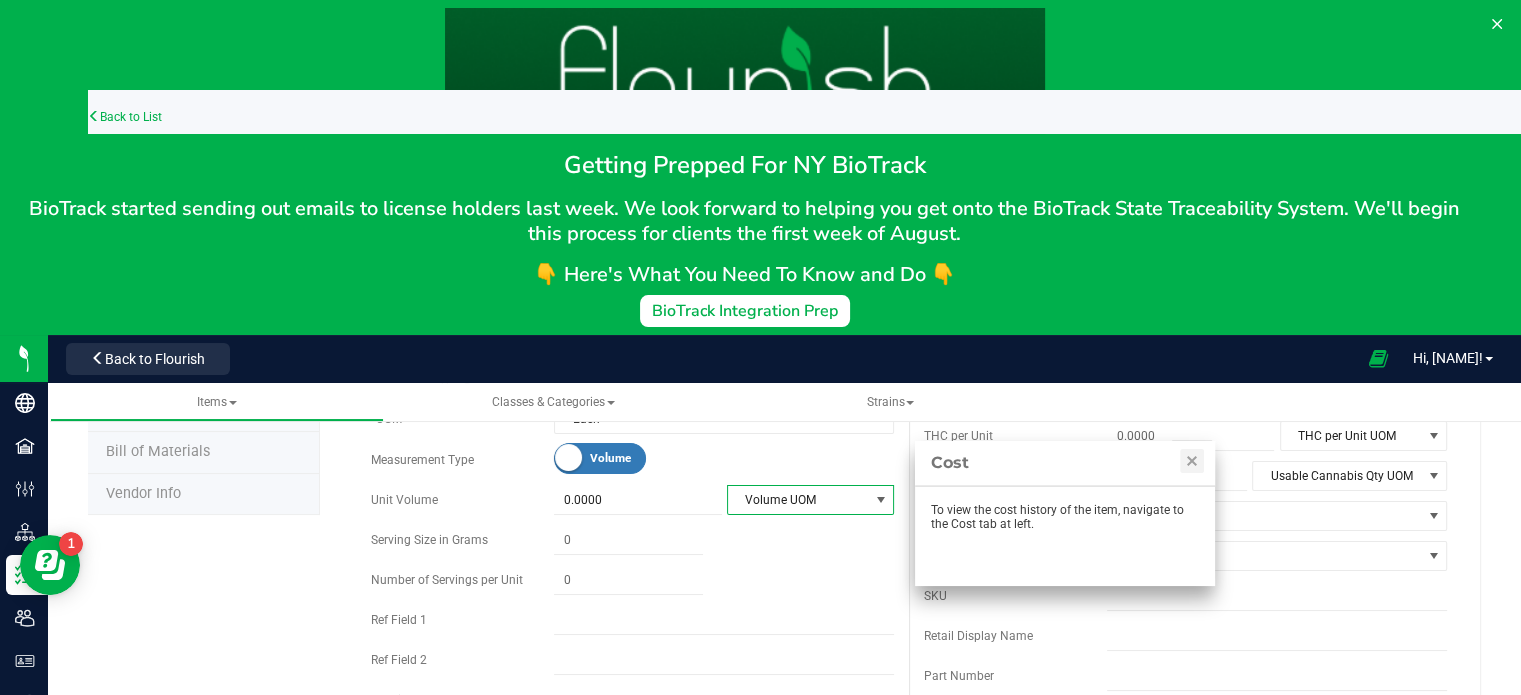 click on "Volume" at bounding box center (635, 458) 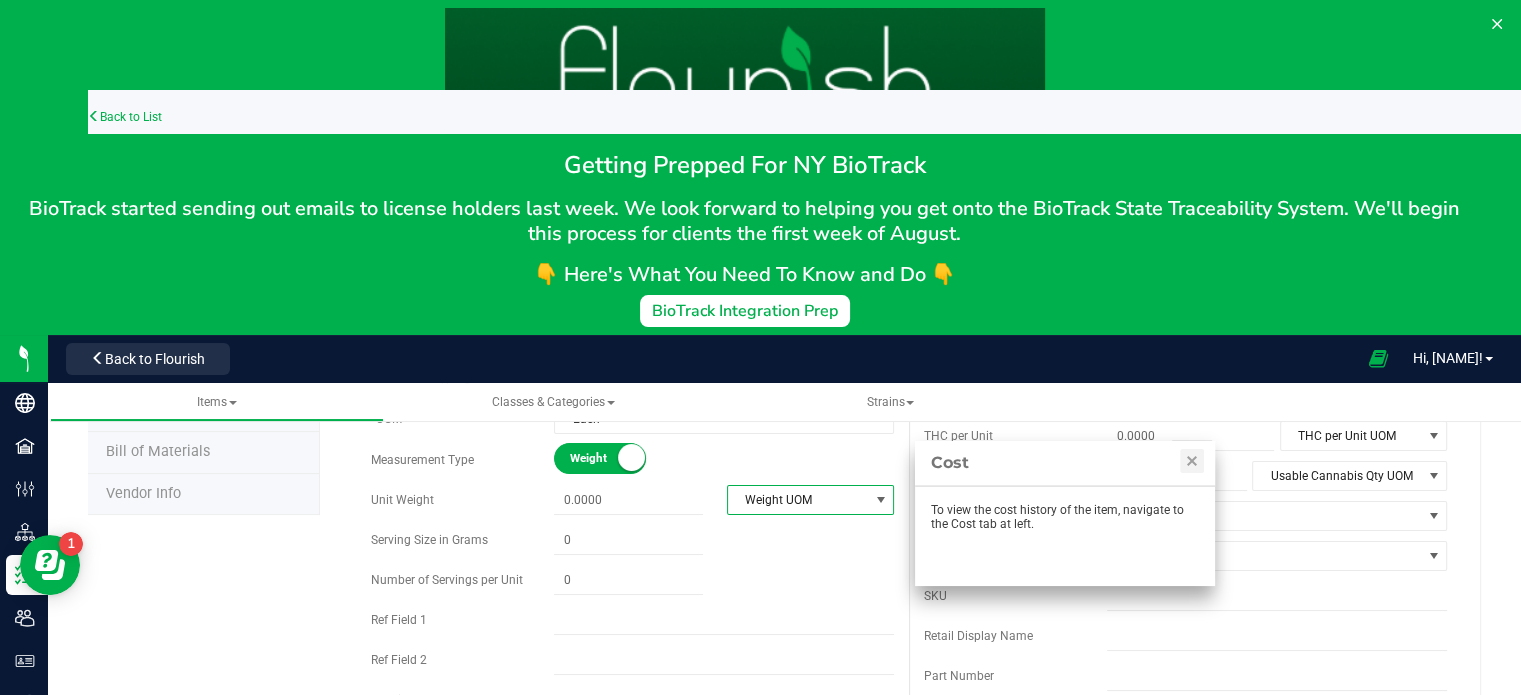 click on "Weight UOM" at bounding box center (798, 500) 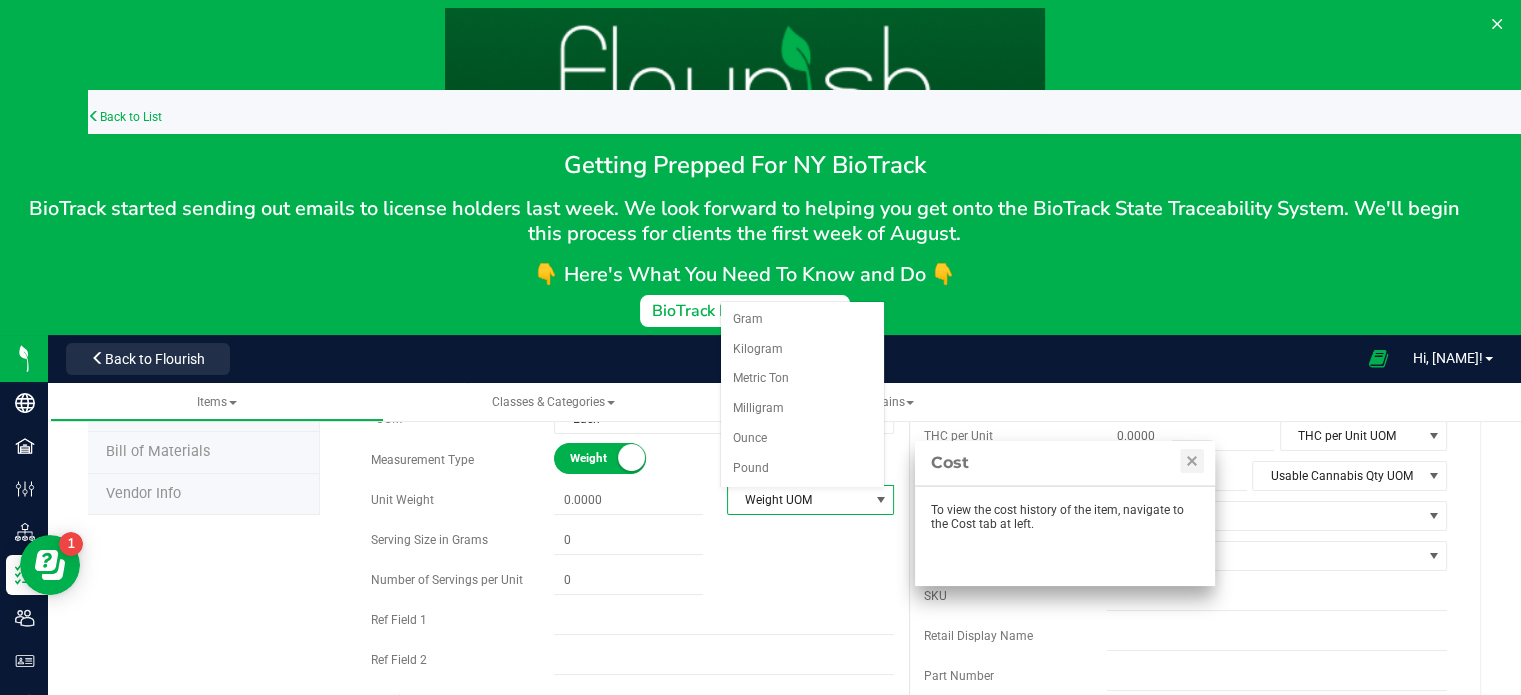 click on "[PERSON]
Item name is available
Cancel
Save
*
Type
Cannabis Select type Cannabis Non-Inventory Raw Materials Supplies
*
Class
Clone" at bounding box center [900, 887] 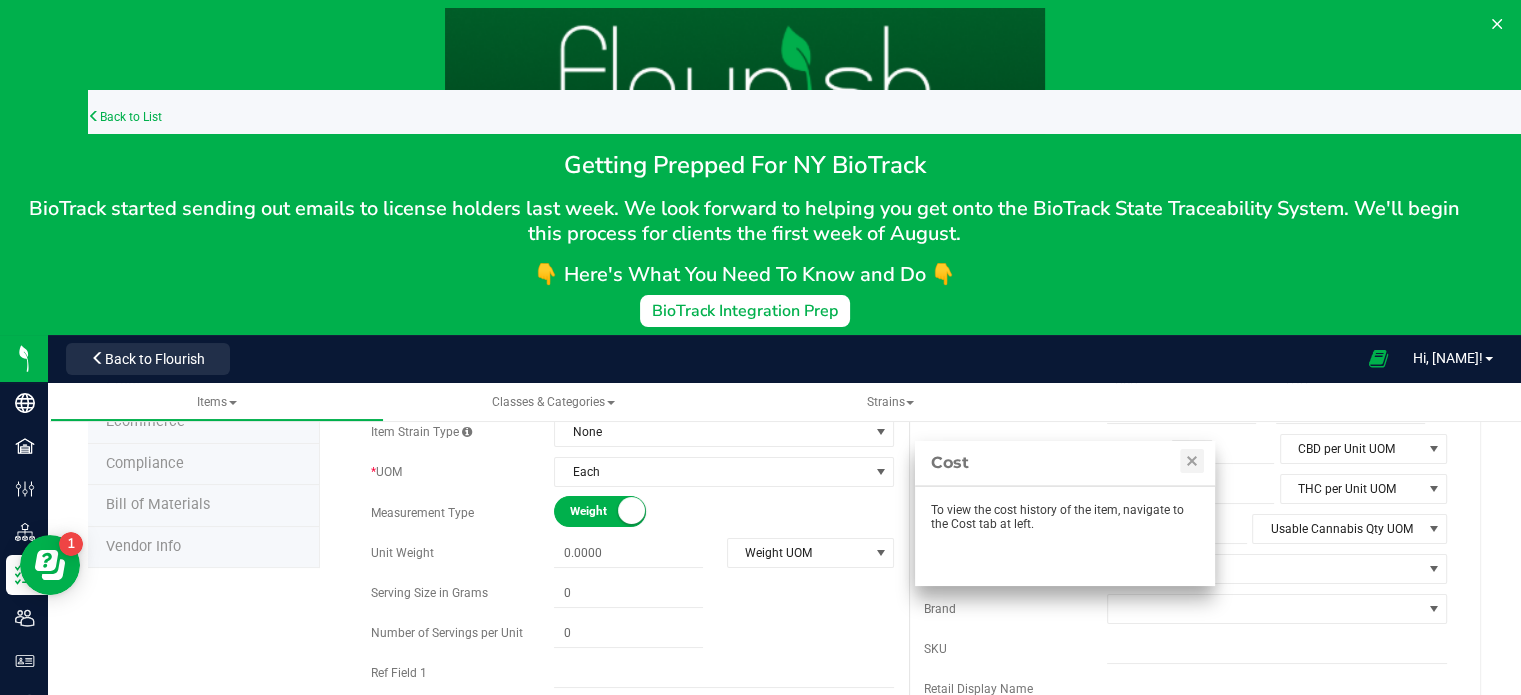 scroll, scrollTop: 256, scrollLeft: 0, axis: vertical 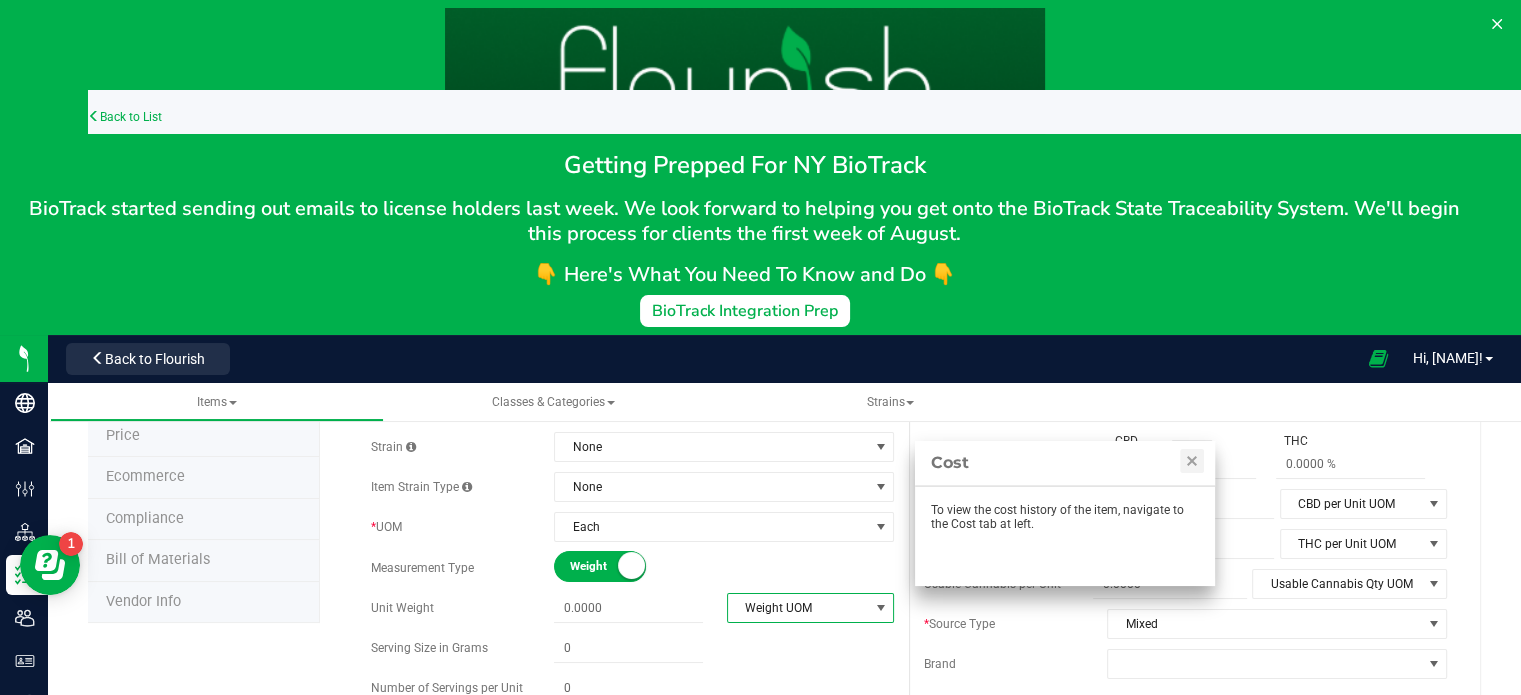 click at bounding box center (880, 608) 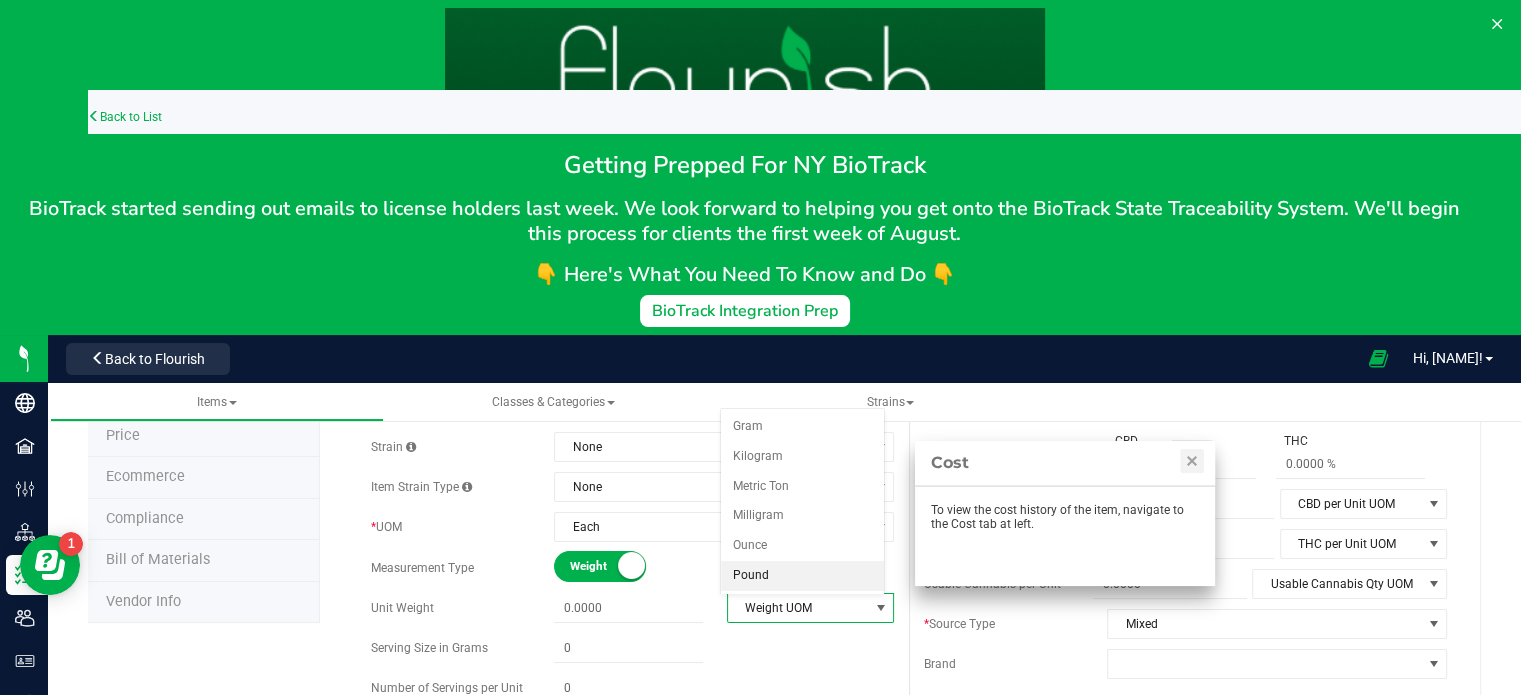 click on "Pound" at bounding box center (802, 576) 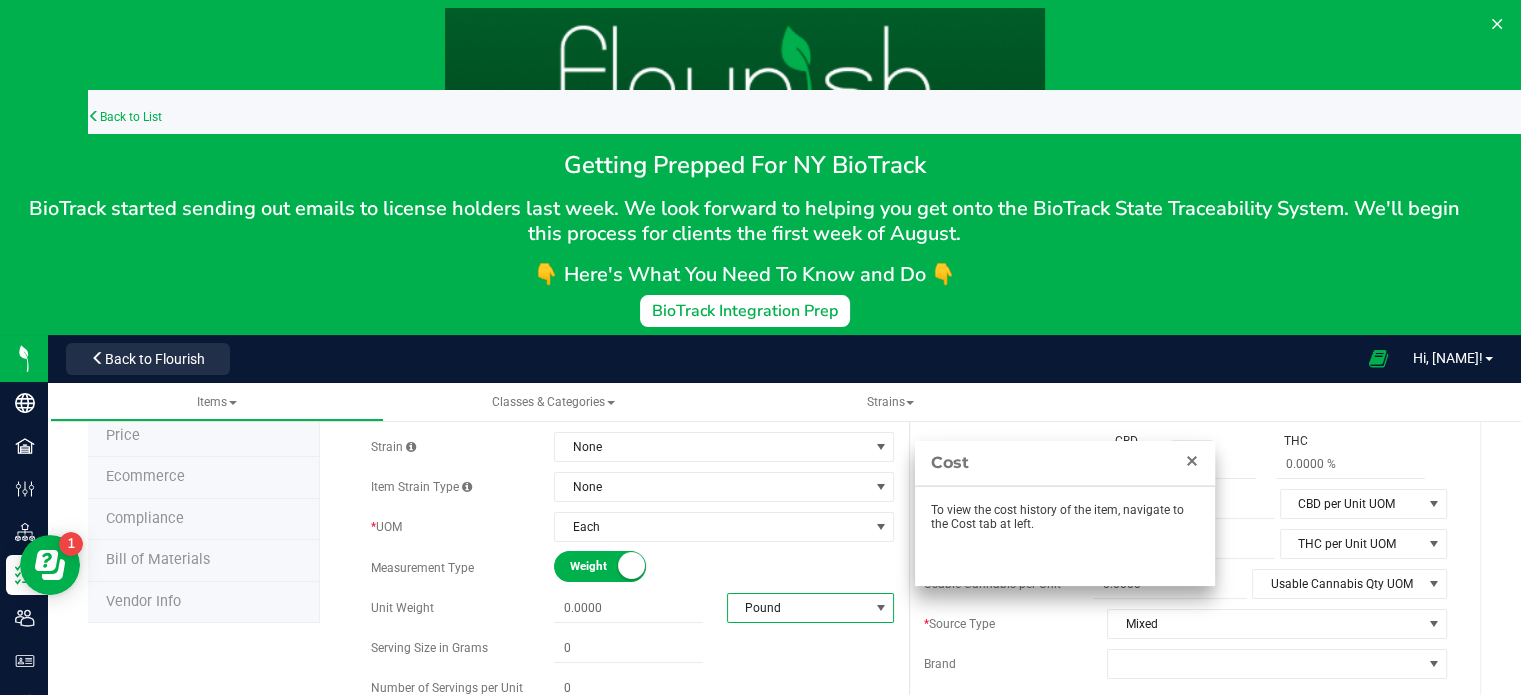 click at bounding box center (1192, 461) 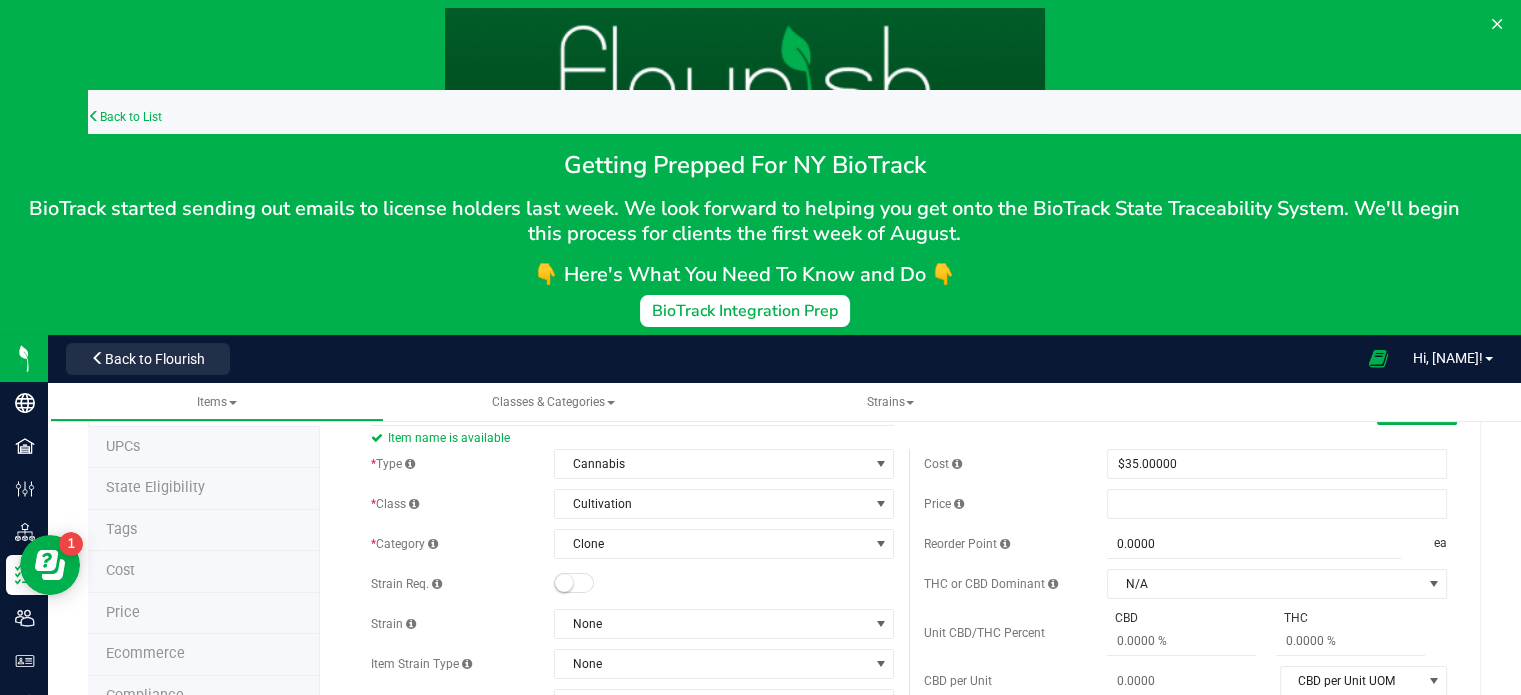 scroll, scrollTop: 0, scrollLeft: 0, axis: both 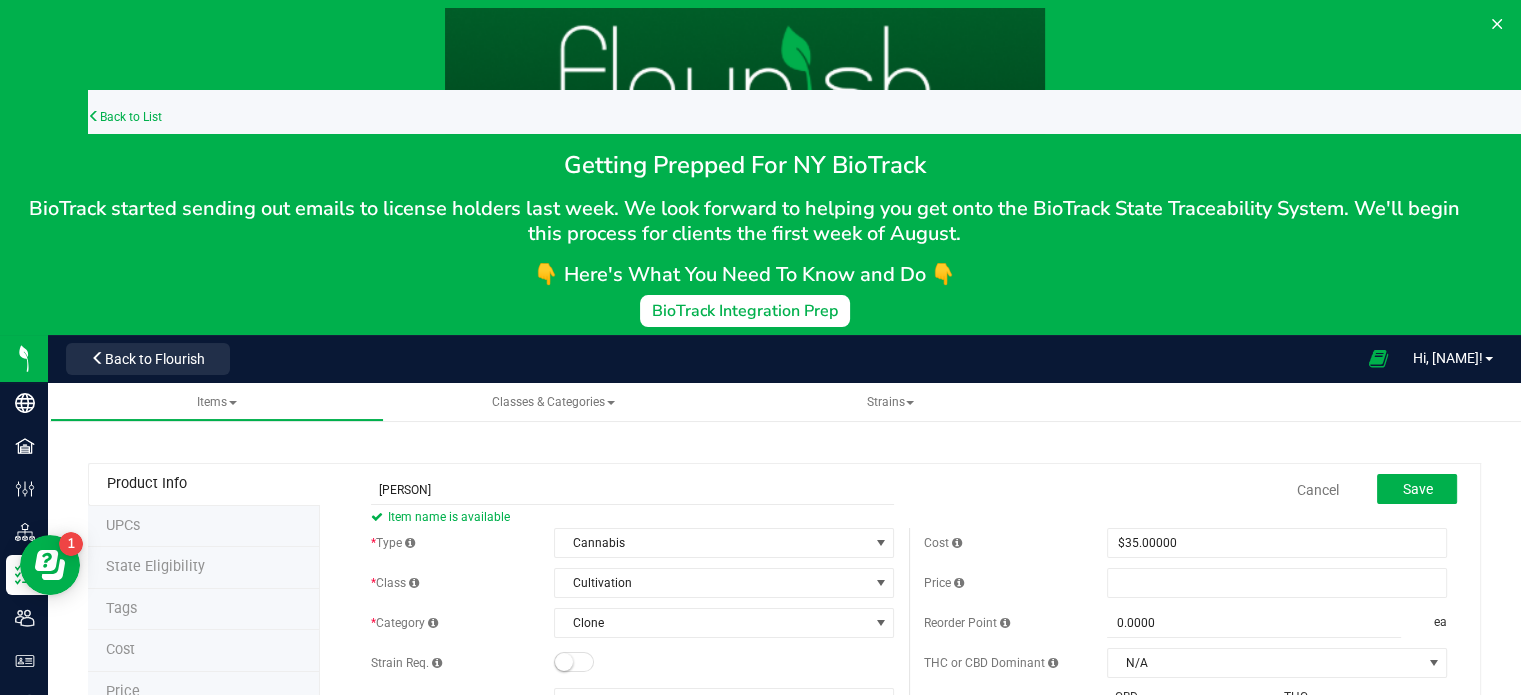 click on "Save" at bounding box center [1402, 490] 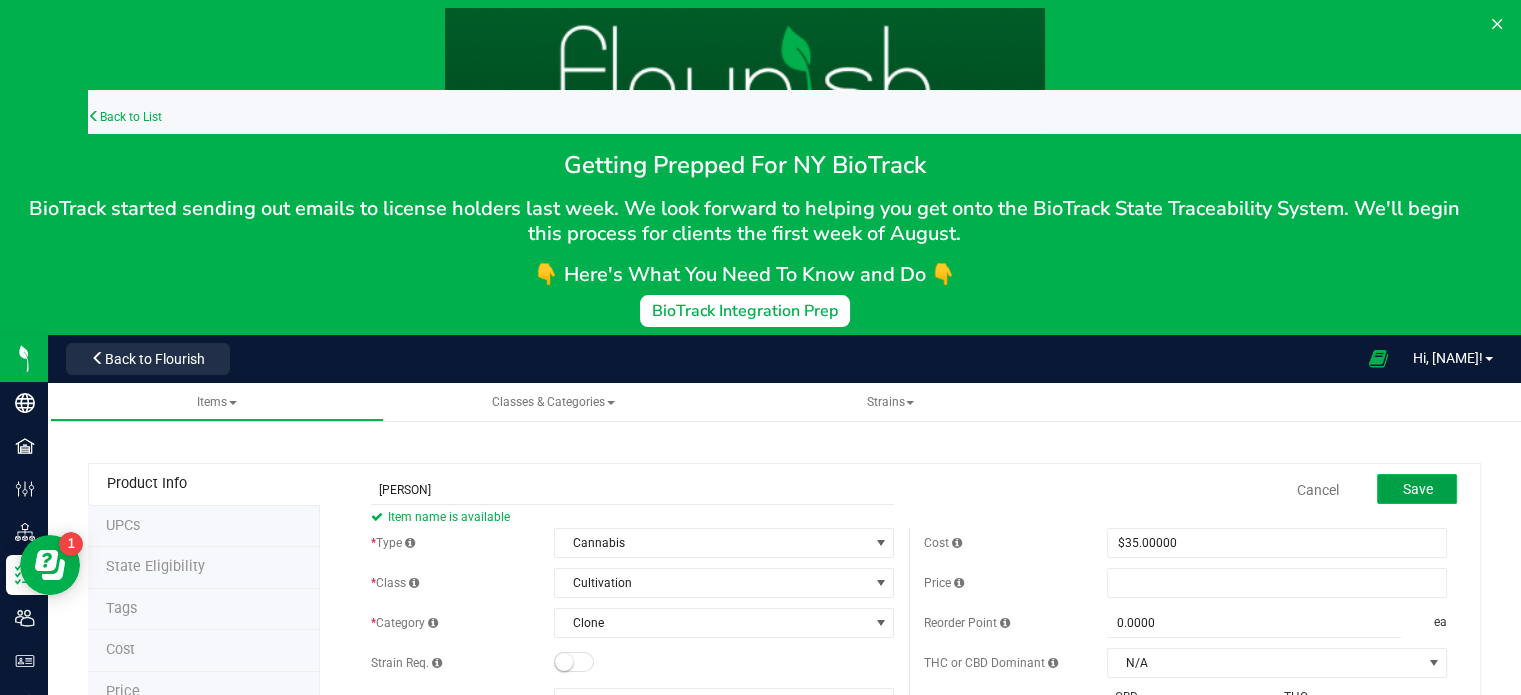 click on "Save" at bounding box center (1417, 489) 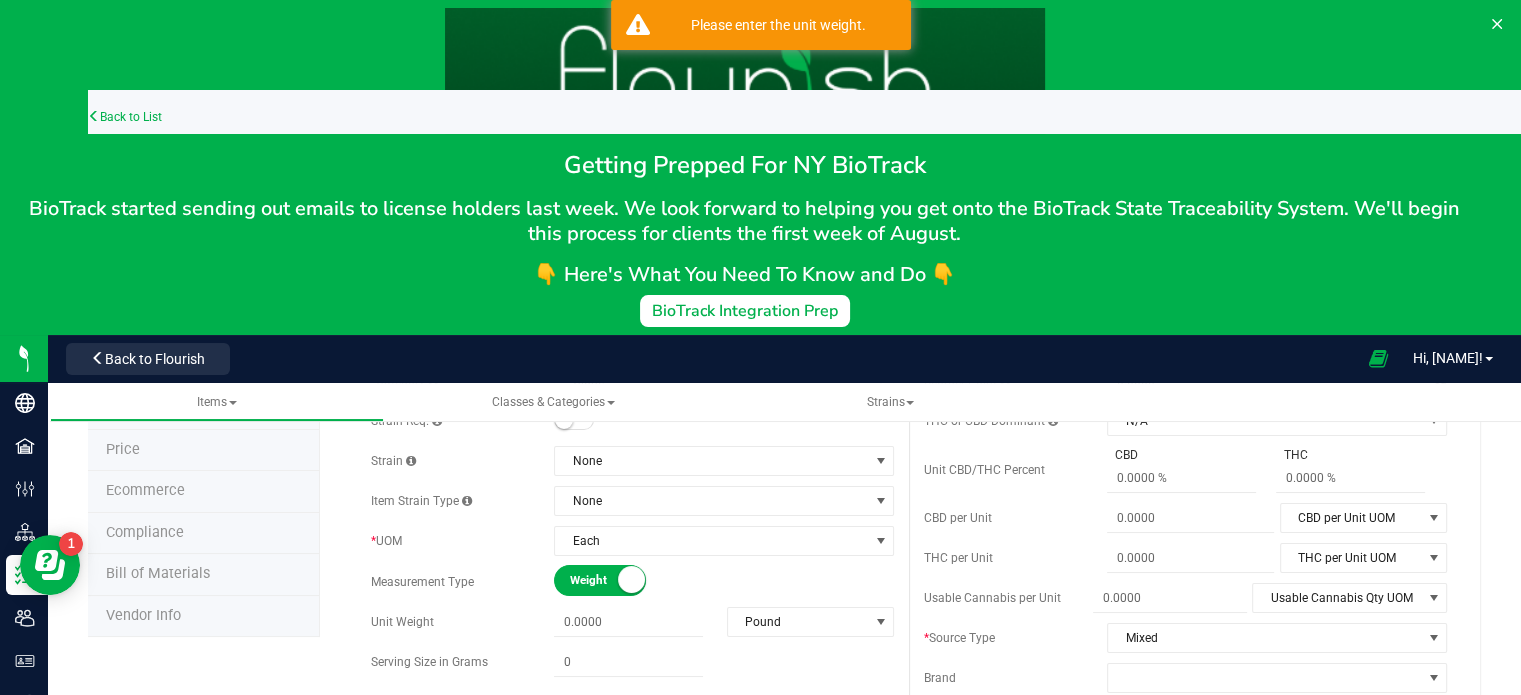 scroll, scrollTop: 288, scrollLeft: 0, axis: vertical 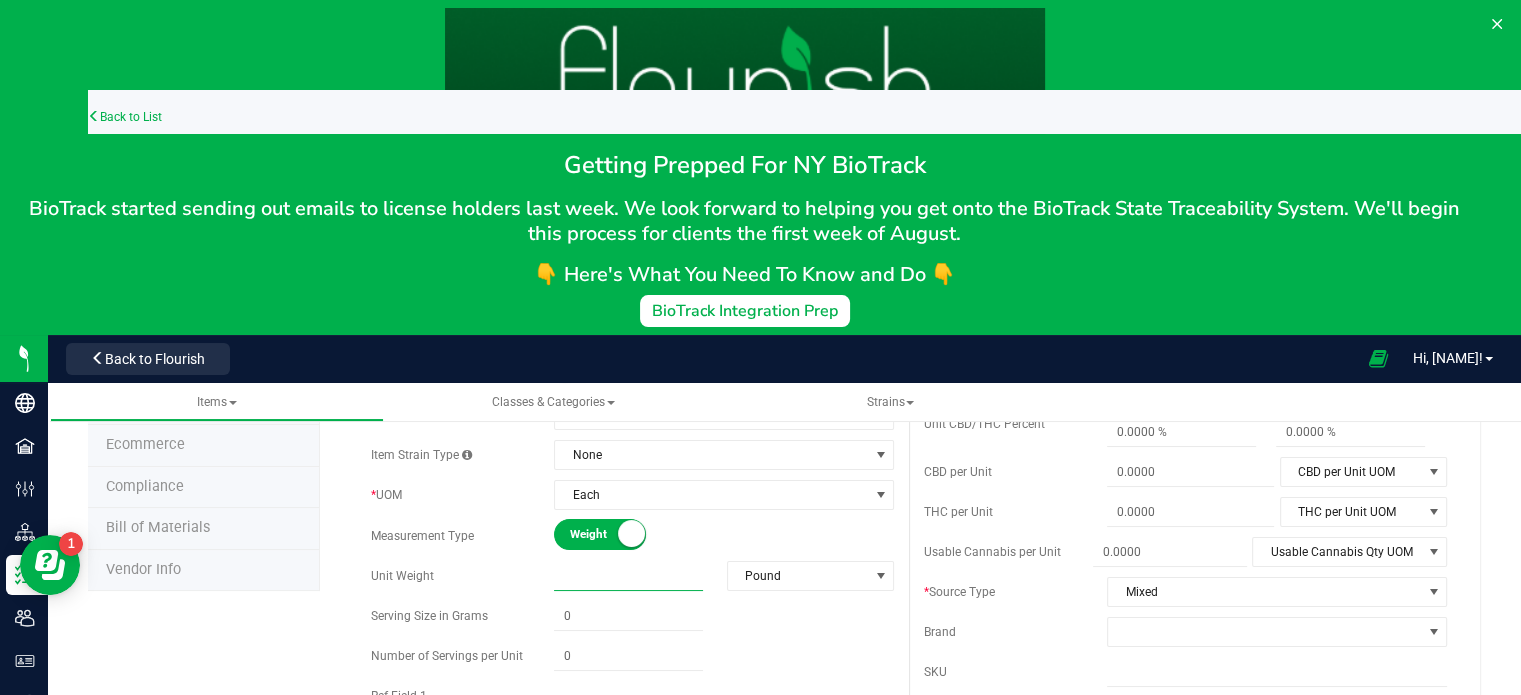 click at bounding box center [628, 576] 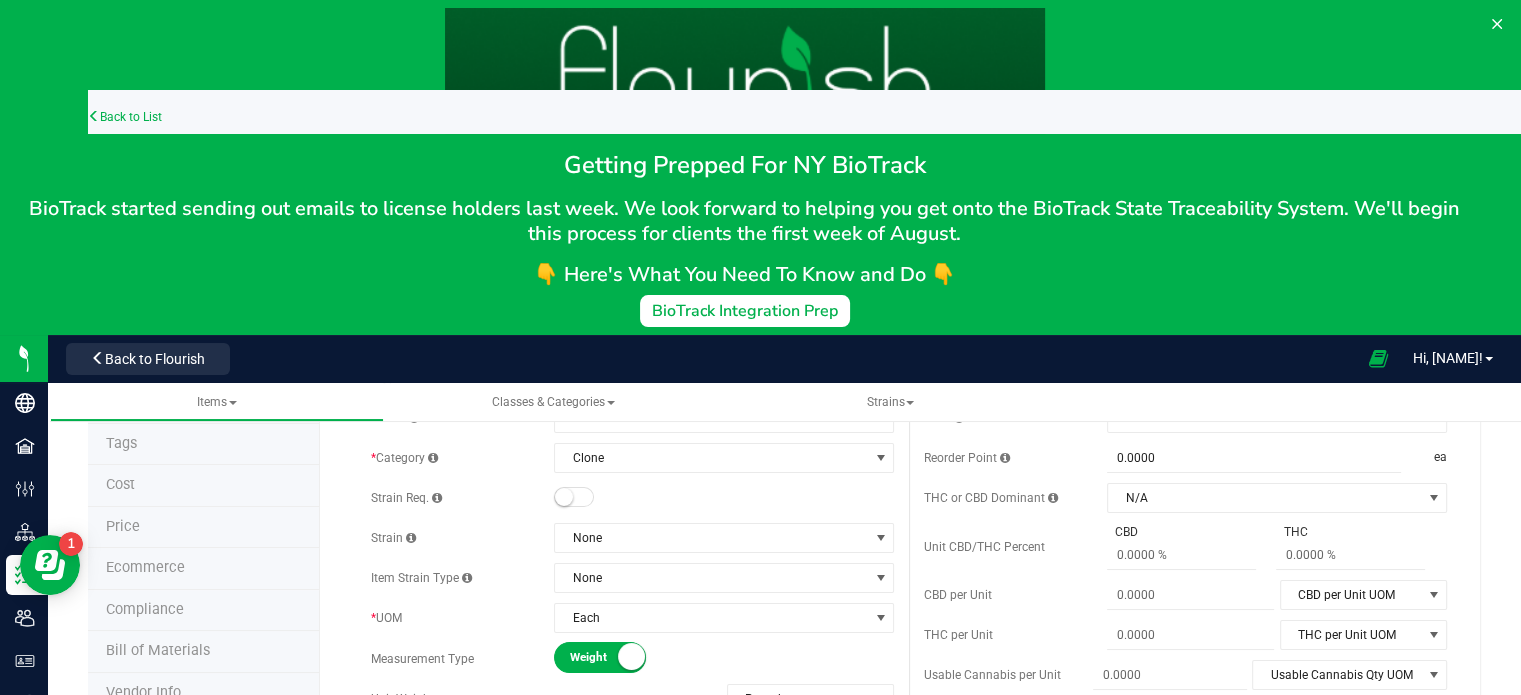 scroll, scrollTop: 193, scrollLeft: 0, axis: vertical 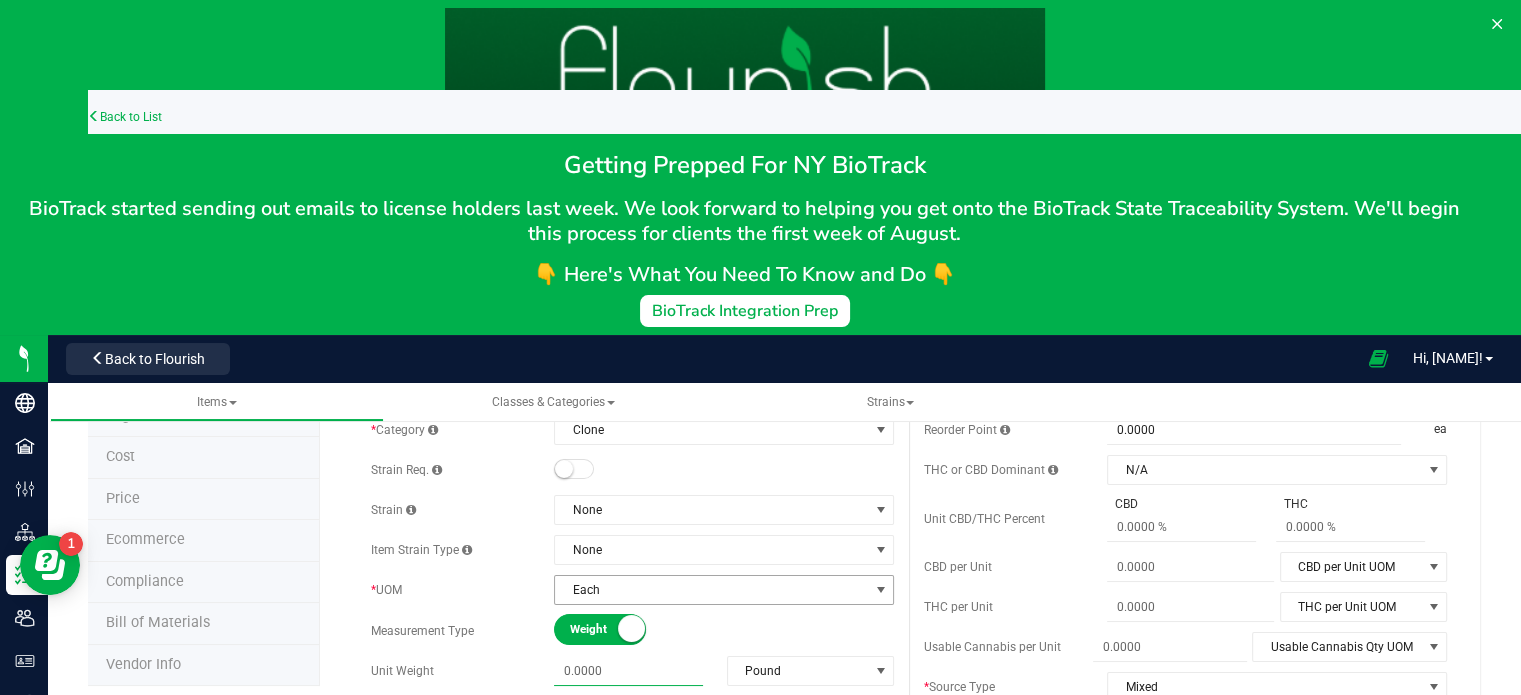 type on "0.0000" 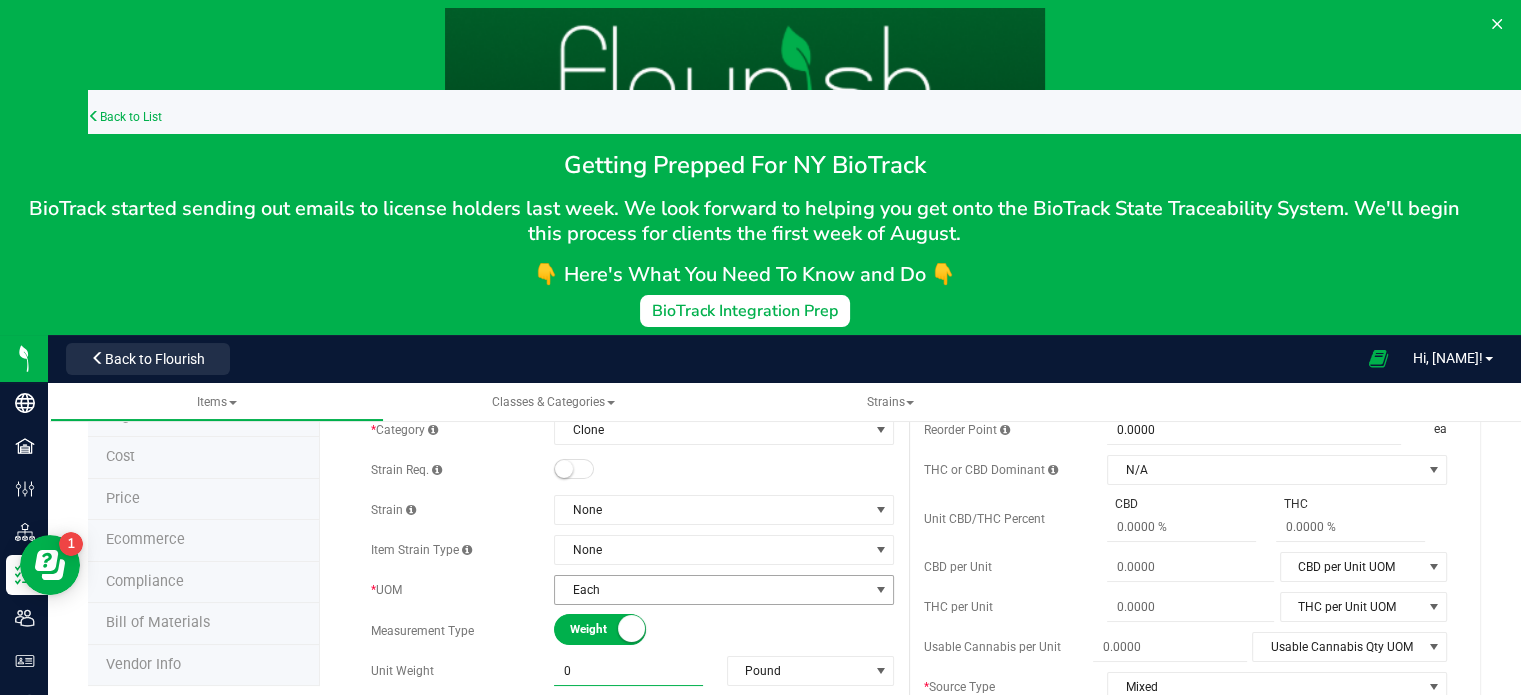 click on "Each" at bounding box center (711, 590) 